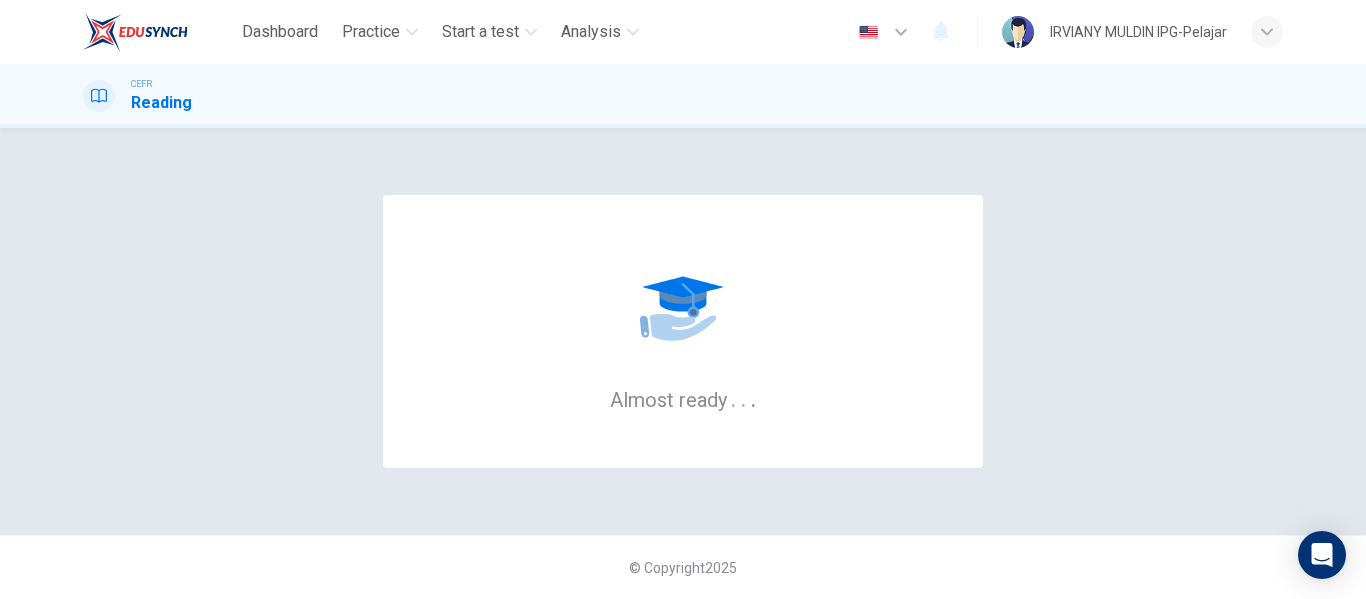 scroll, scrollTop: 0, scrollLeft: 0, axis: both 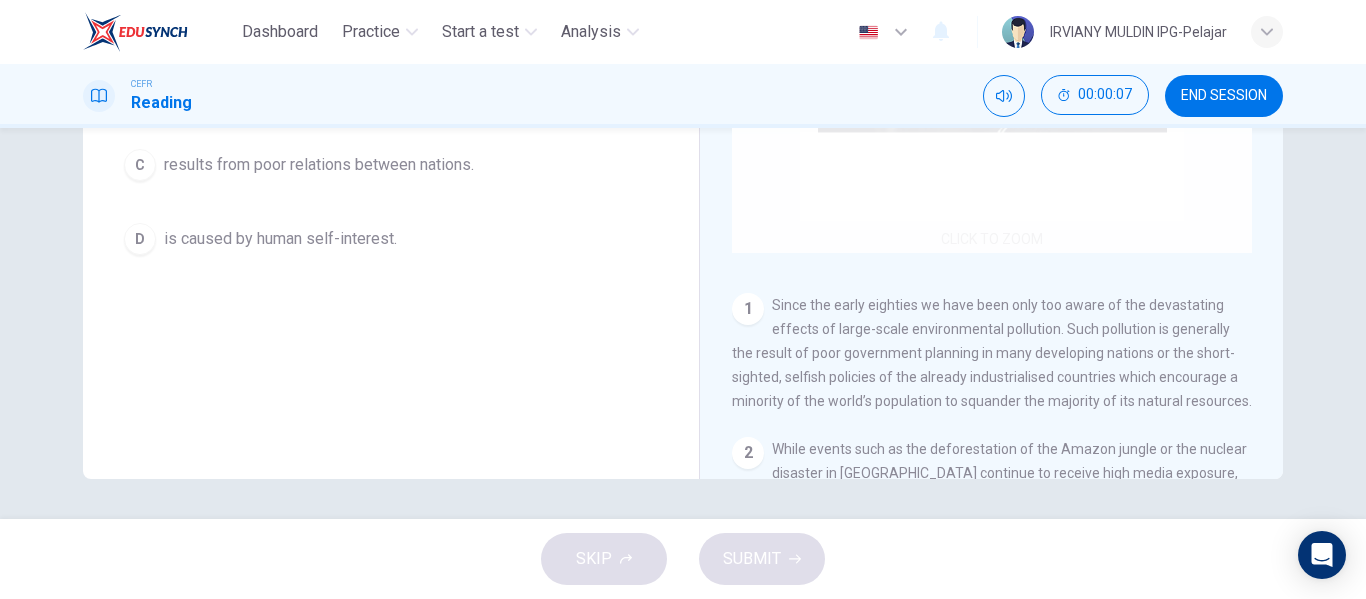 click on "Click to Zoom" at bounding box center [992, 62] 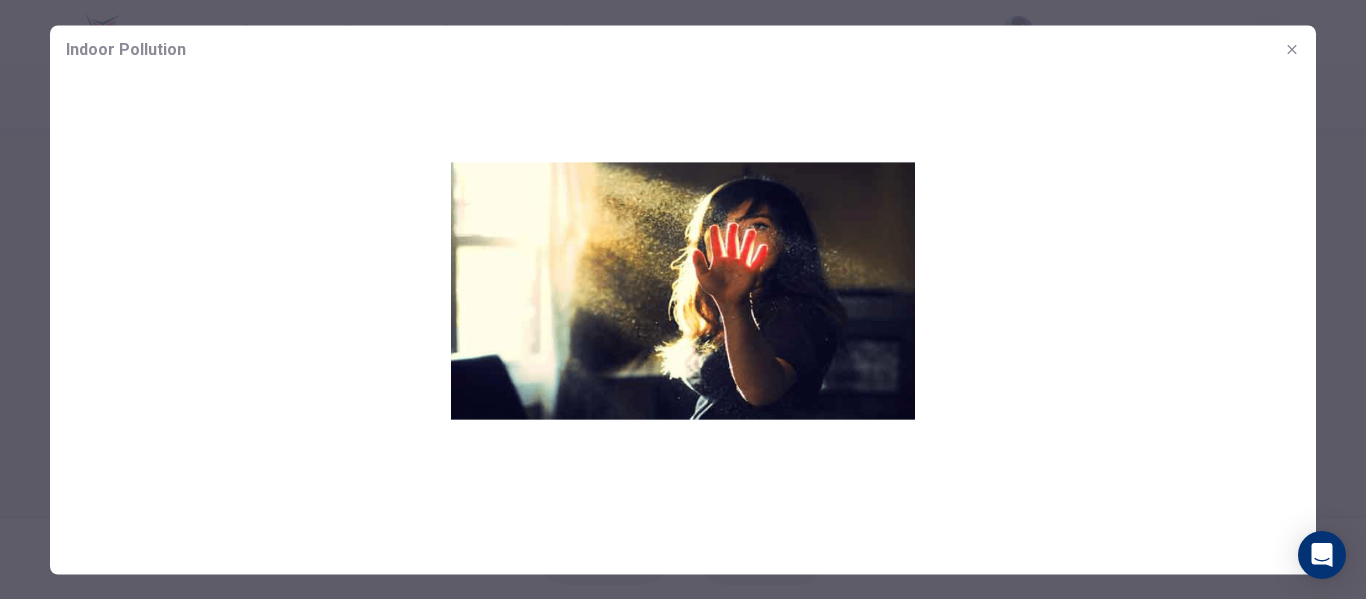 click on "Indoor Pollution" at bounding box center (683, 49) 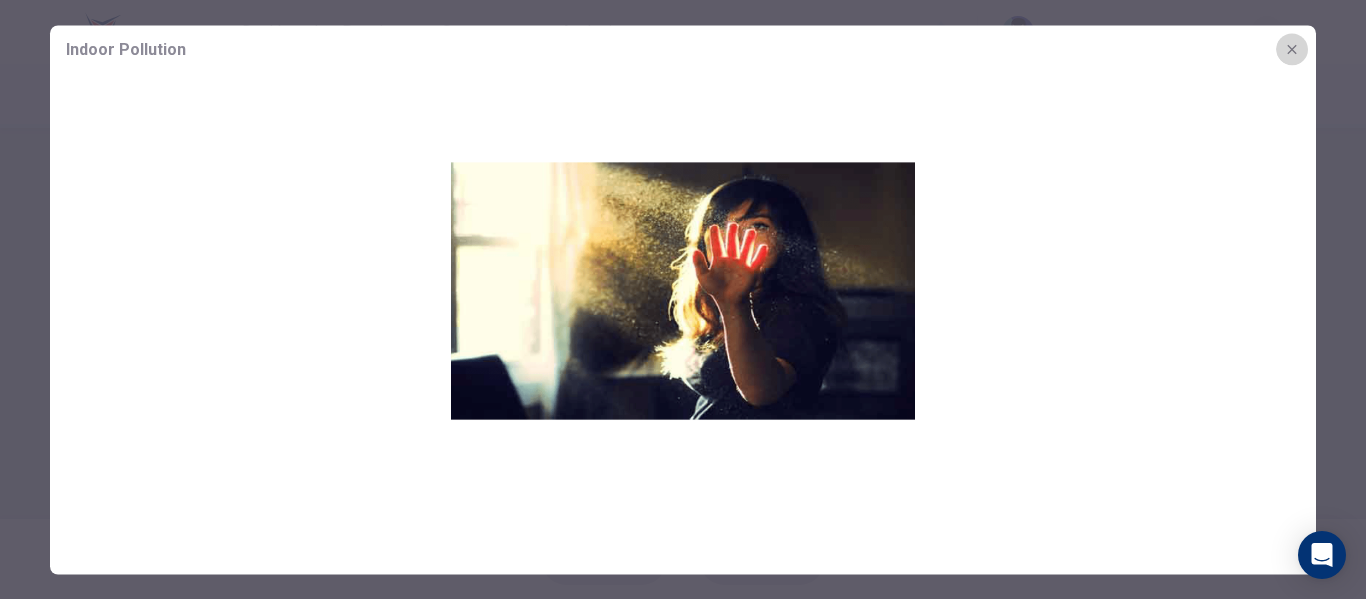 click 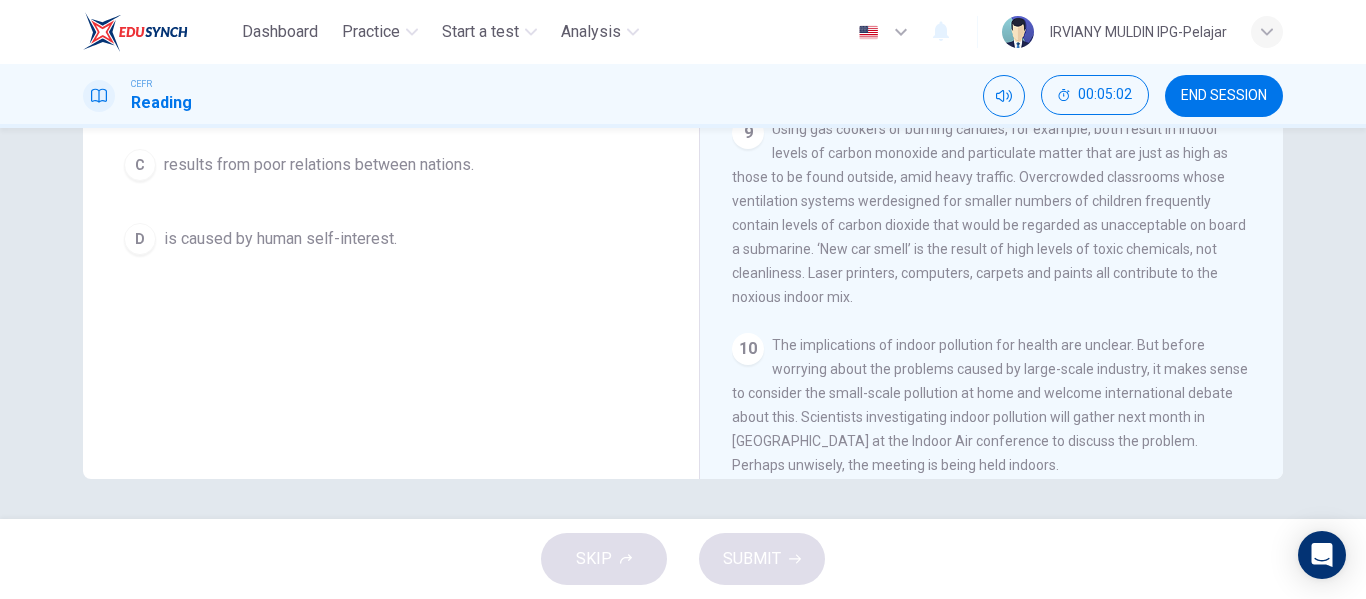 scroll, scrollTop: 1879, scrollLeft: 0, axis: vertical 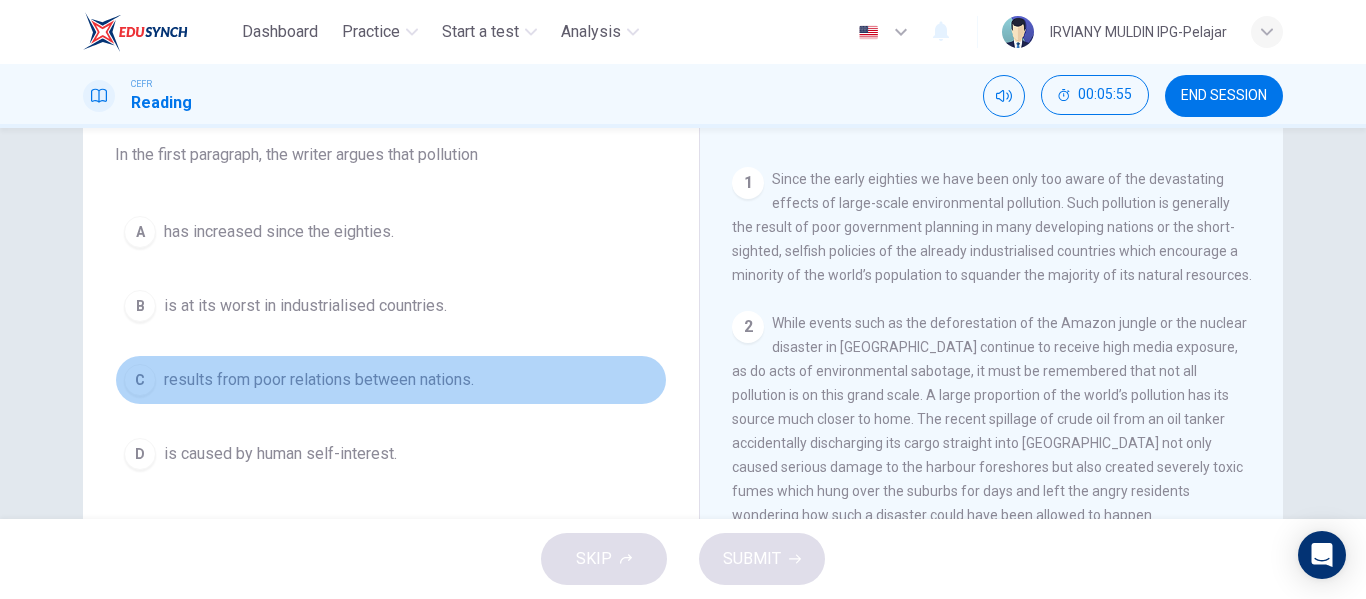 click on "C" at bounding box center [140, 380] 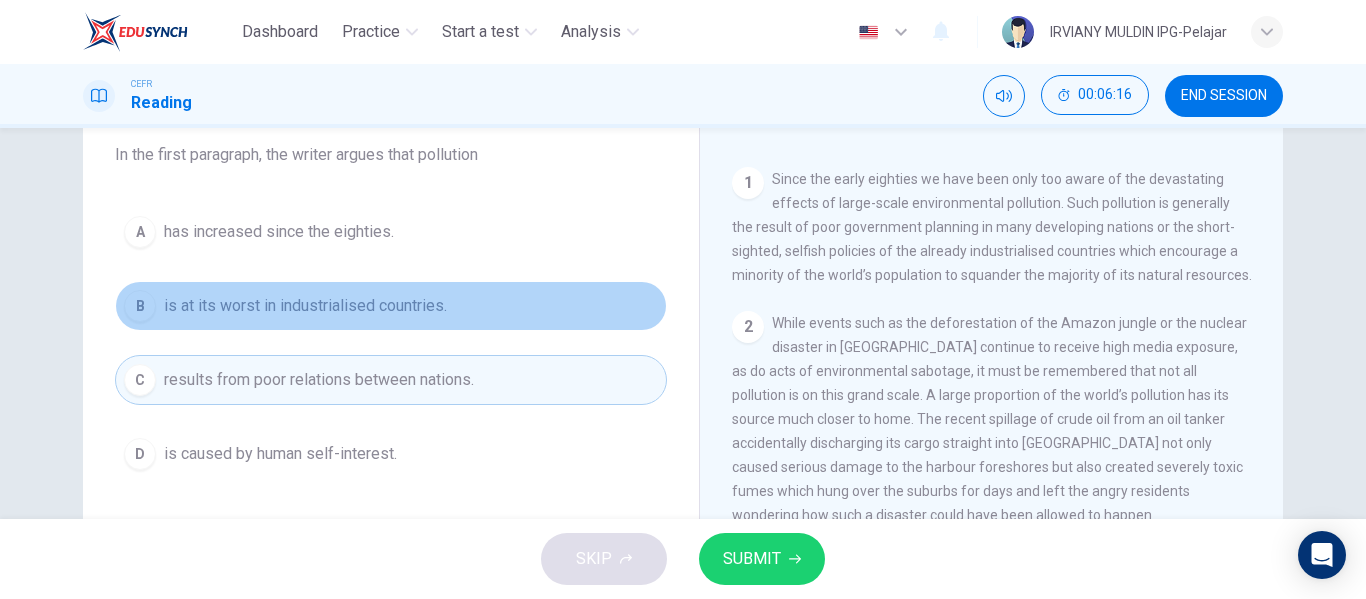 click on "is at its worst in industrialised countries." at bounding box center (305, 306) 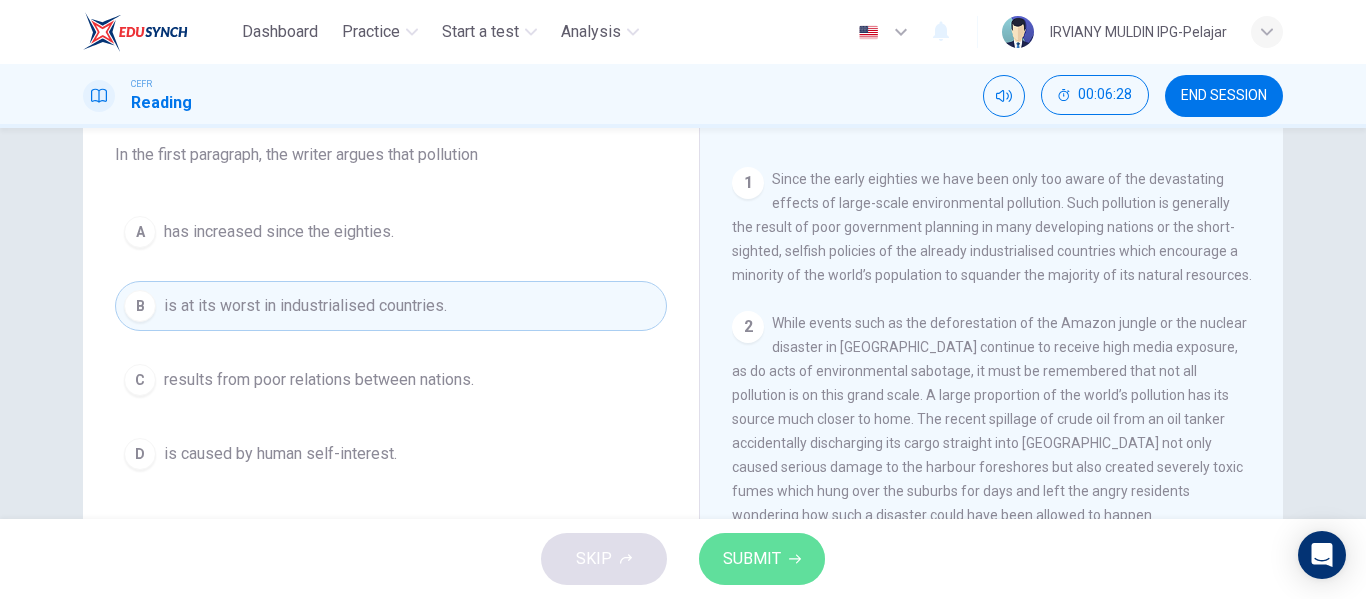 click on "SUBMIT" at bounding box center [762, 559] 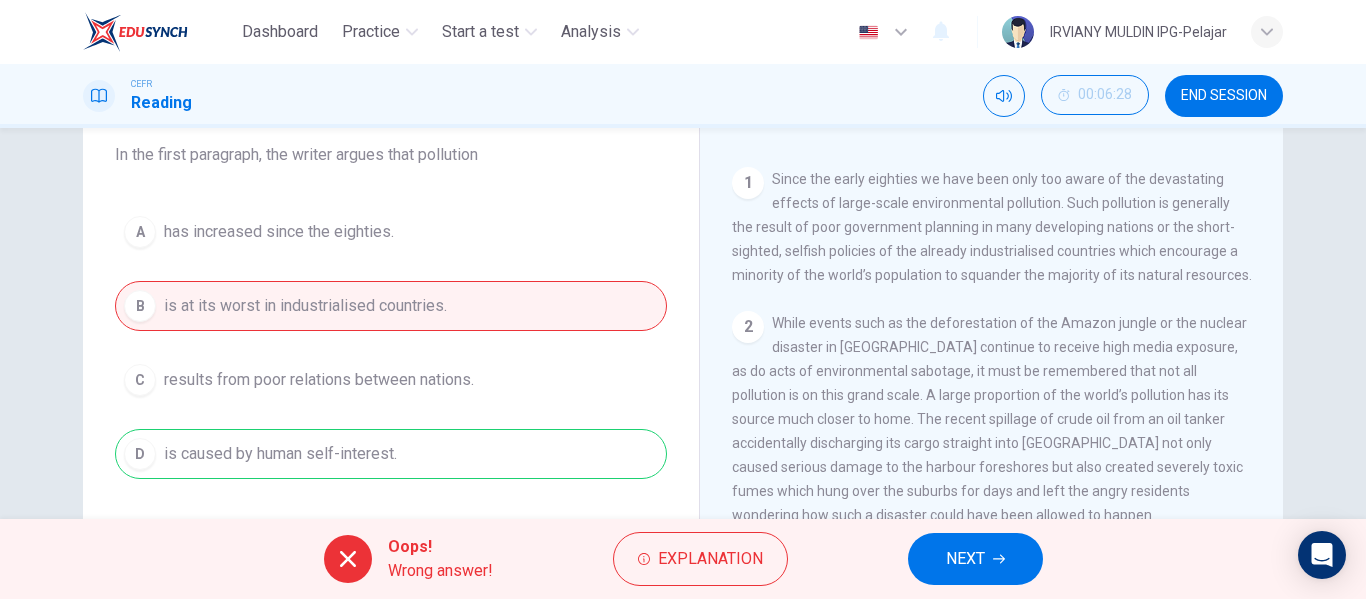 click on "A has increased since the eighties. B is at its worst in industrialised countries. C results from poor relations between nations. D is caused by human self-interest." at bounding box center (391, 343) 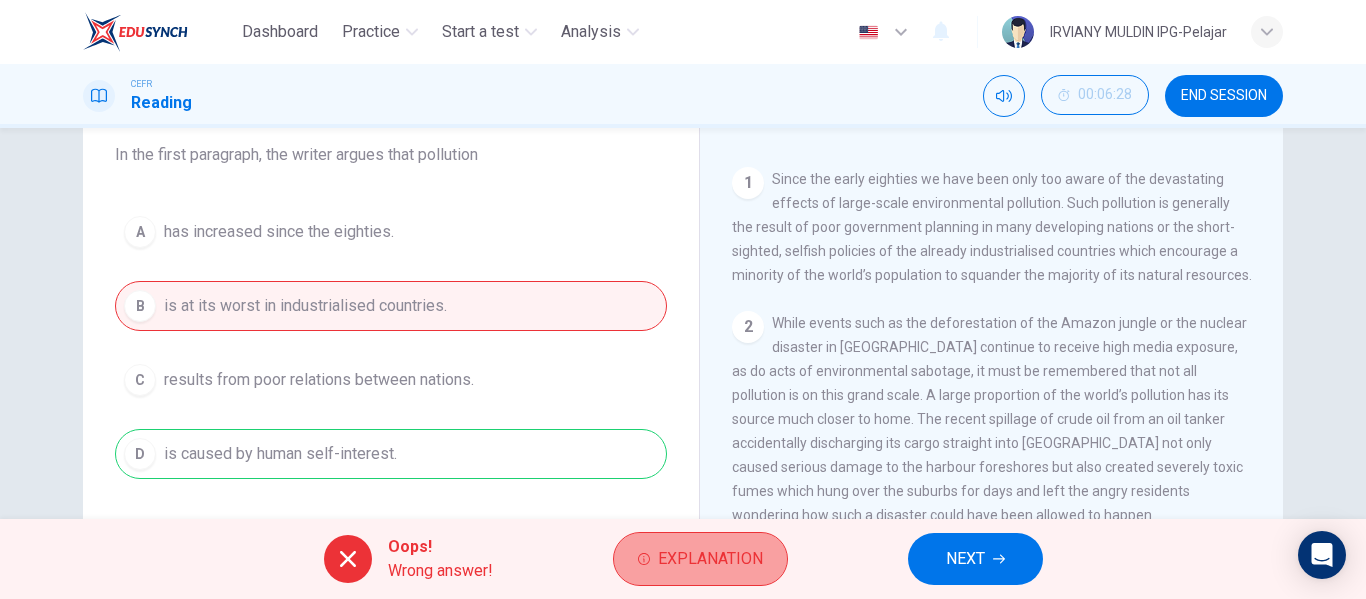 click on "Explanation" at bounding box center (710, 559) 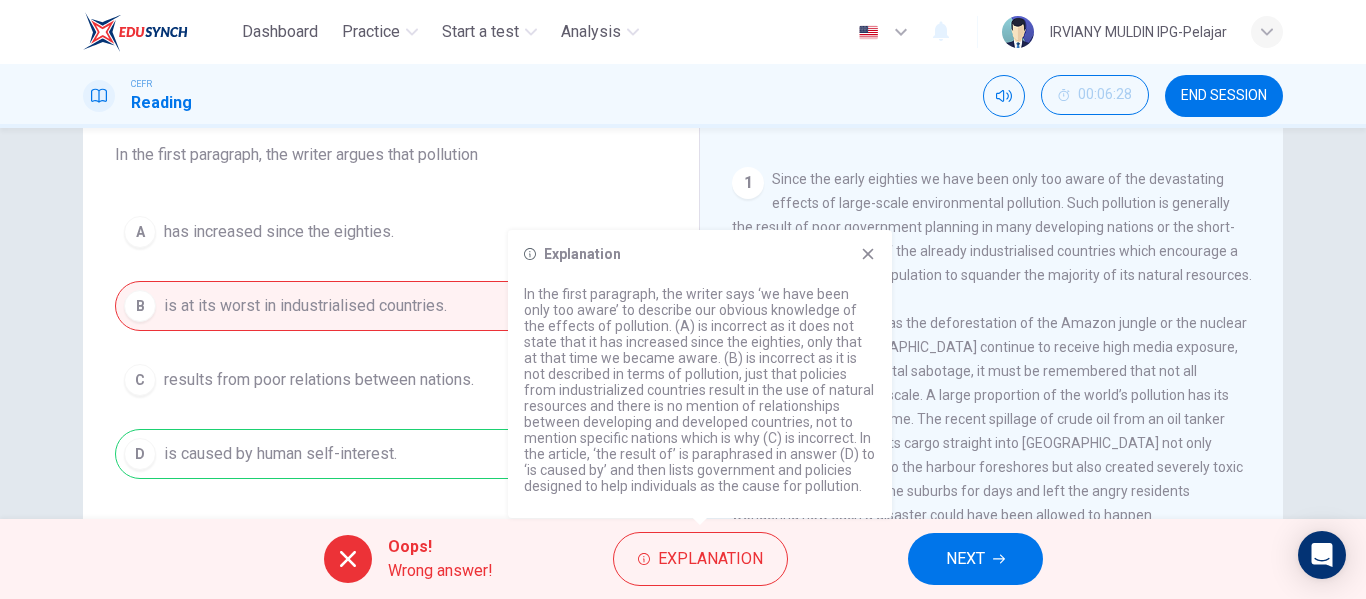 click 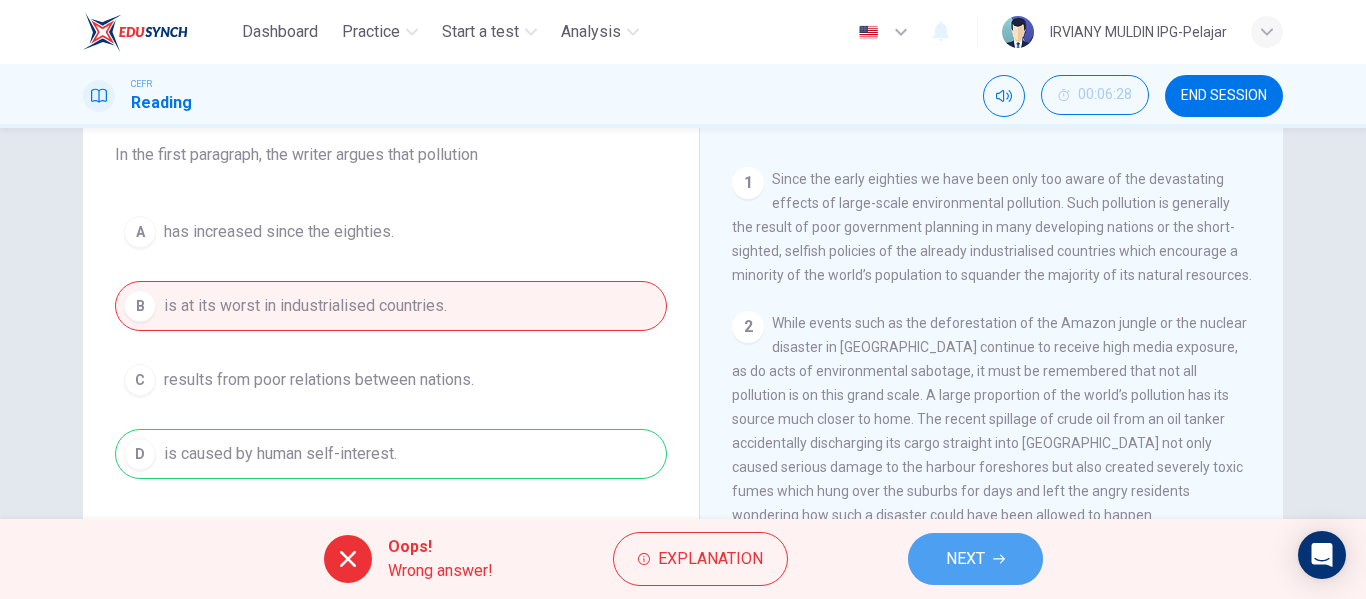 click on "NEXT" at bounding box center [975, 559] 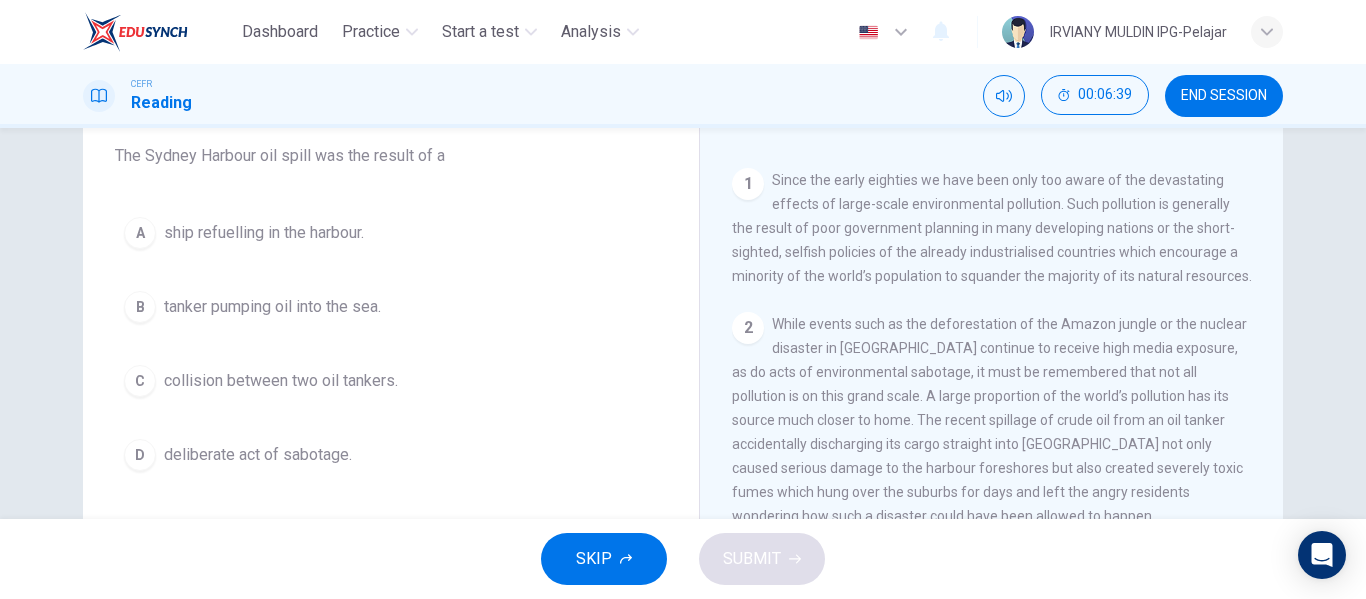 scroll, scrollTop: 169, scrollLeft: 0, axis: vertical 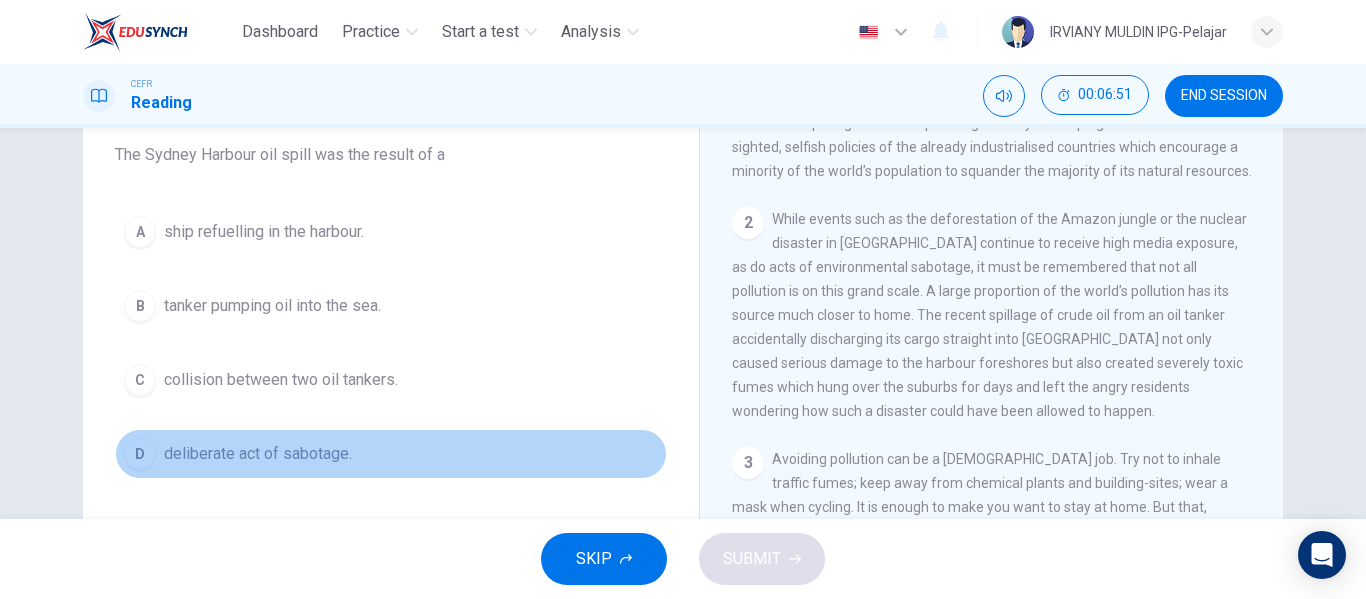 click on "deliberate act of sabotage." at bounding box center [258, 454] 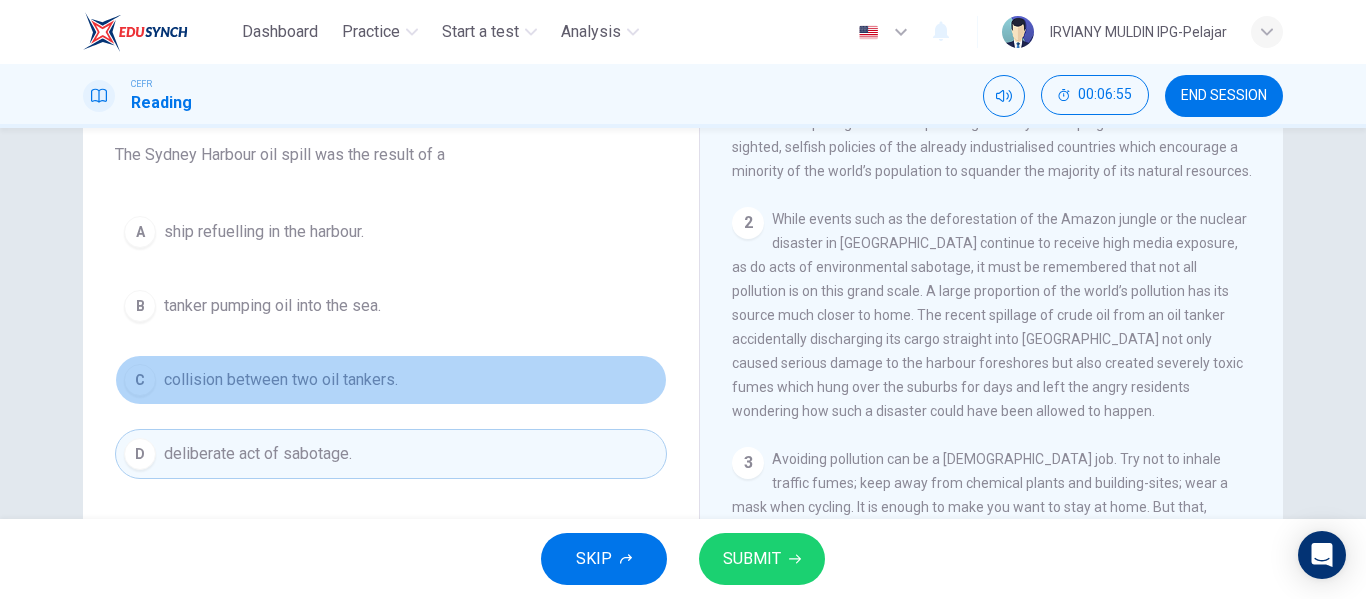 click on "collision between two oil tankers." at bounding box center (281, 380) 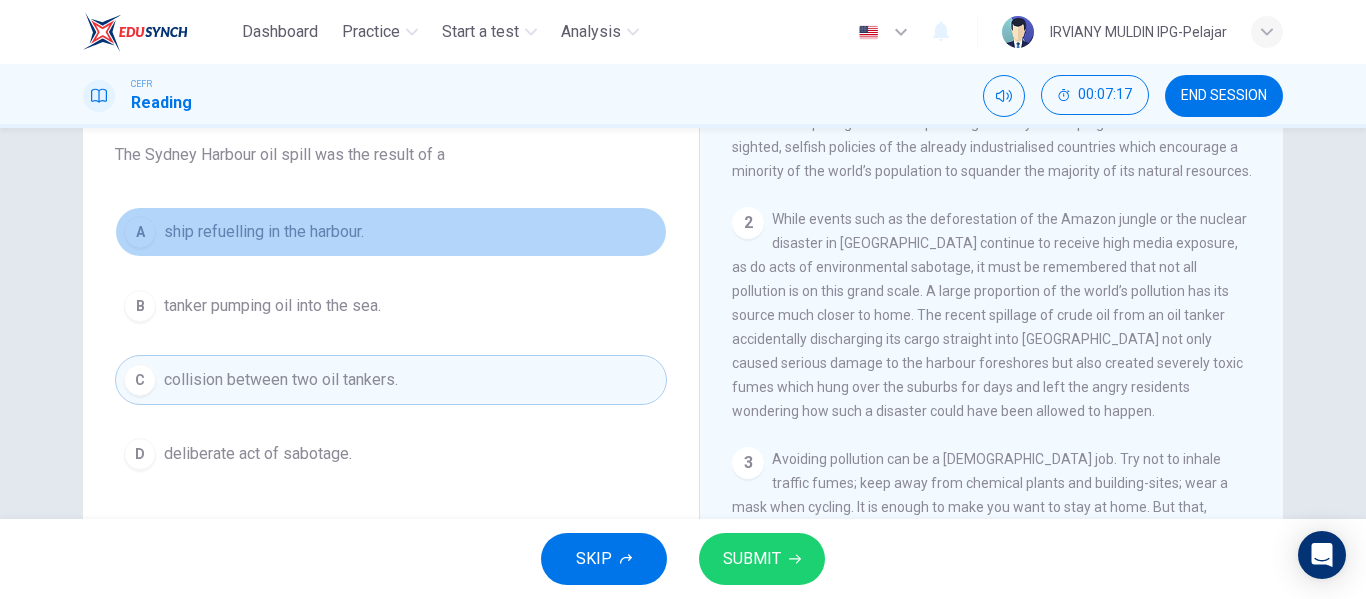 click on "ship refuelling in the harbour." at bounding box center [264, 232] 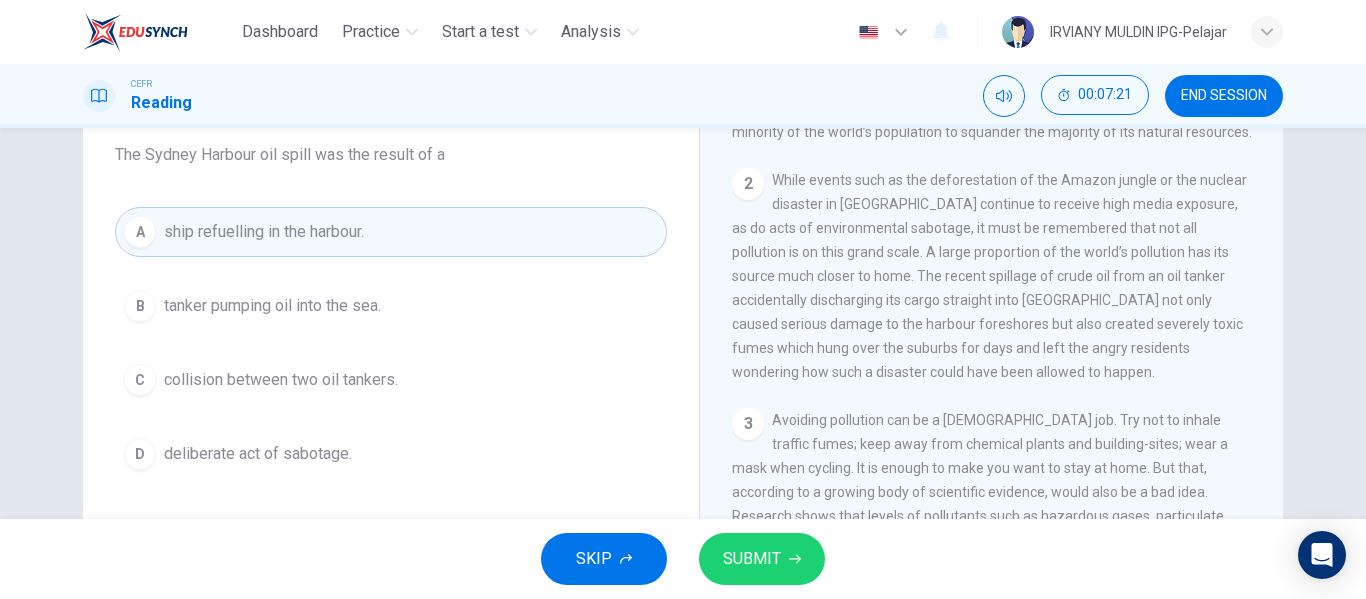 scroll, scrollTop: 484, scrollLeft: 0, axis: vertical 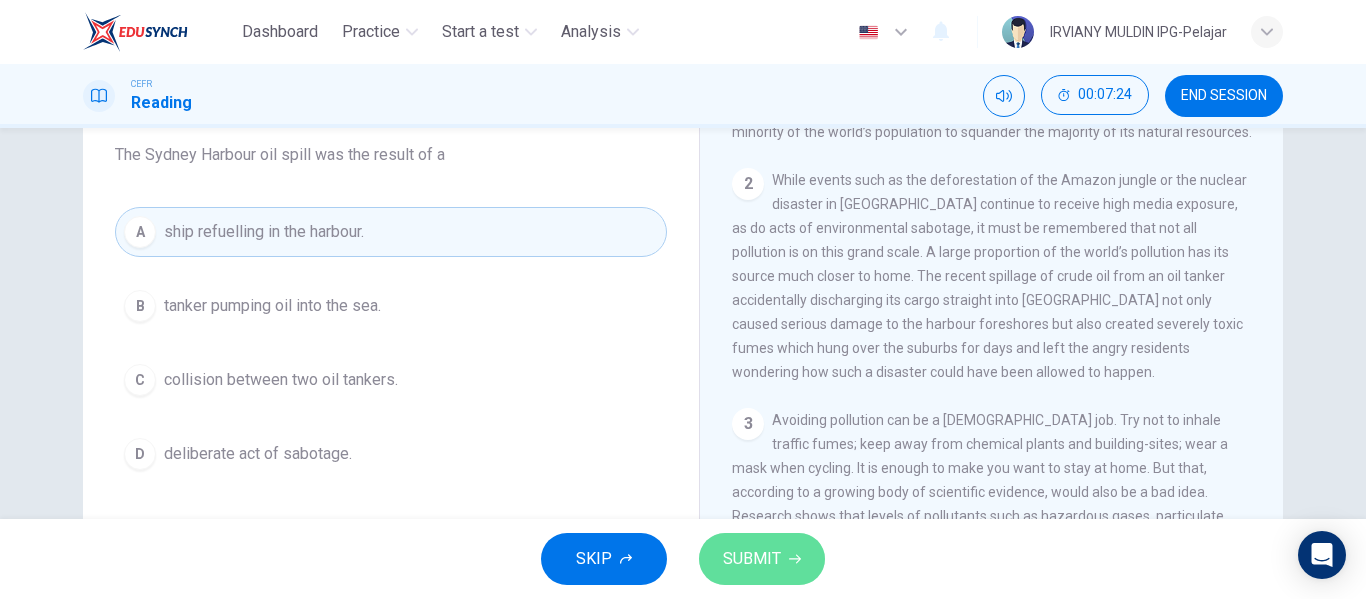 click on "SUBMIT" at bounding box center [762, 559] 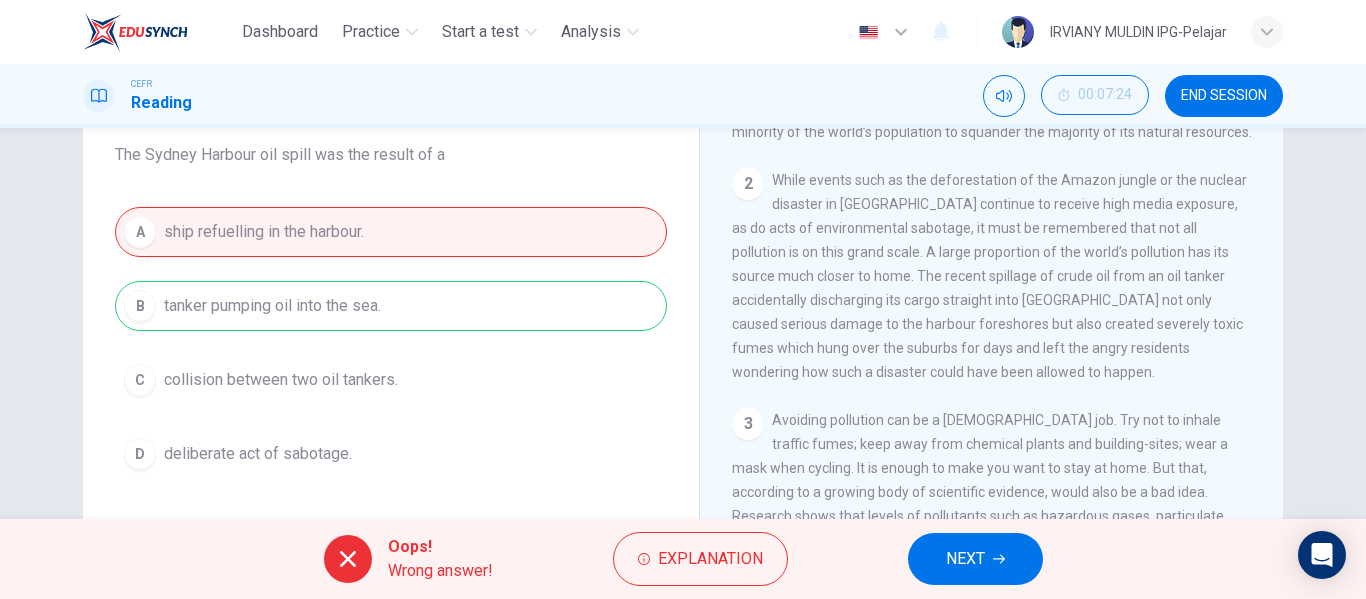 click 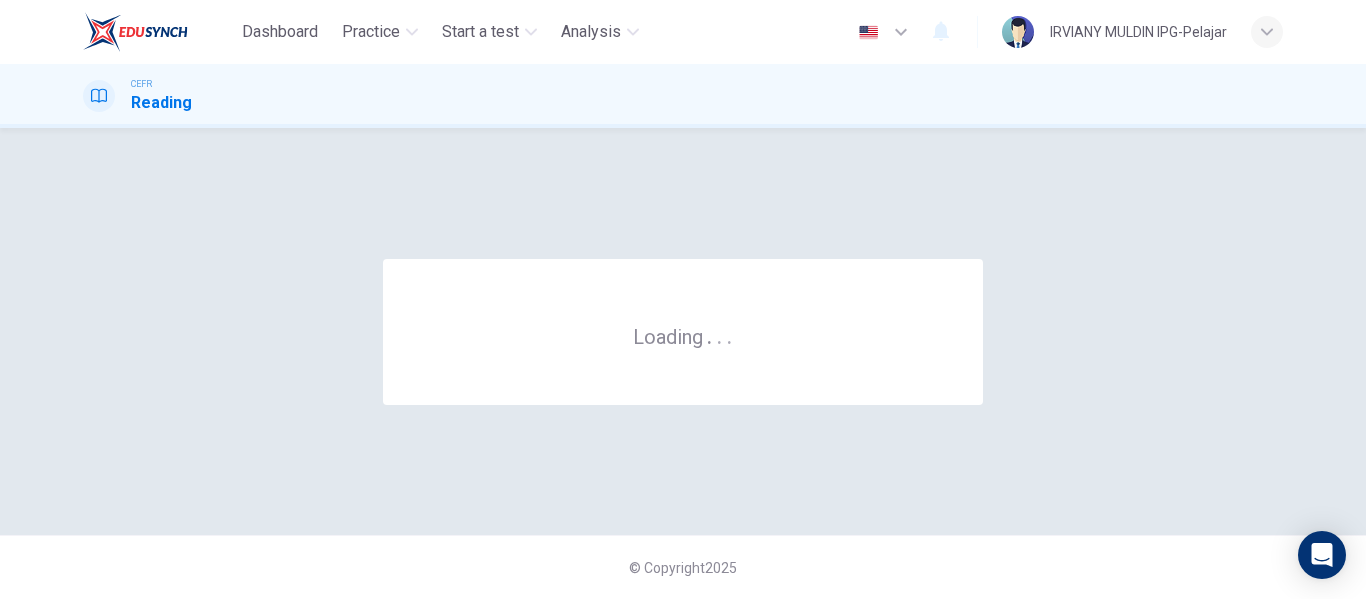 scroll, scrollTop: 0, scrollLeft: 0, axis: both 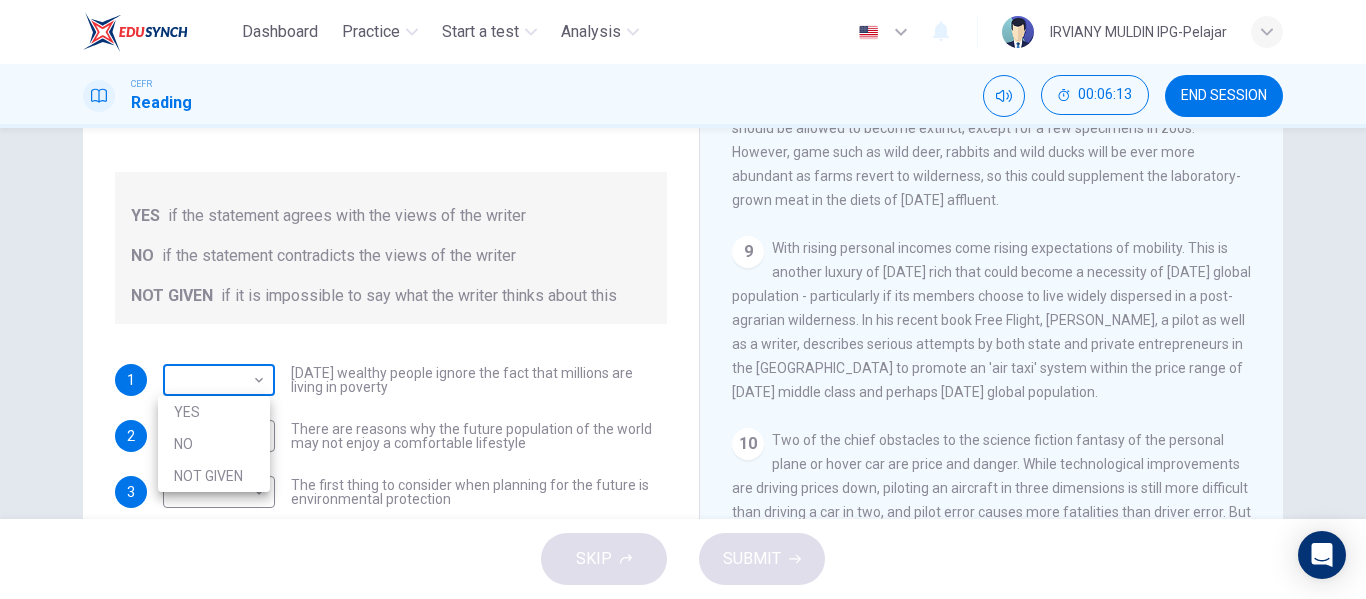 click on "Dashboard Practice Start a test Analysis English en ​ IRVIANY MULDIN IPG-Pelajar CEFR Reading 00:06:13 END SESSION Questions 1 - 6 Do the following statements reflect the claims of the writer in the Reading Passage?
In the boxes below, write YES if the statement agrees with the views of the writer NO if the statement contradicts the views of the writer NOT GIVEN if it is impossible to say what the writer thinks about this 1 ​ ​ [DATE] wealthy people ignore the fact that millions are living in poverty 2 ​ ​ There are reasons why the future population of the world may not enjoy a comfortable lifestyle 3 ​ ​ The first thing to consider when planning for the future is environmental protection 4 ​ ​ As manufactured goods get cheaper, people will benefit more from them 5 ​ ​ It may be possible to find new types of raw materials for use in the production of machinery 6 ​ ​ The rising prices of fossil fuels may bring some benefits Worldly Wealth CLICK TO ZOOM Click to Zoom 1 2 3 4 5 6 7 8" at bounding box center [683, 299] 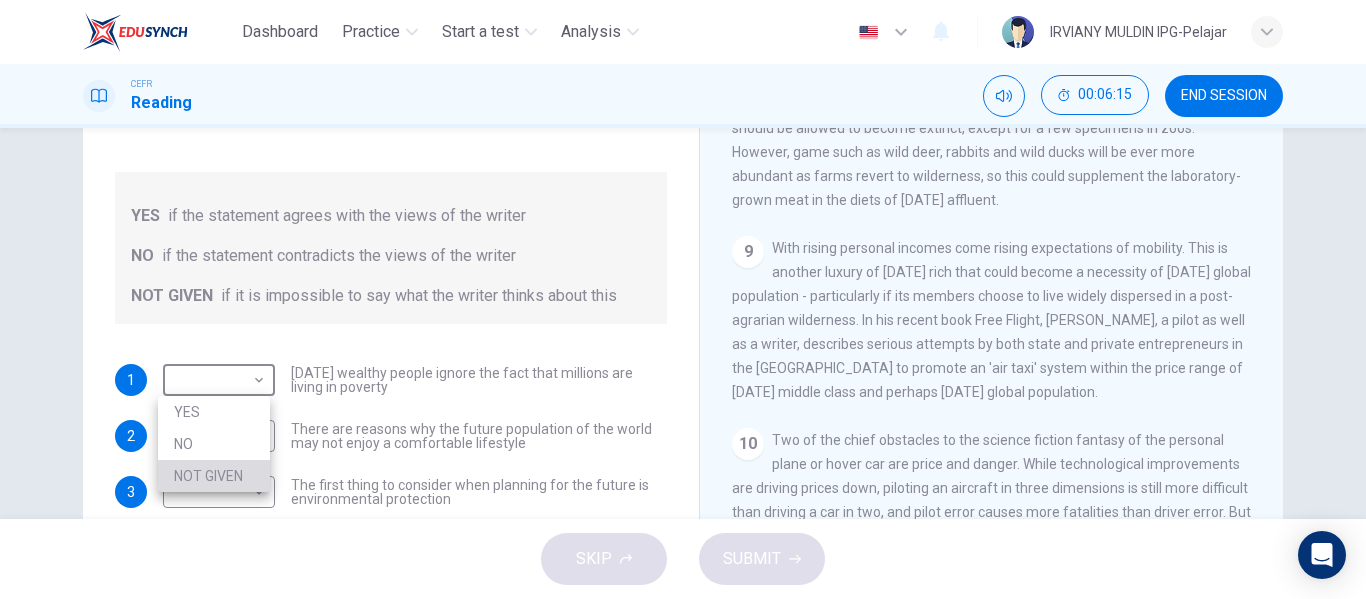 click on "NOT GIVEN" at bounding box center (214, 476) 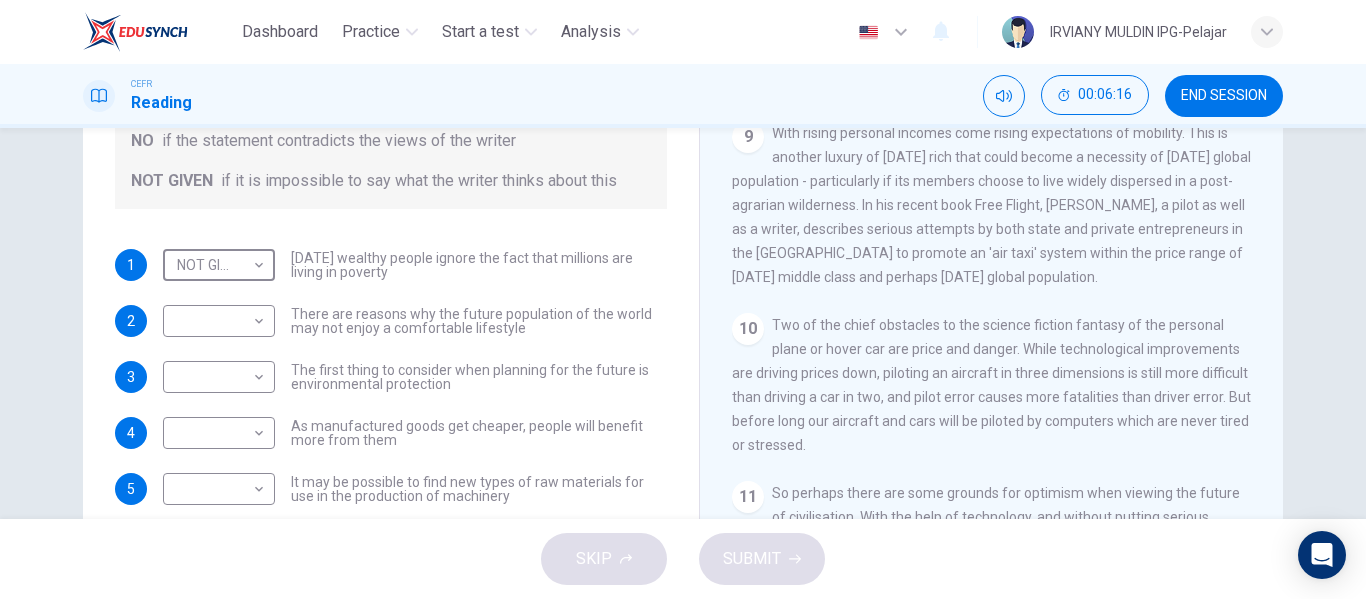 scroll, scrollTop: 264, scrollLeft: 0, axis: vertical 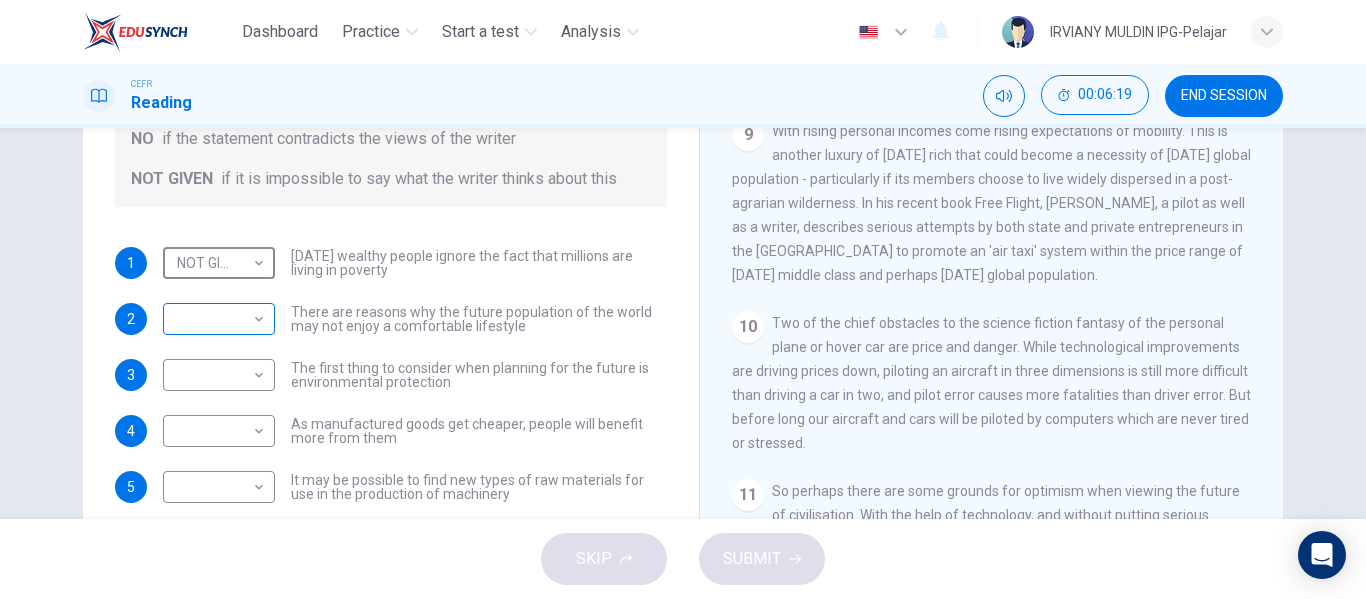 click on "Dashboard Practice Start a test Analysis English en ​ IRVIANY MULDIN IPG-Pelajar CEFR Reading 00:06:19 END SESSION Questions 1 - 6 Do the following statements reflect the claims of the writer in the Reading Passage?
In the boxes below, write YES if the statement agrees with the views of the writer NO if the statement contradicts the views of the writer NOT GIVEN if it is impossible to say what the writer thinks about this 1 NOT GIVEN NOT GIVEN ​ Today's wealthy people ignore the fact that millions are living in poverty 2 ​ ​ There are reasons why the future population of the world may not enjoy a comfortable lifestyle 3 ​ ​ The first thing to consider when planning for the future is environmental protection 4 ​ ​ As manufactured goods get cheaper, people will benefit more from them 5 ​ ​ It may be possible to find new types of raw materials for use in the production of machinery 6 ​ ​ The rising prices of fossil fuels may bring some benefits Worldly Wealth CLICK TO ZOOM Click to Zoom" at bounding box center [683, 299] 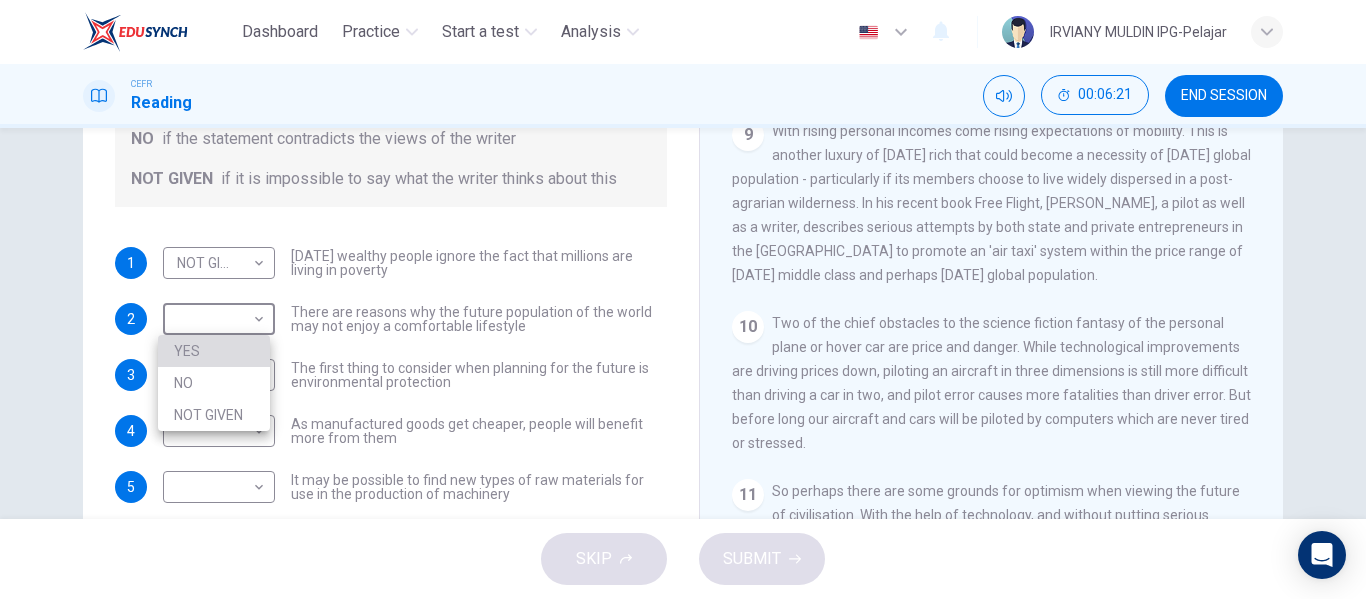 click on "YES" at bounding box center (214, 351) 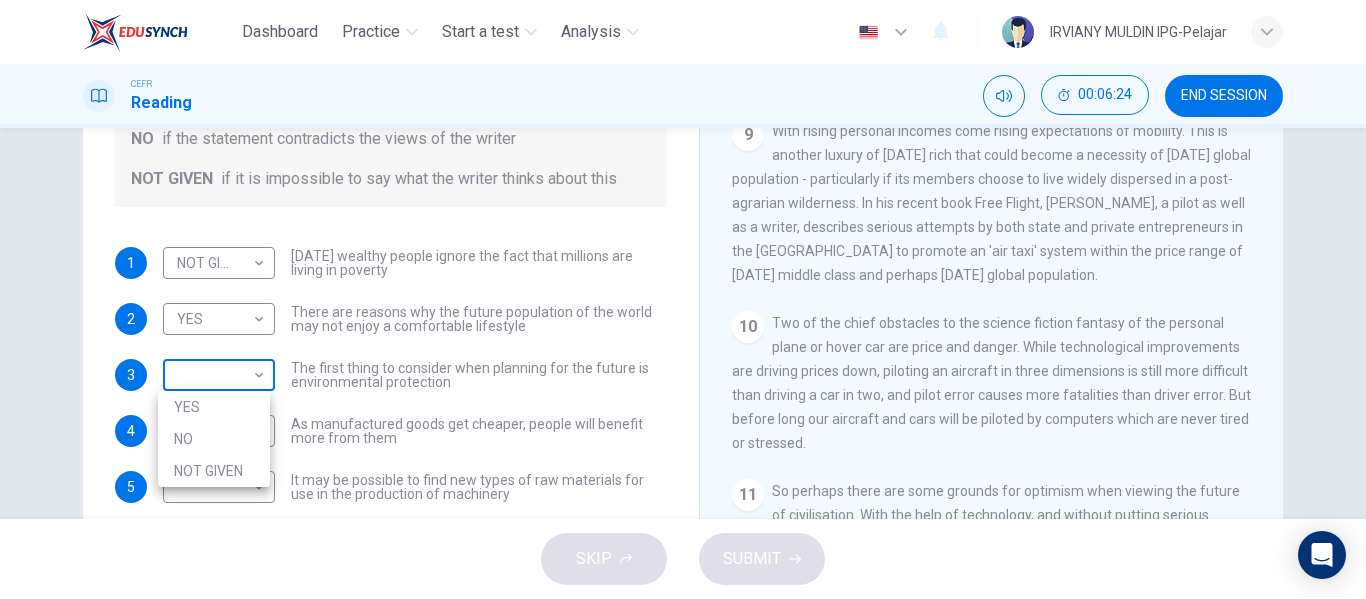click on "Dashboard Practice Start a test Analysis English en ​ IRVIANY MULDIN IPG-Pelajar CEFR Reading 00:06:24 END SESSION Questions 1 - 6 Do the following statements reflect the claims of the writer in the Reading Passage?
In the boxes below, write YES if the statement agrees with the views of the writer NO if the statement contradicts the views of the writer NOT GIVEN if it is impossible to say what the writer thinks about this 1 NOT GIVEN NOT GIVEN ​ Today's wealthy people ignore the fact that millions are living in poverty 2 YES YES ​ There are reasons why the future population of the world may not enjoy a comfortable lifestyle 3 ​ ​ The first thing to consider when planning for the future is environmental protection 4 ​ ​ As manufactured goods get cheaper, people will benefit more from them 5 ​ ​ It may be possible to find new types of raw materials for use in the production of machinery 6 ​ ​ The rising prices of fossil fuels may bring some benefits Worldly Wealth CLICK TO ZOOM 1 2 3 4 5" at bounding box center (683, 299) 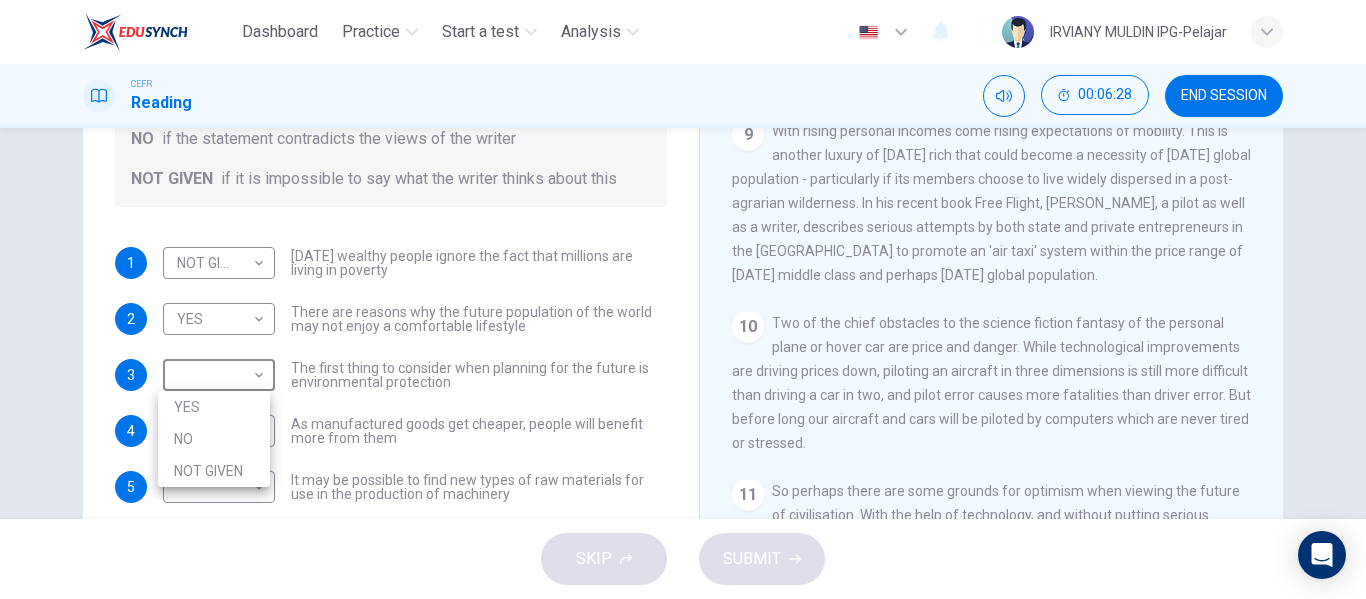 click at bounding box center (683, 299) 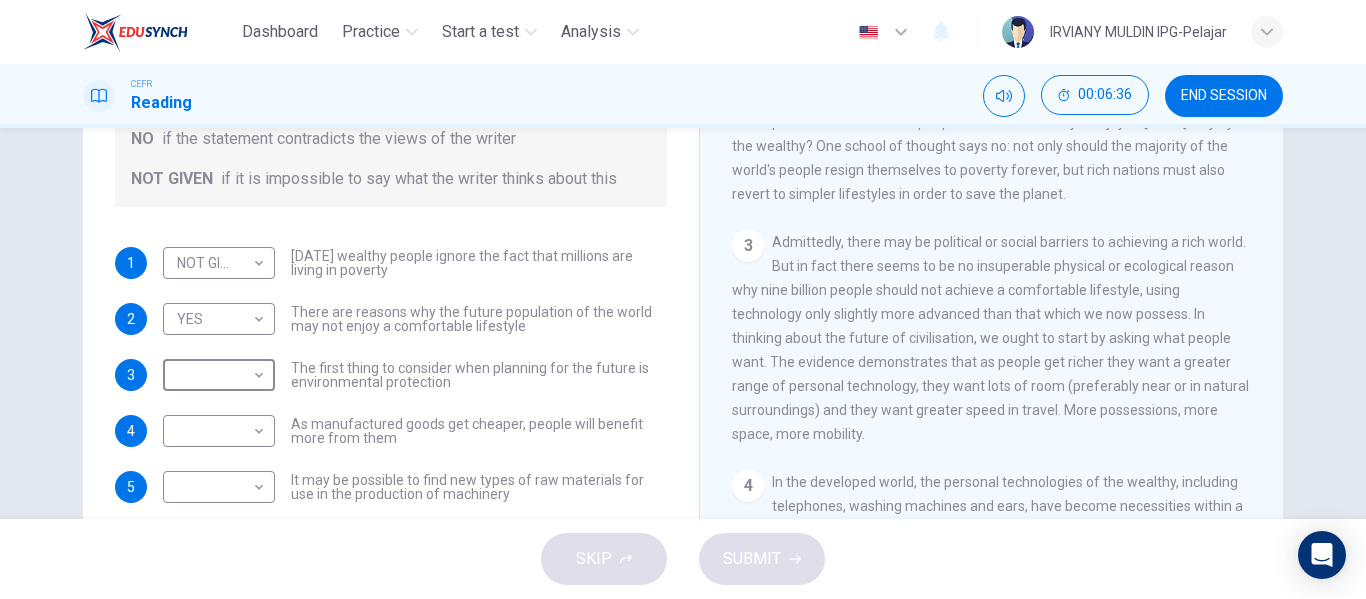 scroll, scrollTop: 402, scrollLeft: 0, axis: vertical 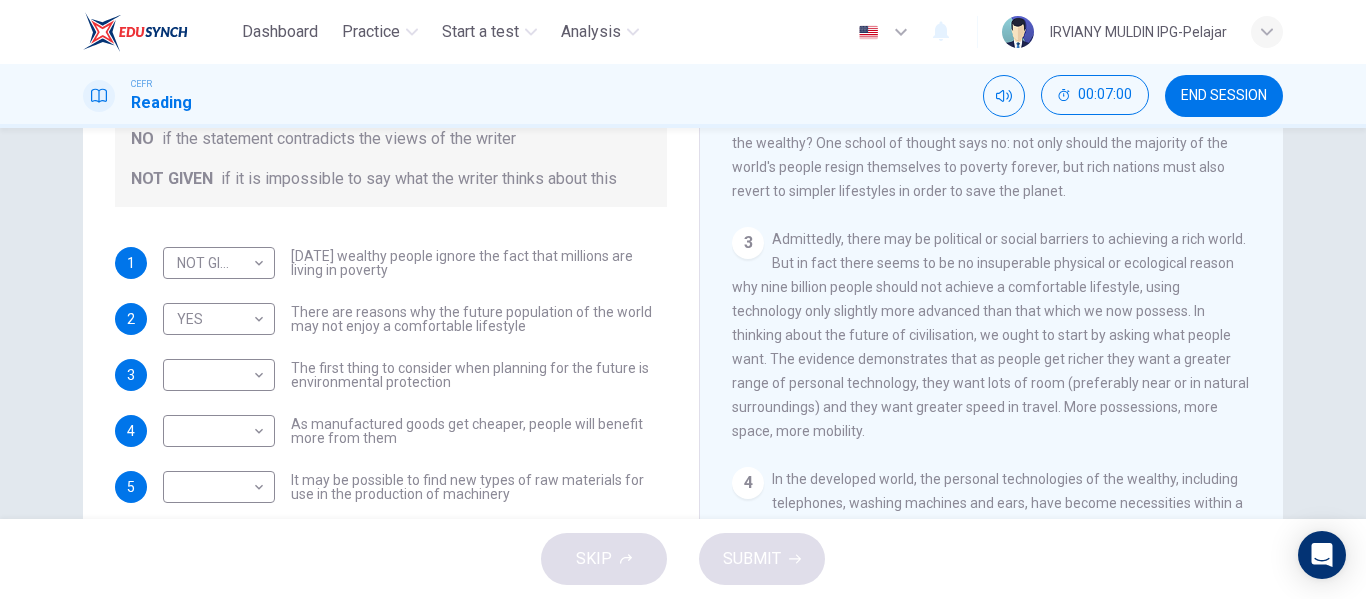 drag, startPoint x: 808, startPoint y: 273, endPoint x: 1148, endPoint y: 308, distance: 341.79672 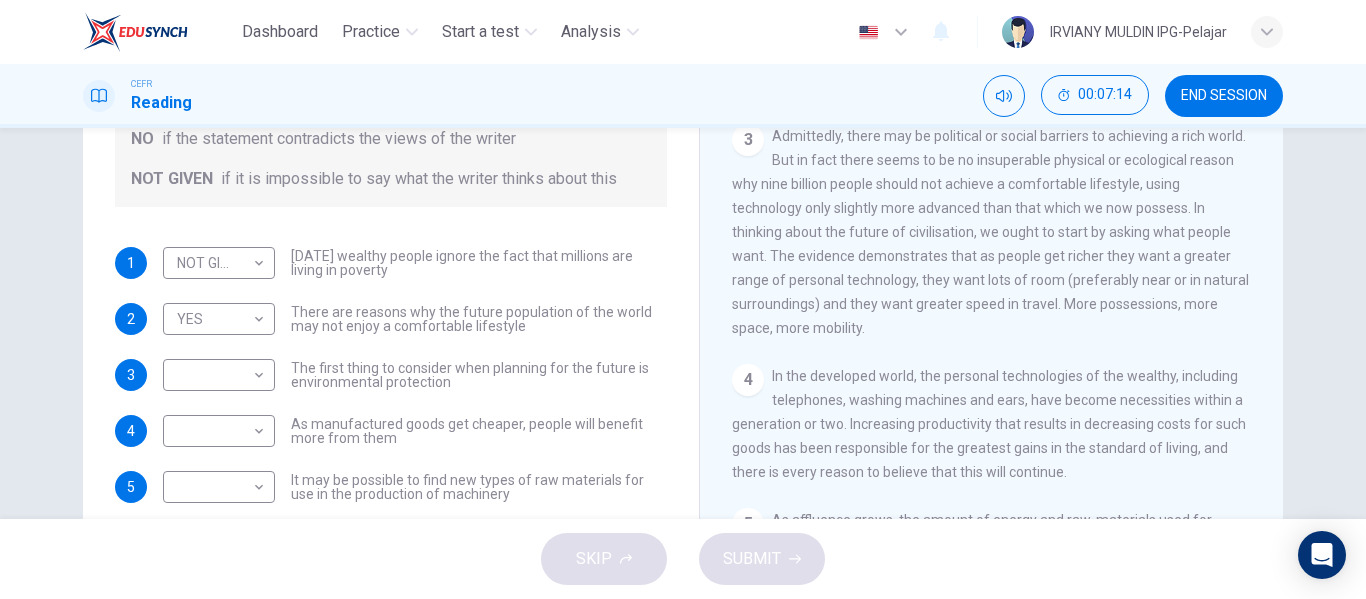 scroll, scrollTop: 506, scrollLeft: 0, axis: vertical 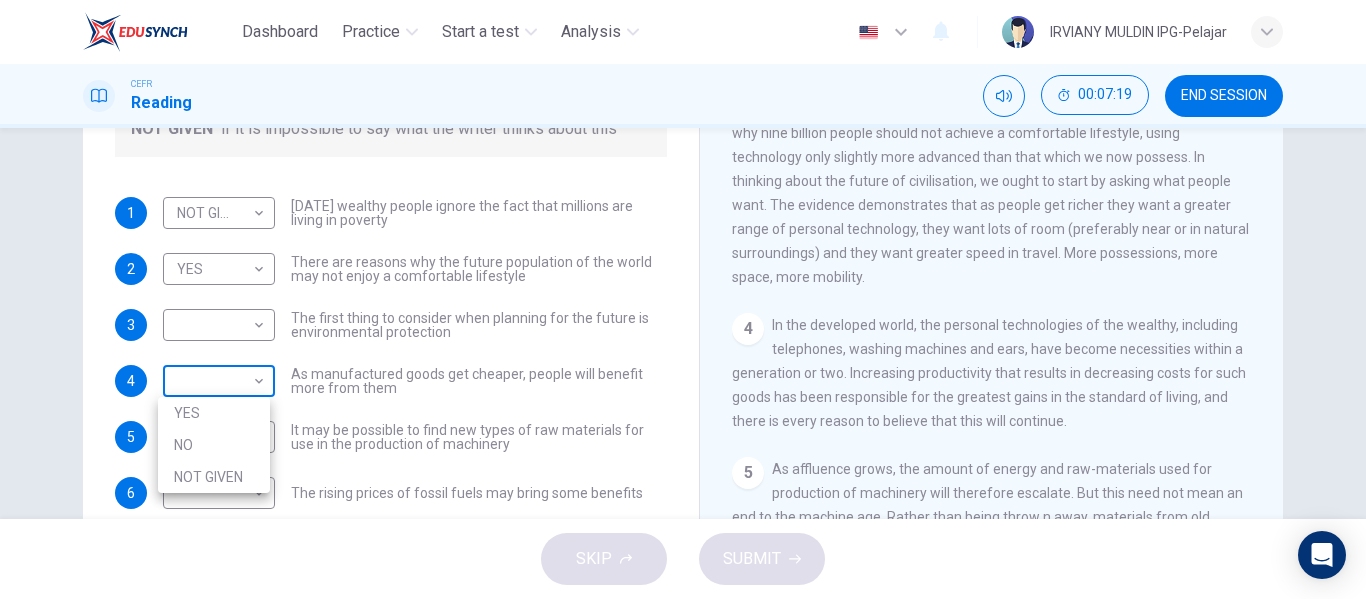 click on "Dashboard Practice Start a test Analysis English en ​ IRVIANY MULDIN IPG-Pelajar CEFR Reading 00:07:19 END SESSION Questions 1 - 6 Do the following statements reflect the claims of the writer in the Reading Passage?
In the boxes below, write YES if the statement agrees with the views of the writer NO if the statement contradicts the views of the writer NOT GIVEN if it is impossible to say what the writer thinks about this 1 NOT GIVEN NOT GIVEN ​ Today's wealthy people ignore the fact that millions are living in poverty 2 YES YES ​ There are reasons why the future population of the world may not enjoy a comfortable lifestyle 3 ​ ​ The first thing to consider when planning for the future is environmental protection 4 ​ ​ As manufactured goods get cheaper, people will benefit more from them 5 ​ ​ It may be possible to find new types of raw materials for use in the production of machinery 6 ​ ​ The rising prices of fossil fuels may bring some benefits Worldly Wealth CLICK TO ZOOM 1 2 3 4 5" at bounding box center [683, 299] 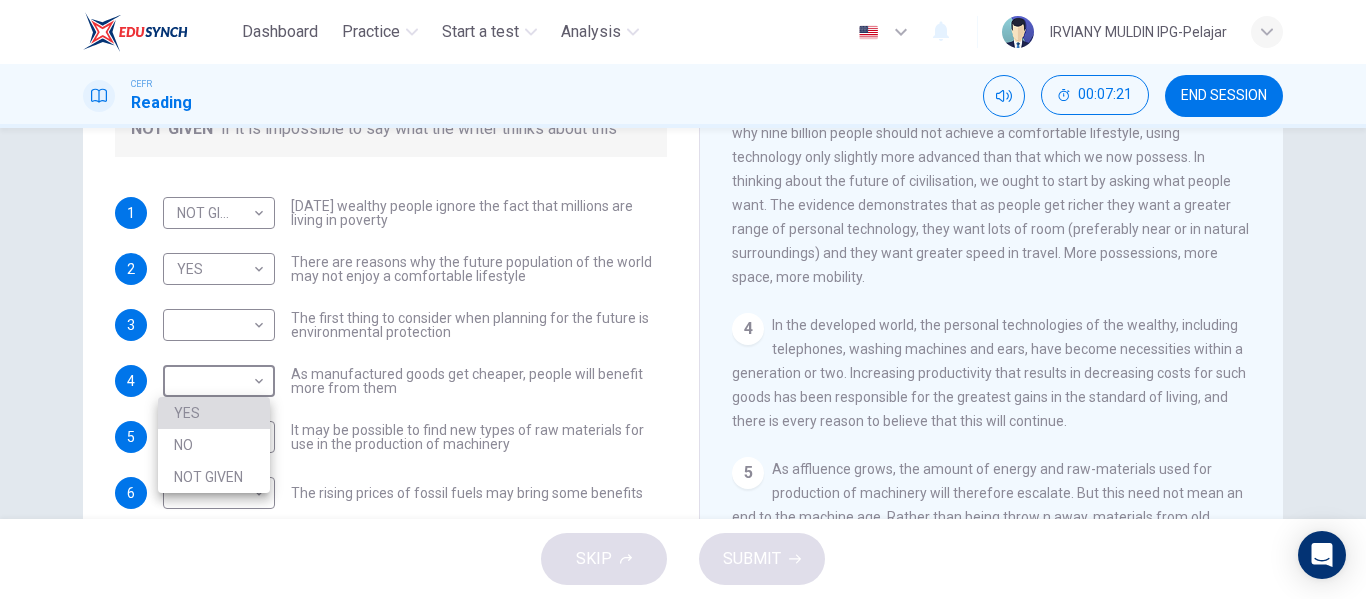 click on "YES" at bounding box center (214, 413) 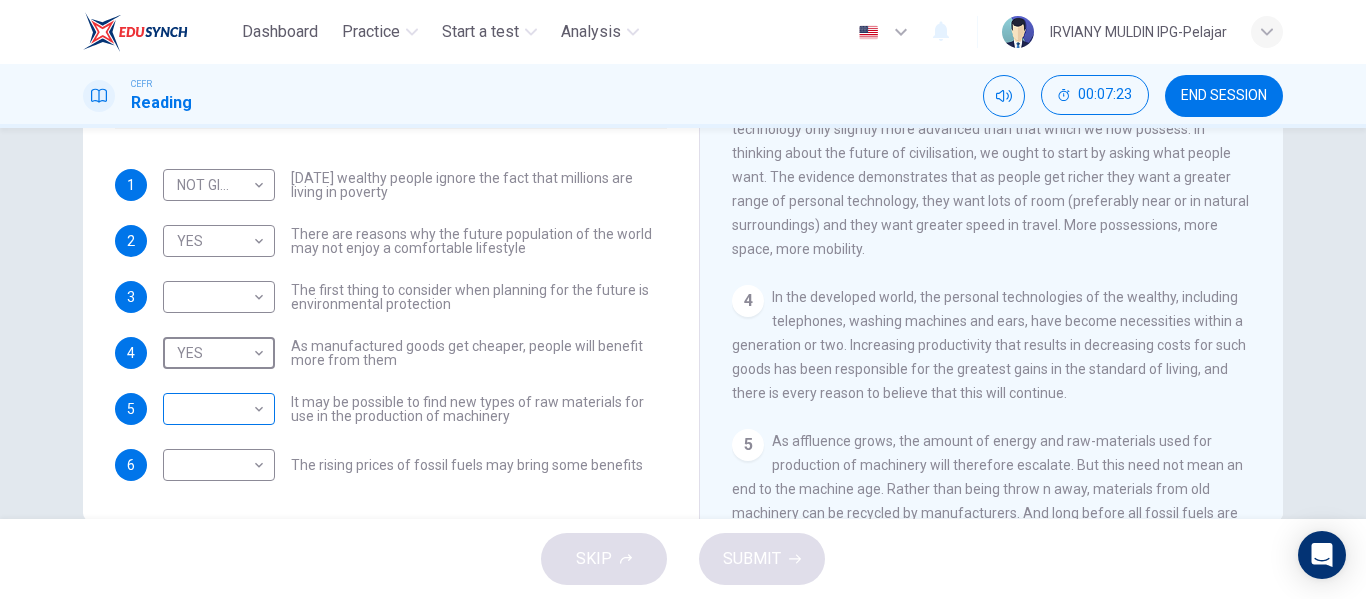 scroll, scrollTop: 343, scrollLeft: 0, axis: vertical 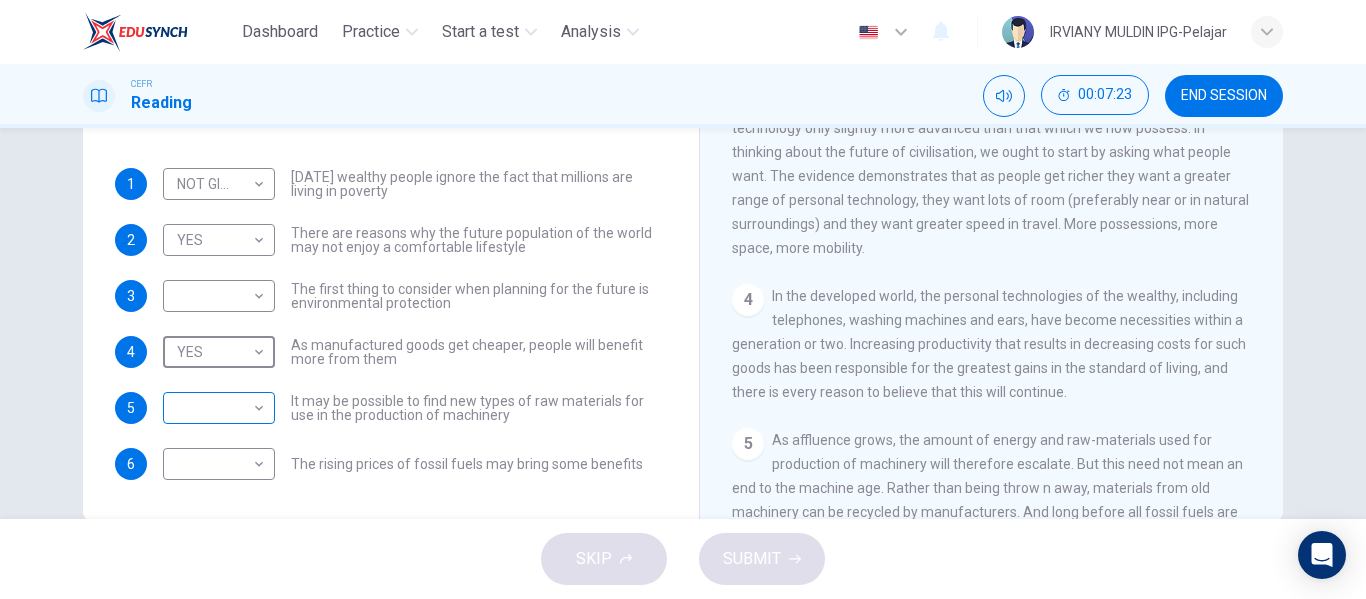 click on "Dashboard Practice Start a test Analysis English en ​ IRVIANY MULDIN IPG-Pelajar CEFR Reading 00:07:23 END SESSION Questions 1 - 6 Do the following statements reflect the claims of the writer in the Reading Passage?
In the boxes below, write YES if the statement agrees with the views of the writer NO if the statement contradicts the views of the writer NOT GIVEN if it is impossible to say what the writer thinks about this 1 NOT GIVEN NOT GIVEN ​ Today's wealthy people ignore the fact that millions are living in poverty 2 YES YES ​ There are reasons why the future population of the world may not enjoy a comfortable lifestyle 3 ​ ​ The first thing to consider when planning for the future is environmental protection 4 YES YES ​ As manufactured goods get cheaper, people will benefit more from them 5 ​ ​ It may be possible to find new types of raw materials for use in the production of machinery 6 ​ ​ The rising prices of fossil fuels may bring some benefits Worldly Wealth CLICK TO ZOOM 1 2 3" at bounding box center [683, 299] 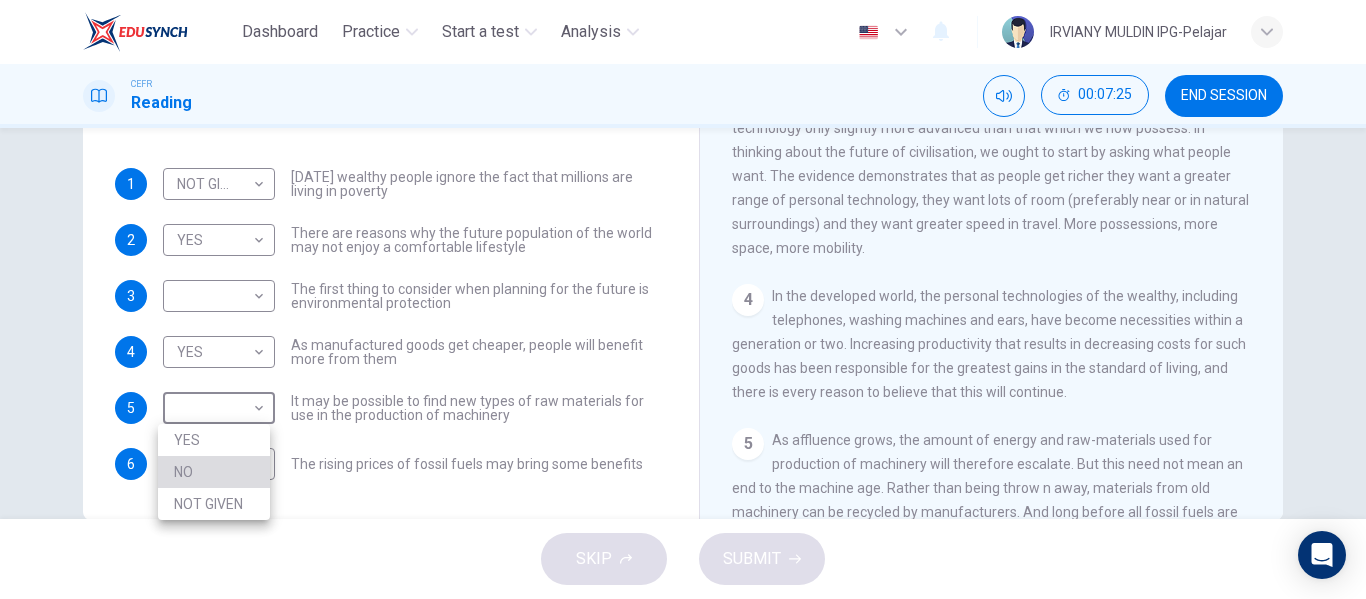 click on "NO" at bounding box center [214, 472] 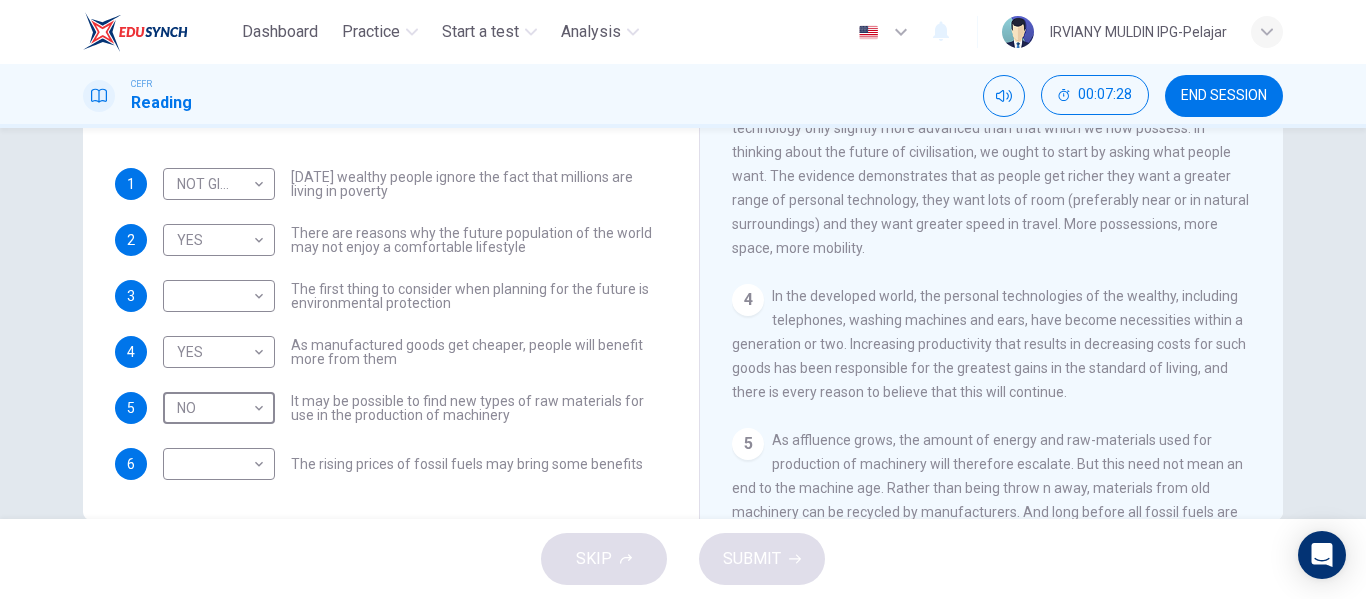 scroll, scrollTop: 366, scrollLeft: 0, axis: vertical 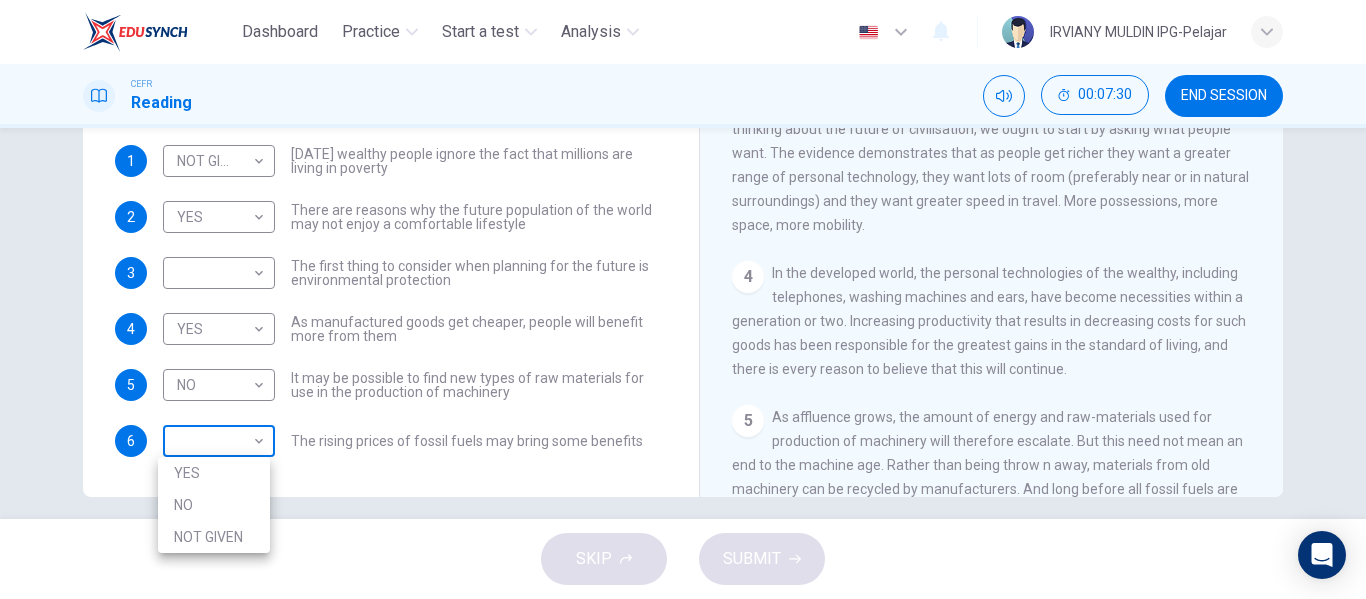 click on "Dashboard Practice Start a test Analysis English en ​ IRVIANY MULDIN IPG-Pelajar CEFR Reading 00:07:30 END SESSION Questions 1 - 6 Do the following statements reflect the claims of the writer in the Reading Passage?
In the boxes below, write YES if the statement agrees with the views of the writer NO if the statement contradicts the views of the writer NOT GIVEN if it is impossible to say what the writer thinks about this 1 NOT GIVEN NOT GIVEN ​ Today's wealthy people ignore the fact that millions are living in poverty 2 YES YES ​ There are reasons why the future population of the world may not enjoy a comfortable lifestyle 3 ​ ​ The first thing to consider when planning for the future is environmental protection 4 YES YES ​ As manufactured goods get cheaper, people will benefit more from them 5 NO NO ​ It may be possible to find new types of raw materials for use in the production of machinery 6 ​ ​ The rising prices of fossil fuels may bring some benefits Worldly Wealth CLICK TO ZOOM 1 2" at bounding box center [683, 299] 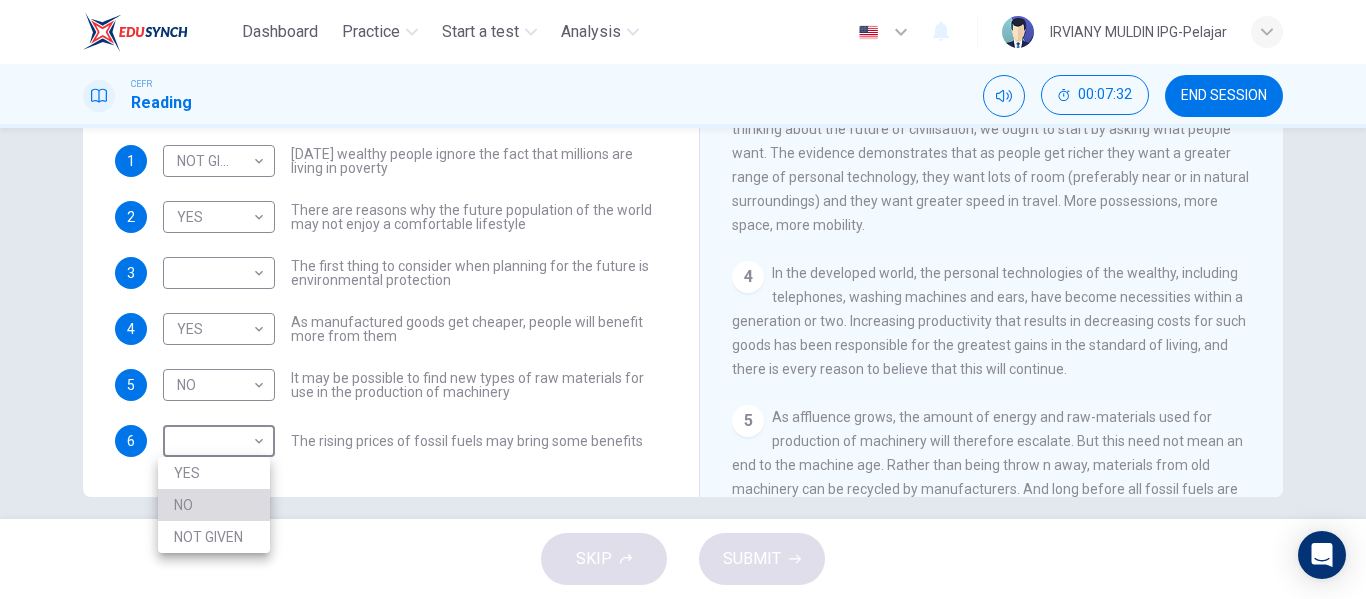 click on "NO" at bounding box center (214, 505) 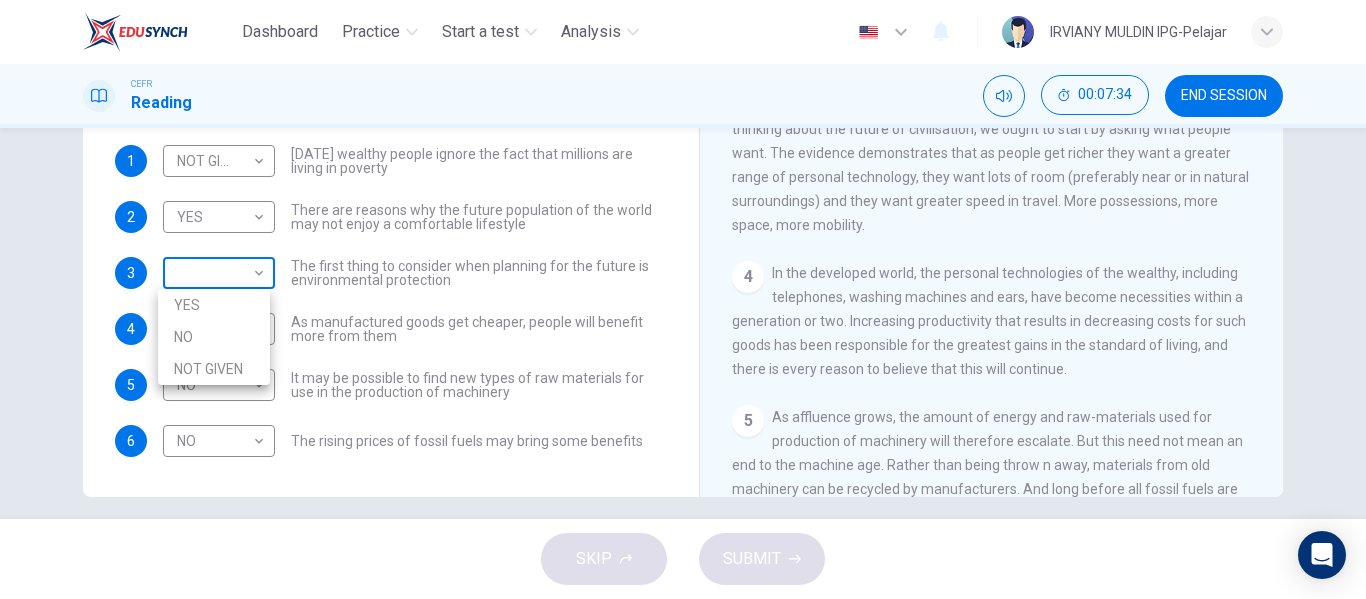 click on "Dashboard Practice Start a test Analysis English en ​ IRVIANY MULDIN IPG-Pelajar CEFR Reading 00:07:34 END SESSION Questions 1 - 6 Do the following statements reflect the claims of the writer in the Reading Passage?
In the boxes below, write YES if the statement agrees with the views of the writer NO if the statement contradicts the views of the writer NOT GIVEN if it is impossible to say what the writer thinks about this 1 NOT GIVEN NOT GIVEN ​ Today's wealthy people ignore the fact that millions are living in poverty 2 YES YES ​ There are reasons why the future population of the world may not enjoy a comfortable lifestyle 3 ​ ​ The first thing to consider when planning for the future is environmental protection 4 YES YES ​ As manufactured goods get cheaper, people will benefit more from them 5 NO NO ​ It may be possible to find new types of raw materials for use in the production of machinery 6 NO NO ​ The rising prices of fossil fuels may bring some benefits Worldly Wealth CLICK TO ZOOM 1" at bounding box center [683, 299] 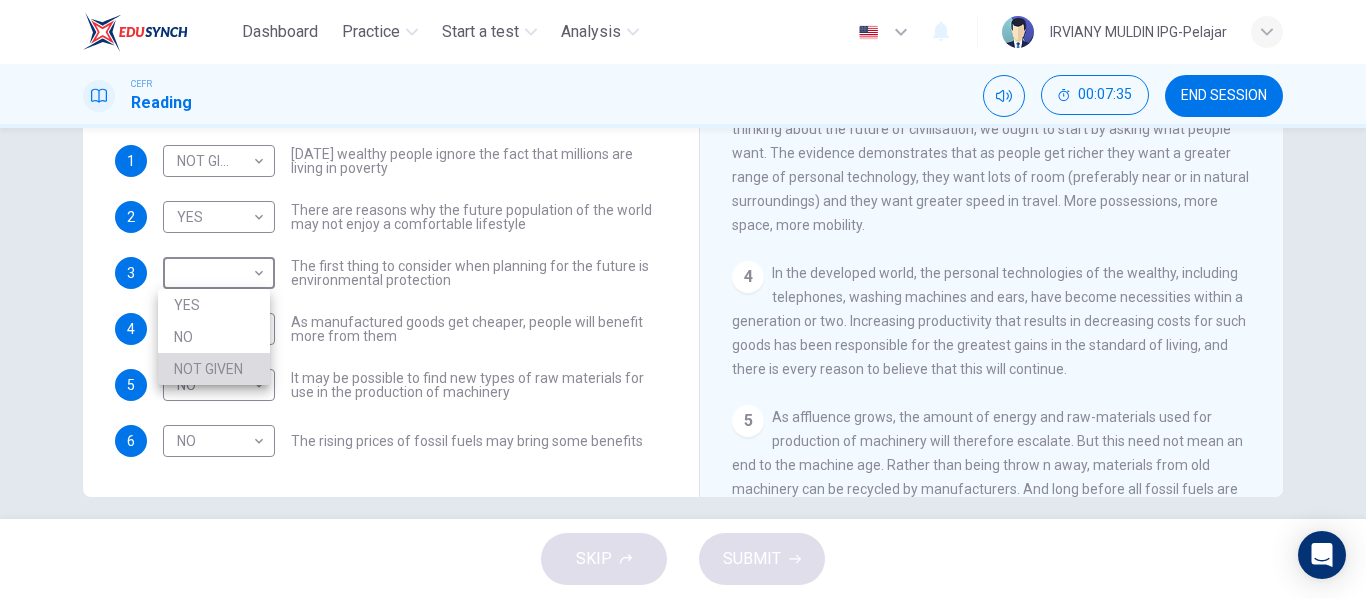 click on "NOT GIVEN" at bounding box center [214, 369] 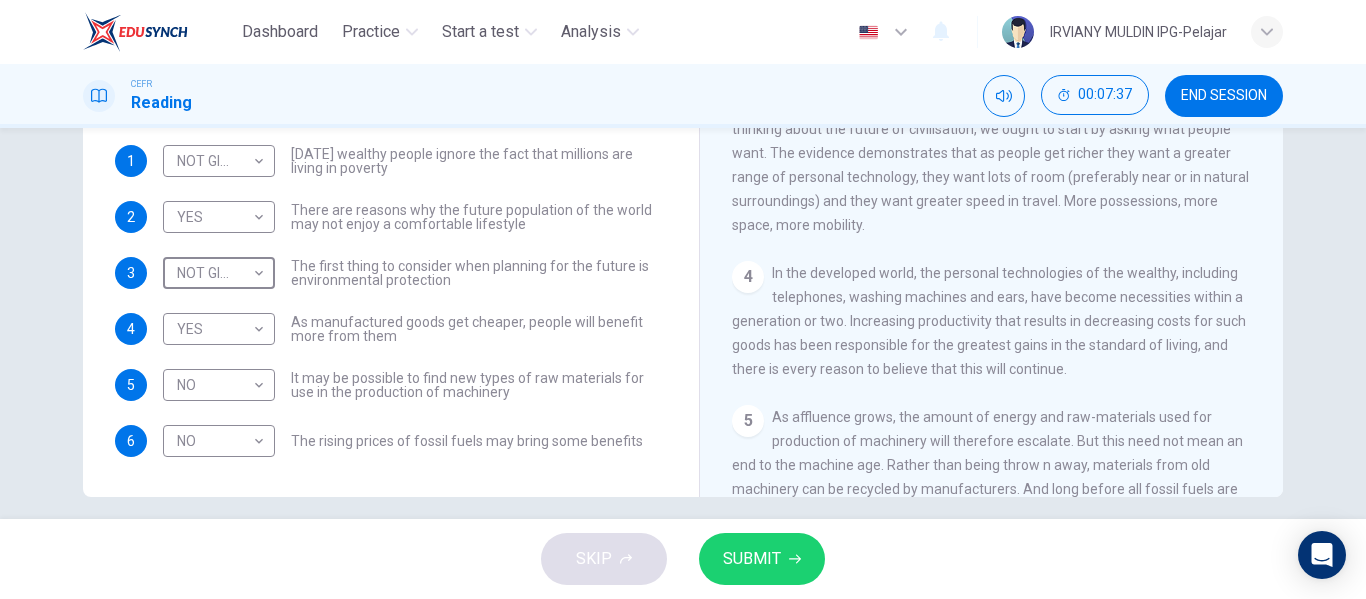 click on "SUBMIT" at bounding box center [752, 559] 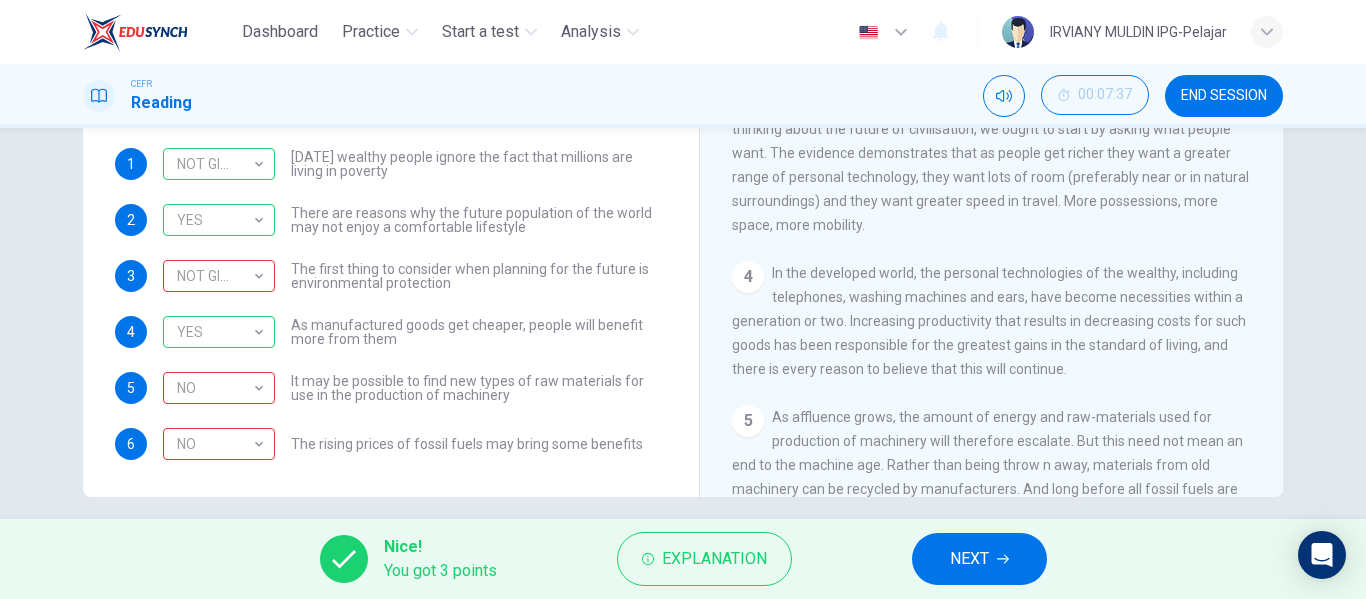 scroll, scrollTop: 80, scrollLeft: 0, axis: vertical 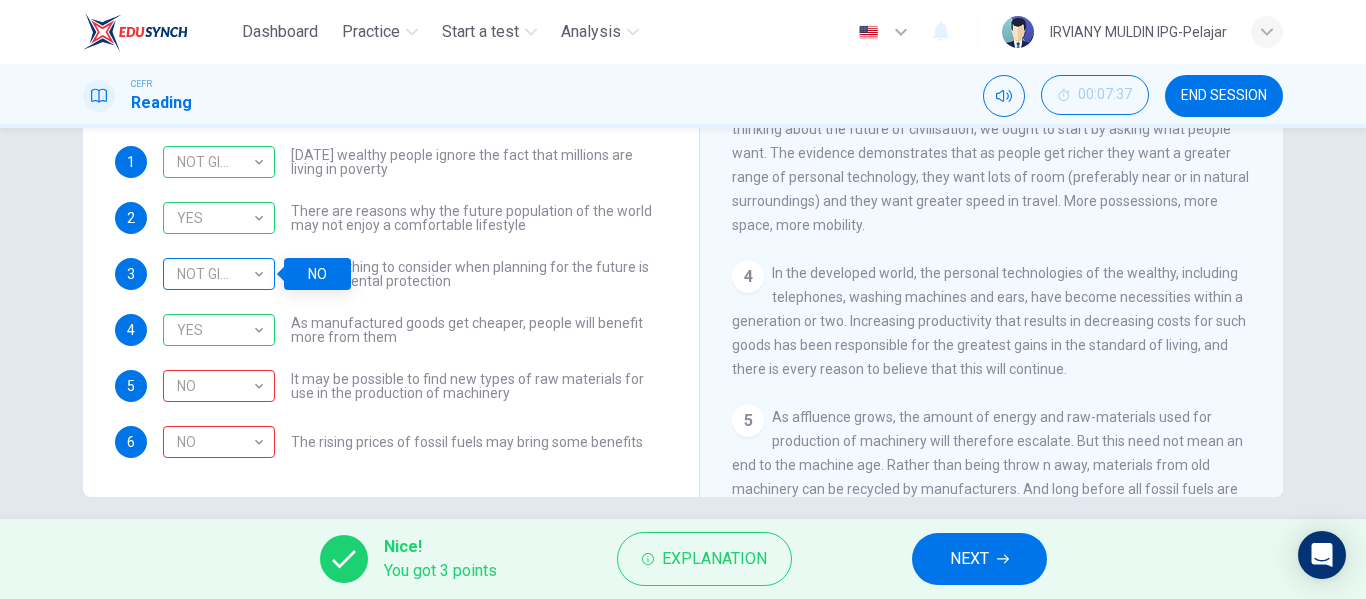click on "NOT GIVEN" at bounding box center (215, 274) 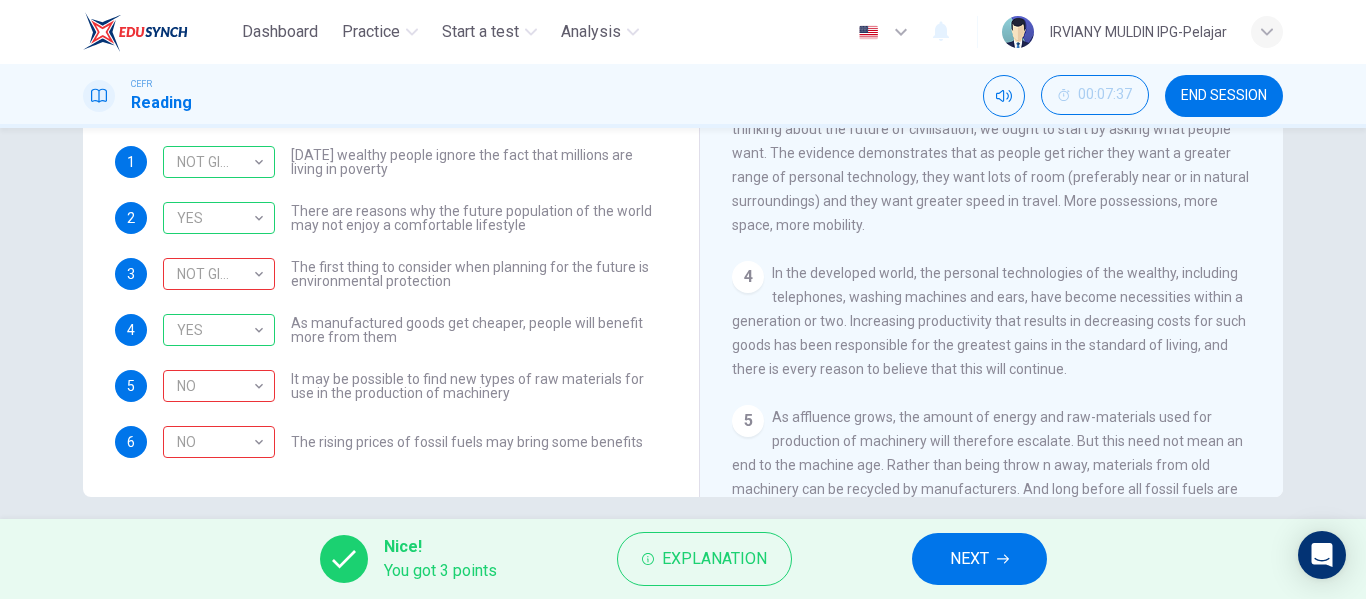 scroll, scrollTop: 81, scrollLeft: 0, axis: vertical 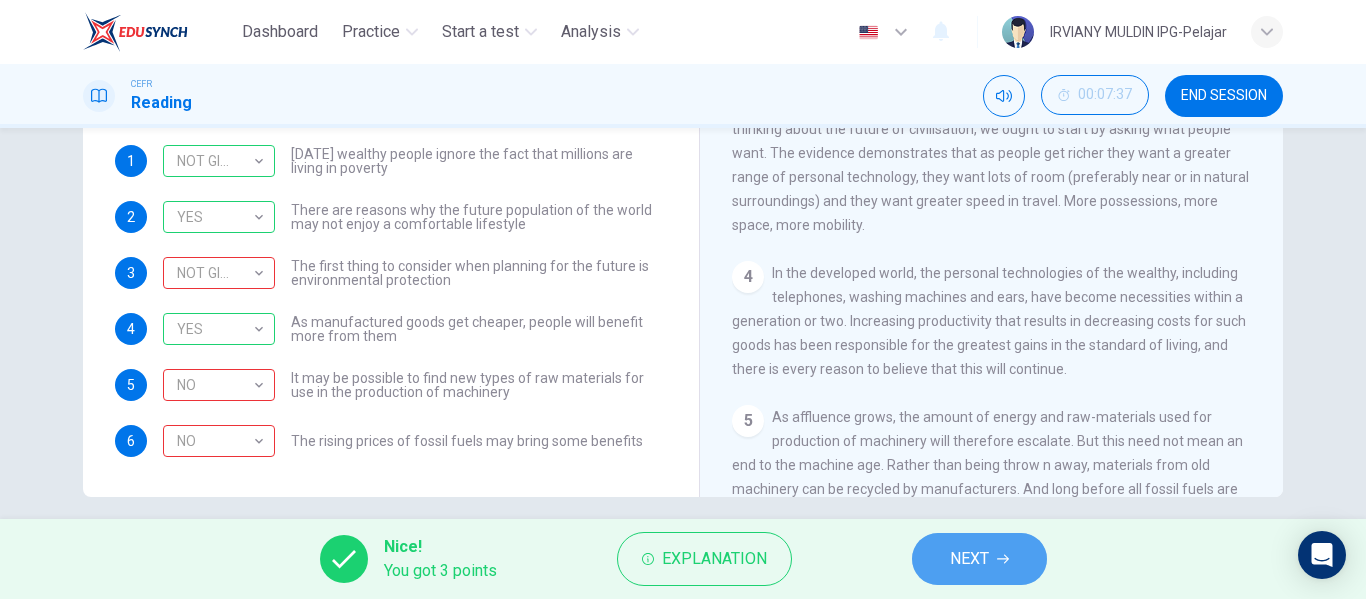 click on "NEXT" at bounding box center [969, 559] 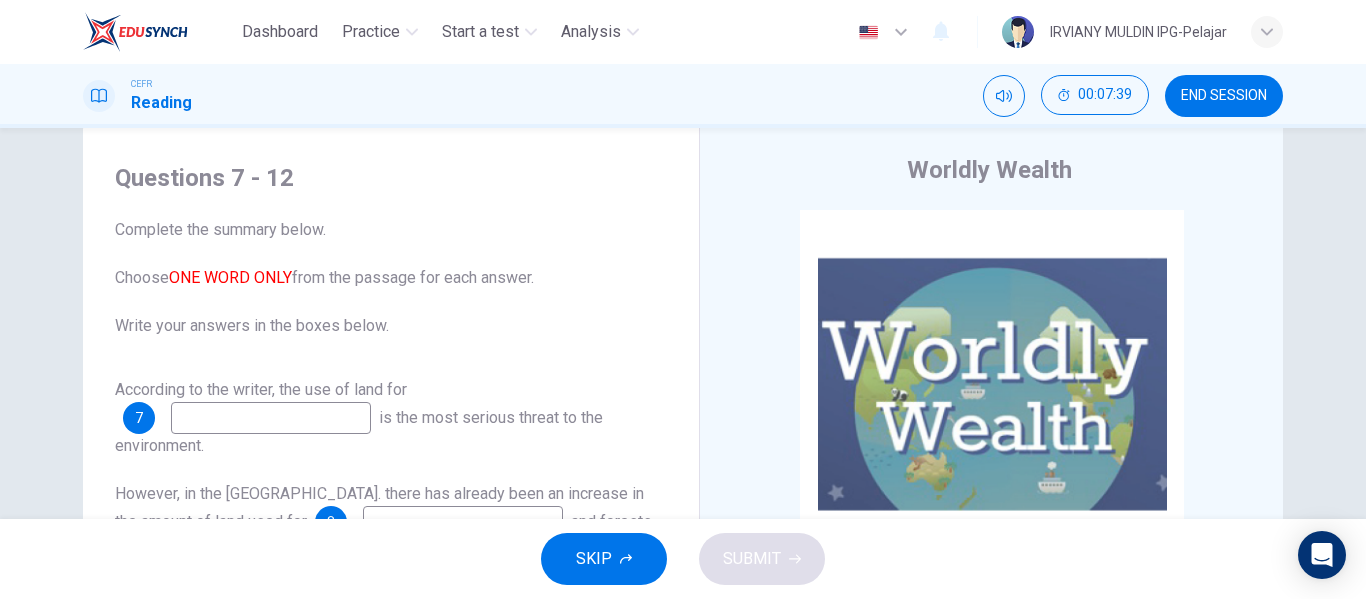 scroll, scrollTop: 0, scrollLeft: 0, axis: both 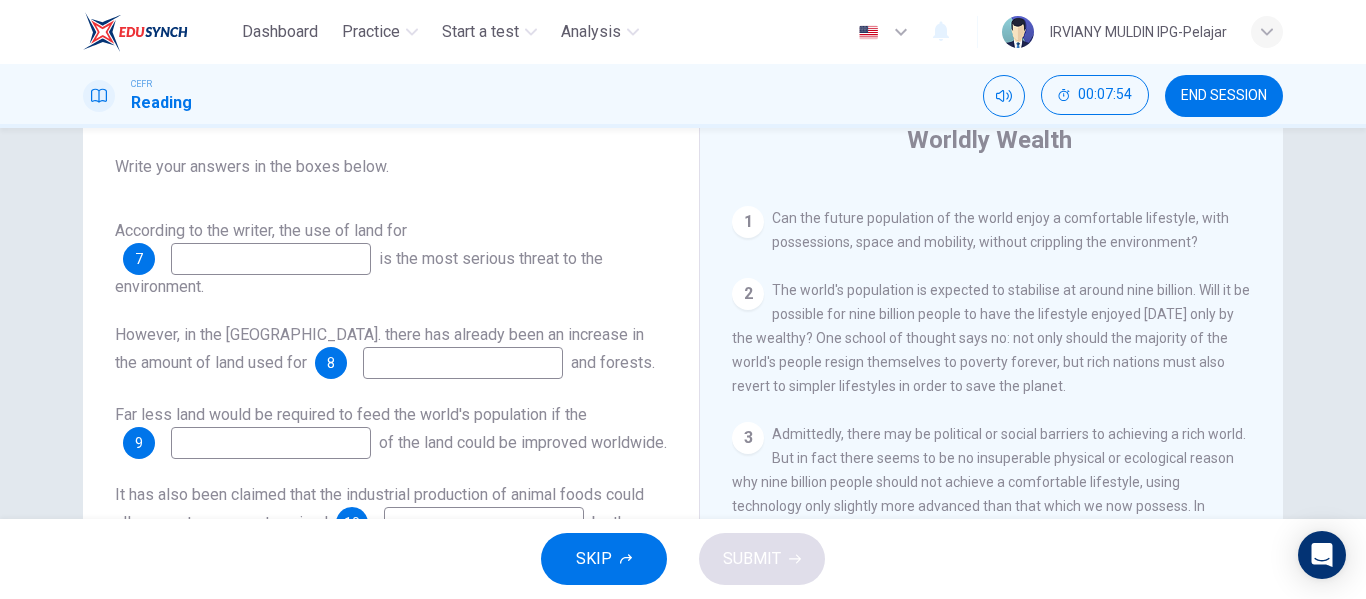 click at bounding box center [463, 363] 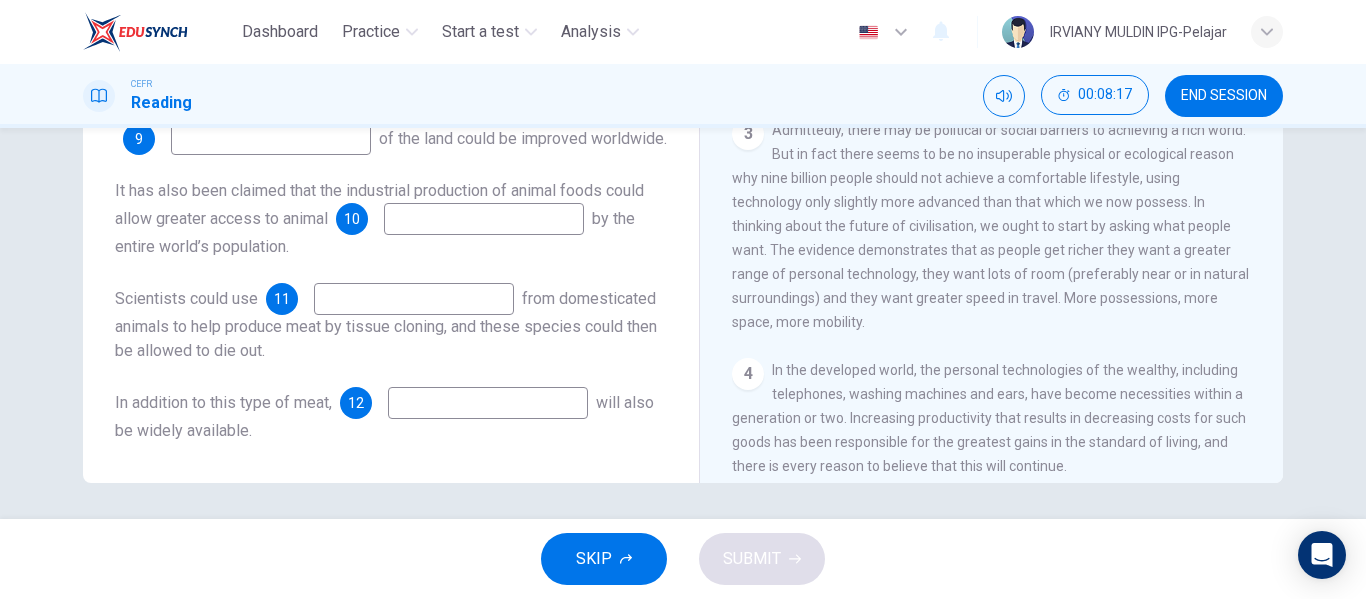 scroll, scrollTop: 384, scrollLeft: 0, axis: vertical 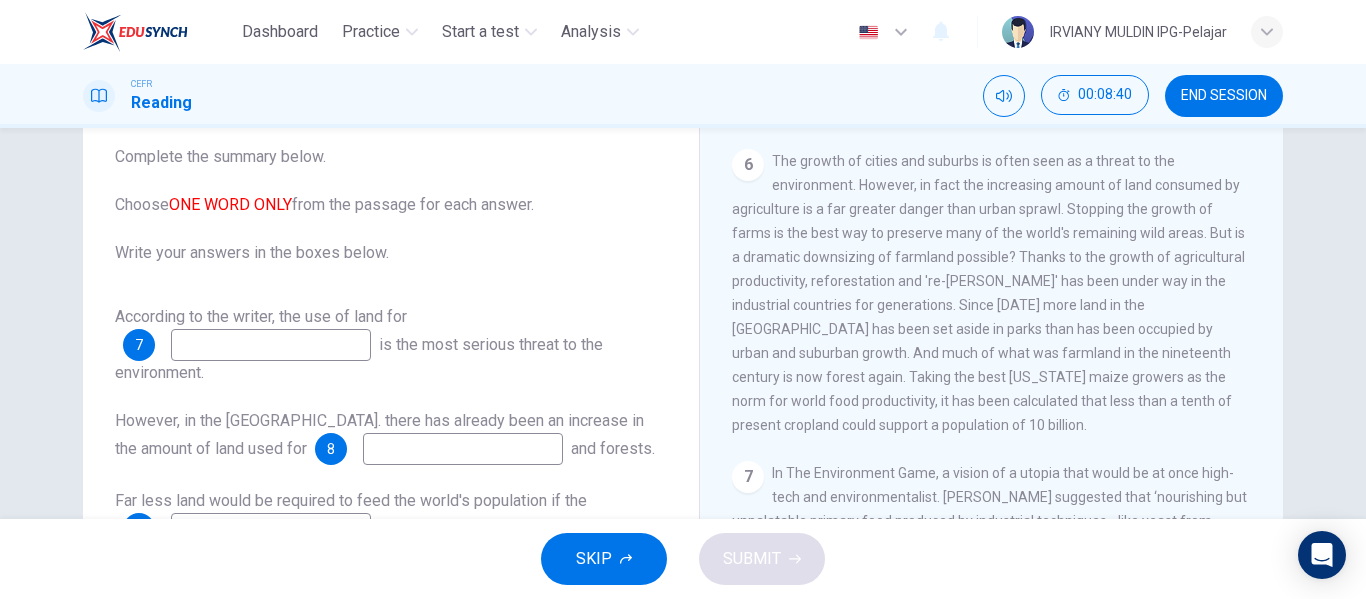 click at bounding box center (271, 345) 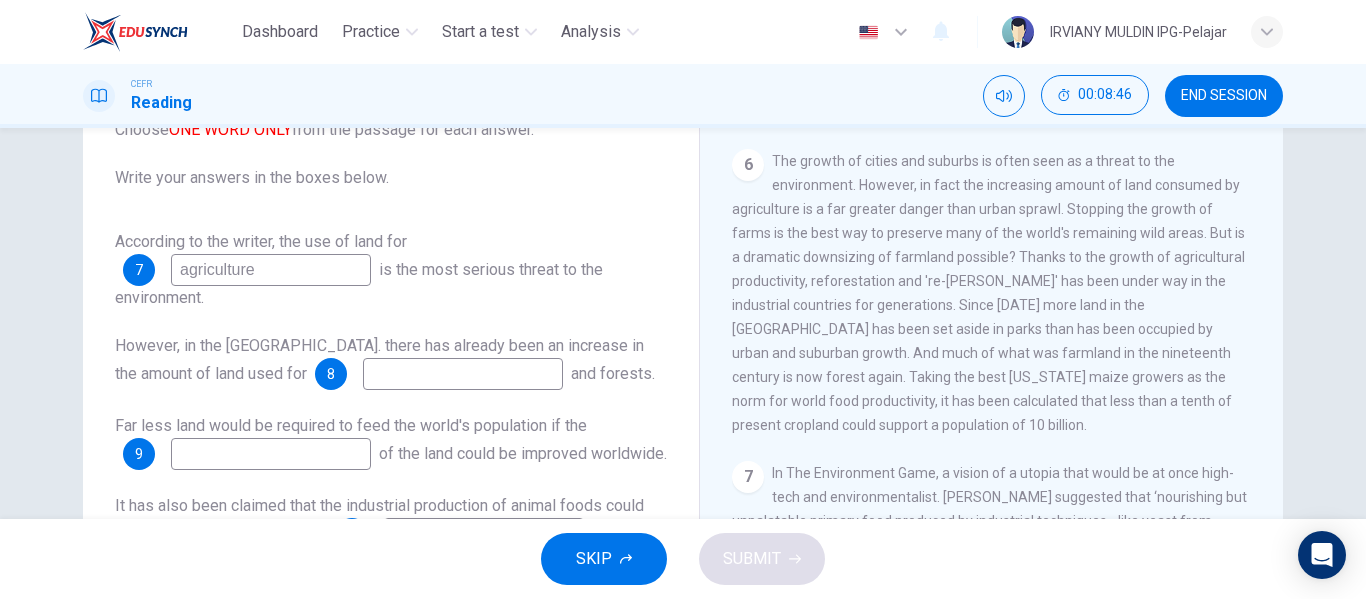 scroll, scrollTop: 76, scrollLeft: 0, axis: vertical 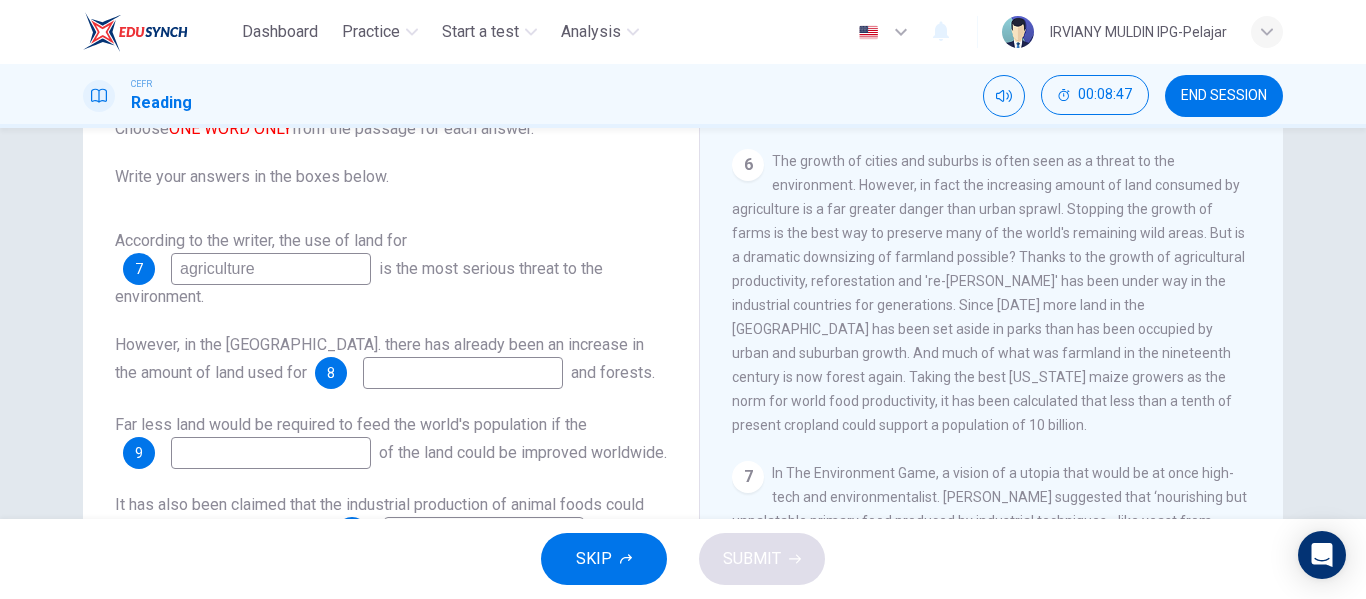 type on "agriculture" 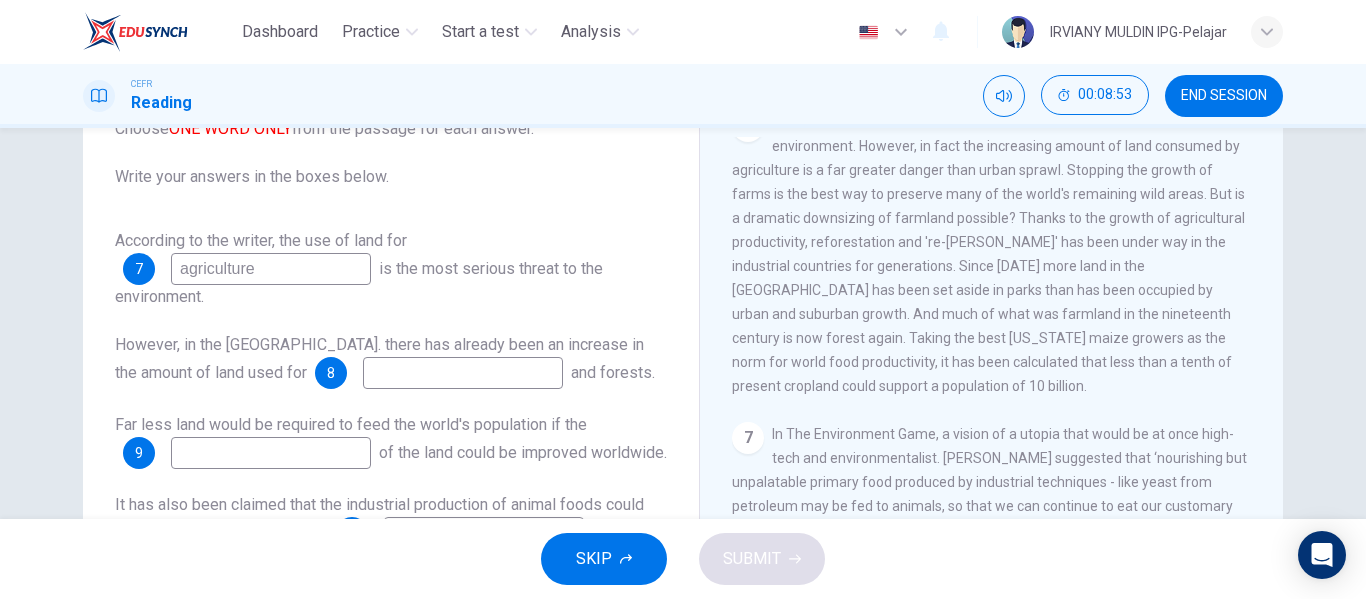 scroll, scrollTop: 1288, scrollLeft: 0, axis: vertical 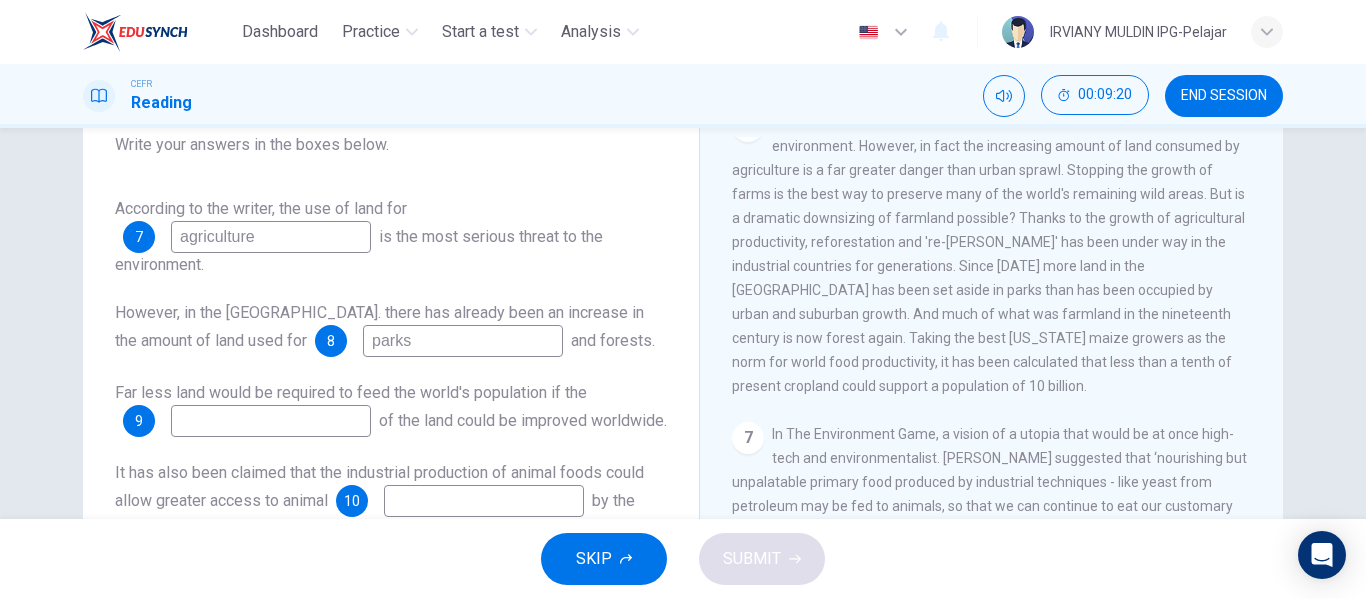 type on "parks" 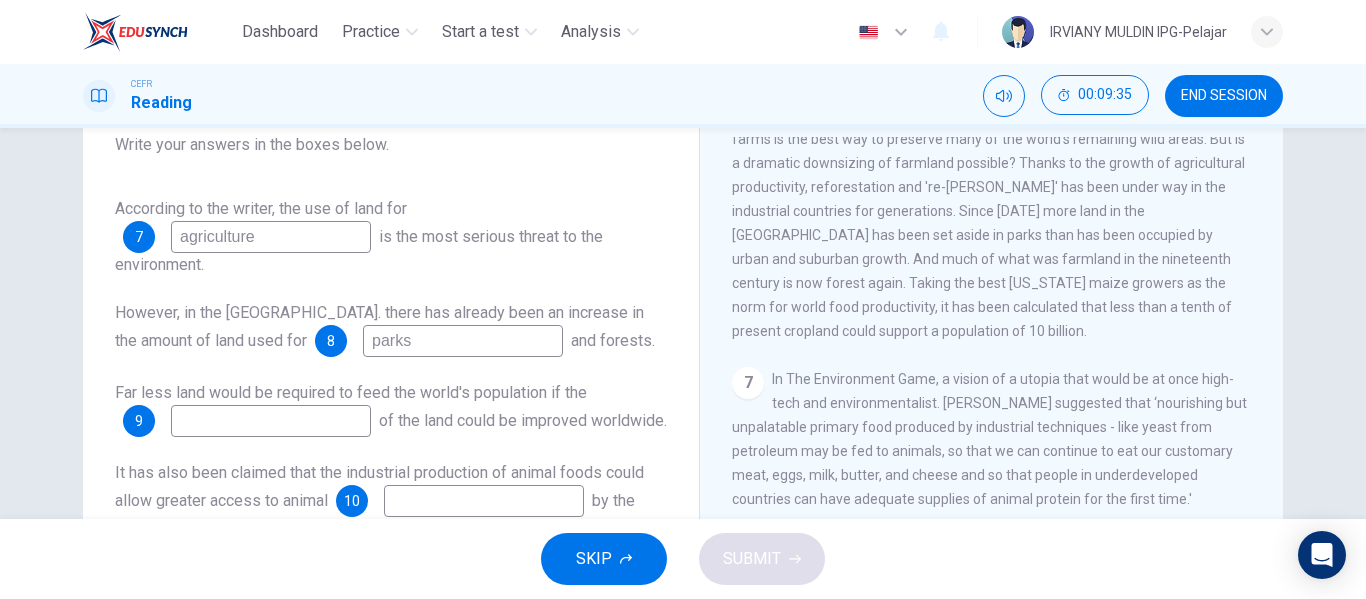 scroll, scrollTop: 1343, scrollLeft: 0, axis: vertical 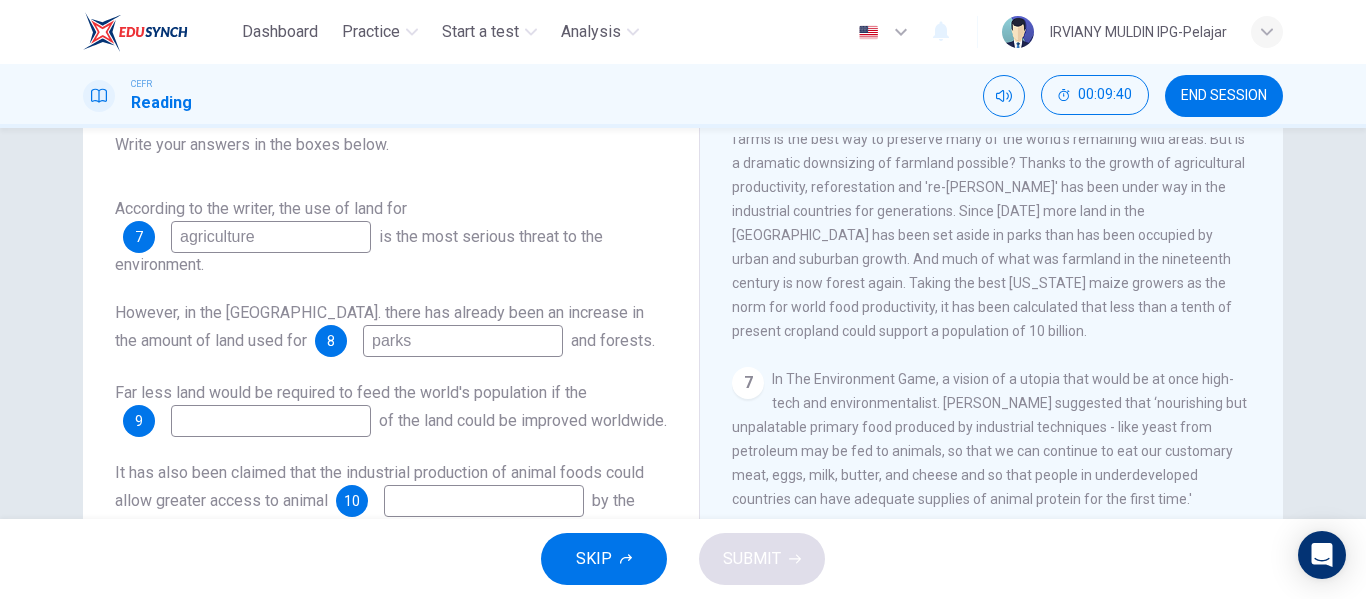click at bounding box center (271, 421) 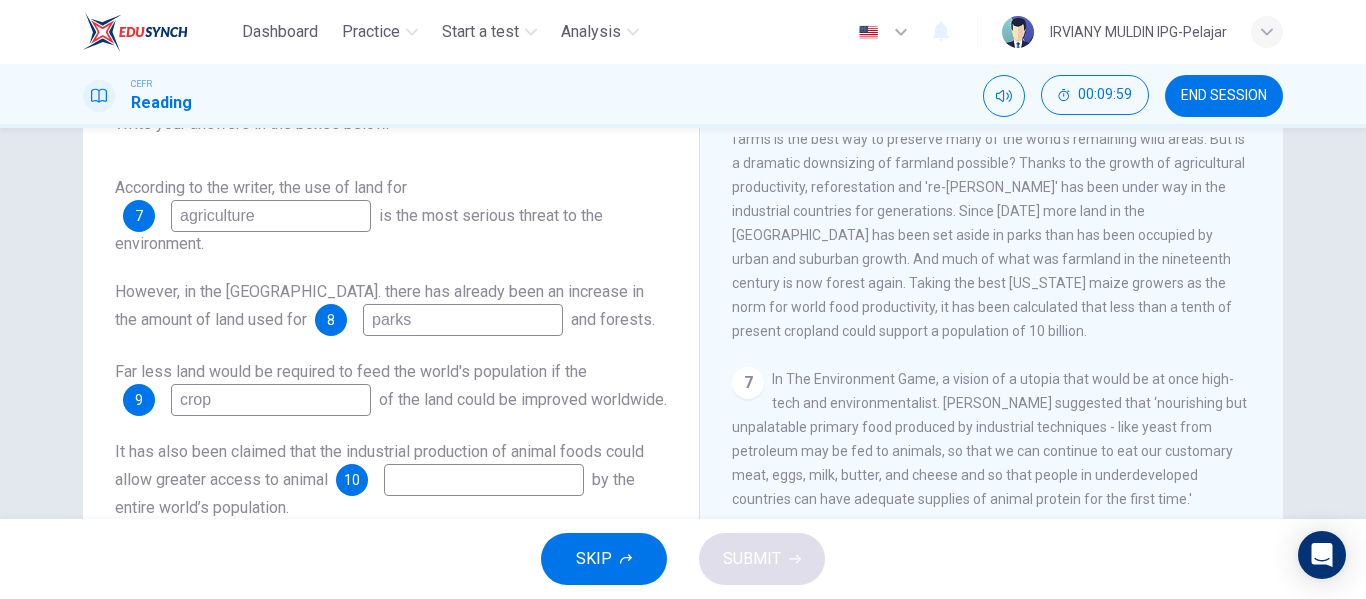 scroll, scrollTop: 153, scrollLeft: 0, axis: vertical 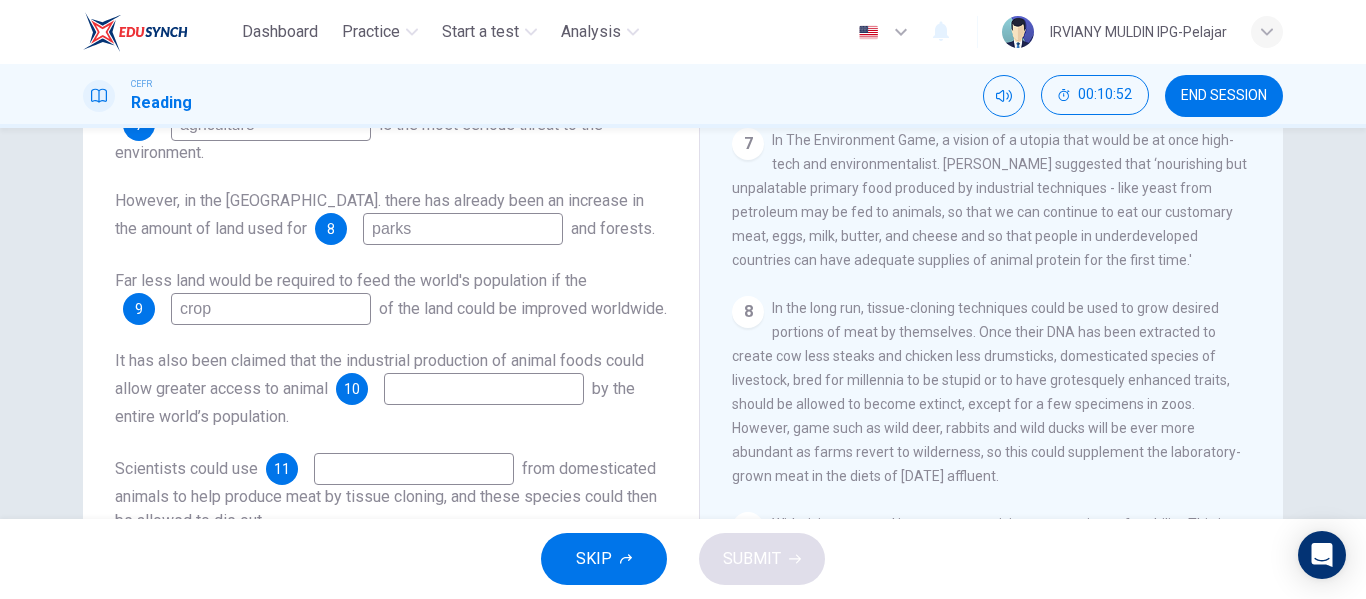 type on "crop" 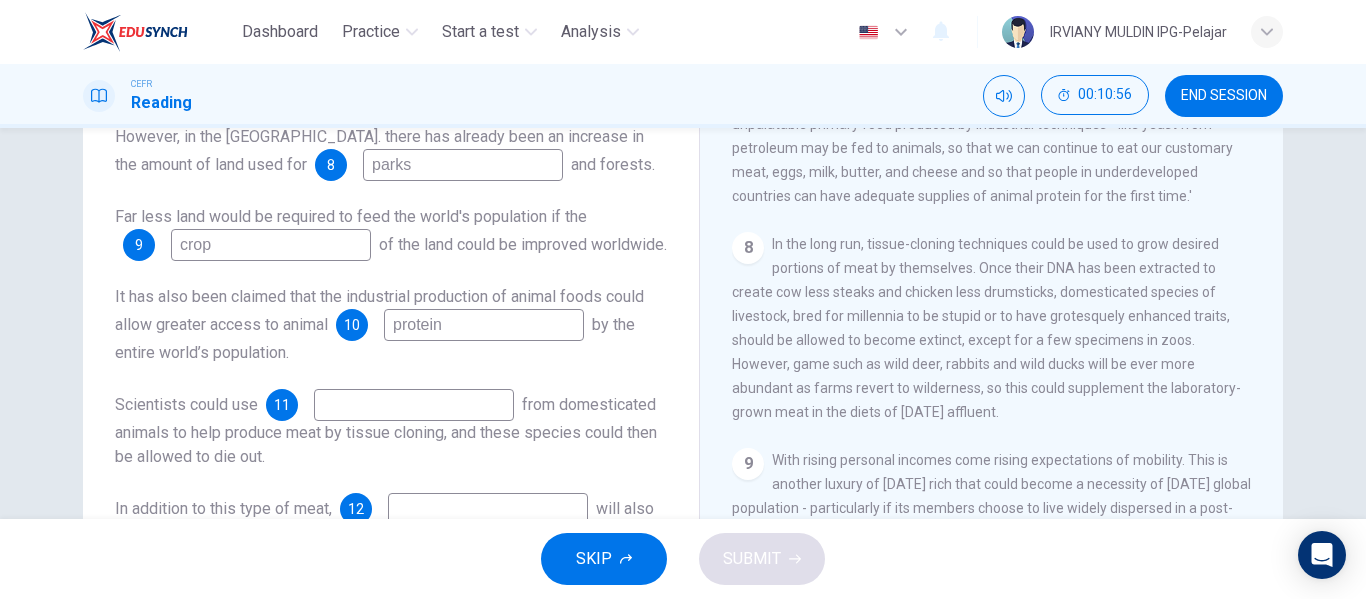 scroll, scrollTop: 275, scrollLeft: 0, axis: vertical 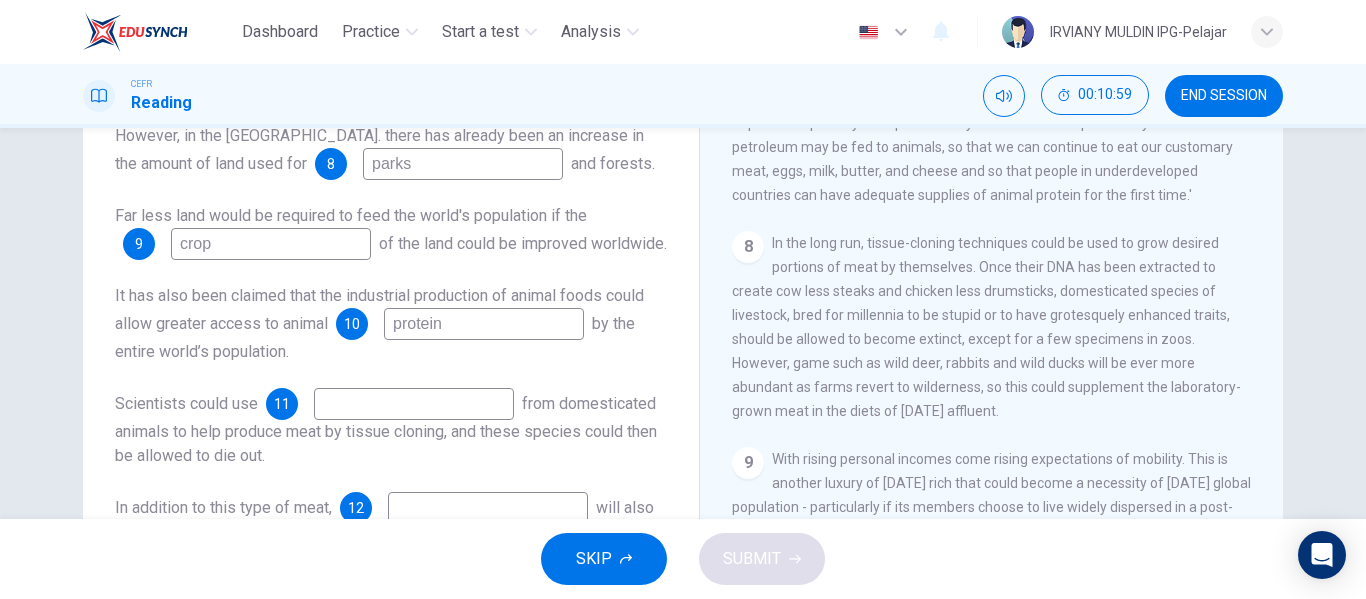 type on "protein" 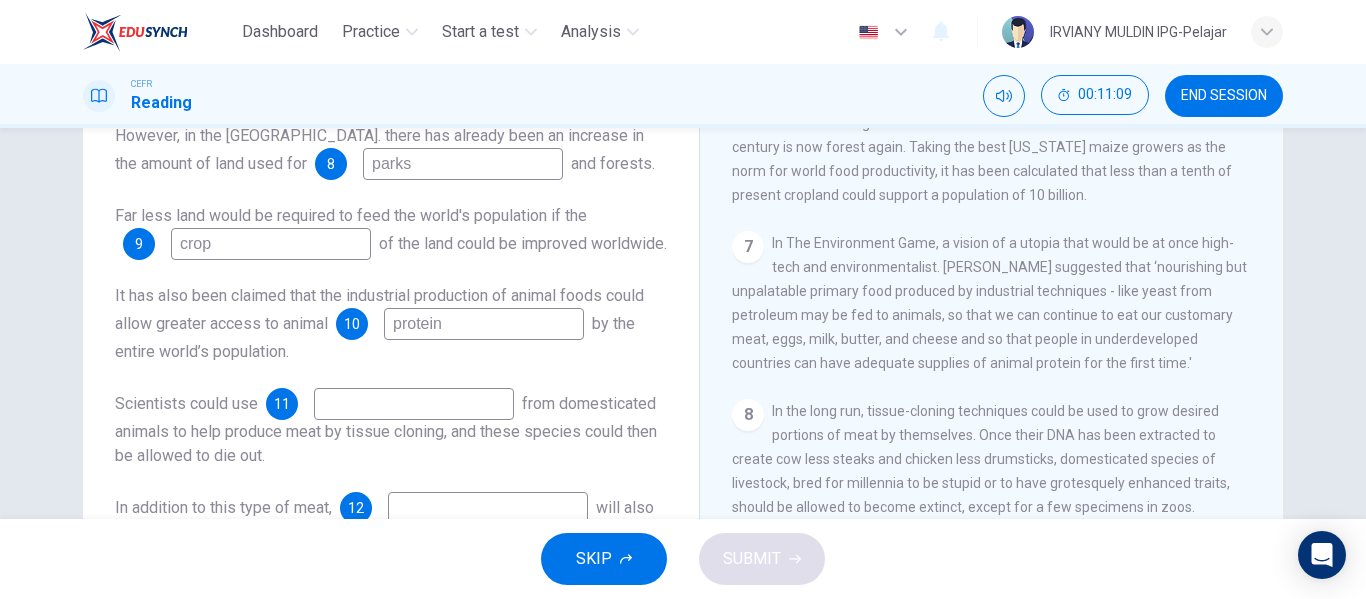 scroll, scrollTop: 1324, scrollLeft: 0, axis: vertical 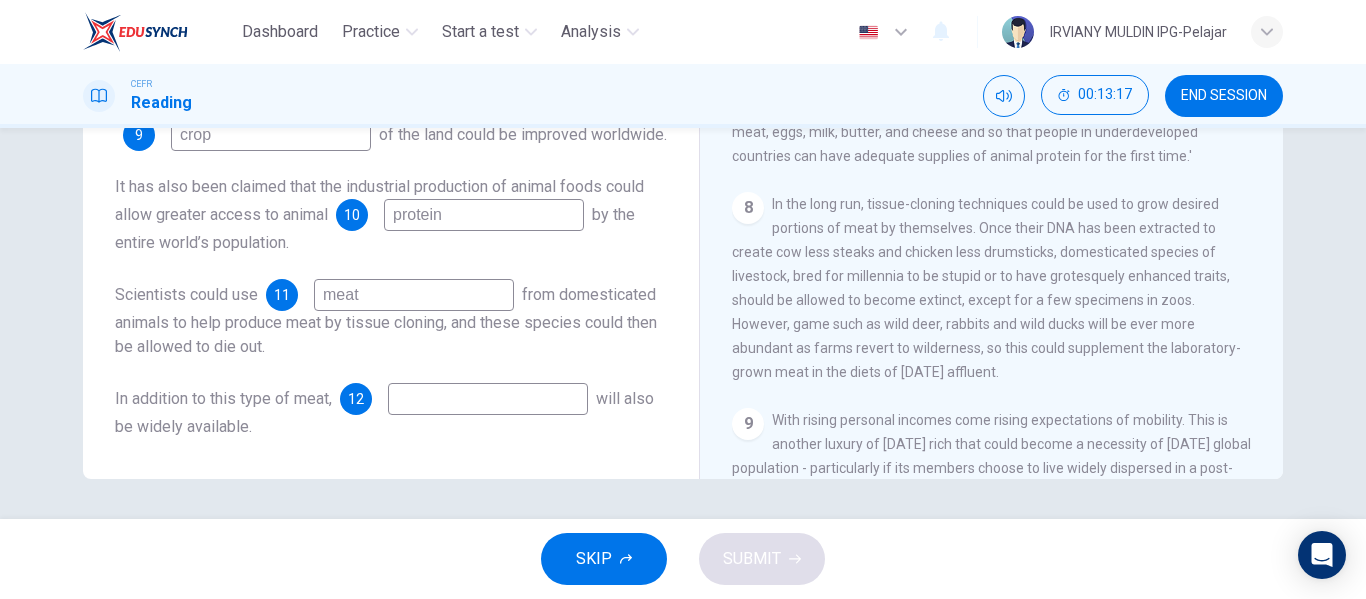 type on "meat" 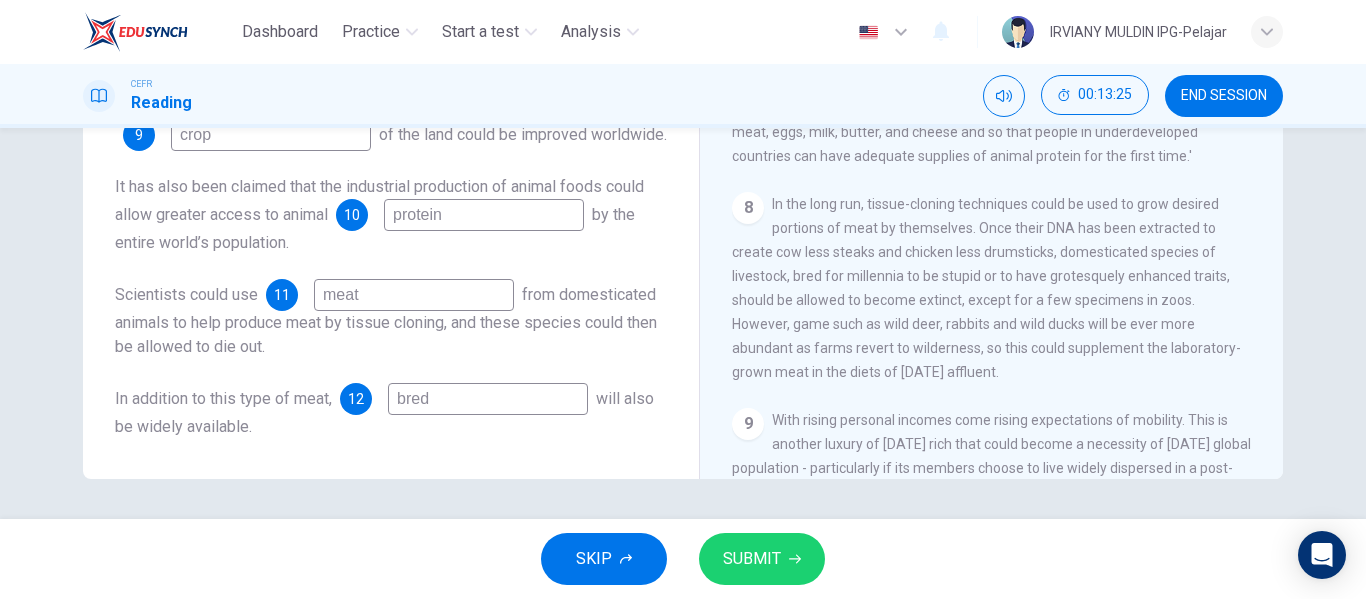 type on "bred" 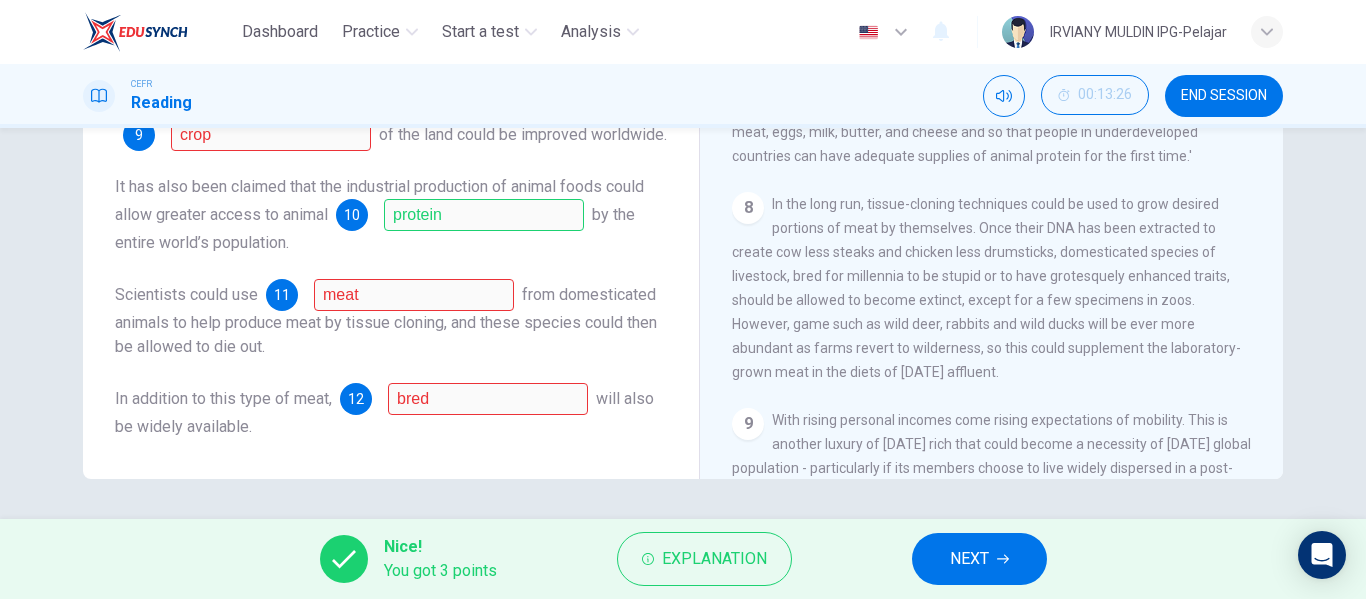 scroll, scrollTop: 0, scrollLeft: 0, axis: both 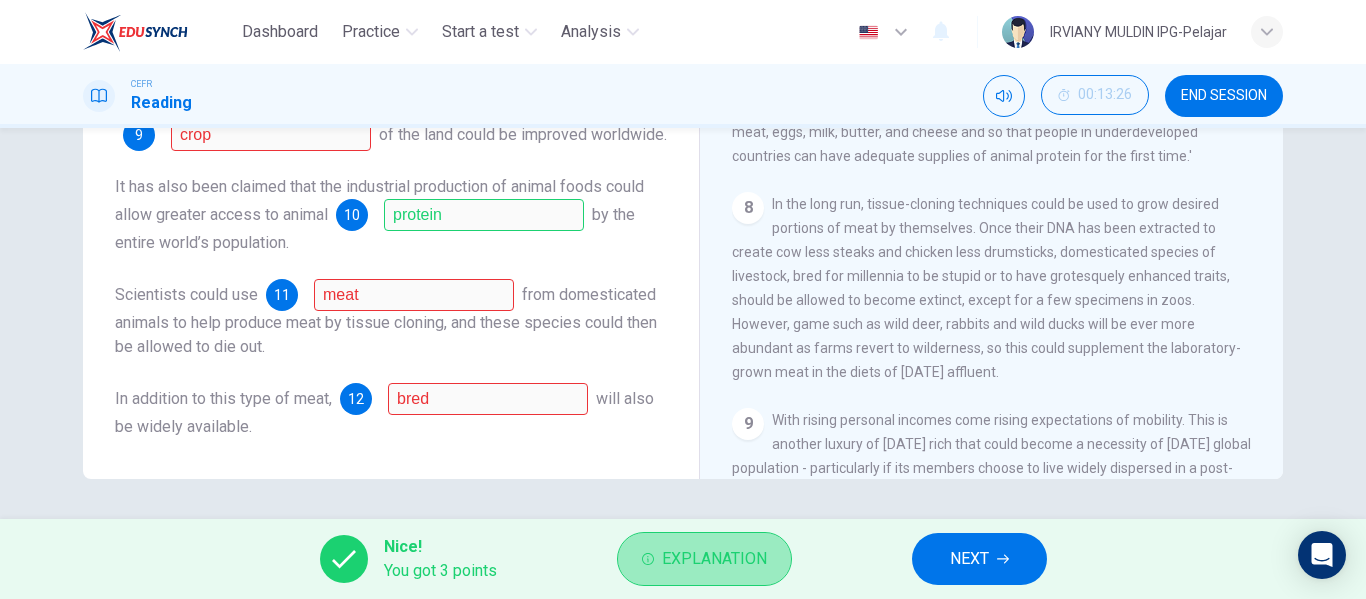 click on "Explanation" at bounding box center (704, 559) 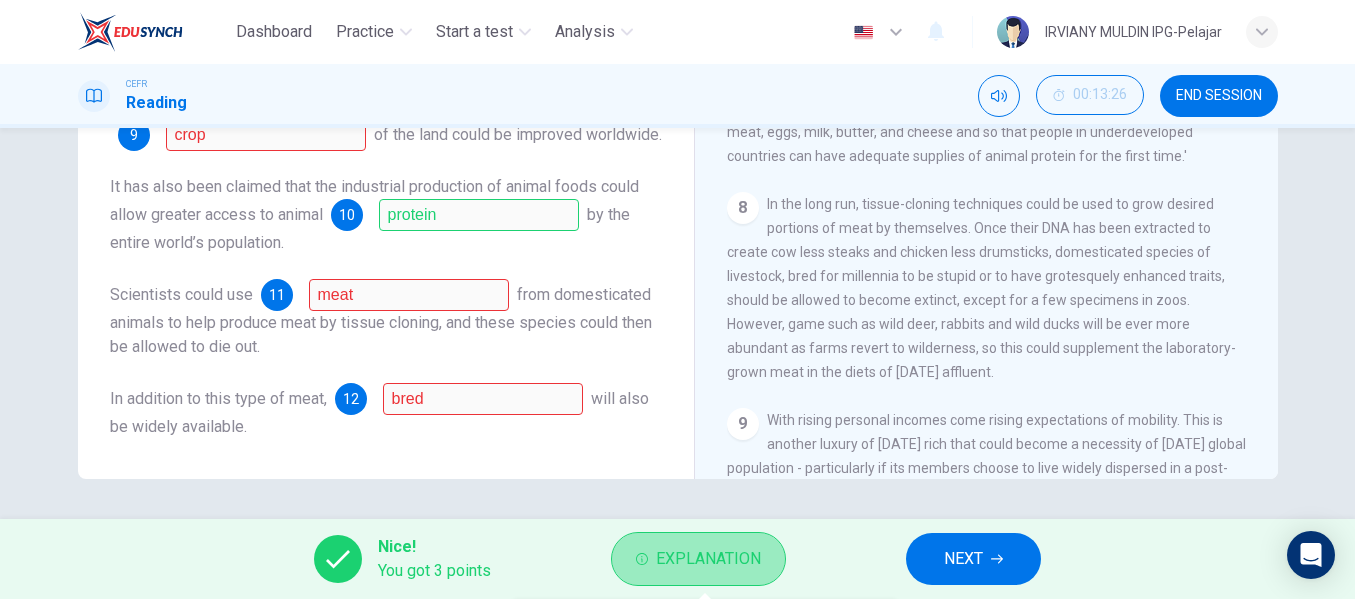 click on "Explanation" at bounding box center (708, 559) 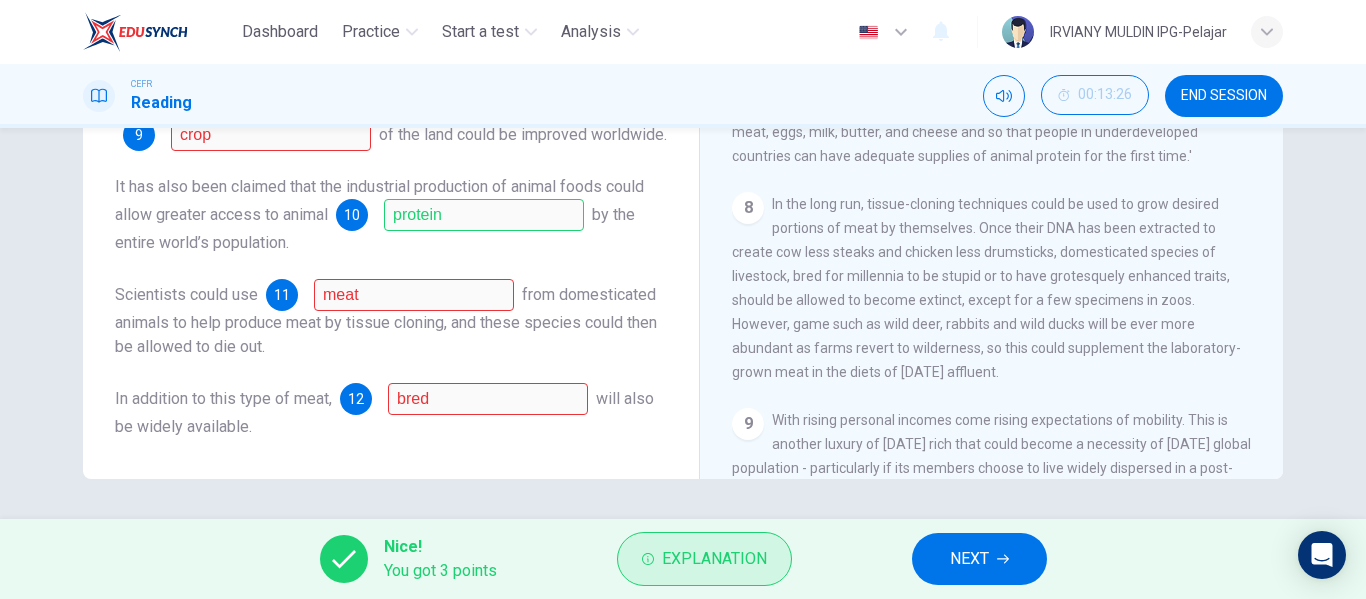 click on "Explanation" at bounding box center [714, 559] 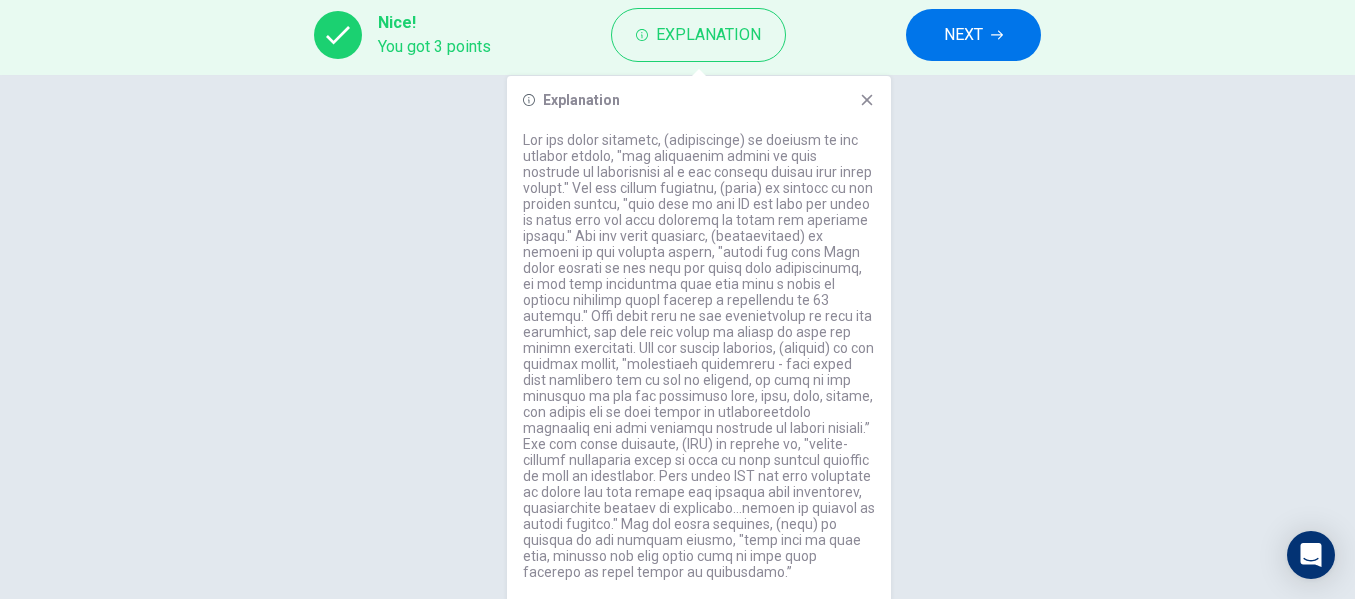 scroll, scrollTop: 529, scrollLeft: 0, axis: vertical 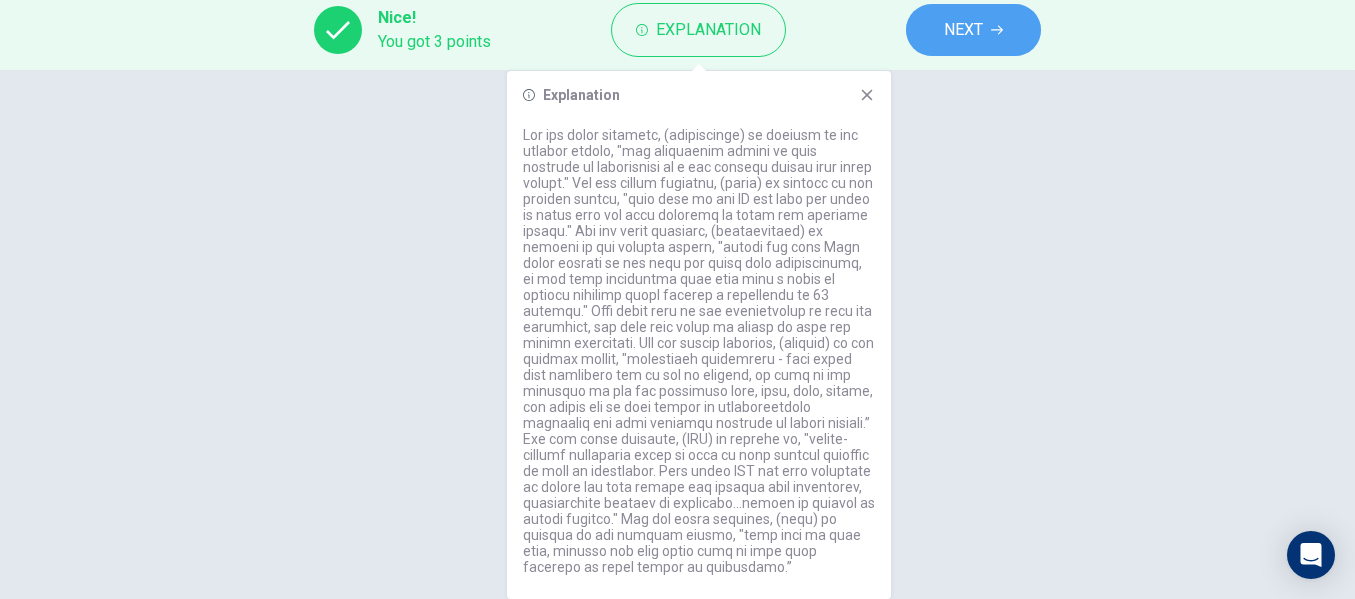 click on "NEXT" at bounding box center (963, 30) 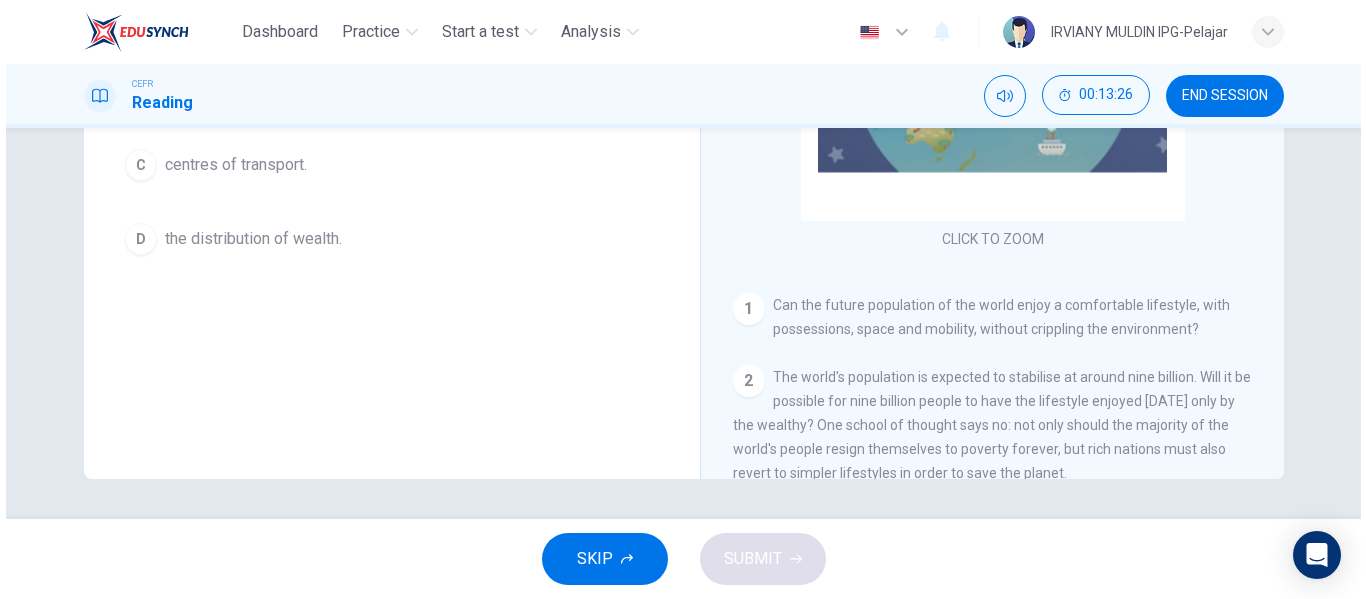 scroll, scrollTop: 0, scrollLeft: 0, axis: both 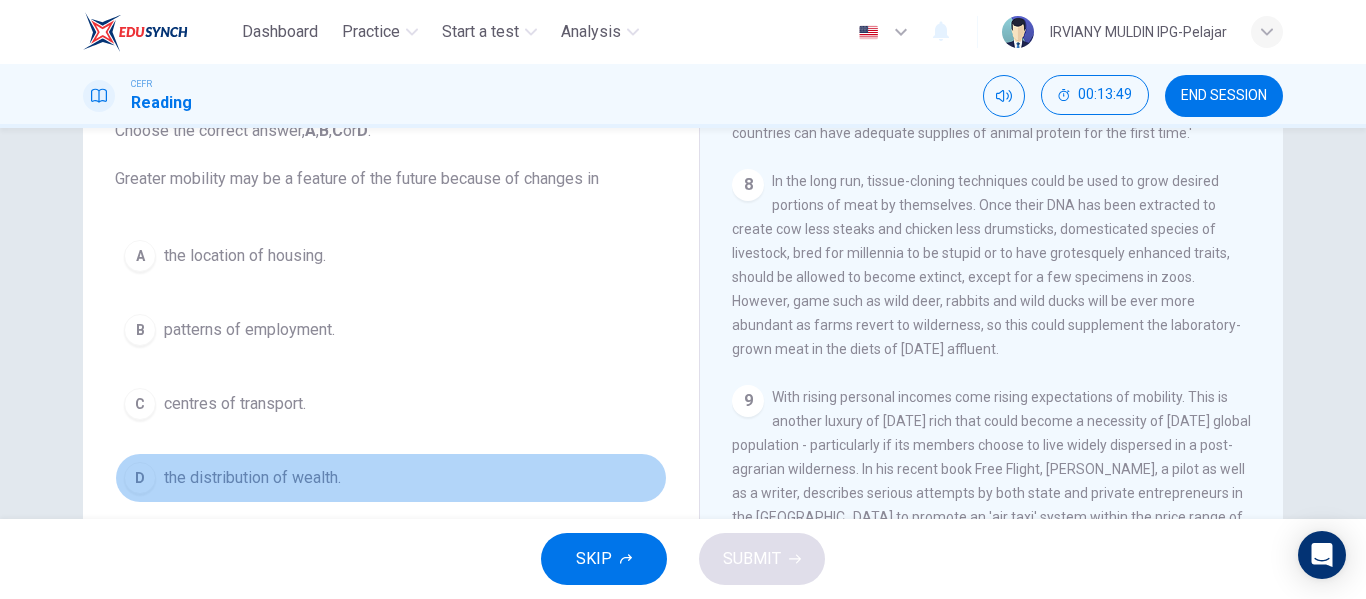 click on "D" at bounding box center (140, 478) 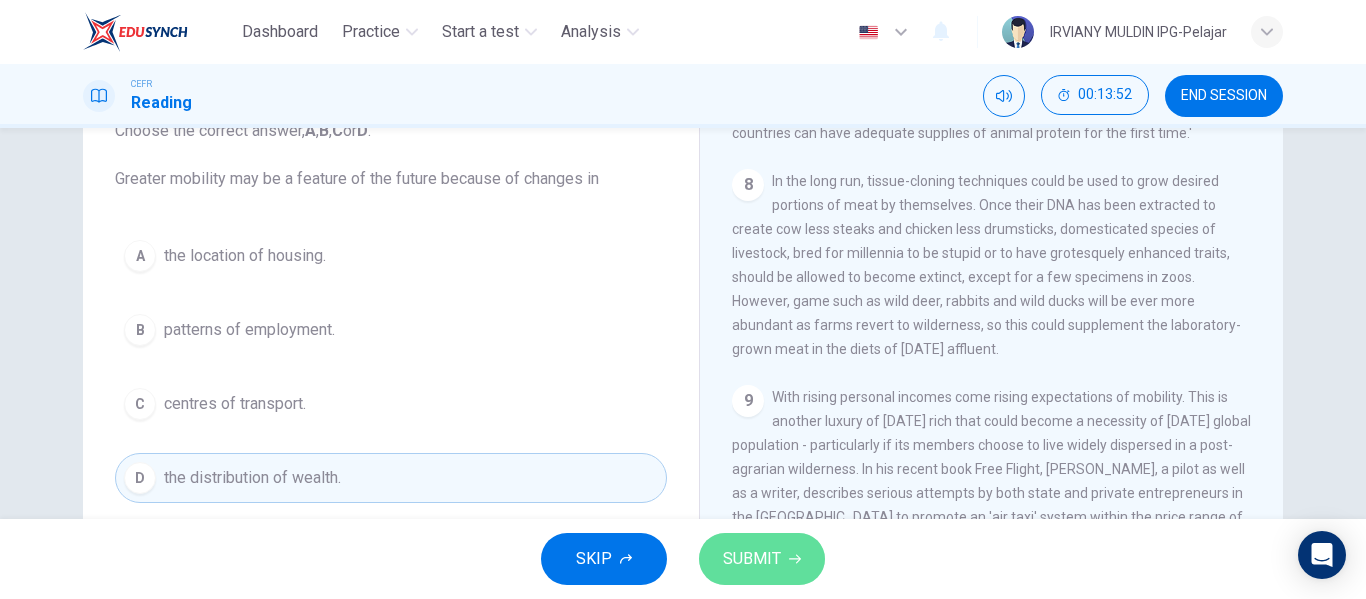 click on "SUBMIT" at bounding box center (752, 559) 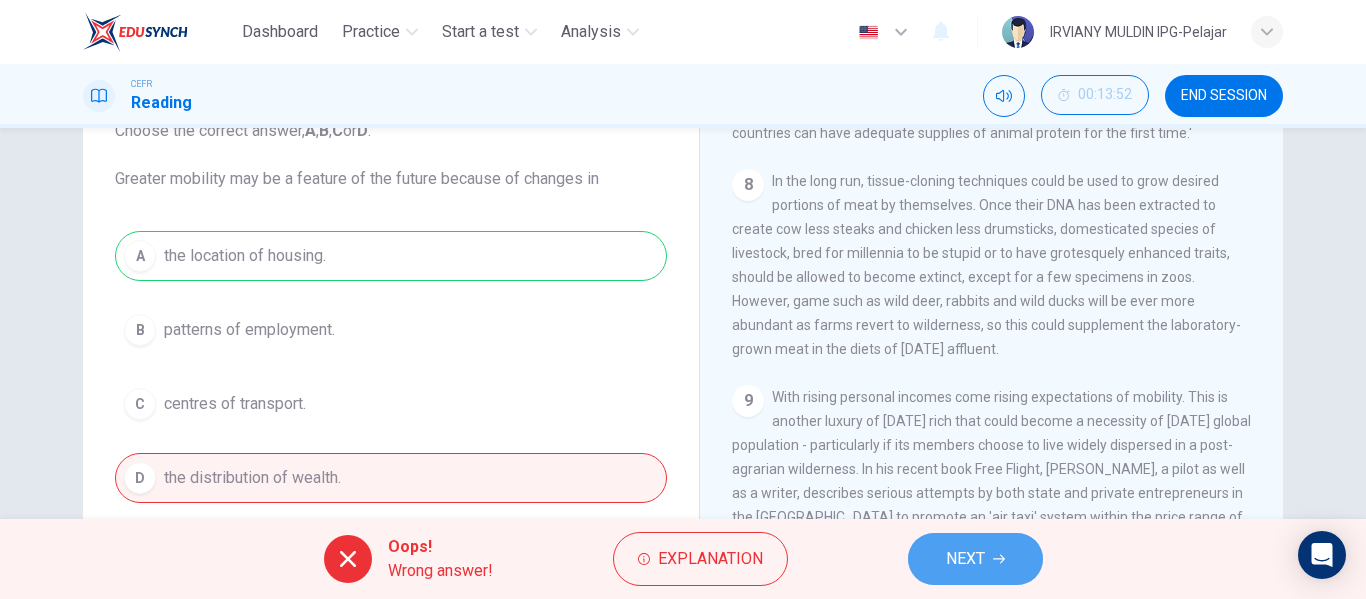 click on "NEXT" at bounding box center (975, 559) 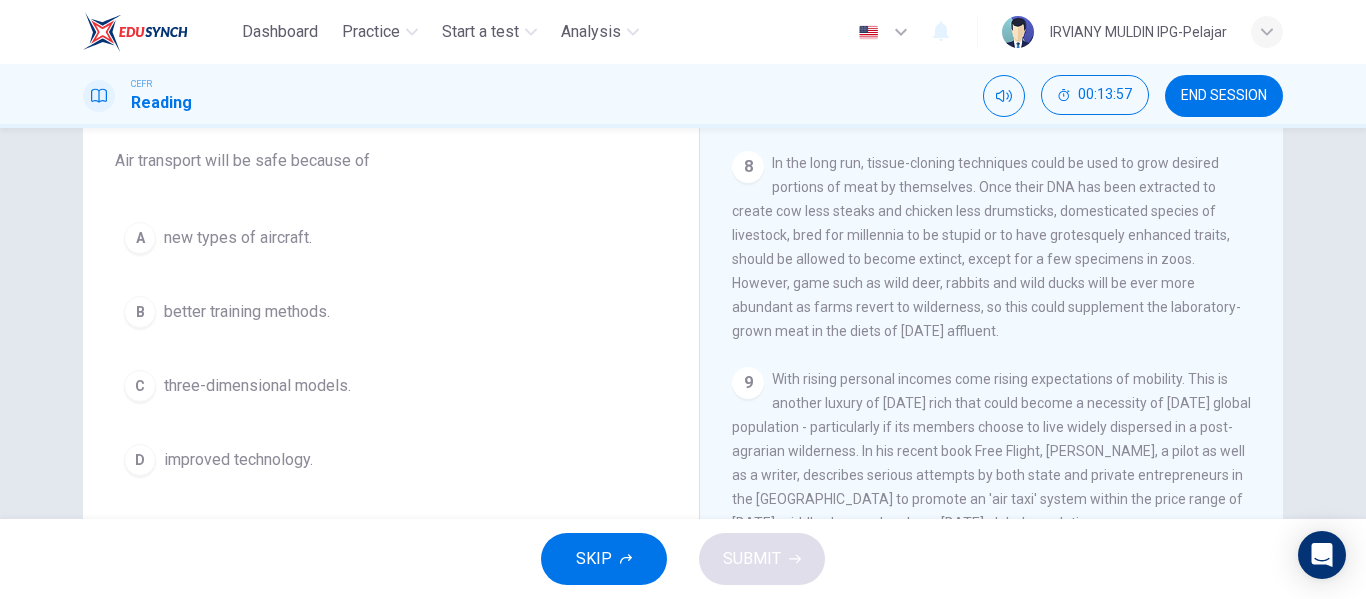scroll, scrollTop: 164, scrollLeft: 0, axis: vertical 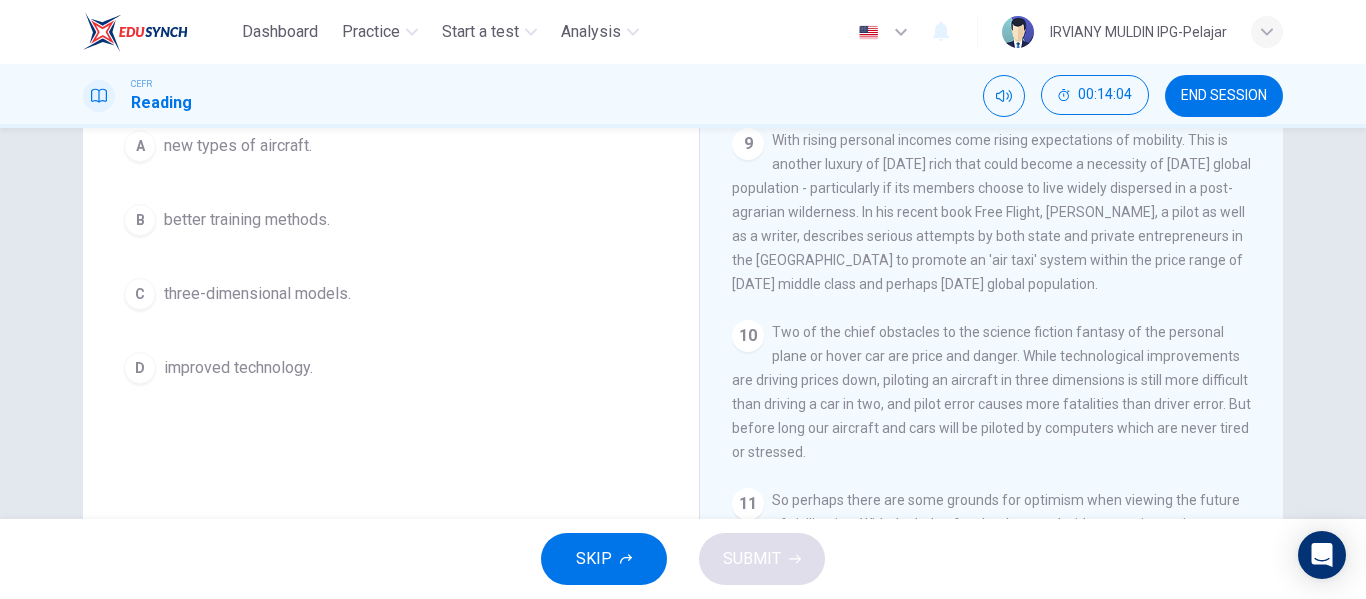 click on "D improved technology." at bounding box center [391, 368] 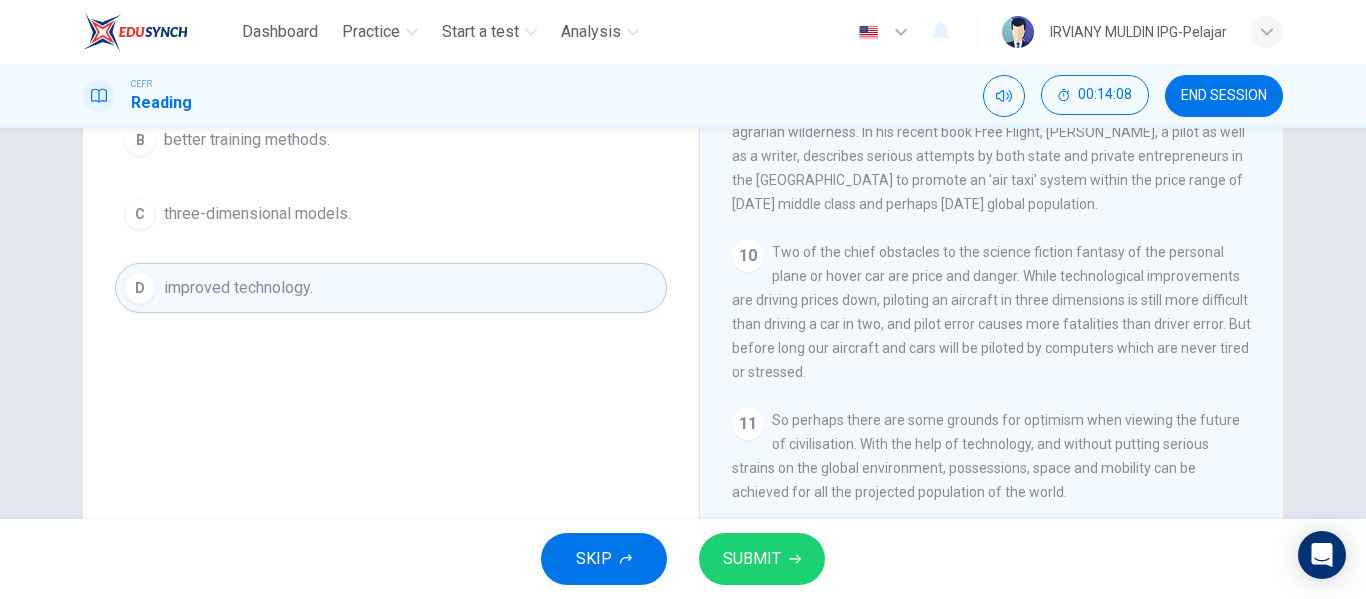 scroll, scrollTop: 335, scrollLeft: 0, axis: vertical 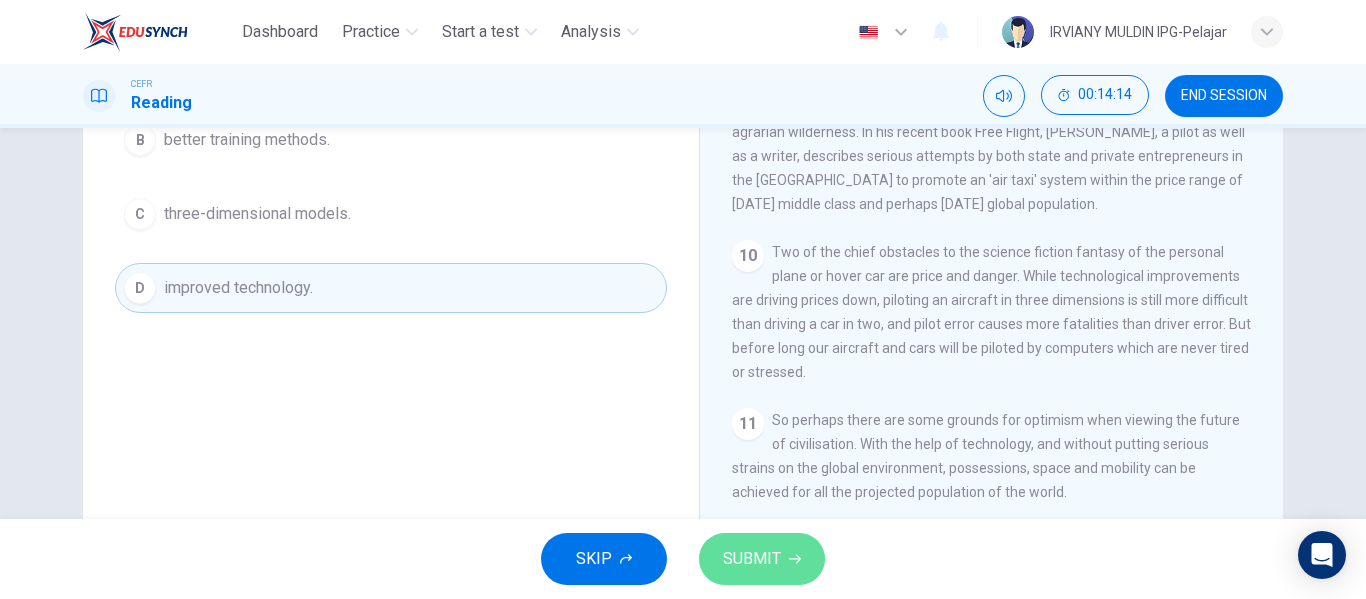 click on "SUBMIT" at bounding box center (762, 559) 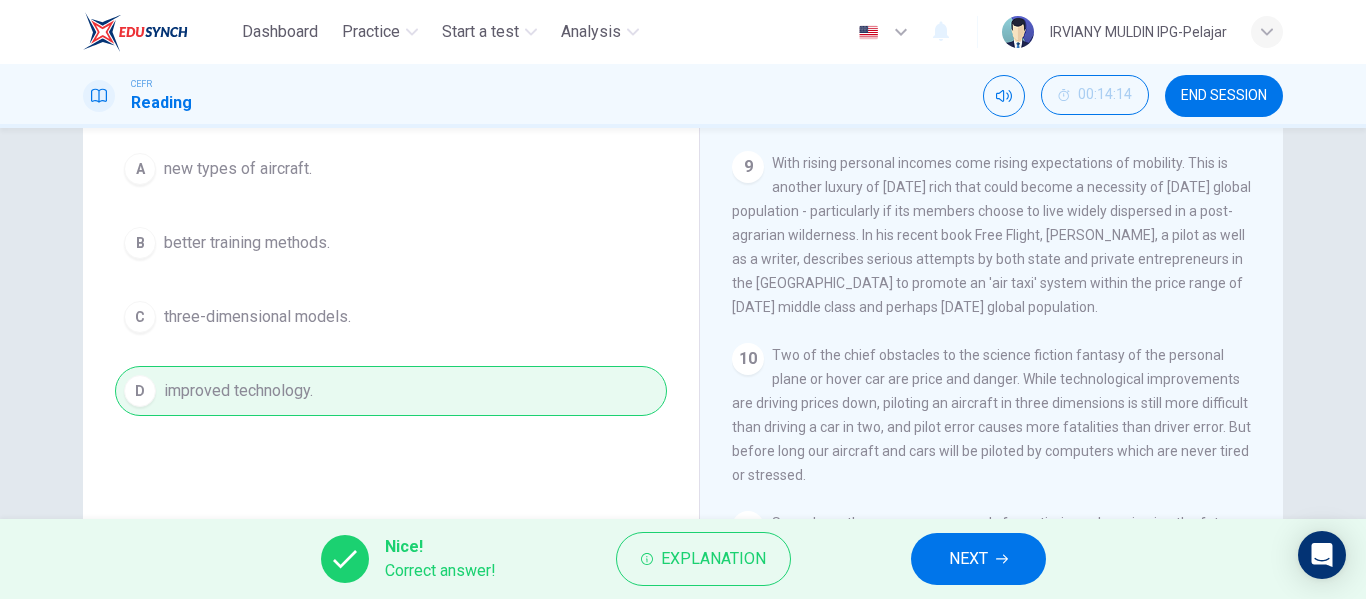 scroll, scrollTop: 231, scrollLeft: 0, axis: vertical 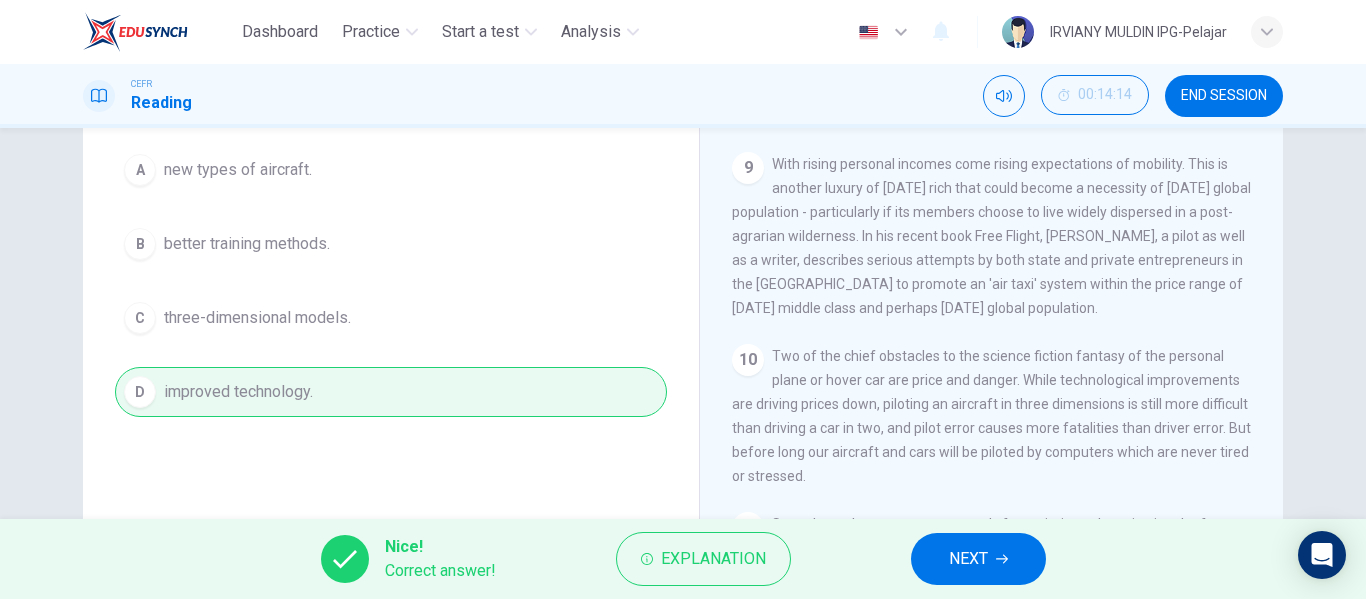 click on "NEXT" at bounding box center (978, 559) 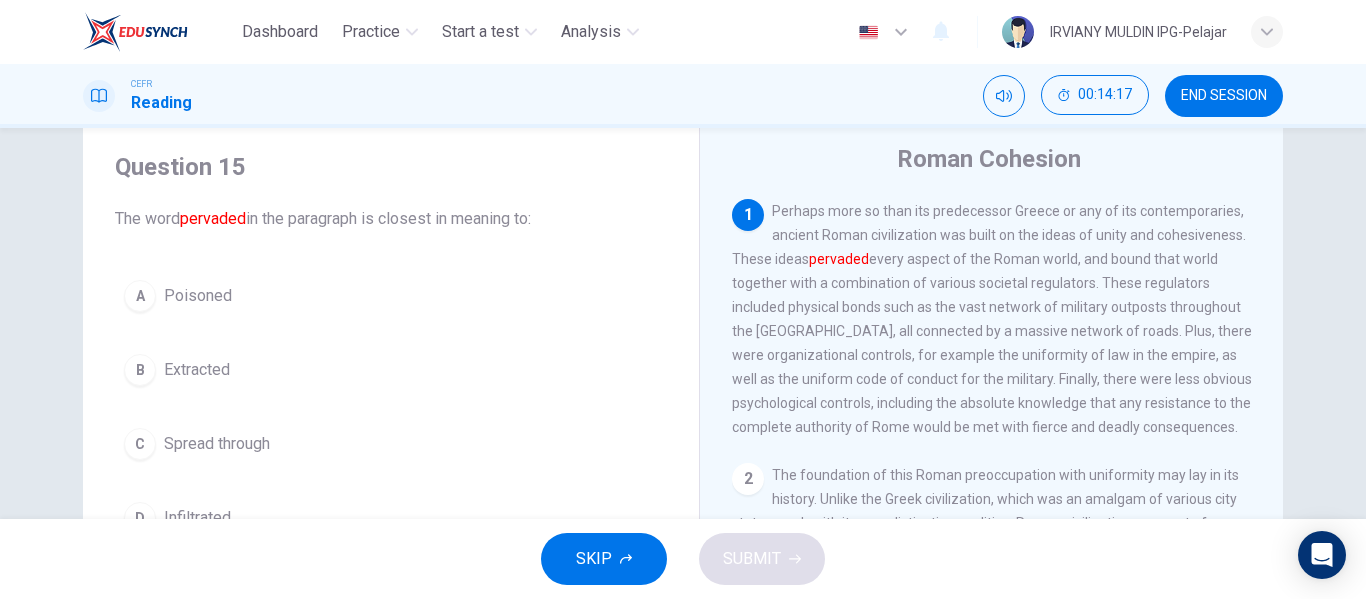 scroll, scrollTop: 56, scrollLeft: 0, axis: vertical 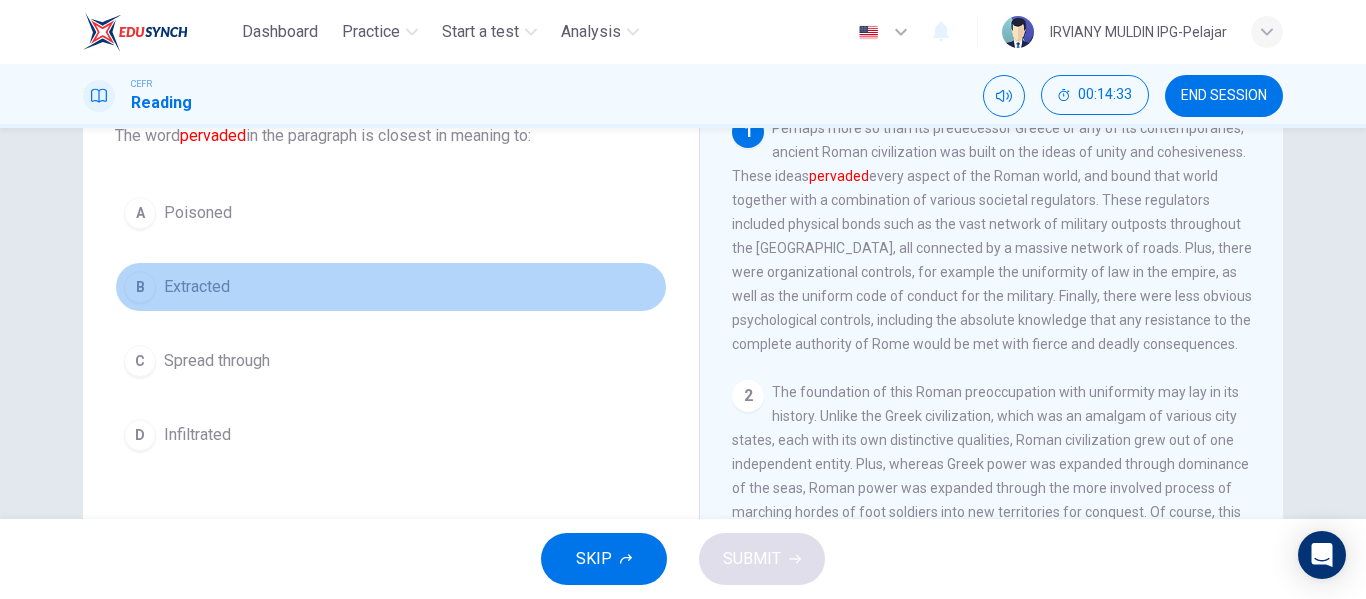 click on "Extracted" at bounding box center (197, 287) 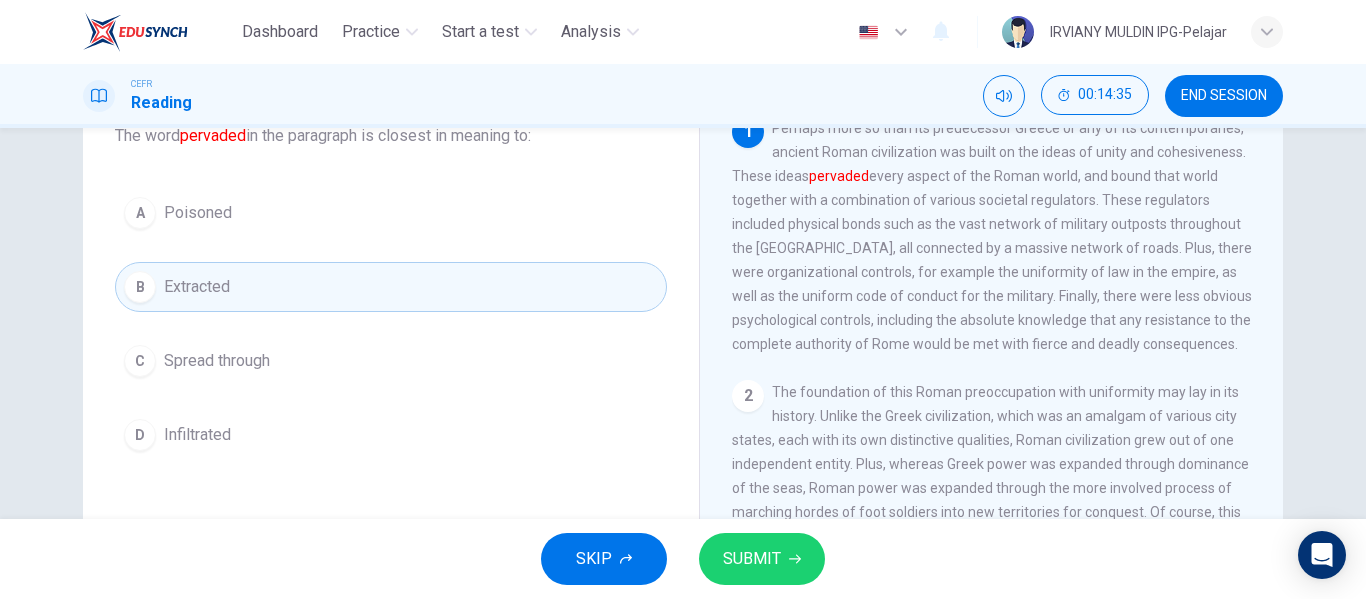 click on "SUBMIT" at bounding box center [762, 559] 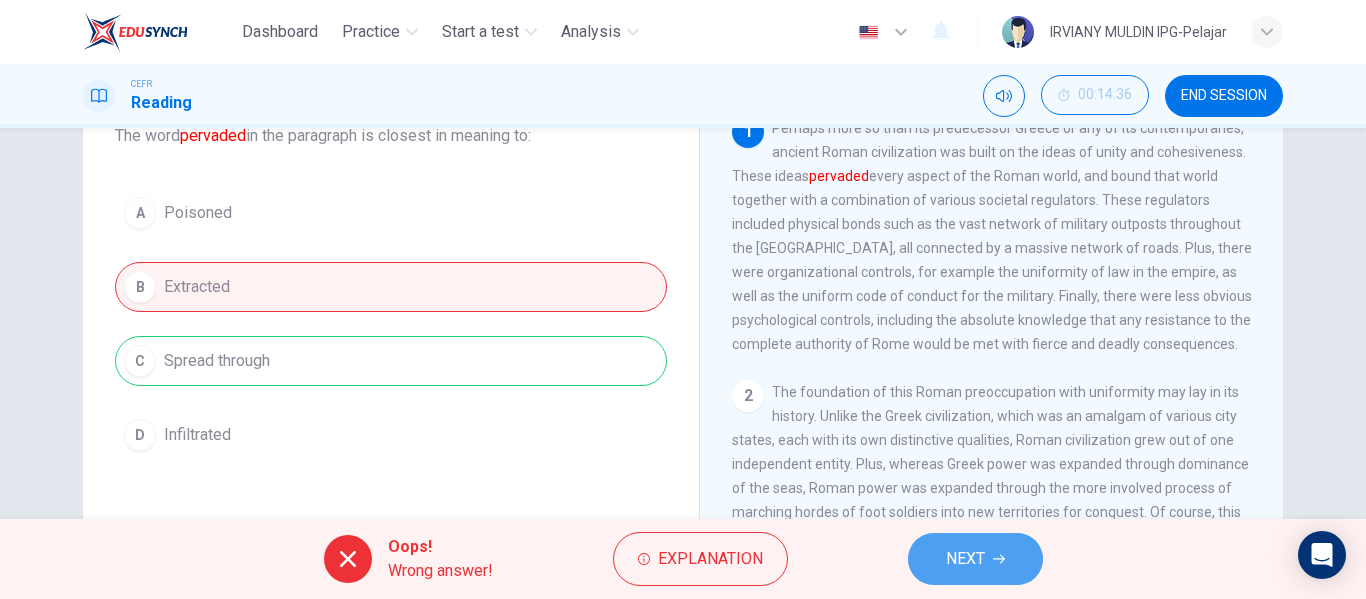 click on "NEXT" at bounding box center (975, 559) 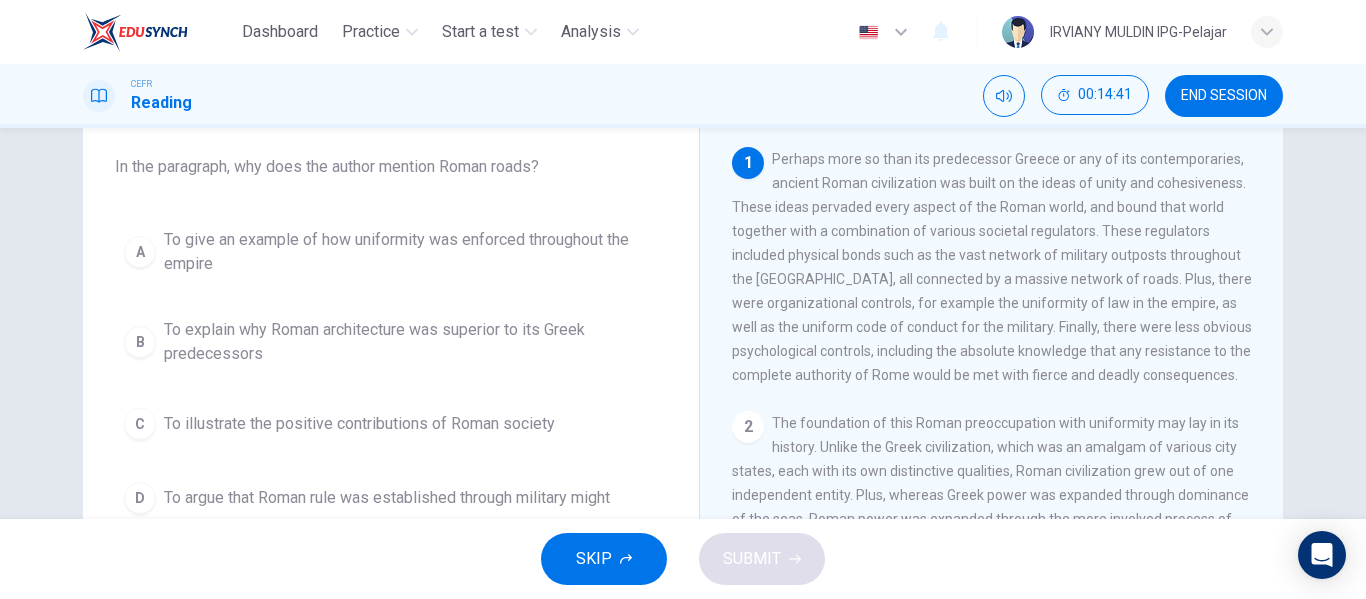 scroll, scrollTop: 110, scrollLeft: 0, axis: vertical 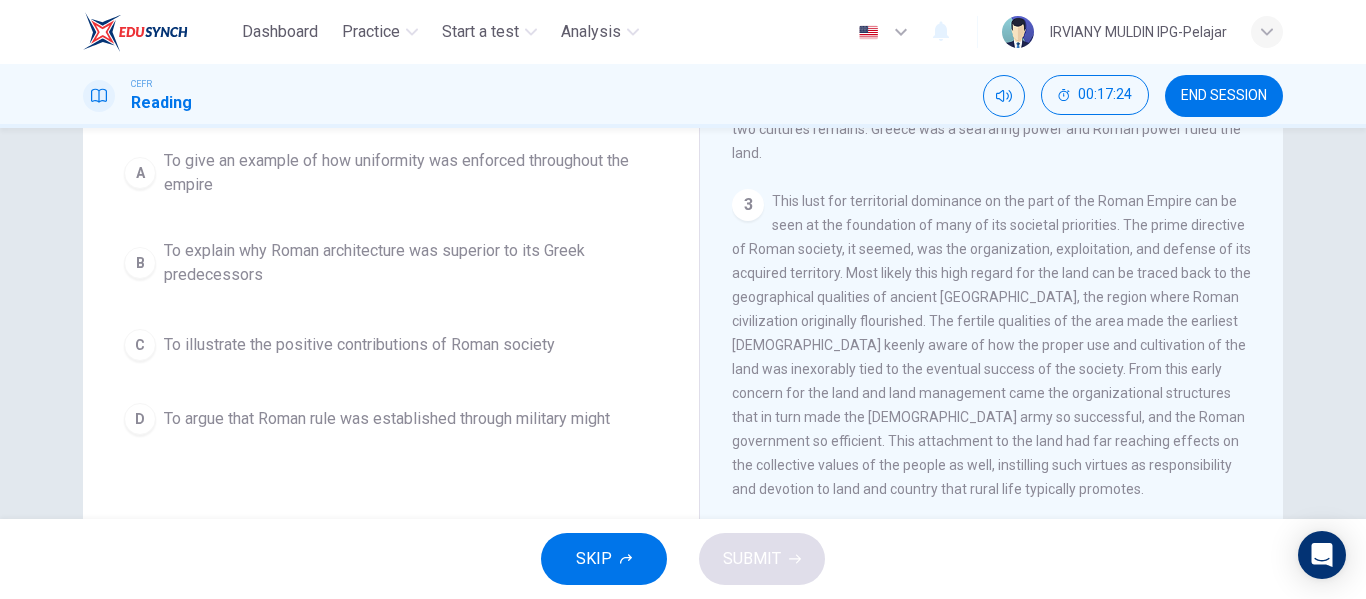 click on "C To illustrate the positive contributions of Roman society" at bounding box center [391, 345] 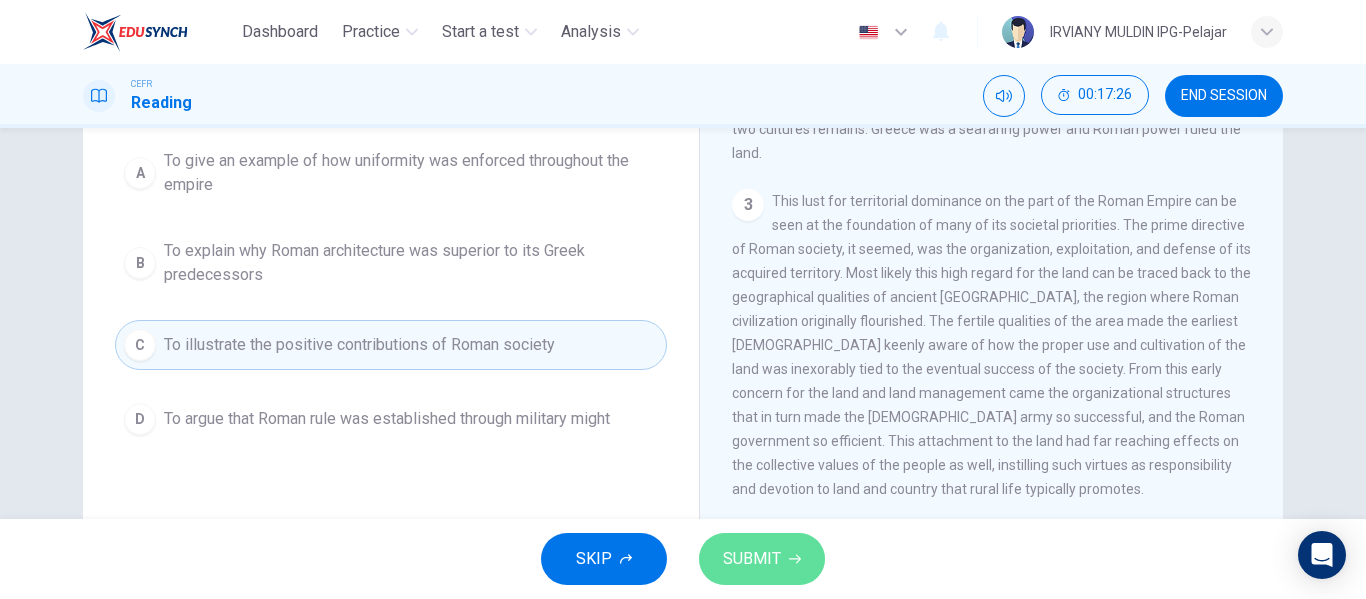 click on "SUBMIT" at bounding box center (762, 559) 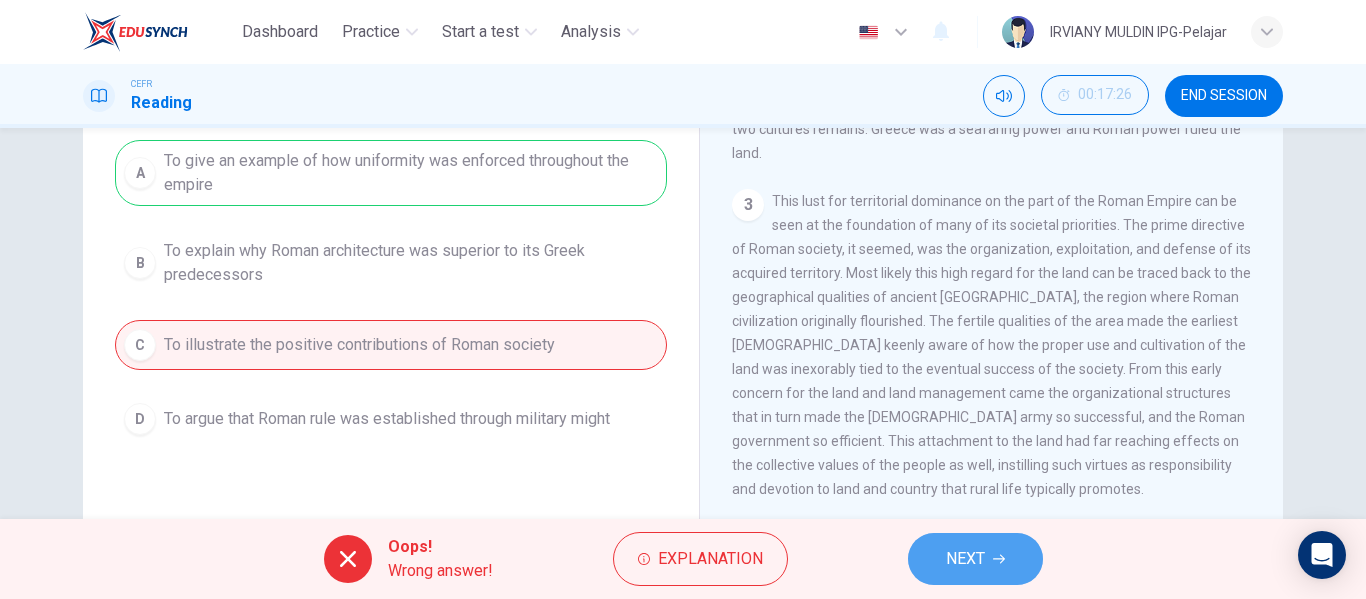 click on "NEXT" at bounding box center (975, 559) 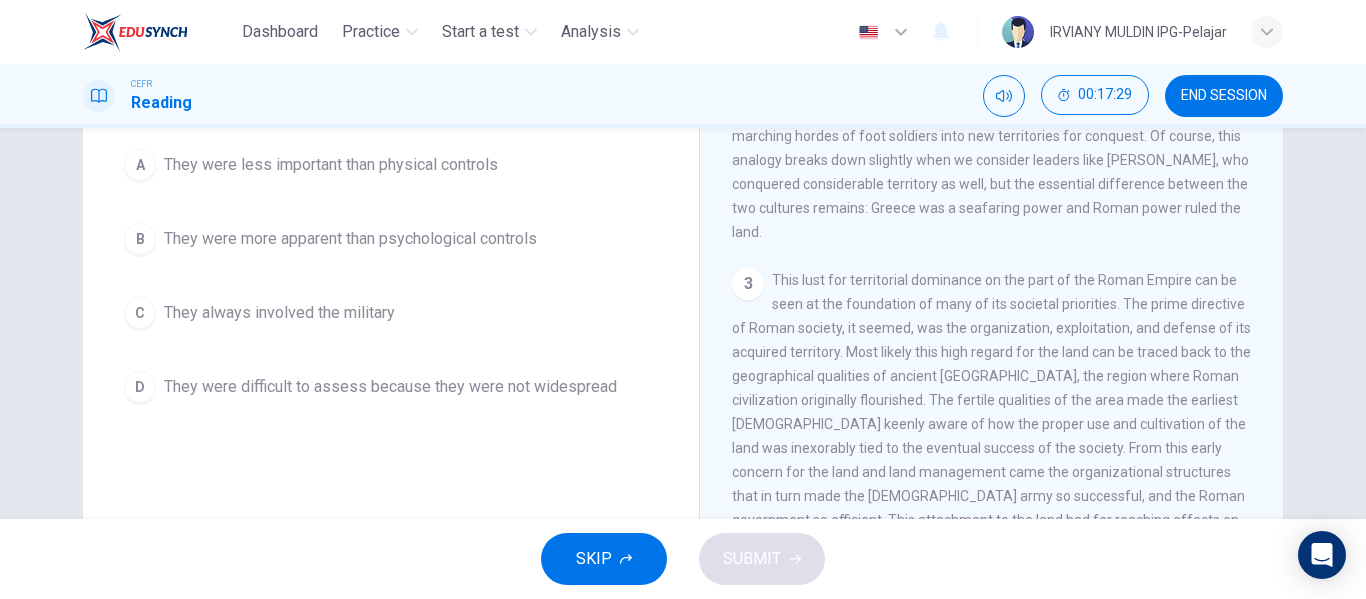 scroll, scrollTop: 327, scrollLeft: 0, axis: vertical 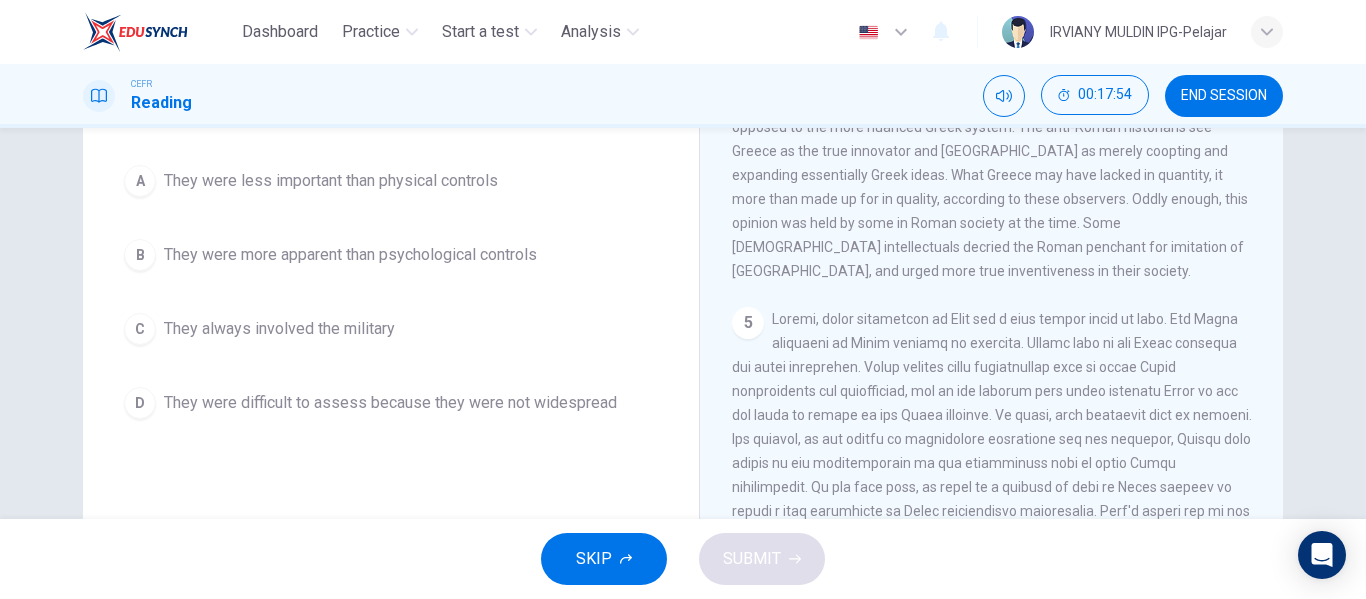 click on "They were less important than physical controls" at bounding box center (331, 181) 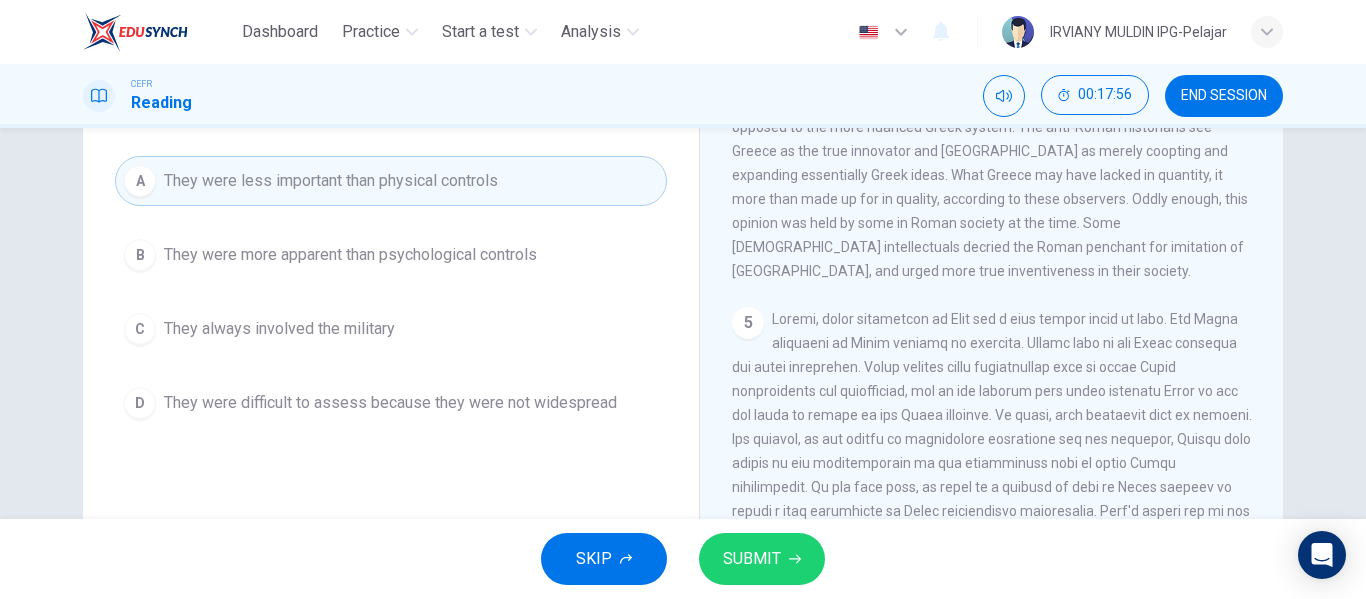 click on "A They were less important than physical controls B They were more apparent than psychological controls C They always involved the military D They were difficult to assess because they were not widespread" at bounding box center (391, 292) 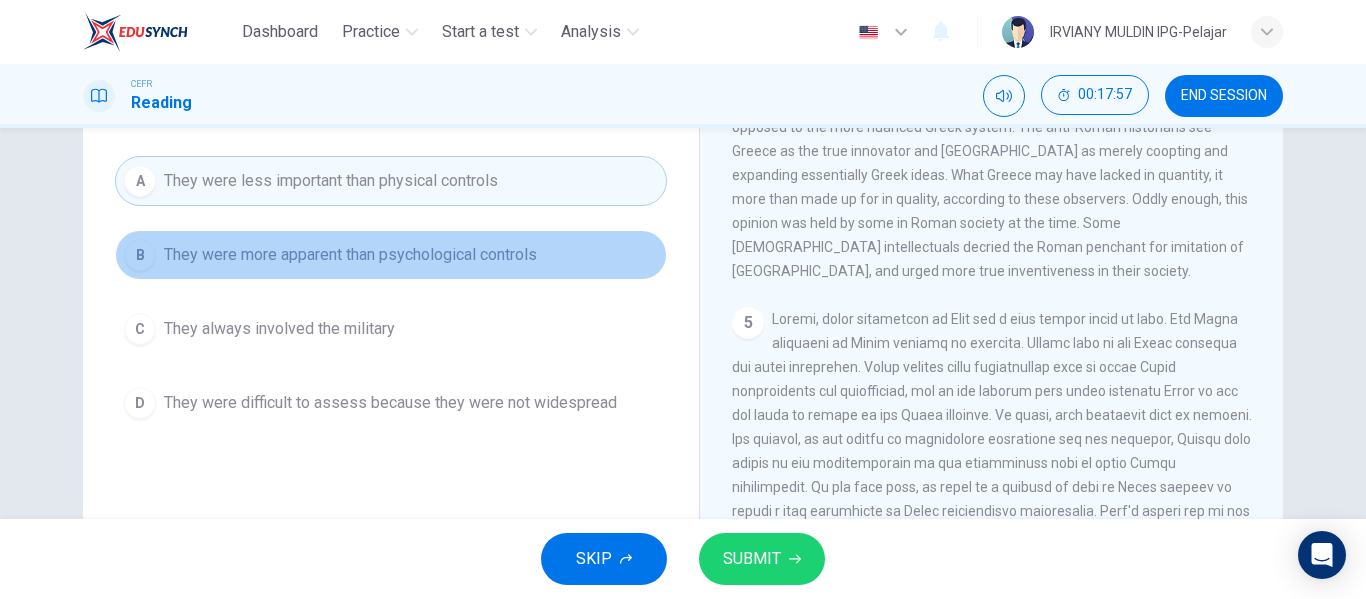click on "They were more apparent than psychological controls" at bounding box center [350, 255] 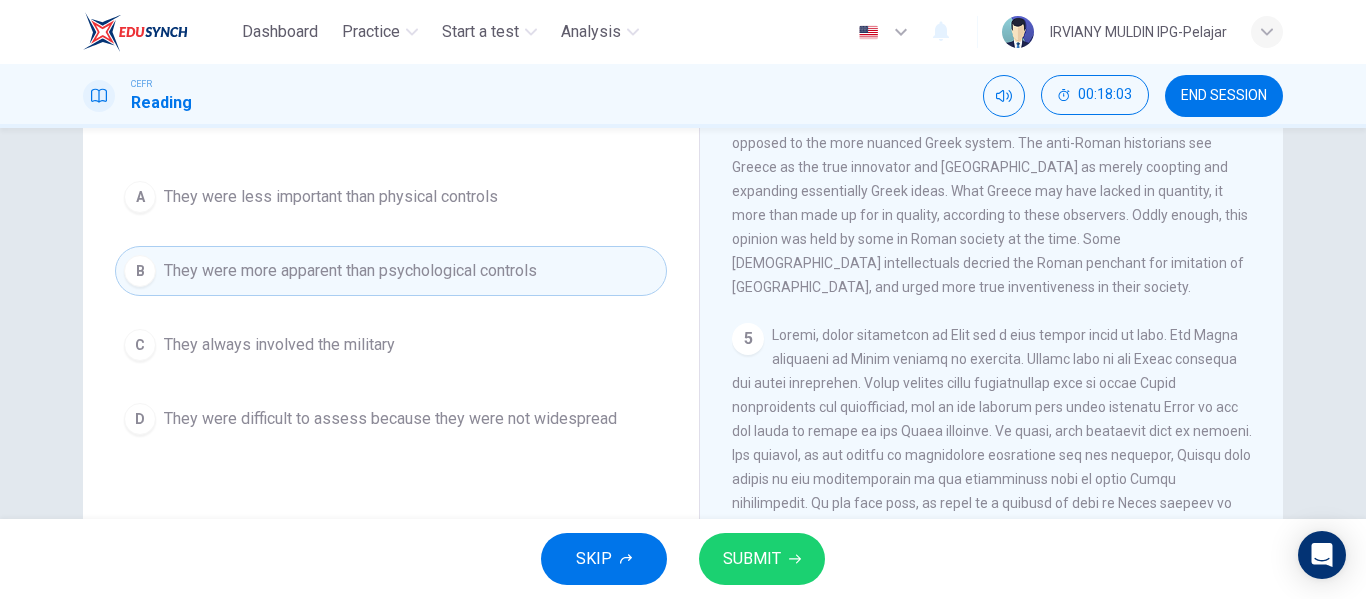 scroll, scrollTop: 164, scrollLeft: 0, axis: vertical 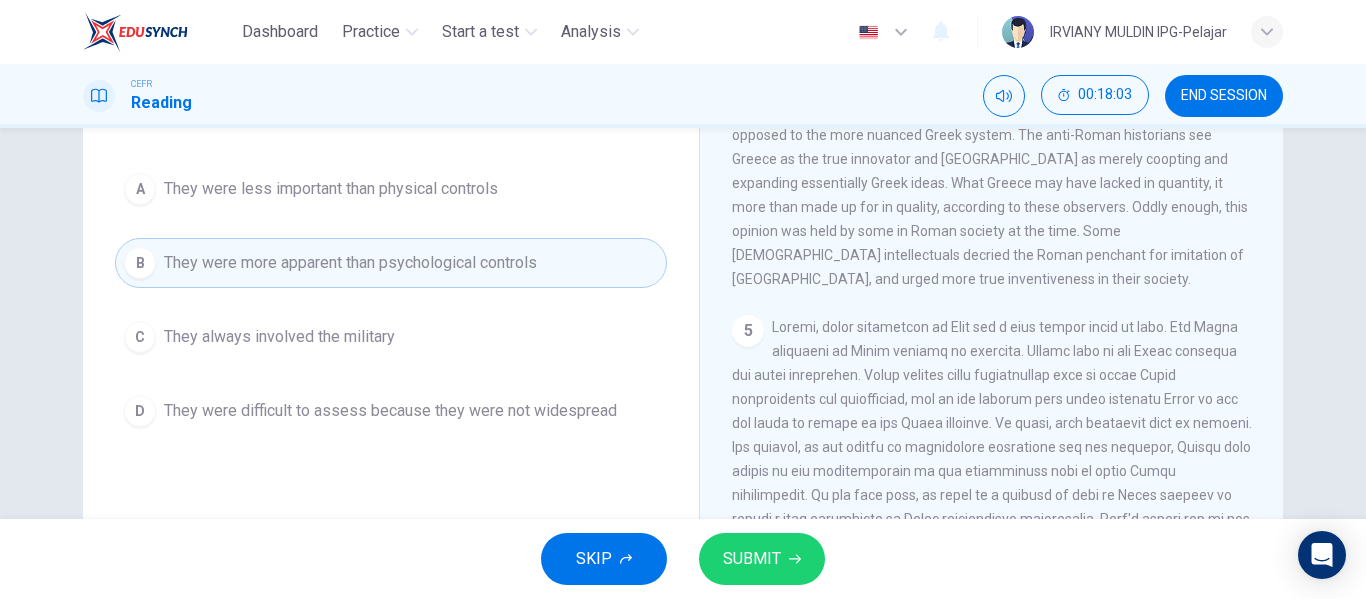 click on "They were difficult to assess because they were not widespread" at bounding box center (390, 411) 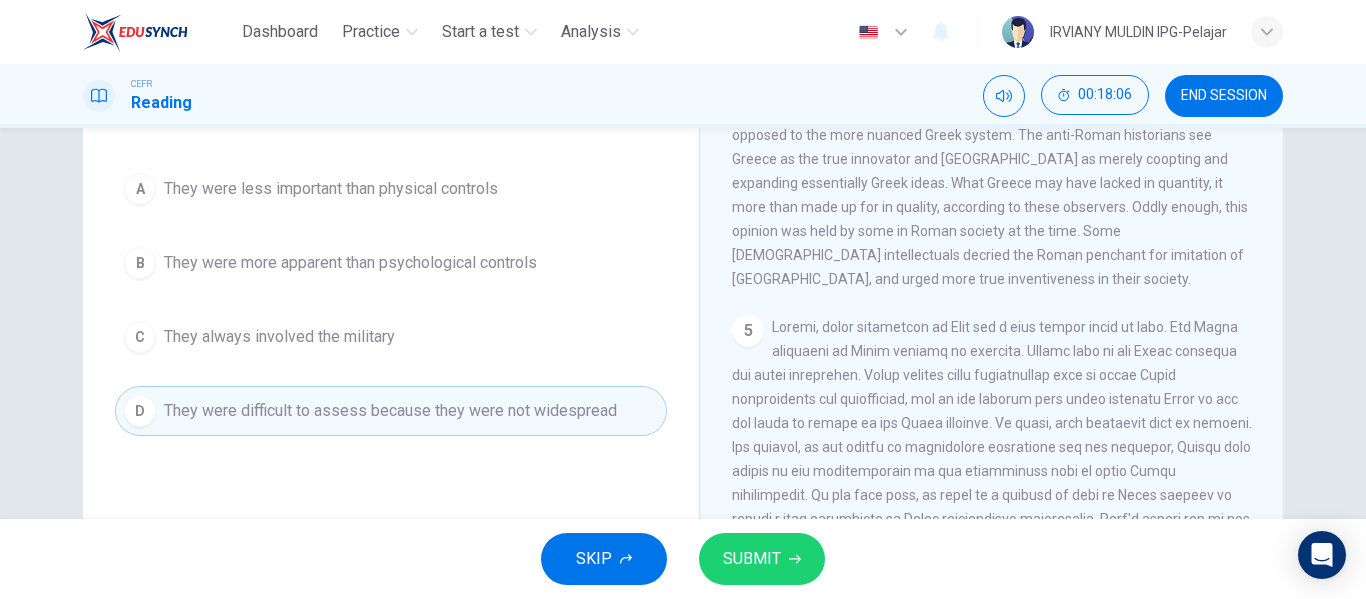 click on "SUBMIT" at bounding box center [762, 559] 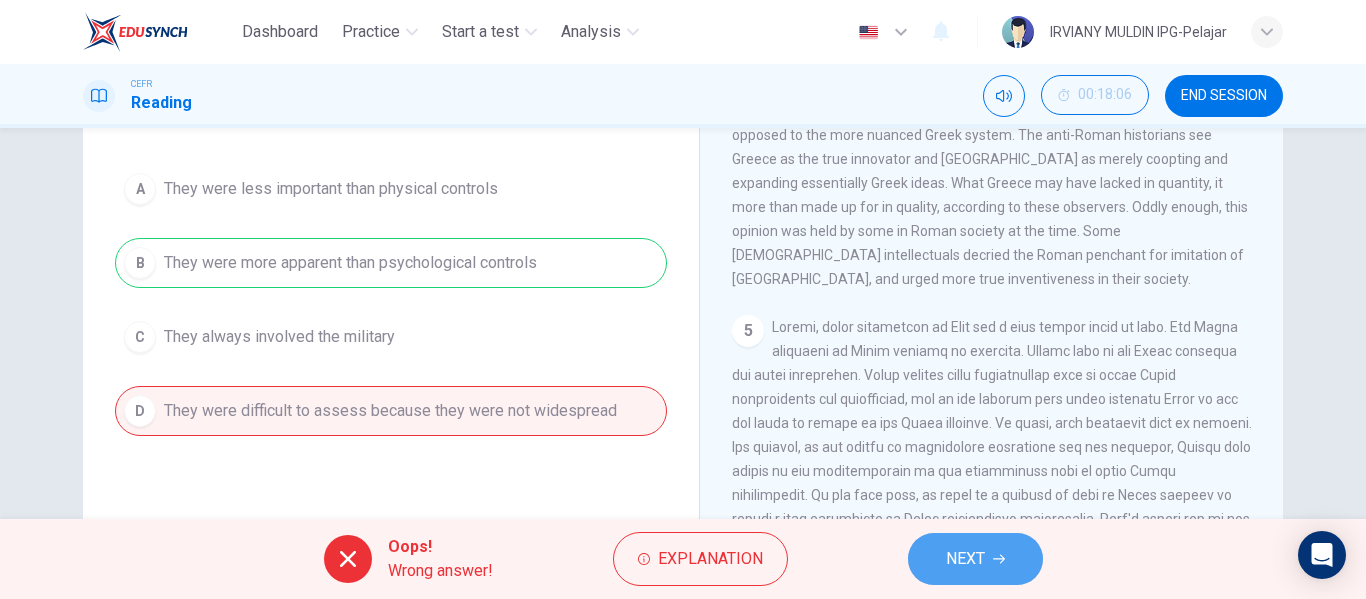 click on "NEXT" at bounding box center [975, 559] 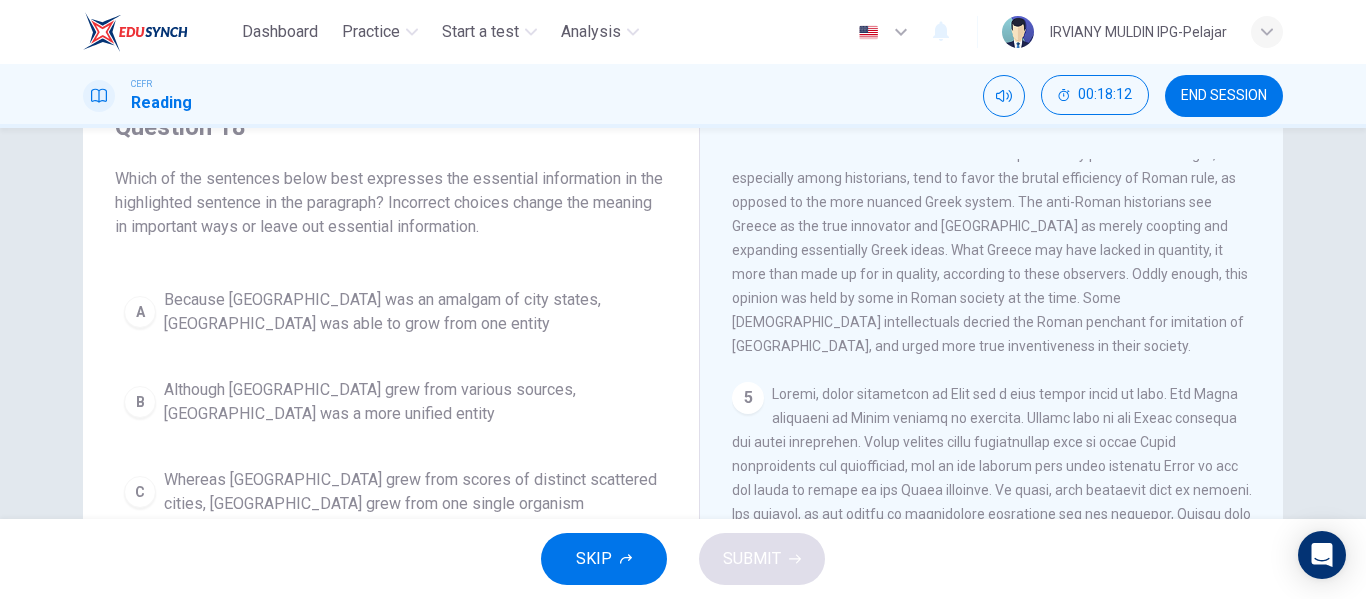 scroll, scrollTop: 384, scrollLeft: 0, axis: vertical 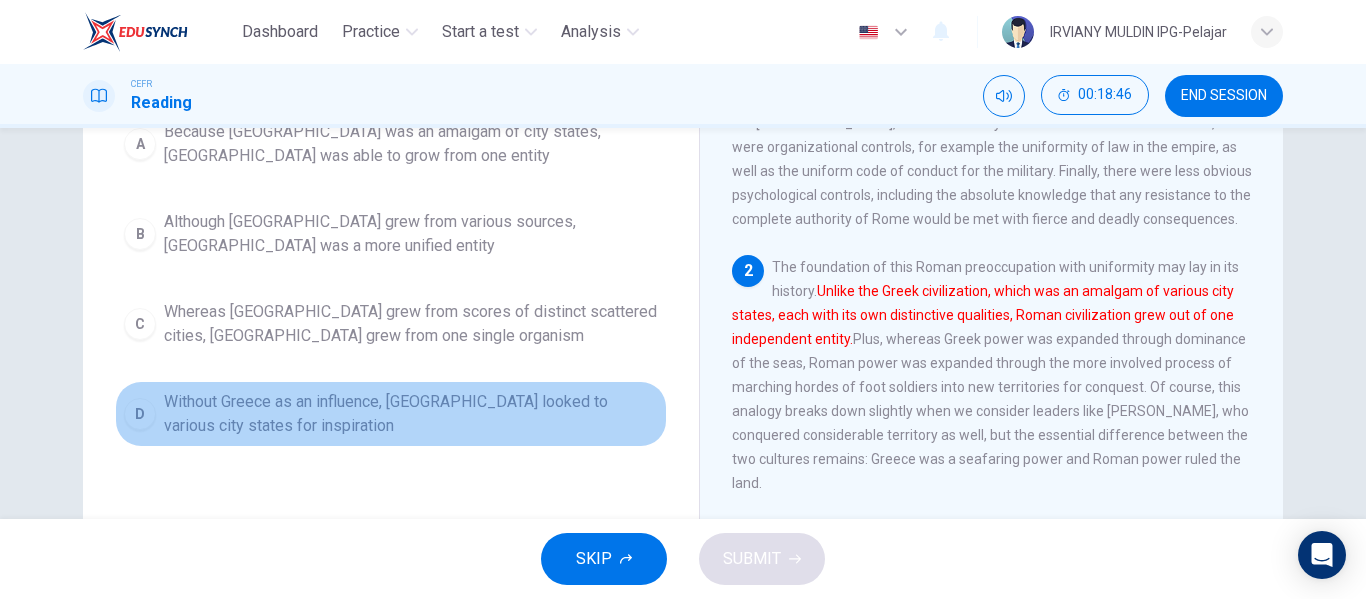 click on "Without Greece as an influence, Rome looked to various city states for inspiration" at bounding box center (411, 414) 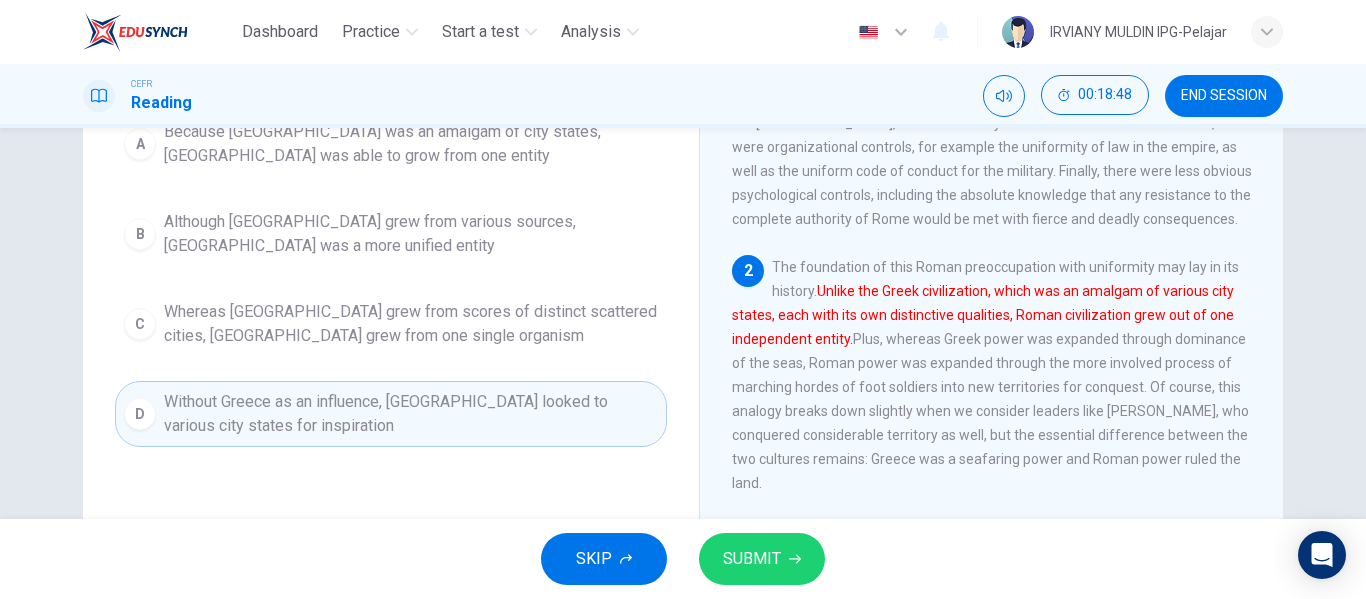 click on "SUBMIT" at bounding box center (752, 559) 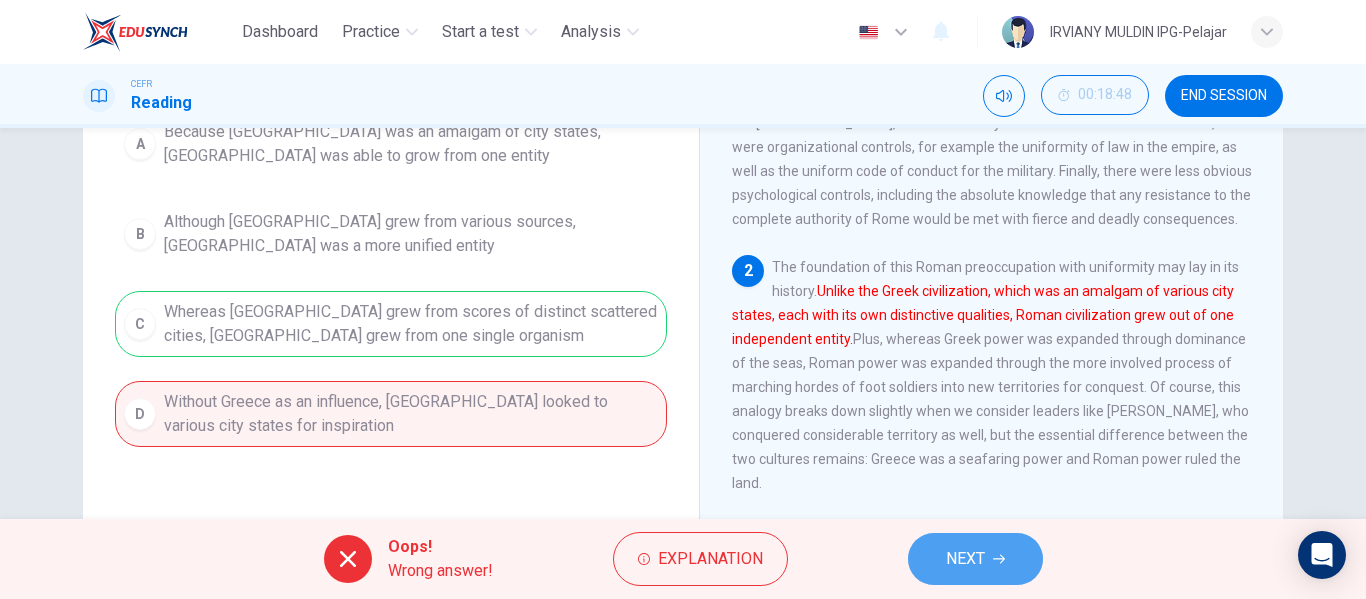 click on "NEXT" at bounding box center [965, 559] 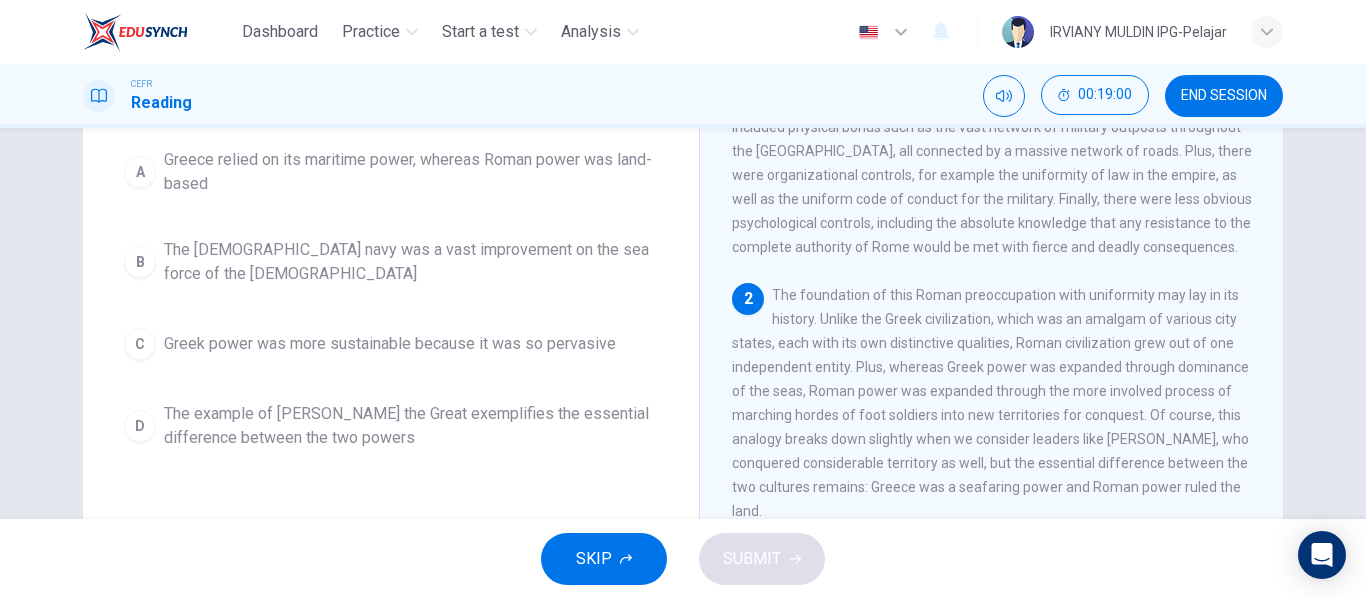scroll, scrollTop: 236, scrollLeft: 0, axis: vertical 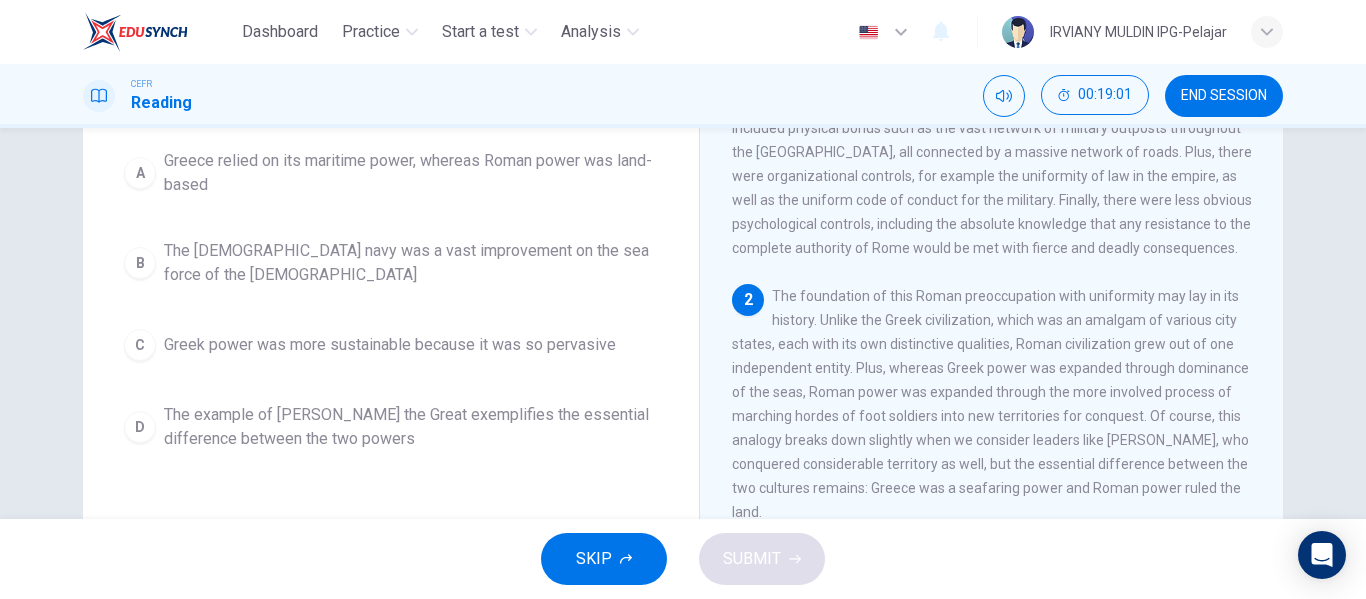 click on "The example of Alexander the Great exemplifies the essential difference between the two powers" at bounding box center [411, 427] 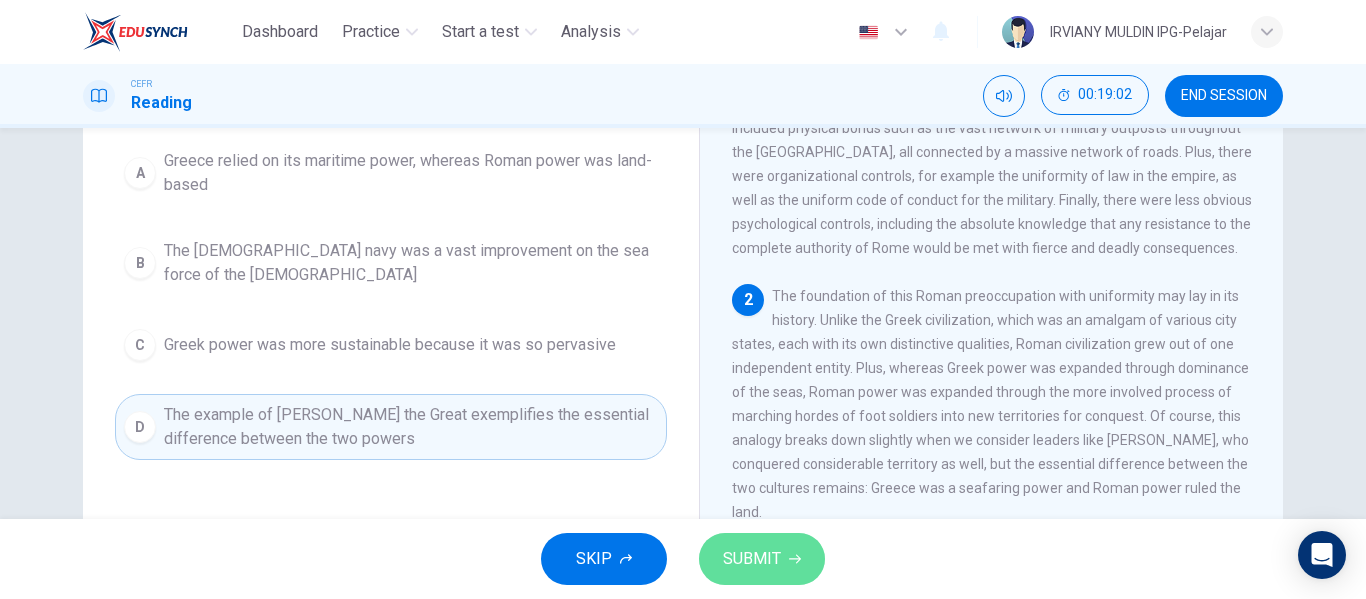 click on "SUBMIT" at bounding box center (752, 559) 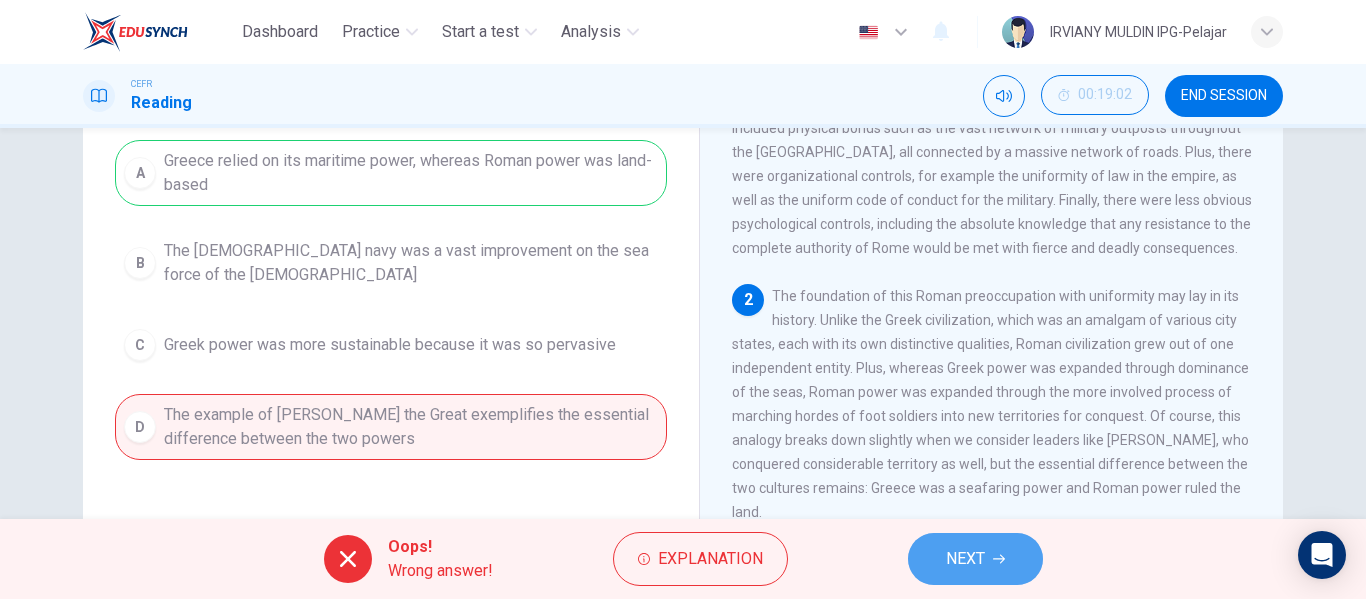 click on "NEXT" at bounding box center (975, 559) 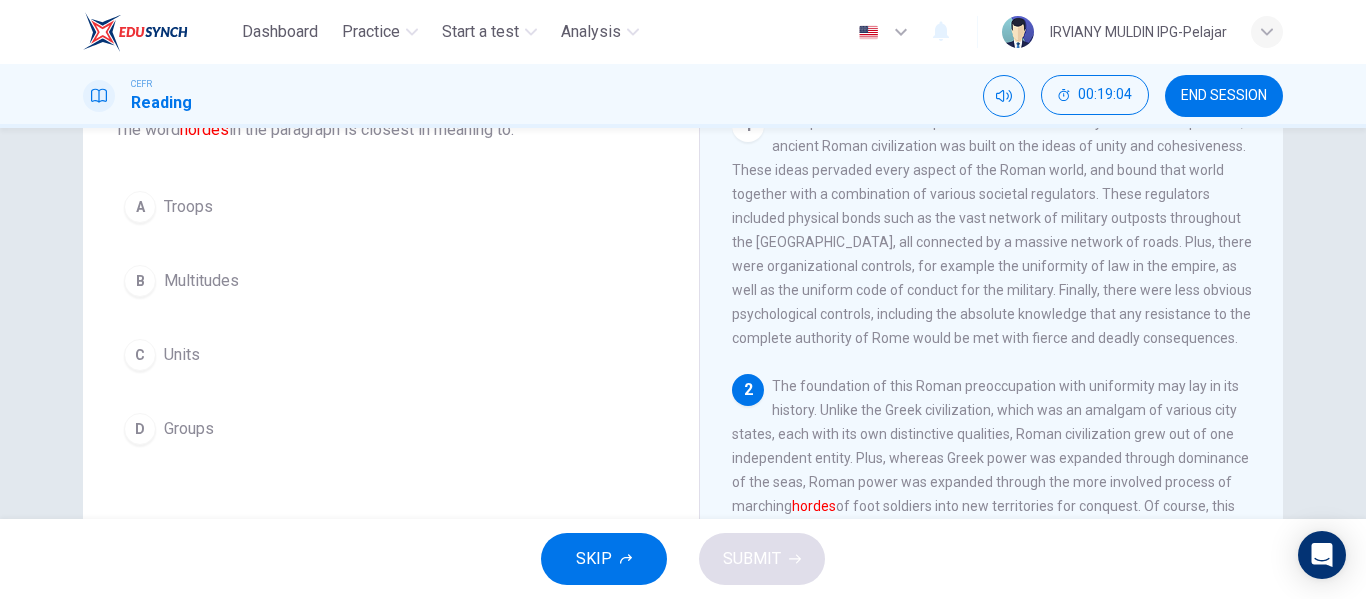 scroll, scrollTop: 145, scrollLeft: 0, axis: vertical 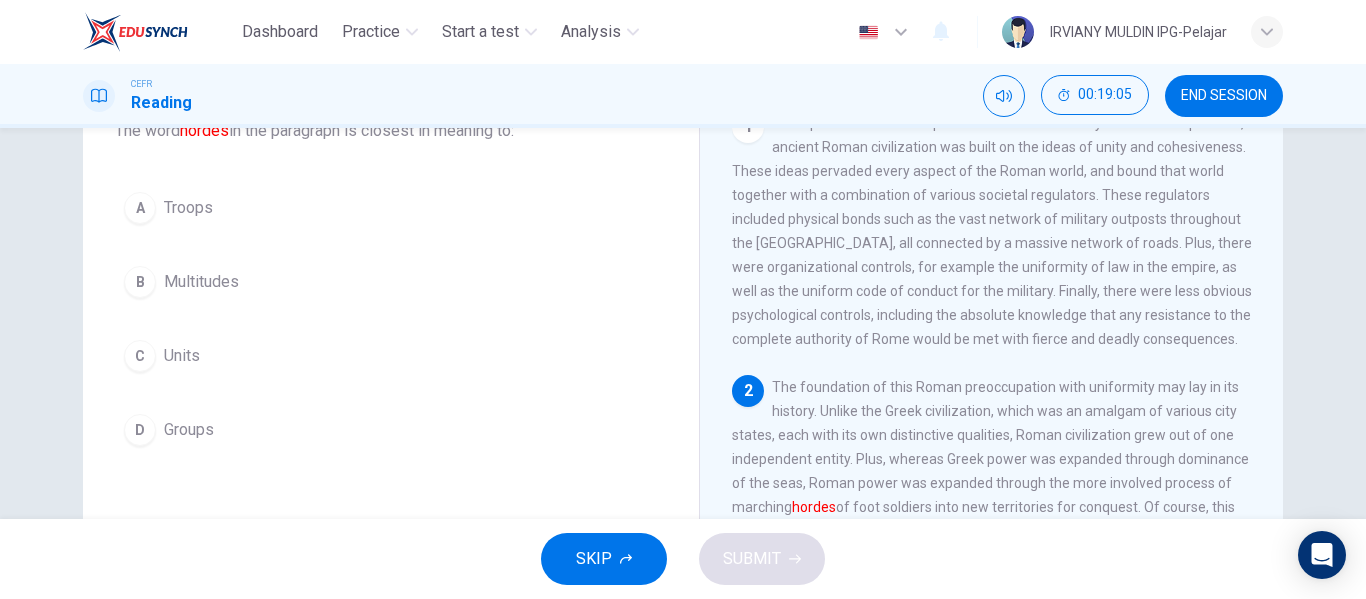 click on "Troops" at bounding box center [188, 208] 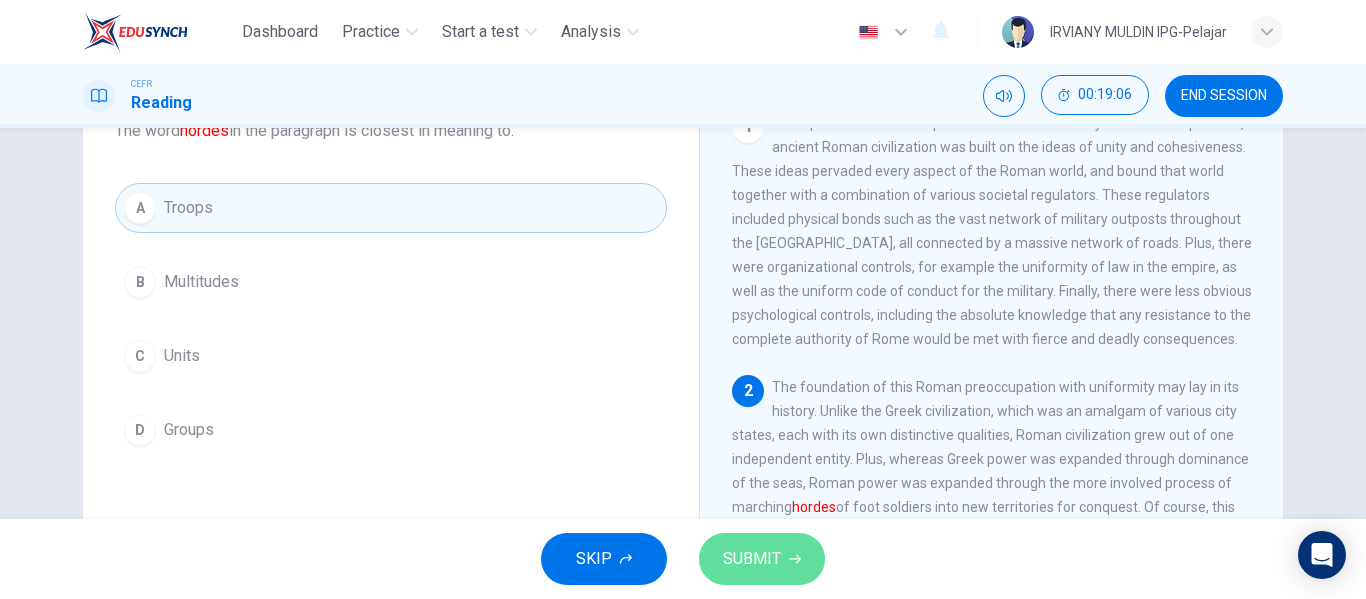click on "SUBMIT" at bounding box center [752, 559] 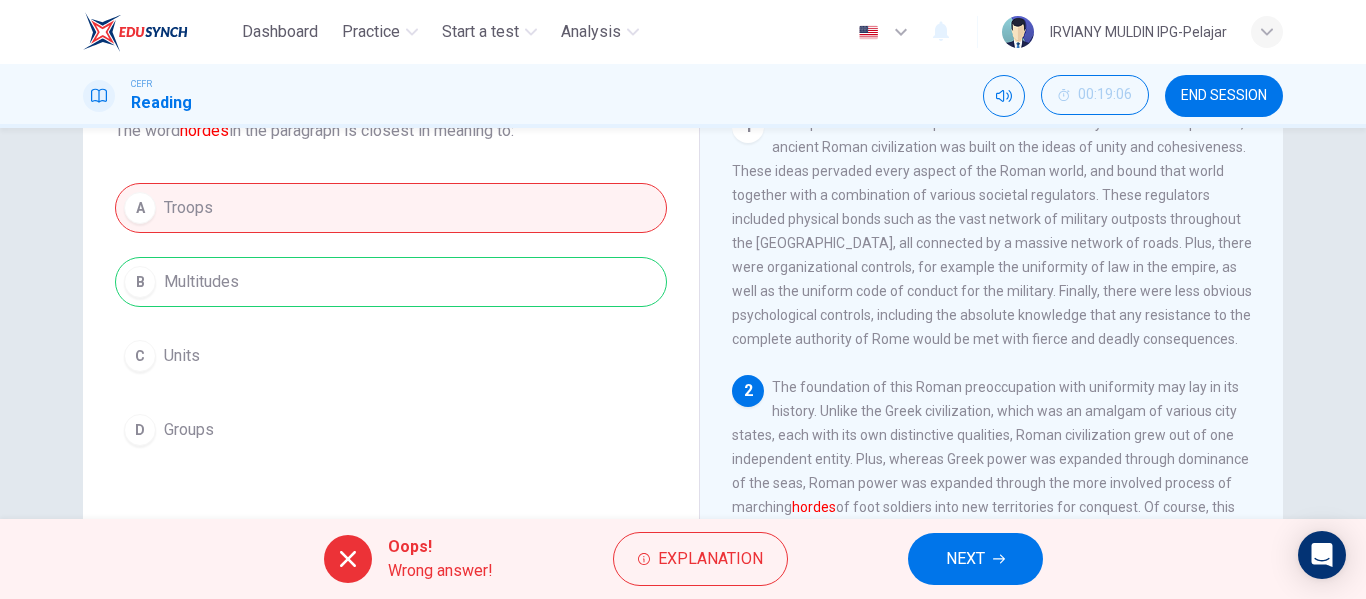 click on "Oops! Wrong answer! Explanation NEXT" at bounding box center [683, 559] 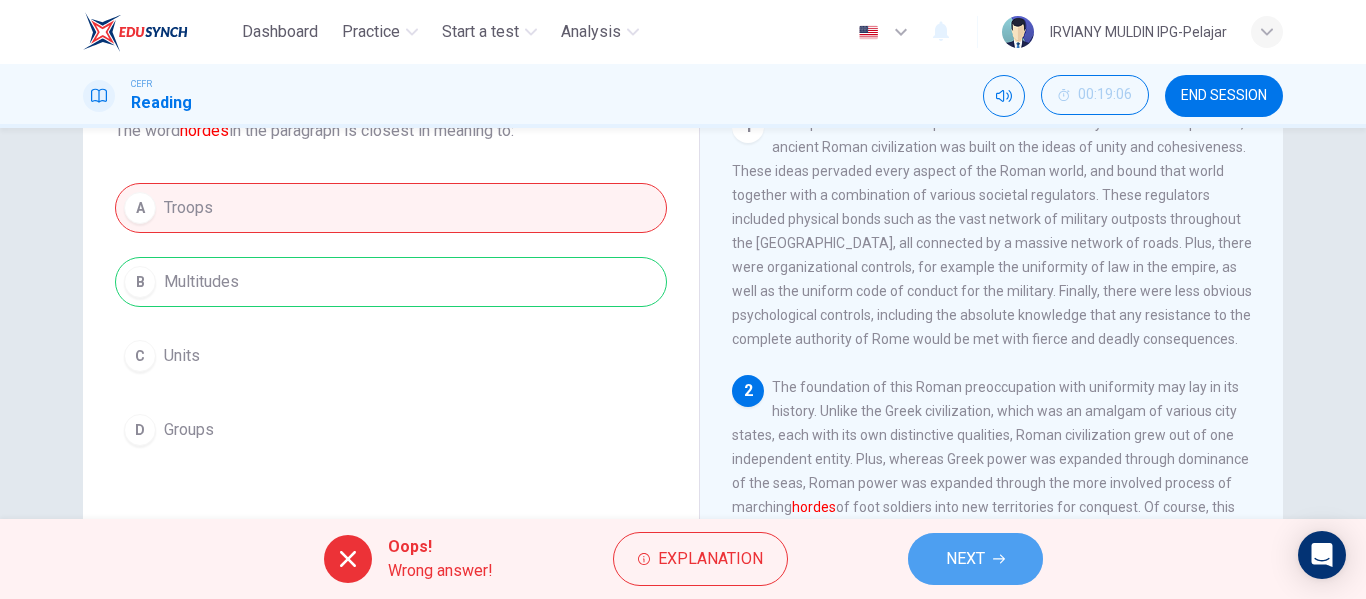 click on "NEXT" at bounding box center [975, 559] 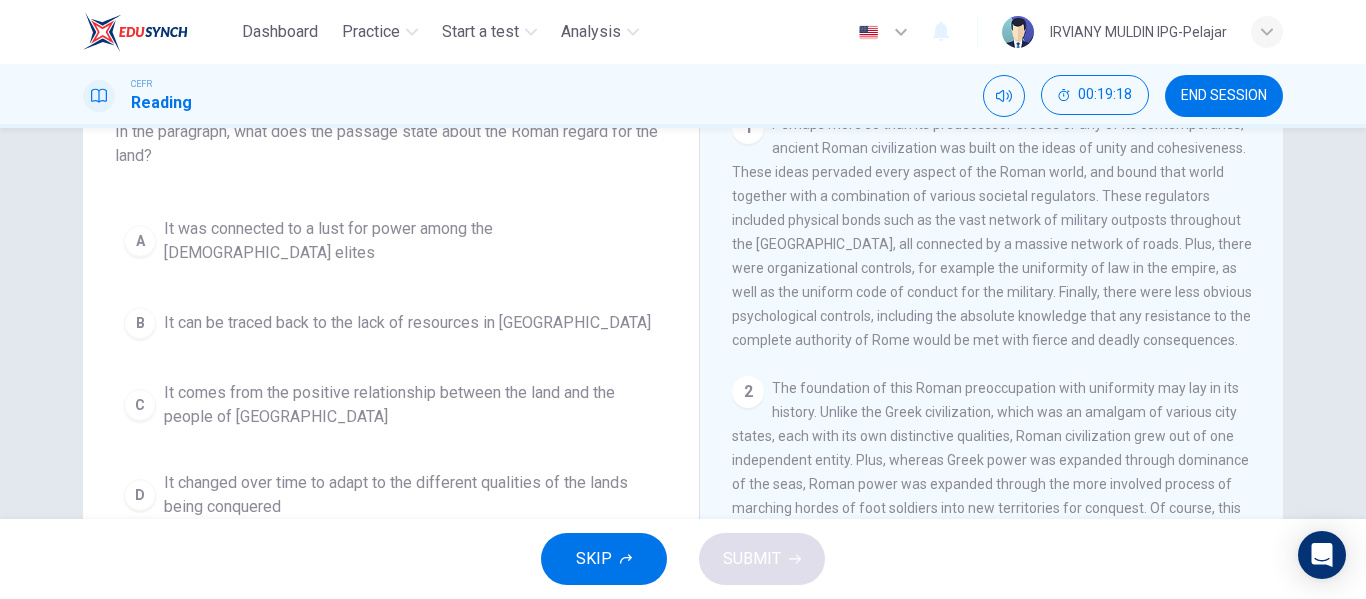 scroll, scrollTop: 143, scrollLeft: 0, axis: vertical 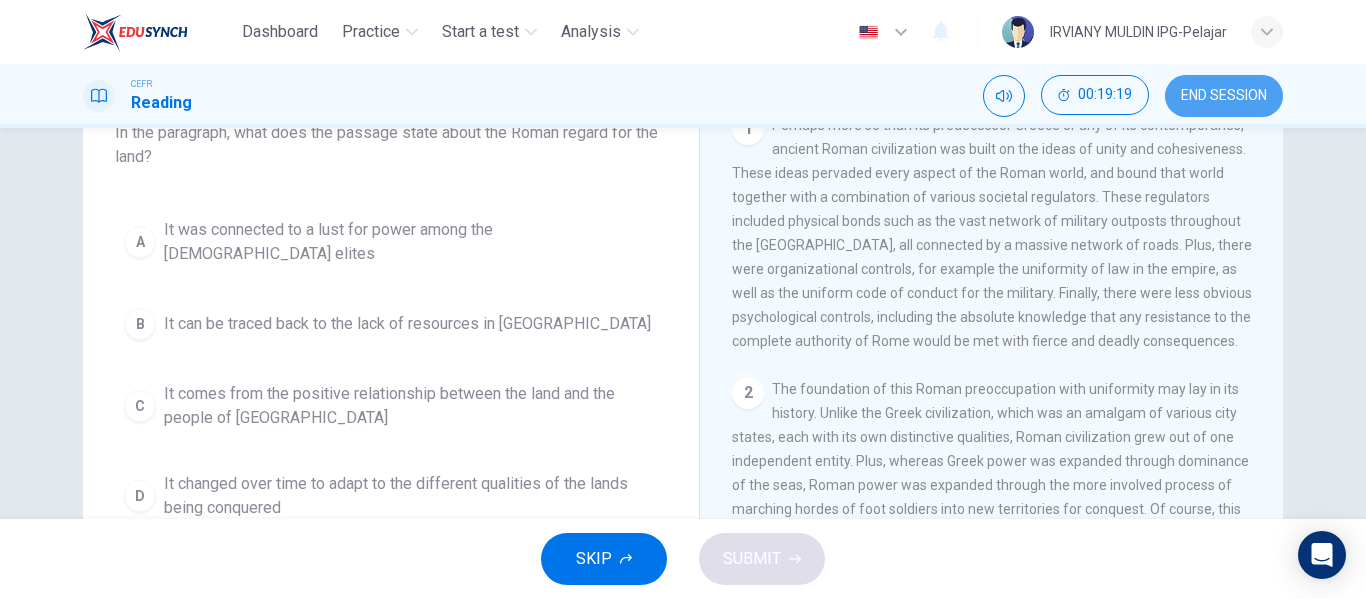 click on "END SESSION" at bounding box center [1224, 96] 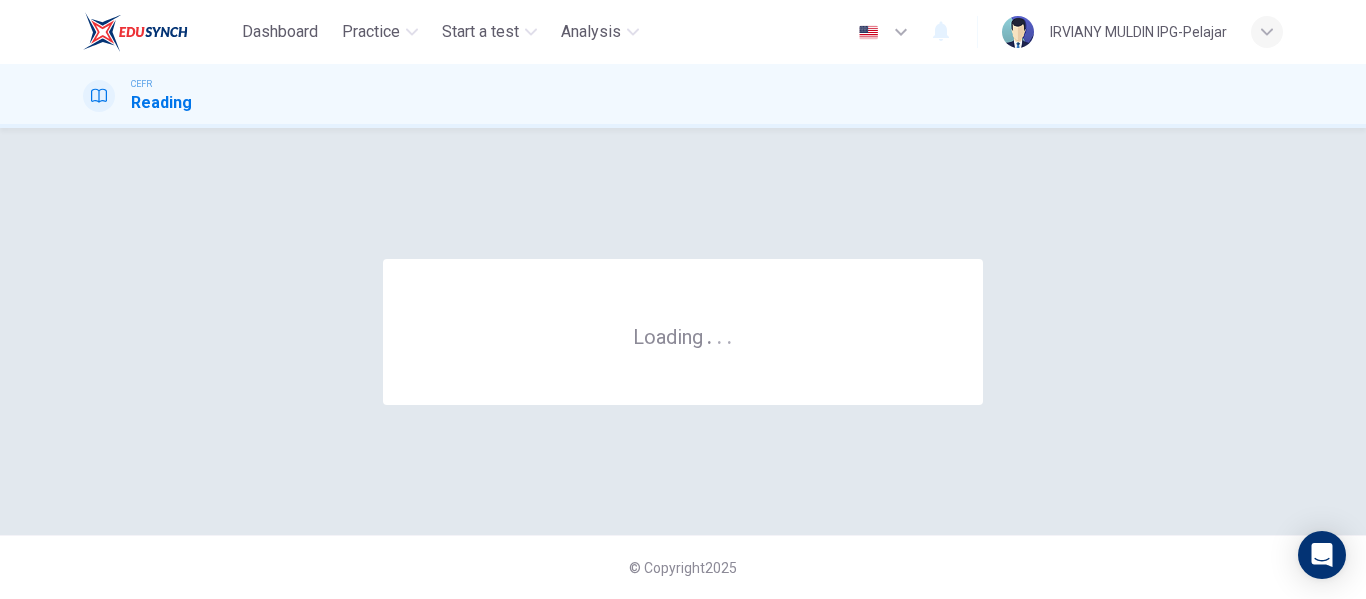scroll, scrollTop: 0, scrollLeft: 0, axis: both 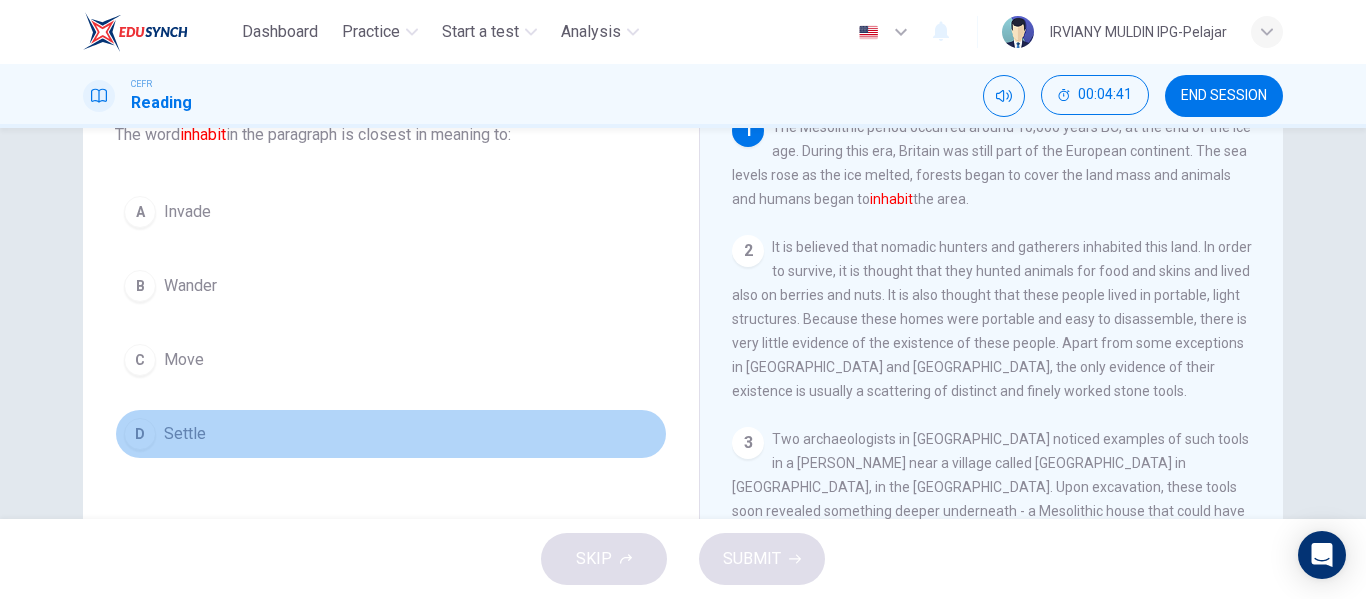 click on "D Settle" at bounding box center [391, 434] 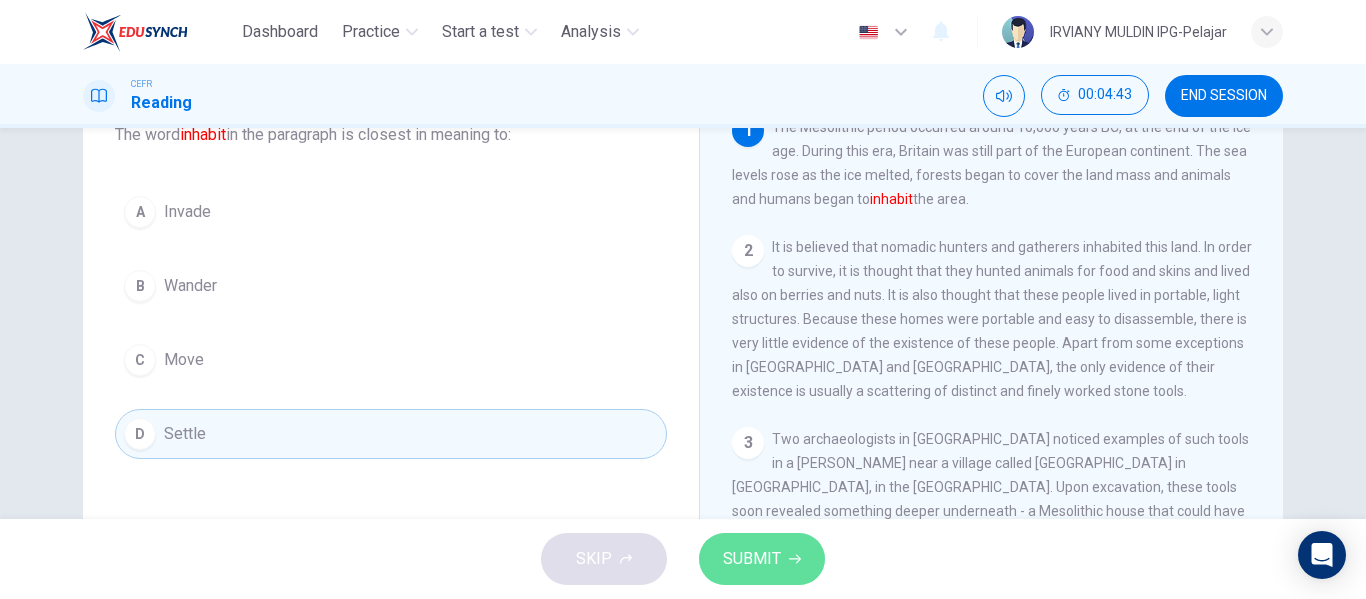 click on "SUBMIT" at bounding box center [752, 559] 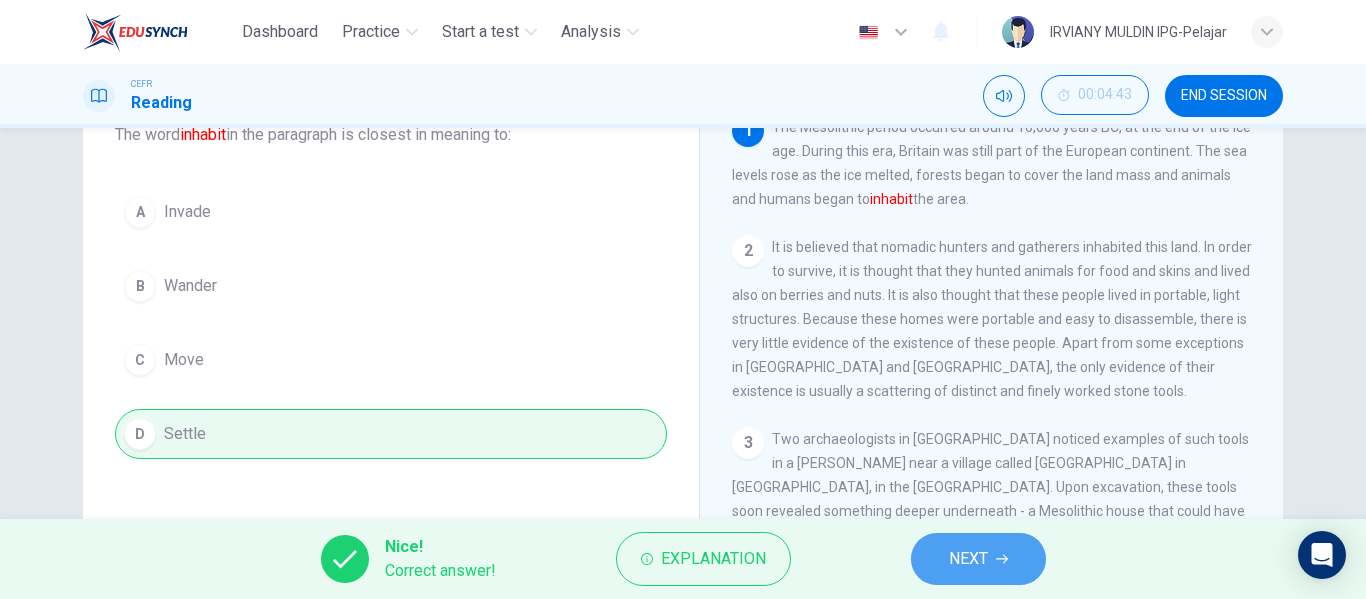 click on "NEXT" at bounding box center (968, 559) 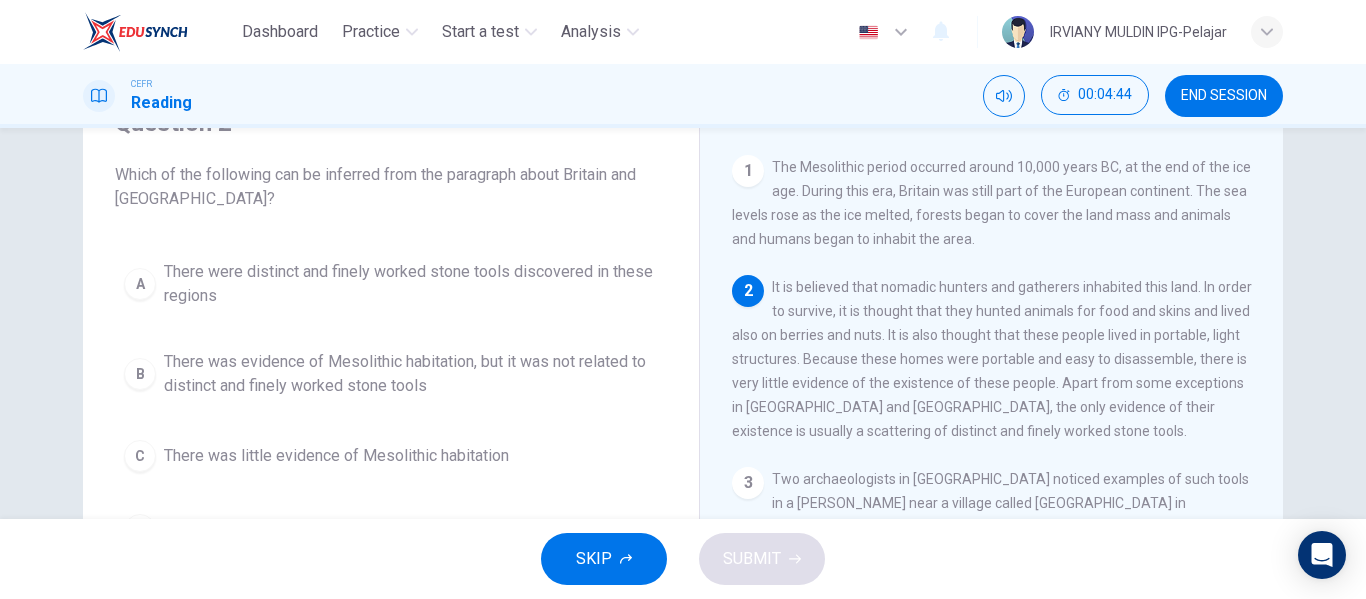 scroll, scrollTop: 96, scrollLeft: 0, axis: vertical 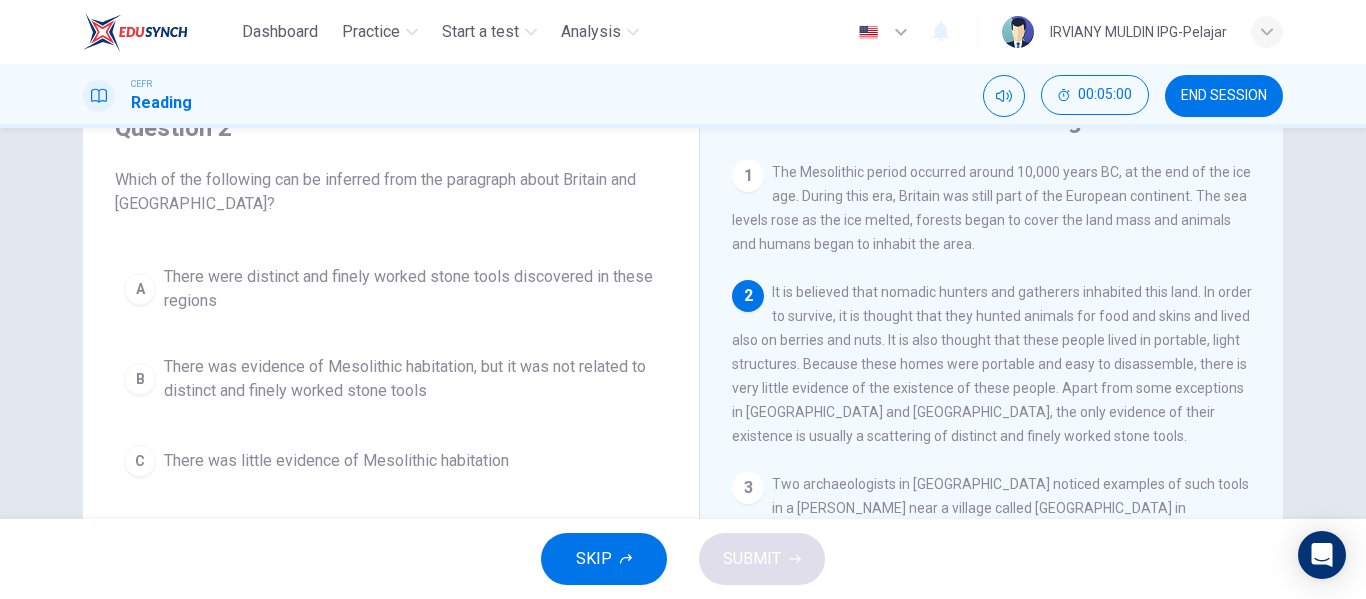 click on "There were distinct and finely worked stone tools discovered in these regions" at bounding box center [411, 289] 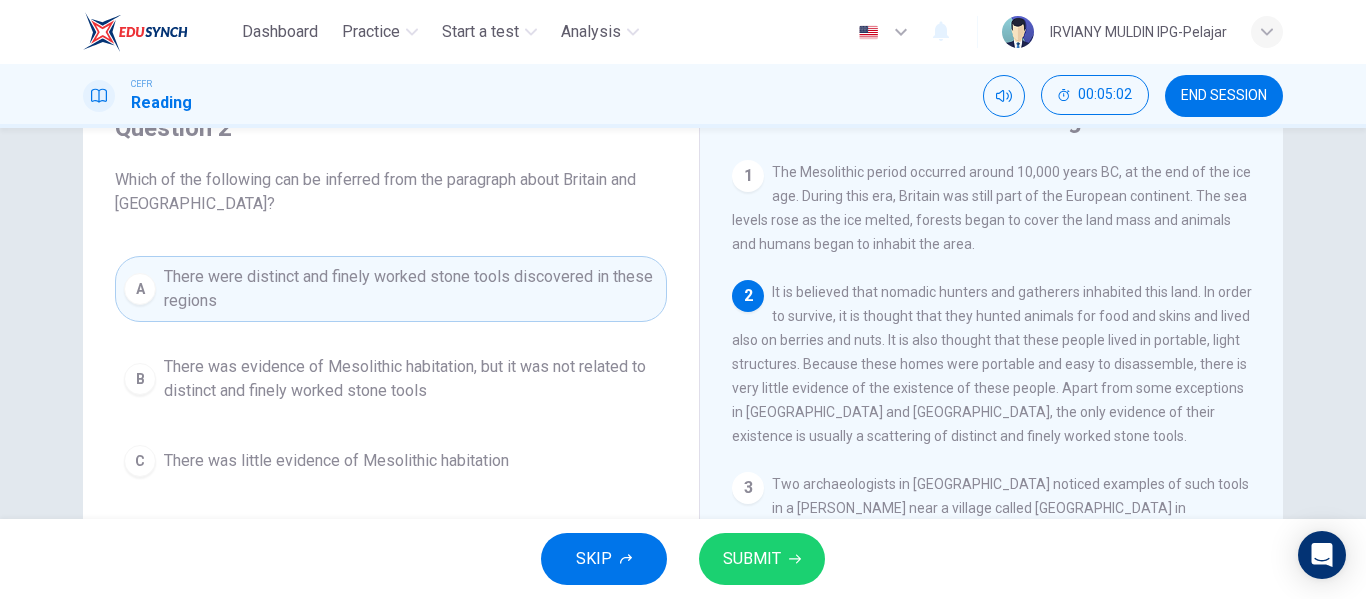 click on "B There was evidence of Mesolithic habitation, but it was not related to distinct and finely worked stone tools" at bounding box center (391, 379) 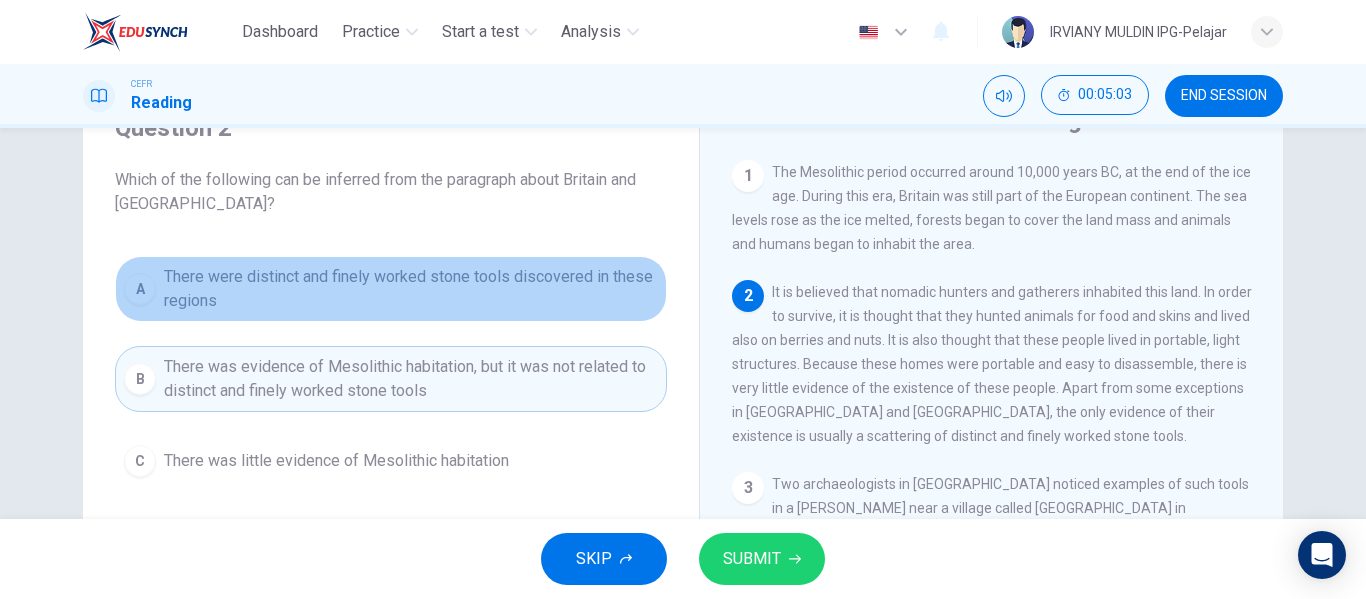 click on "There were distinct and finely worked stone tools discovered in these regions" at bounding box center (411, 289) 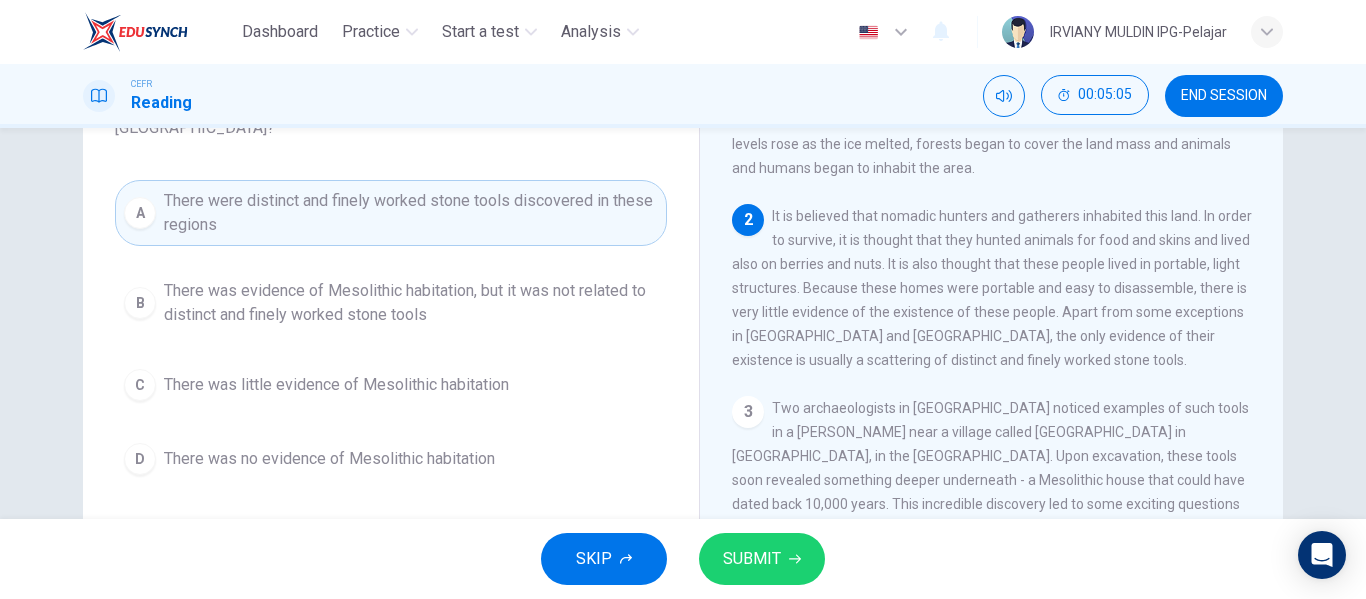 scroll, scrollTop: 172, scrollLeft: 0, axis: vertical 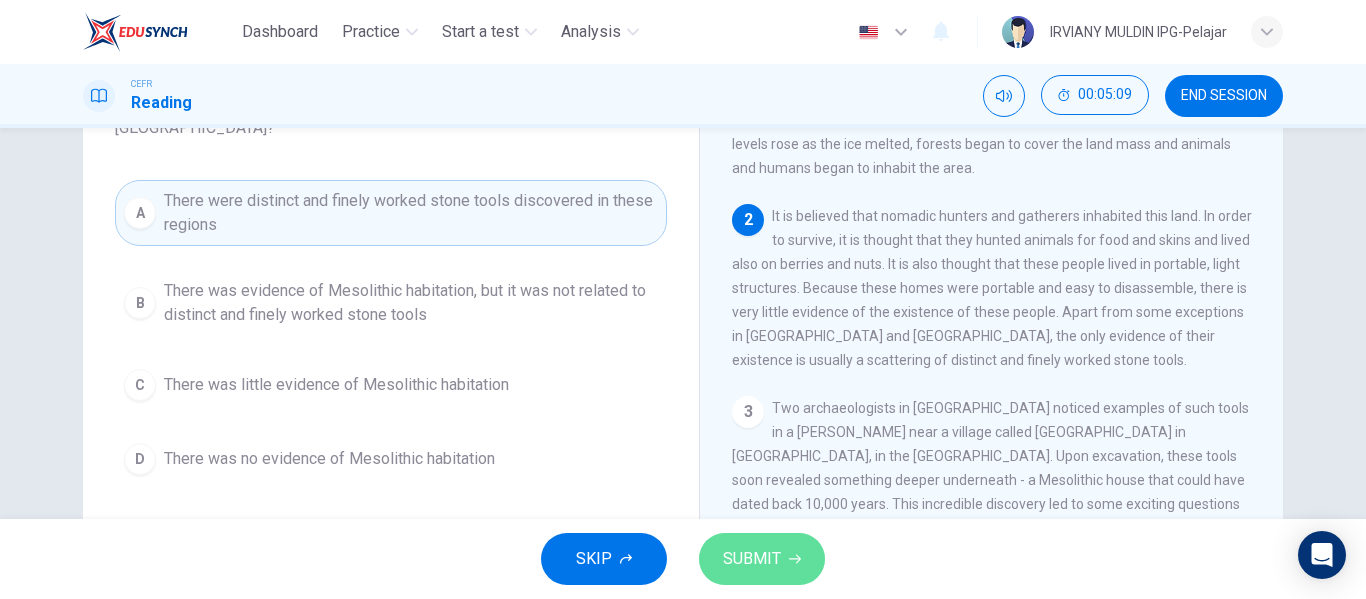 click on "SUBMIT" at bounding box center [762, 559] 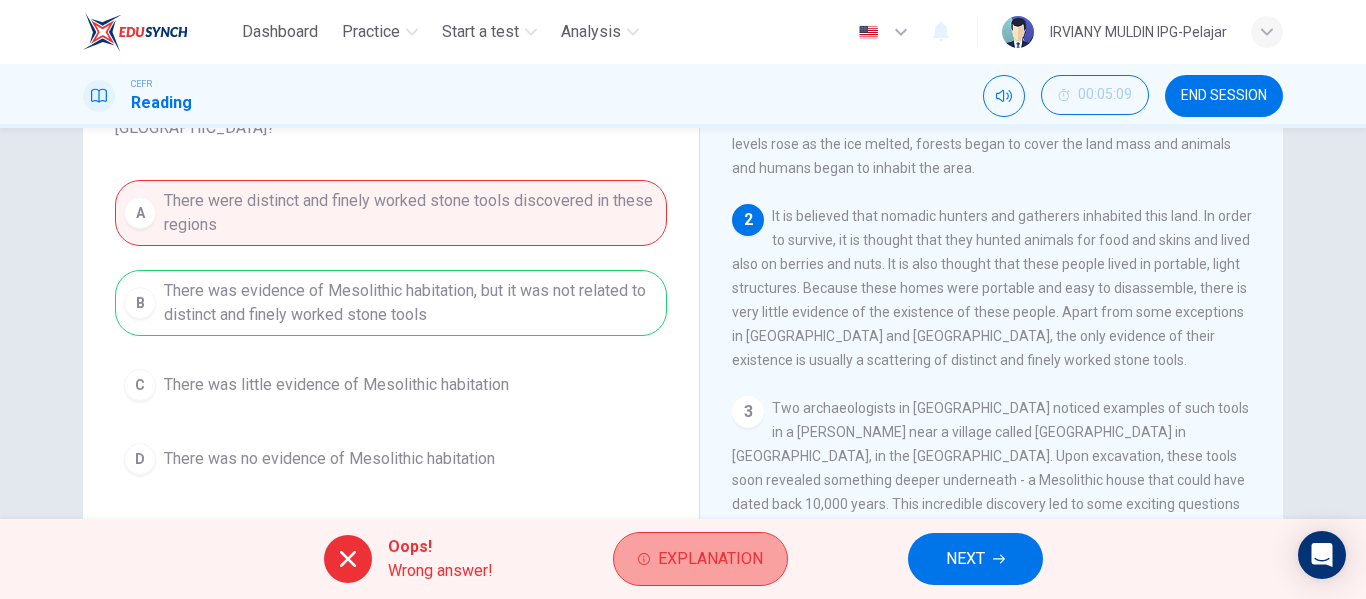 click on "Explanation" at bounding box center (710, 559) 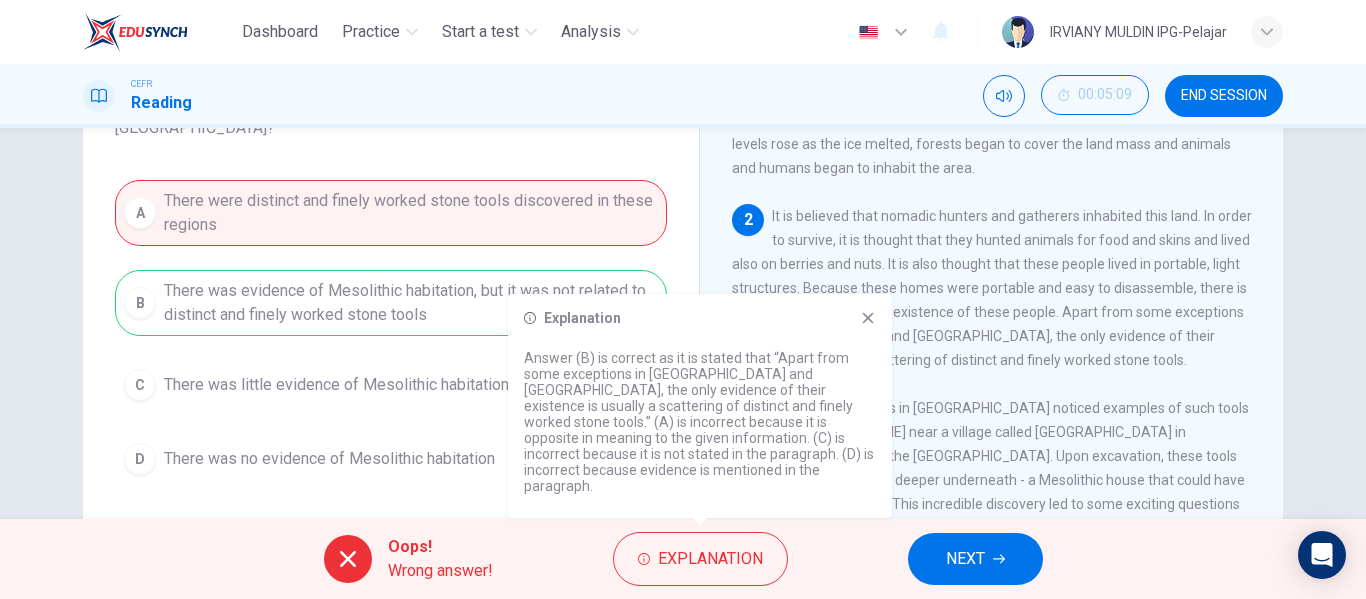 click on "Explanation Answer (B) is correct as it is stated that “Apart from some exceptions in Britain and Scandinavia, the only evidence of their existence is usually a scattering of distinct and finely worked stone tools.” (A) is incorrect because it is opposite in meaning to the given information. (C) is incorrect because it is not stated in the paragraph. (D) is incorrect because evidence is mentioned in the paragraph." at bounding box center (700, 406) 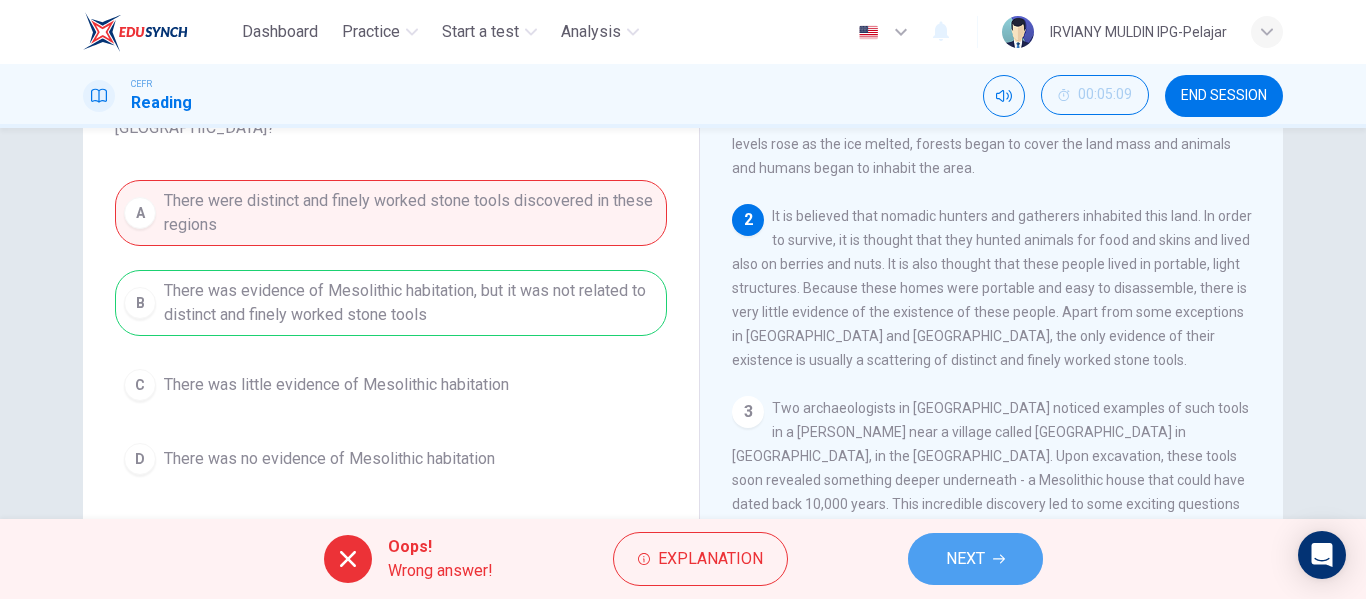 click 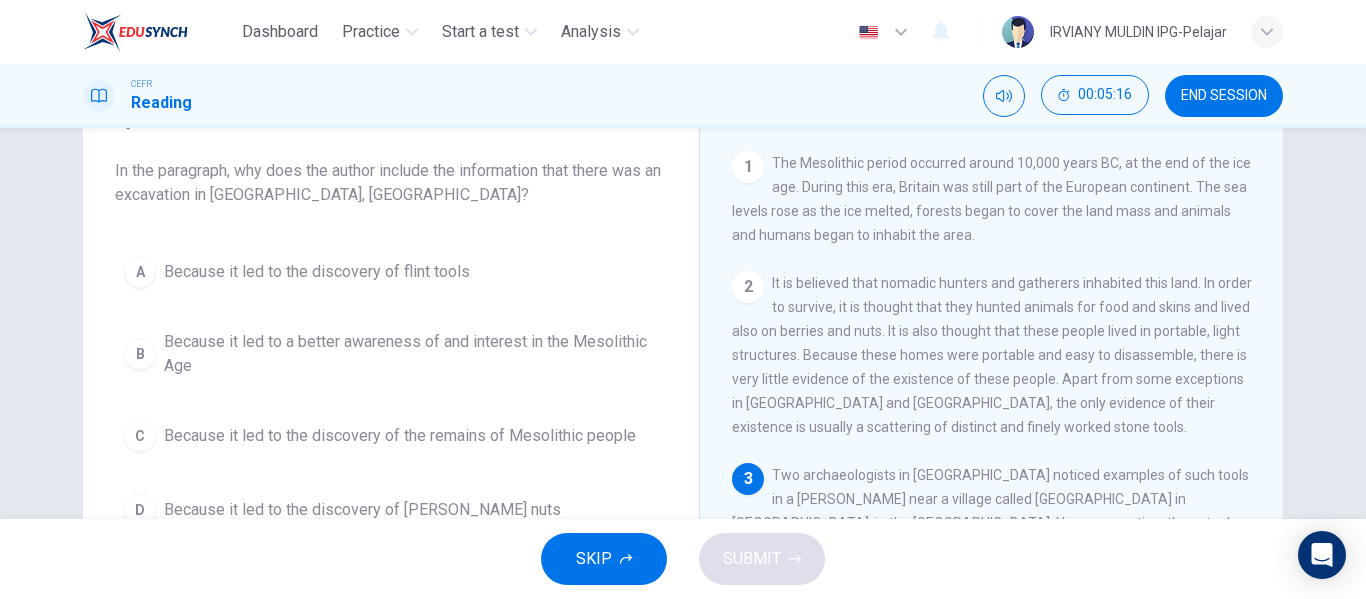 scroll, scrollTop: 106, scrollLeft: 0, axis: vertical 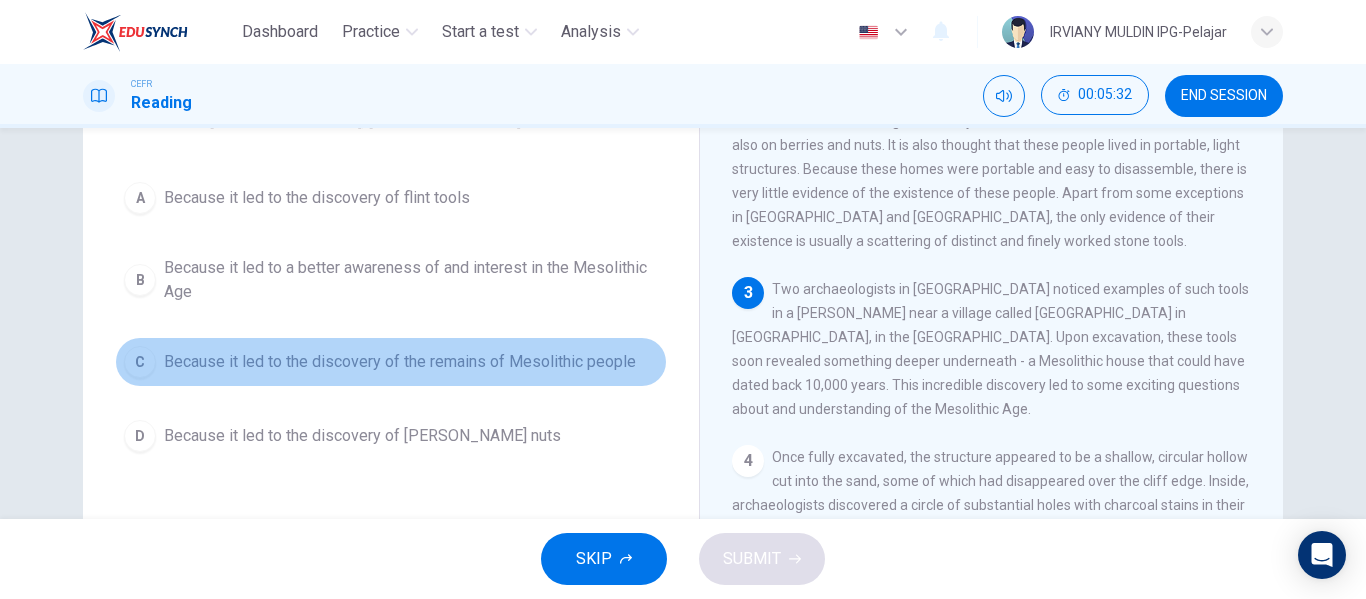 click on "Because it led to the discovery of the remains of Mesolithic people" at bounding box center (400, 362) 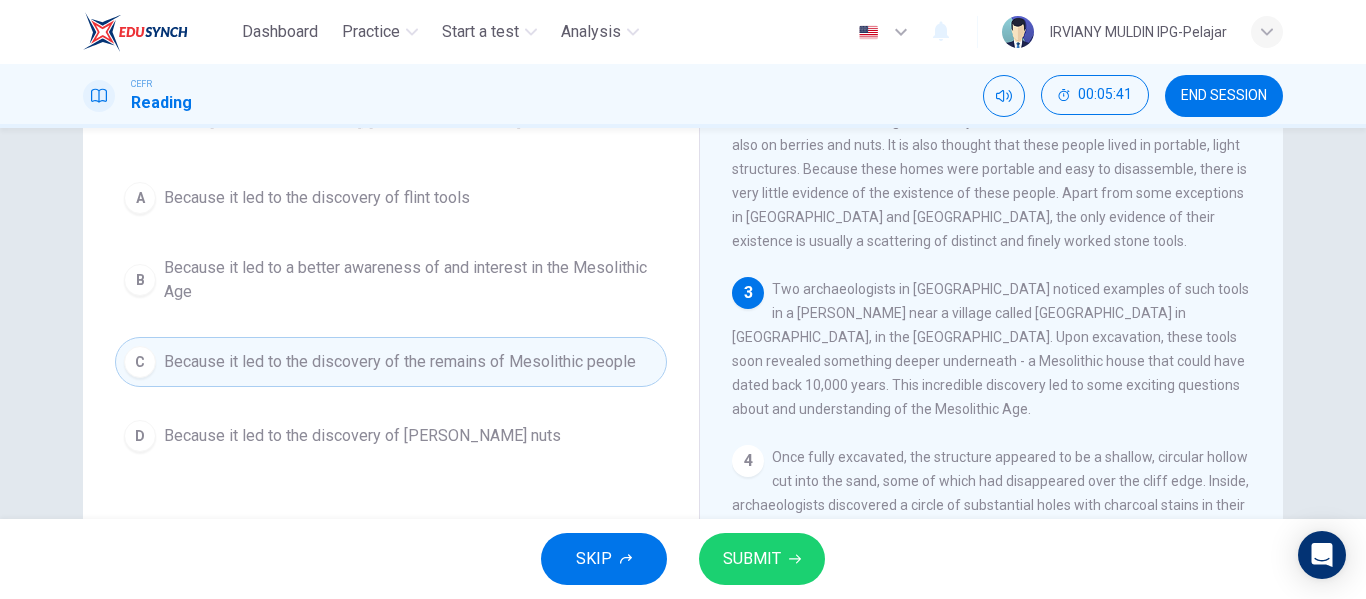 click on "SUBMIT" at bounding box center [762, 559] 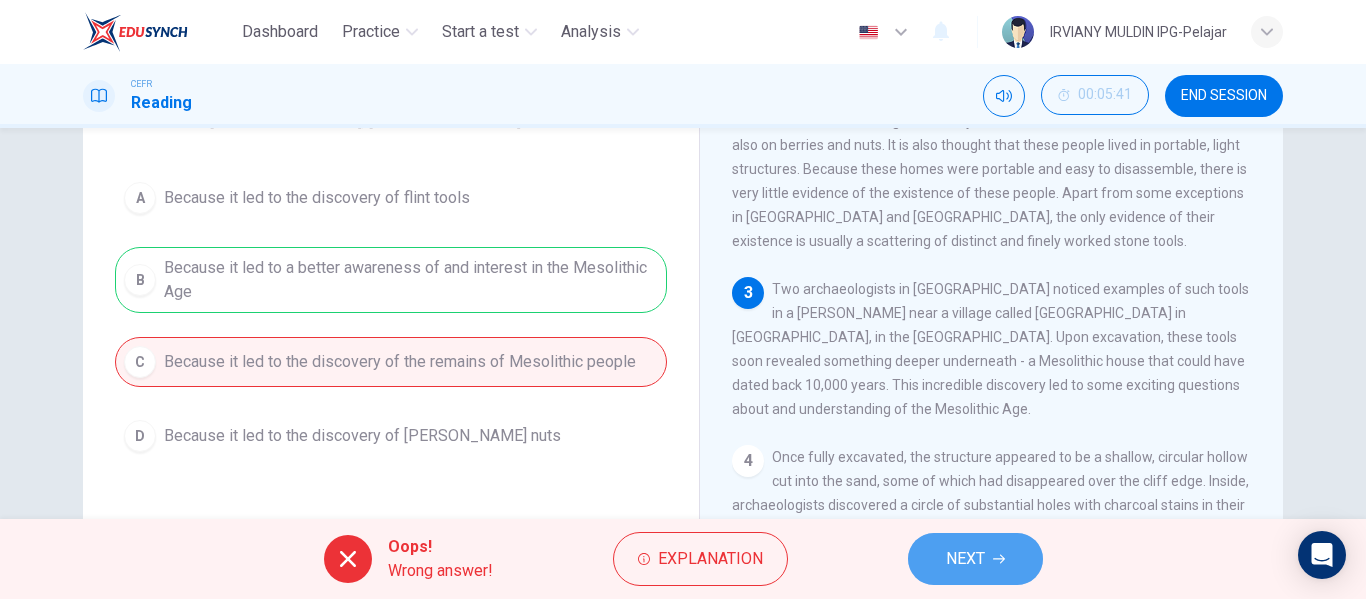click on "NEXT" at bounding box center [965, 559] 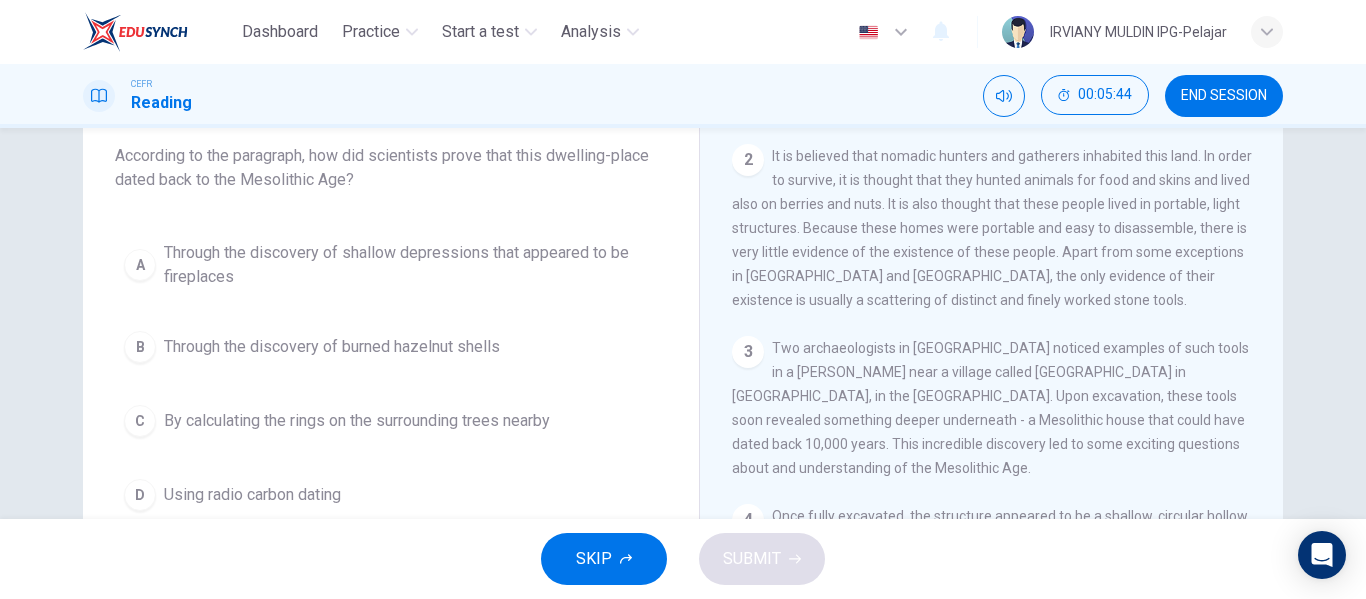 scroll, scrollTop: 117, scrollLeft: 0, axis: vertical 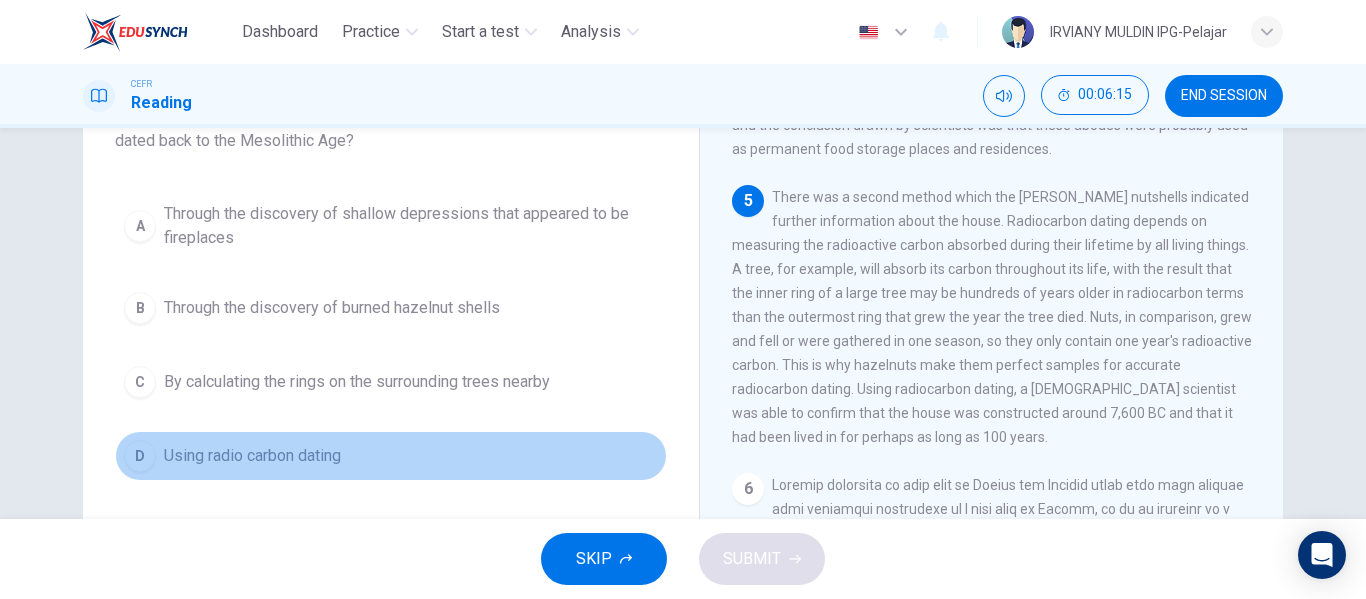 click on "D Using radio carbon dating" at bounding box center [391, 456] 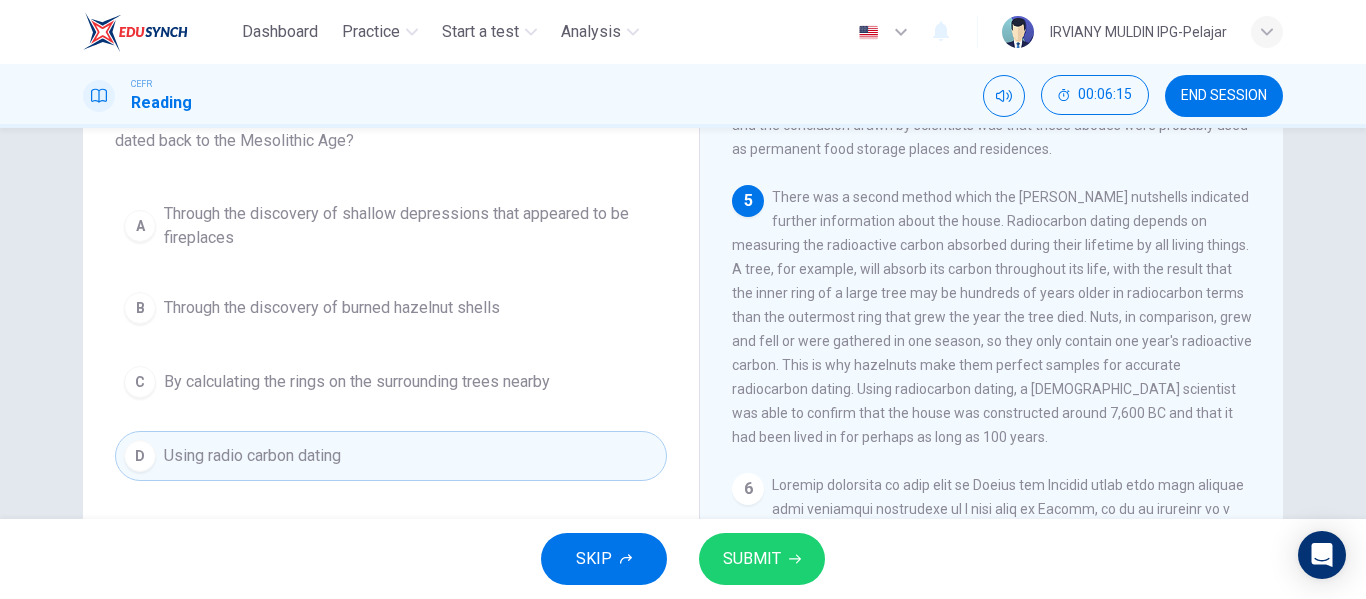click 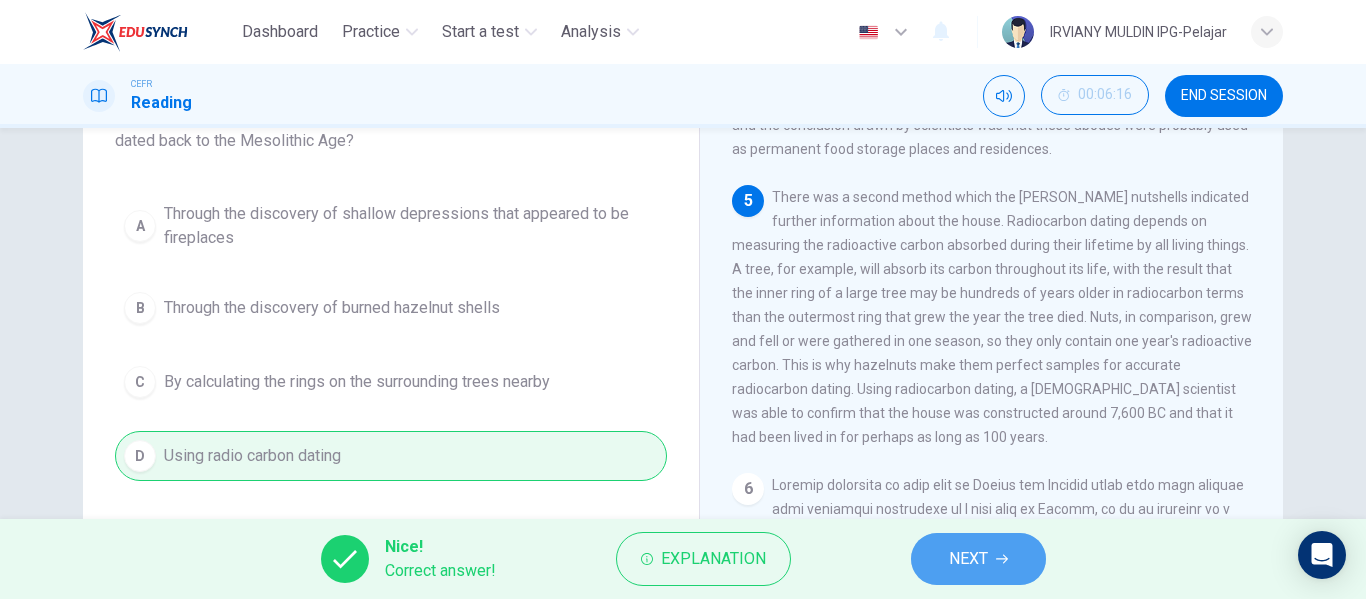click on "NEXT" at bounding box center [978, 559] 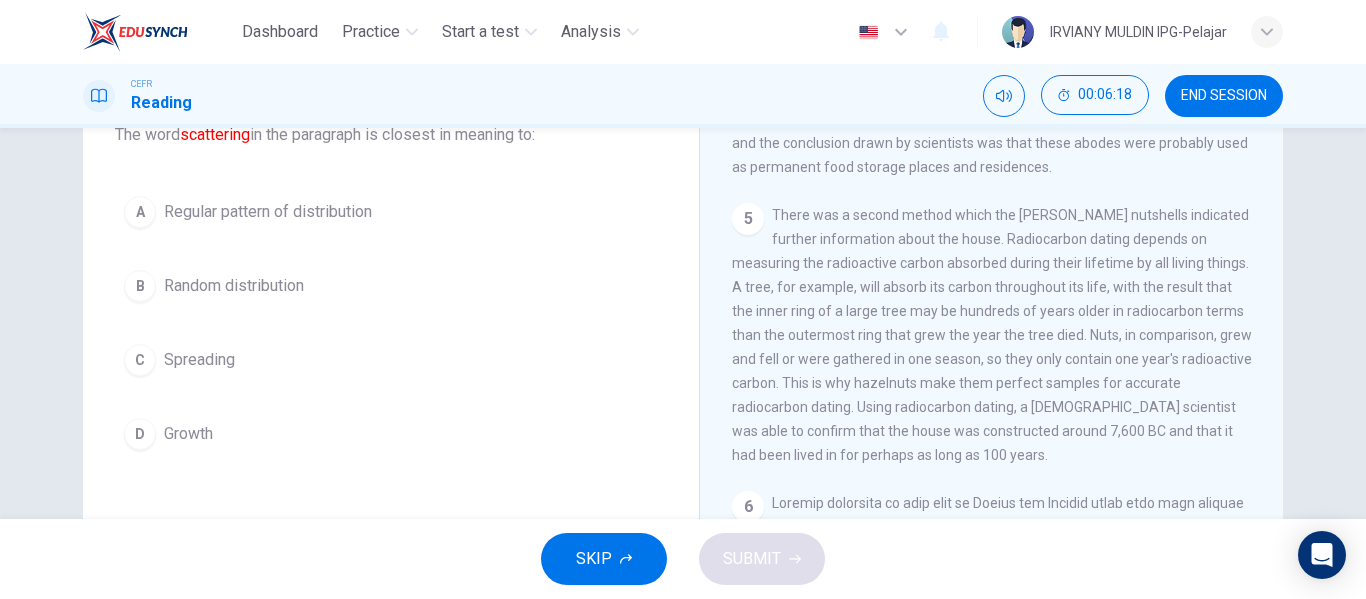 scroll, scrollTop: 140, scrollLeft: 0, axis: vertical 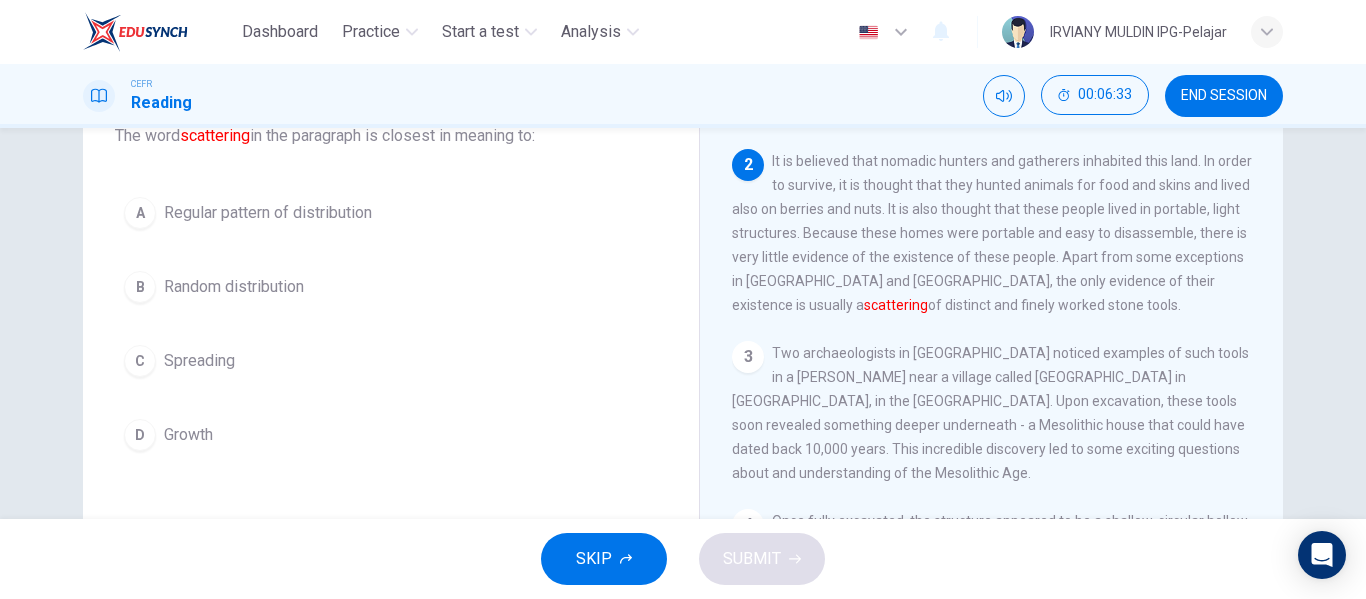 click on "B Random distribution" at bounding box center (391, 287) 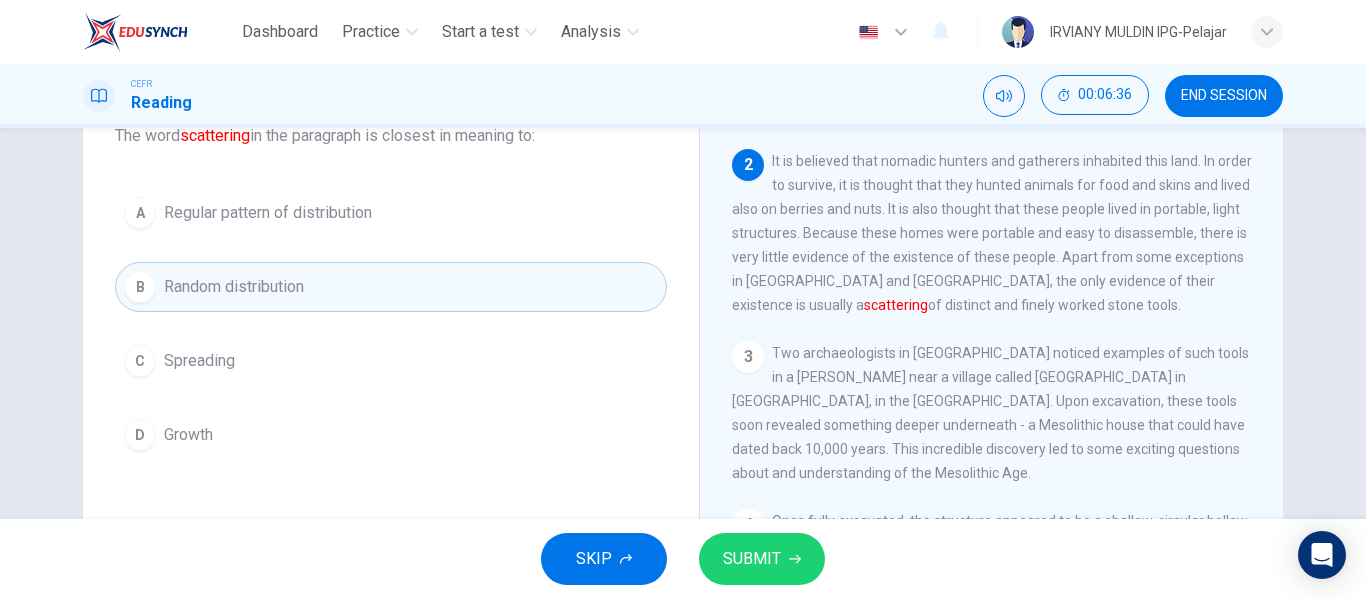 click on "C Spreading" at bounding box center (391, 361) 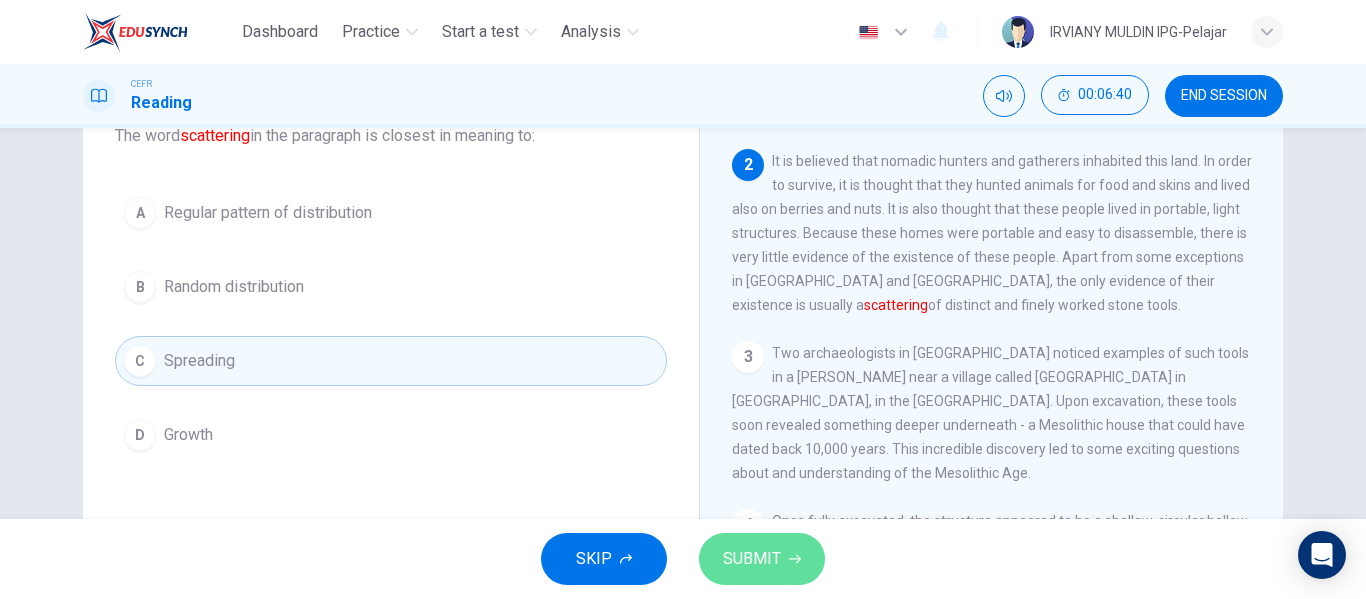 click on "SUBMIT" at bounding box center (752, 559) 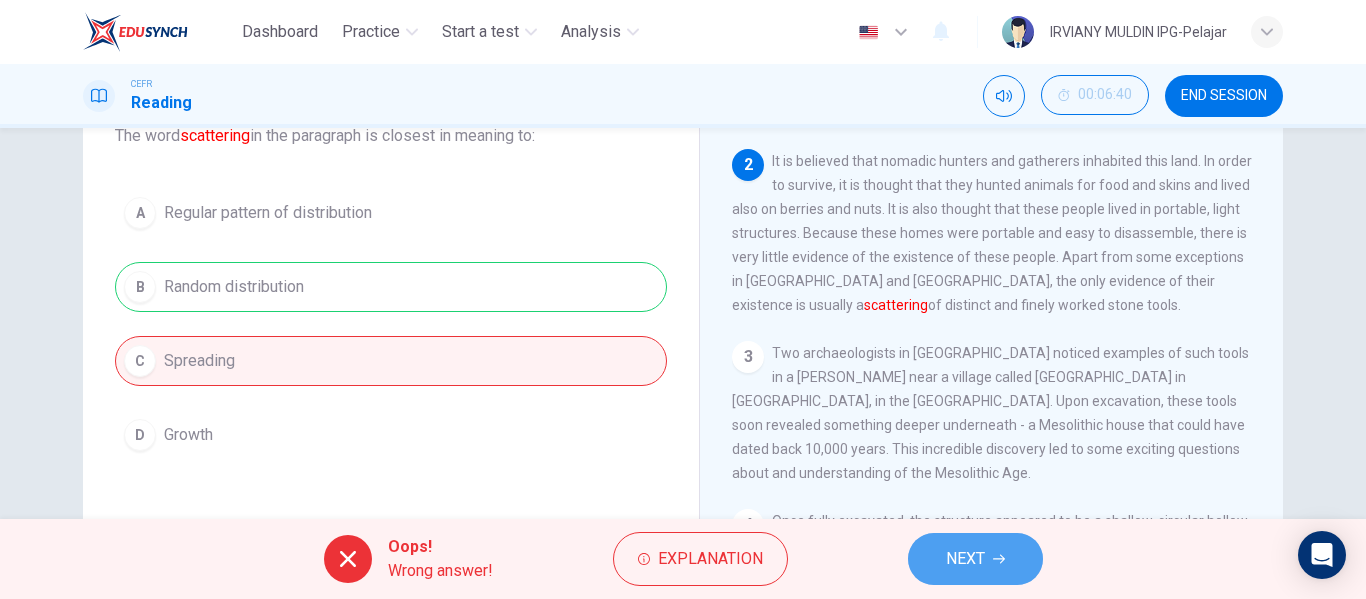 click on "NEXT" at bounding box center [965, 559] 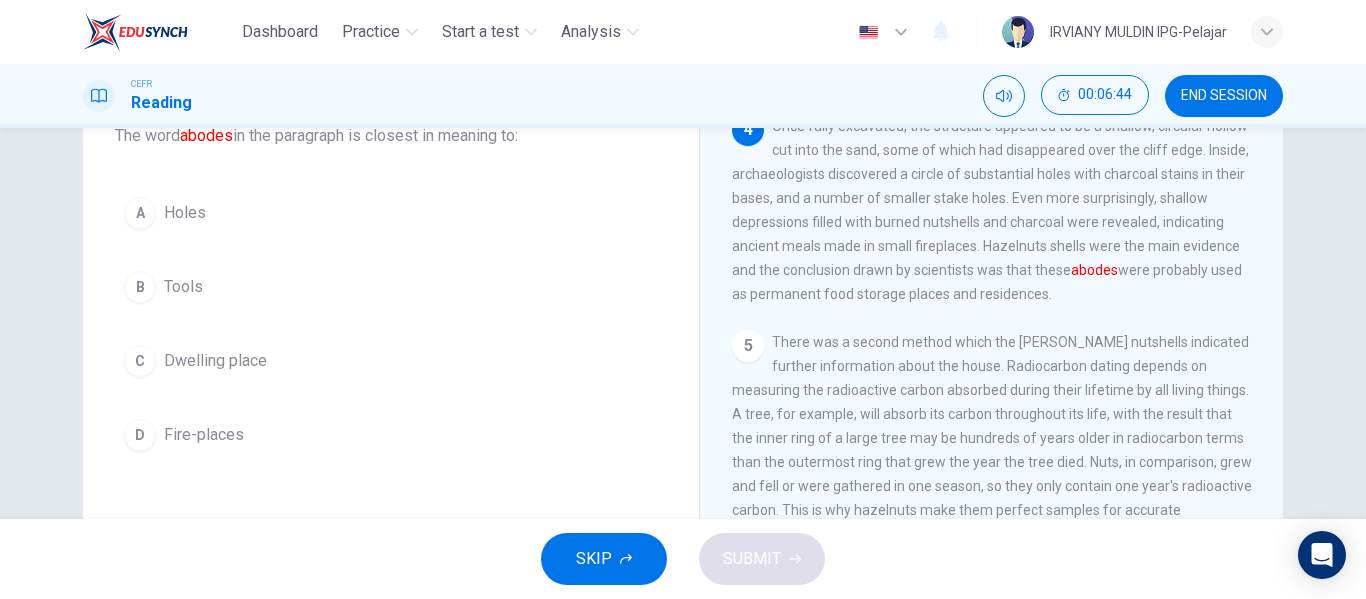 scroll, scrollTop: 483, scrollLeft: 0, axis: vertical 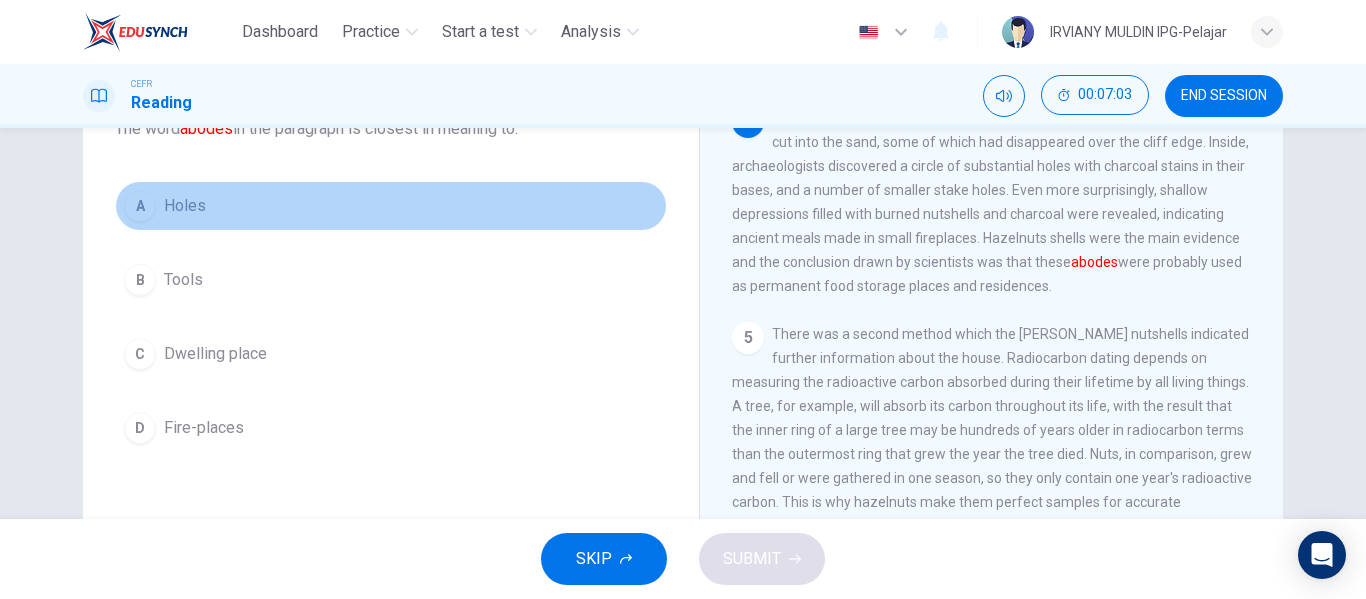 click on "A Holes" at bounding box center [391, 206] 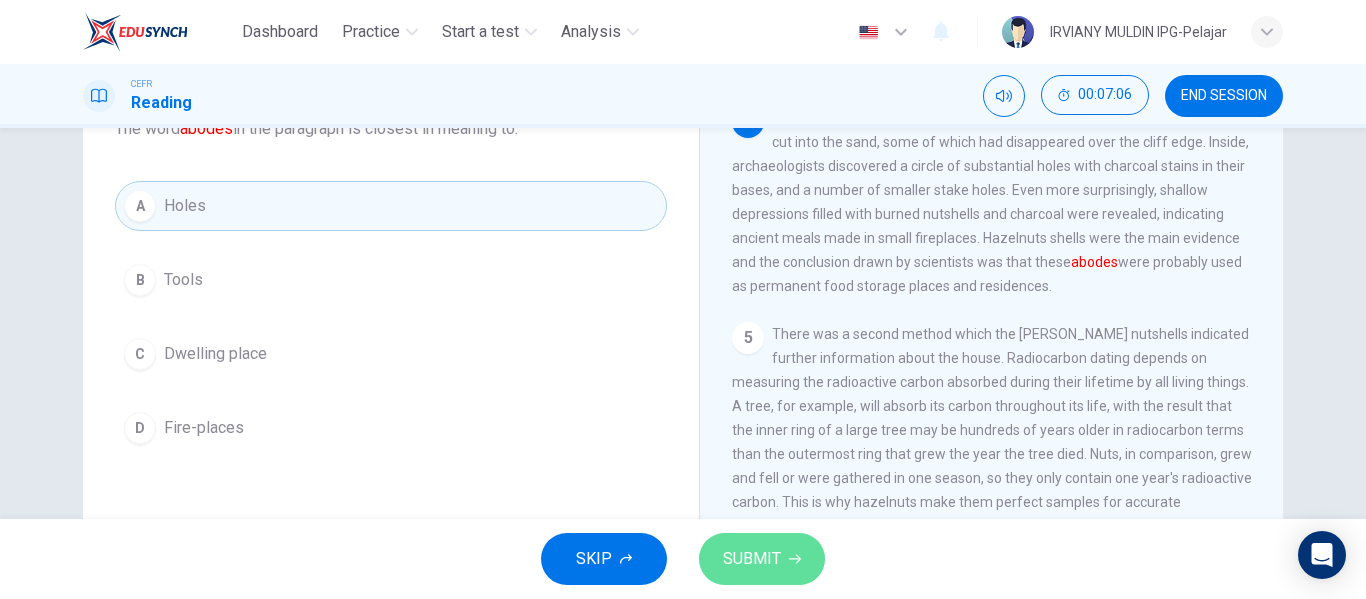 click on "SUBMIT" at bounding box center (752, 559) 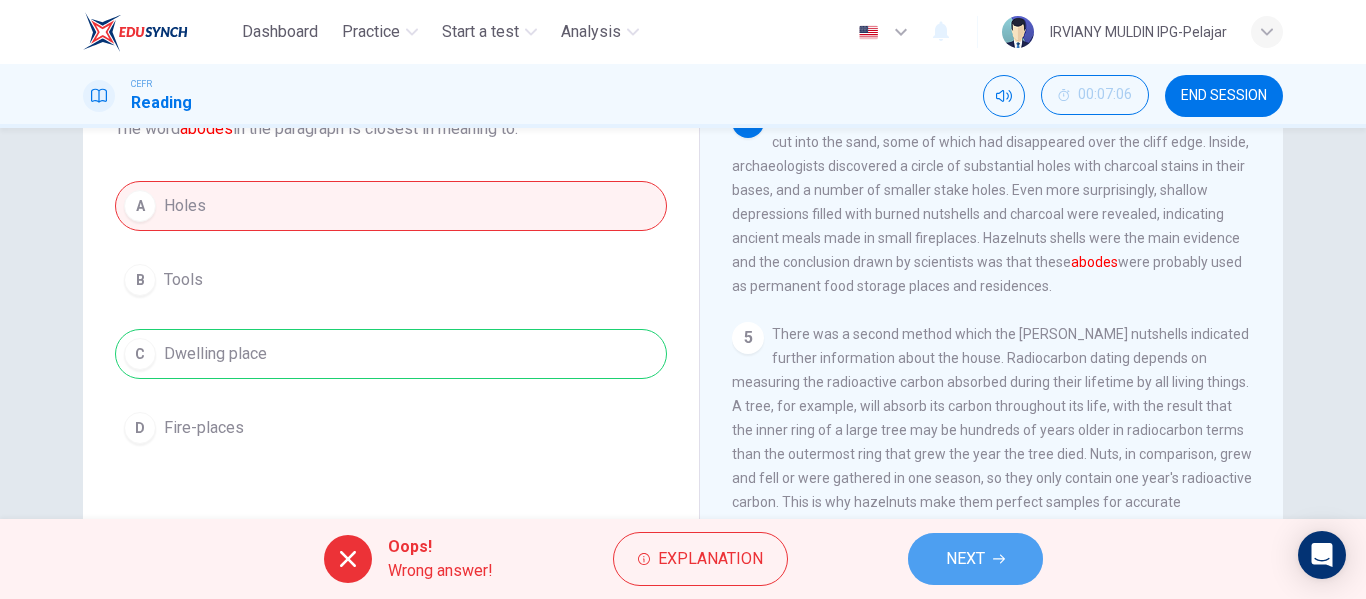 click on "NEXT" at bounding box center (965, 559) 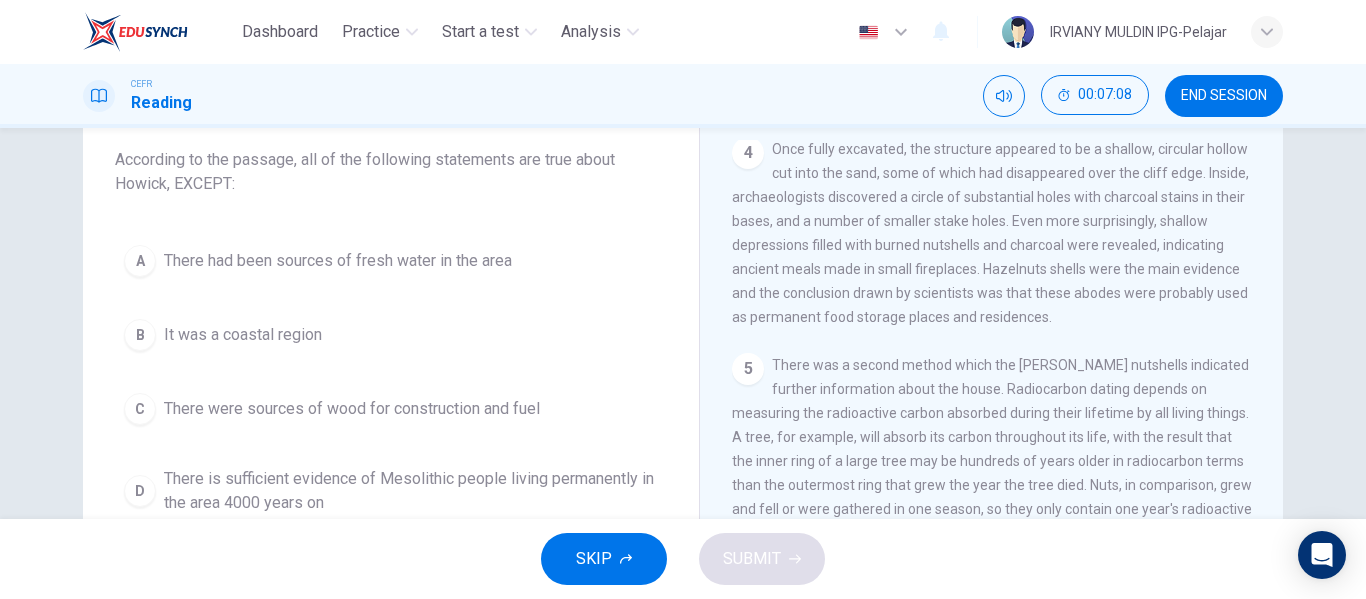 scroll, scrollTop: 115, scrollLeft: 0, axis: vertical 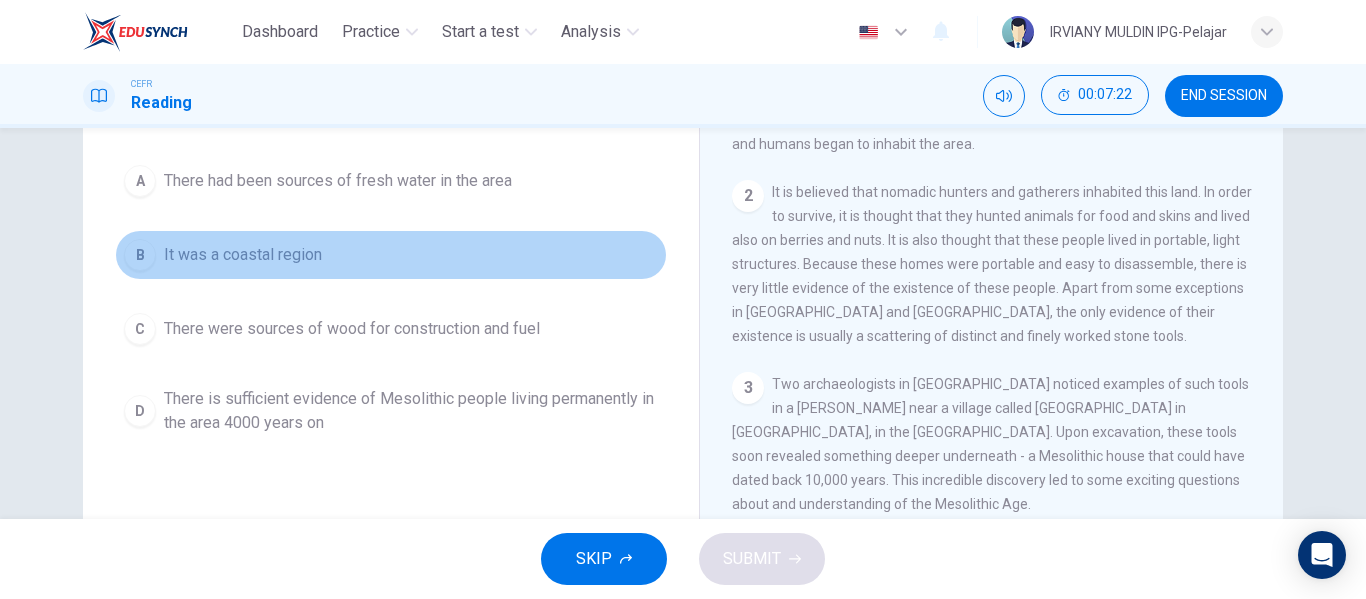 click on "B It was a coastal region" at bounding box center (391, 255) 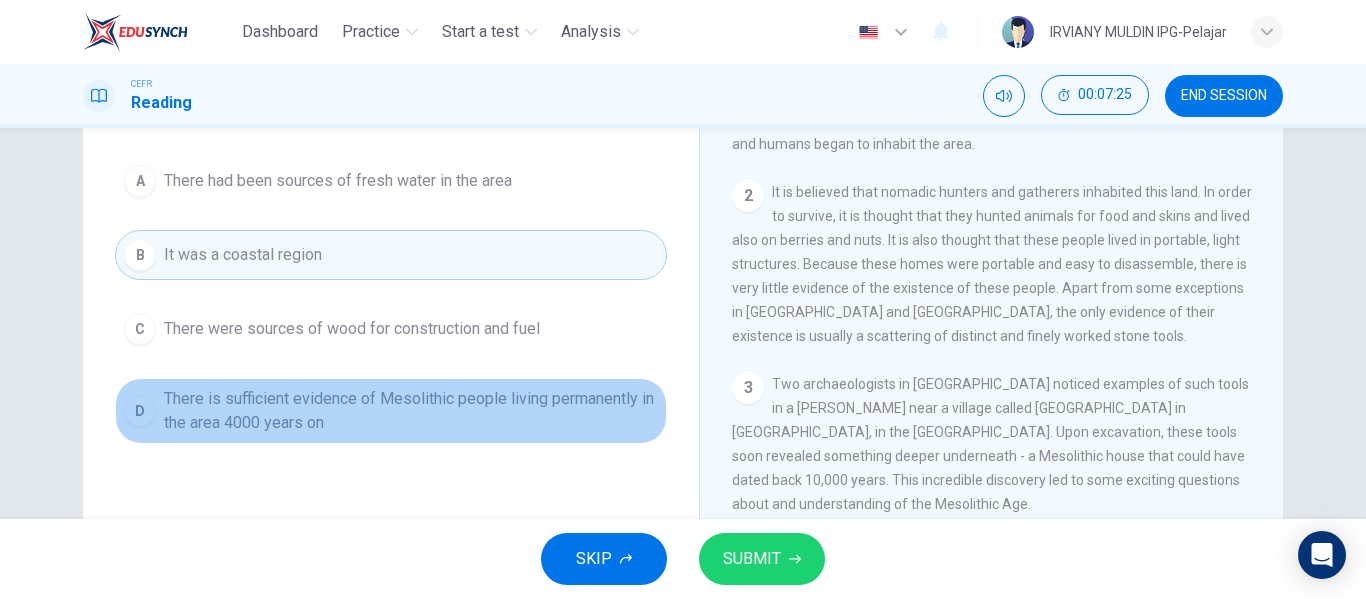 click on "There is sufficient evidence of Mesolithic people living permanently in the area 4000 years on" at bounding box center [411, 411] 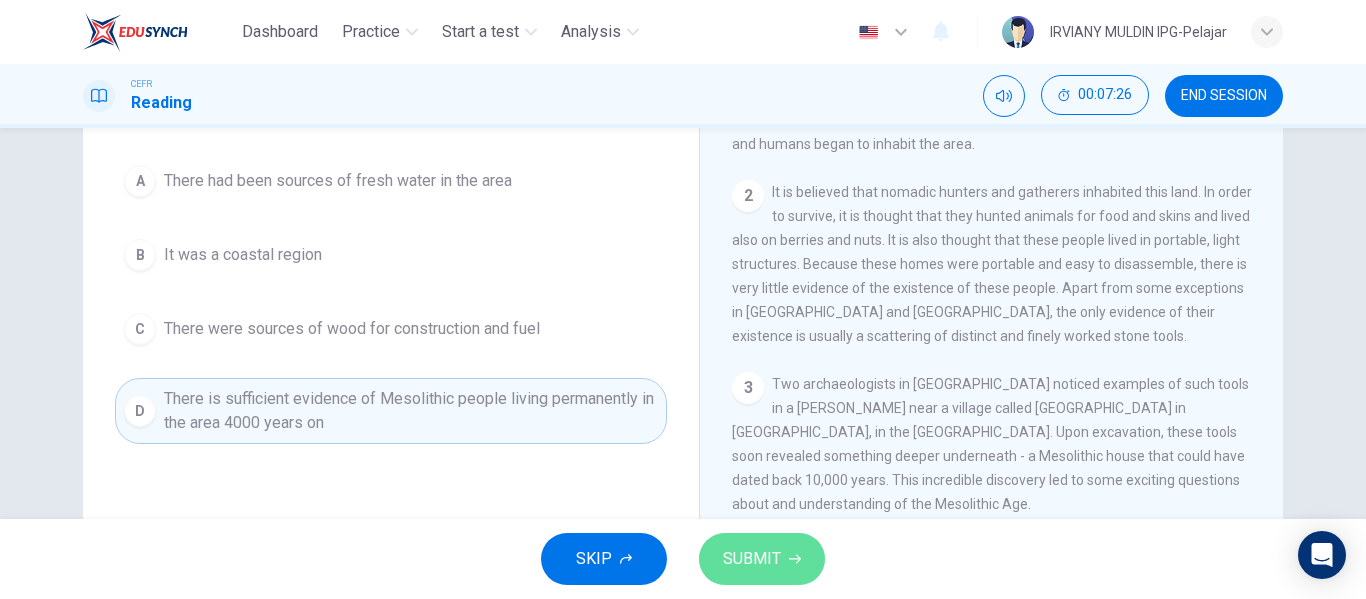 click on "SUBMIT" at bounding box center [752, 559] 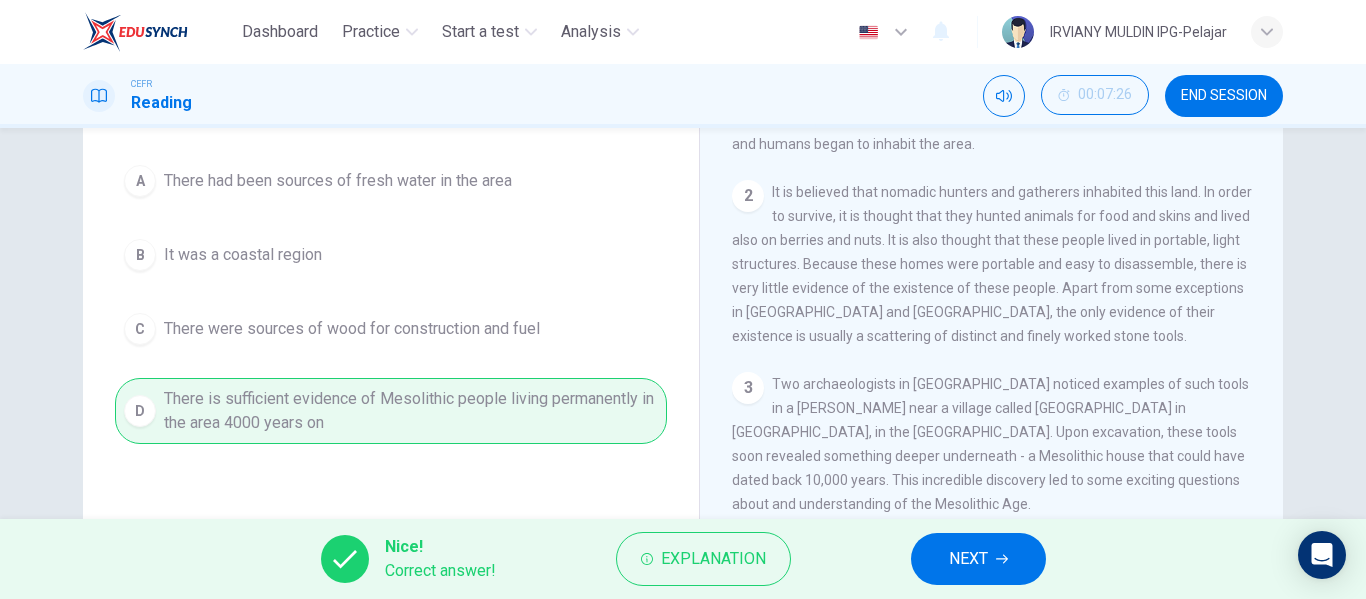 click on "NEXT" at bounding box center (968, 559) 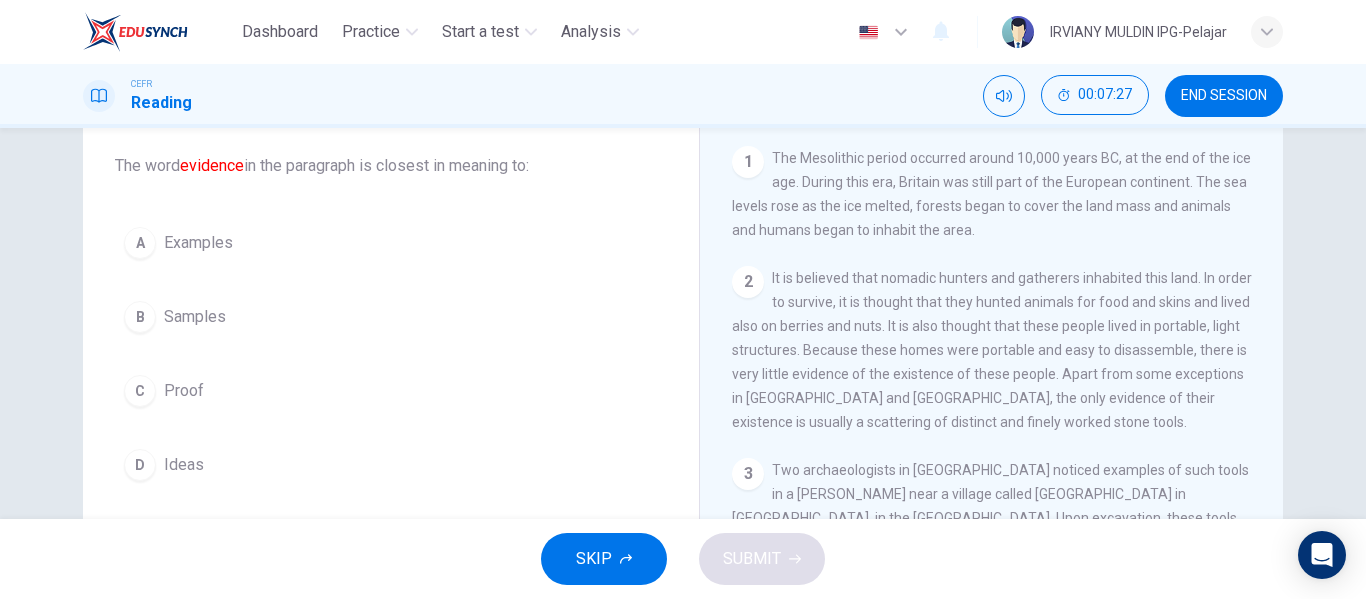 scroll, scrollTop: 110, scrollLeft: 0, axis: vertical 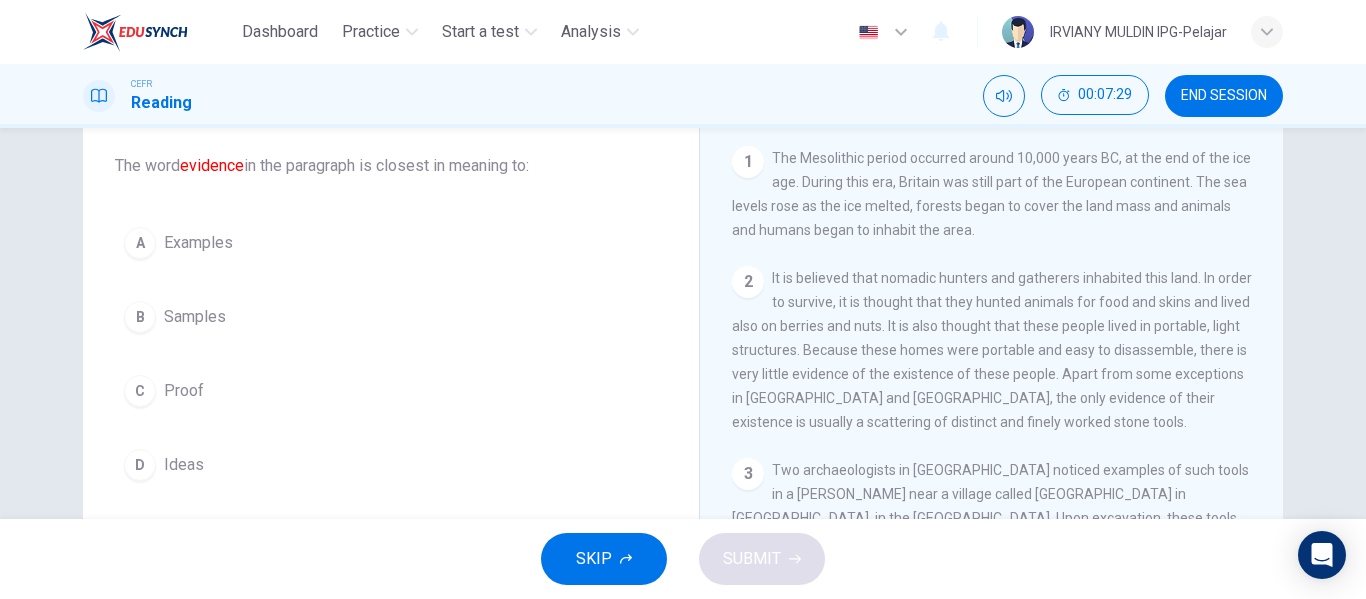 click on "C Proof" at bounding box center [391, 391] 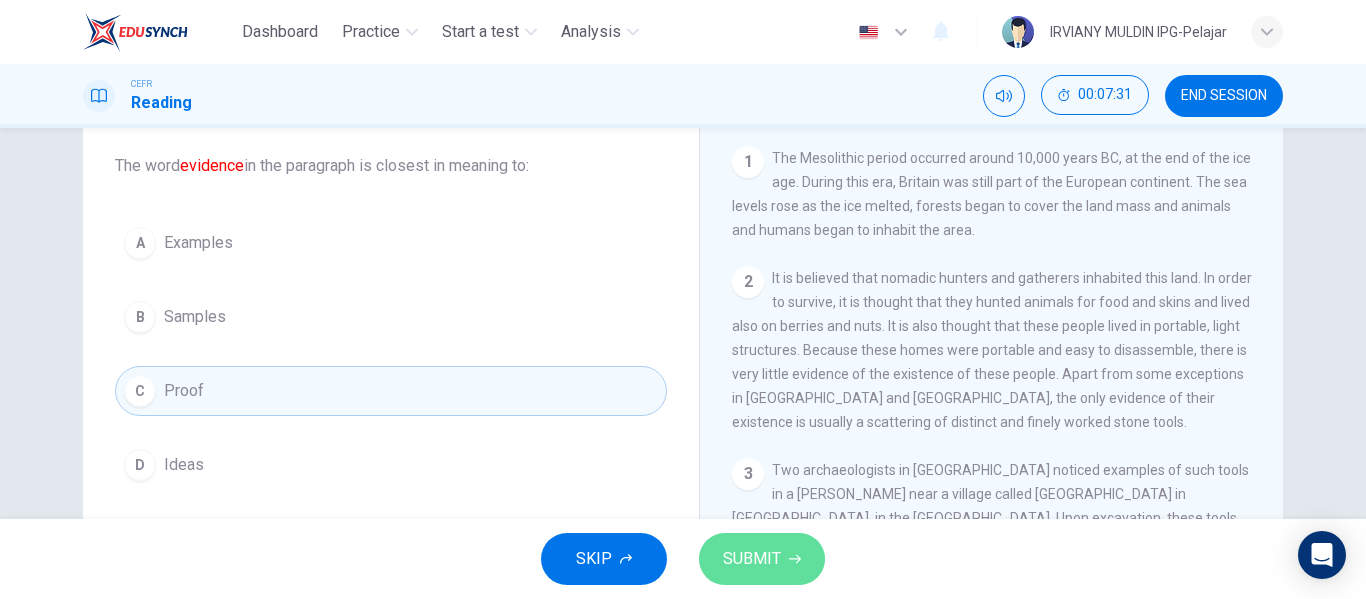 click on "SUBMIT" at bounding box center [752, 559] 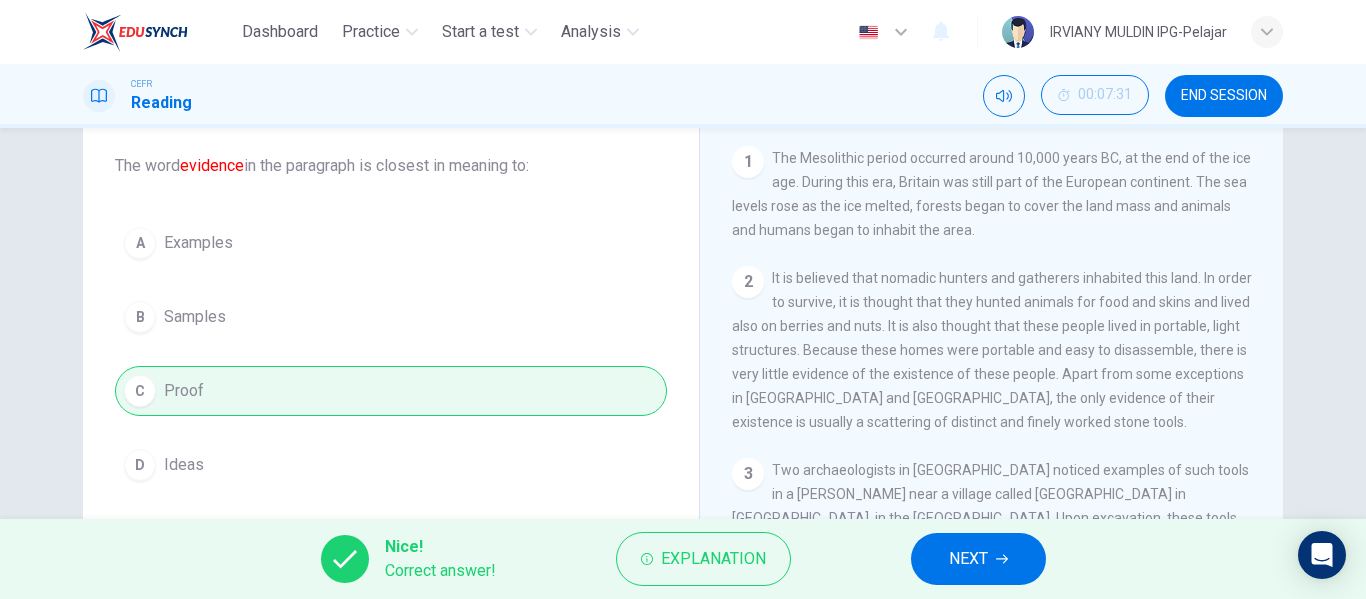 click on "NEXT" at bounding box center [968, 559] 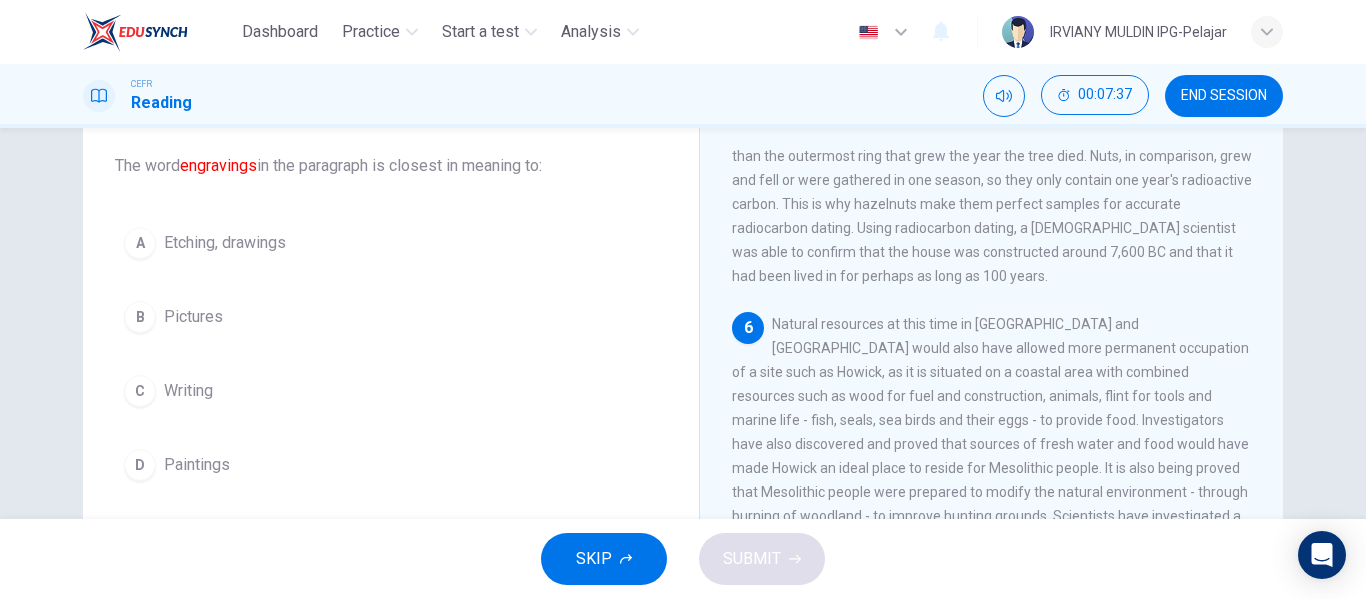 scroll, scrollTop: 961, scrollLeft: 0, axis: vertical 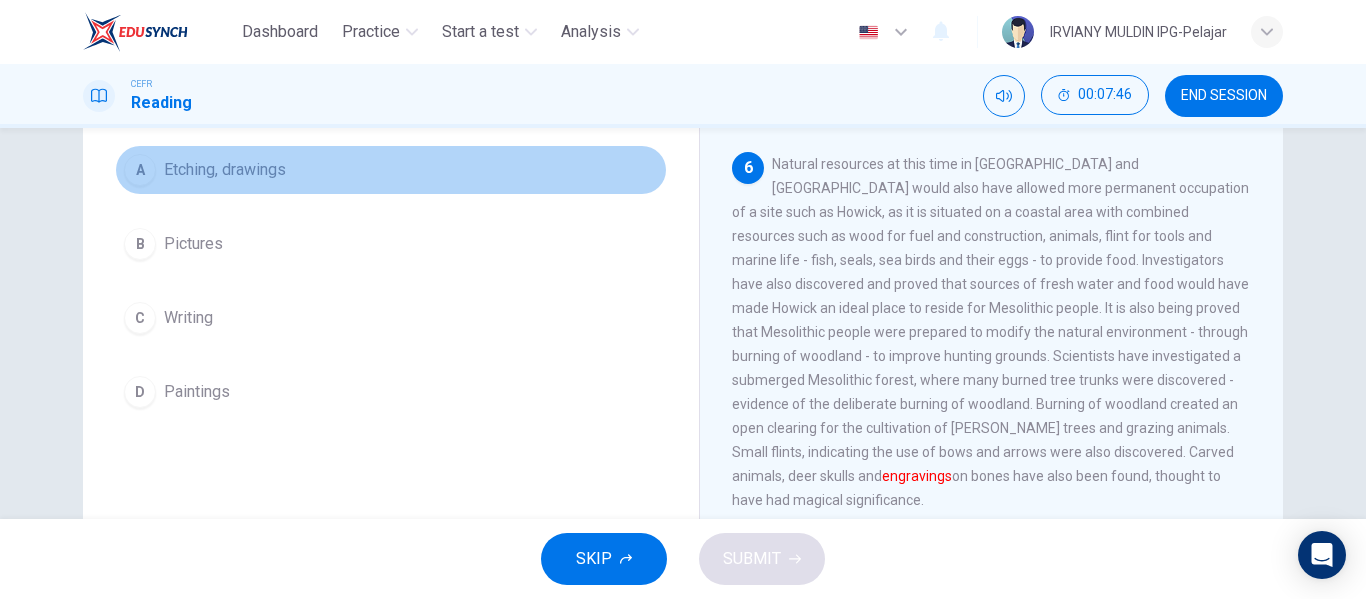 click on "A Etching, drawings" at bounding box center (391, 170) 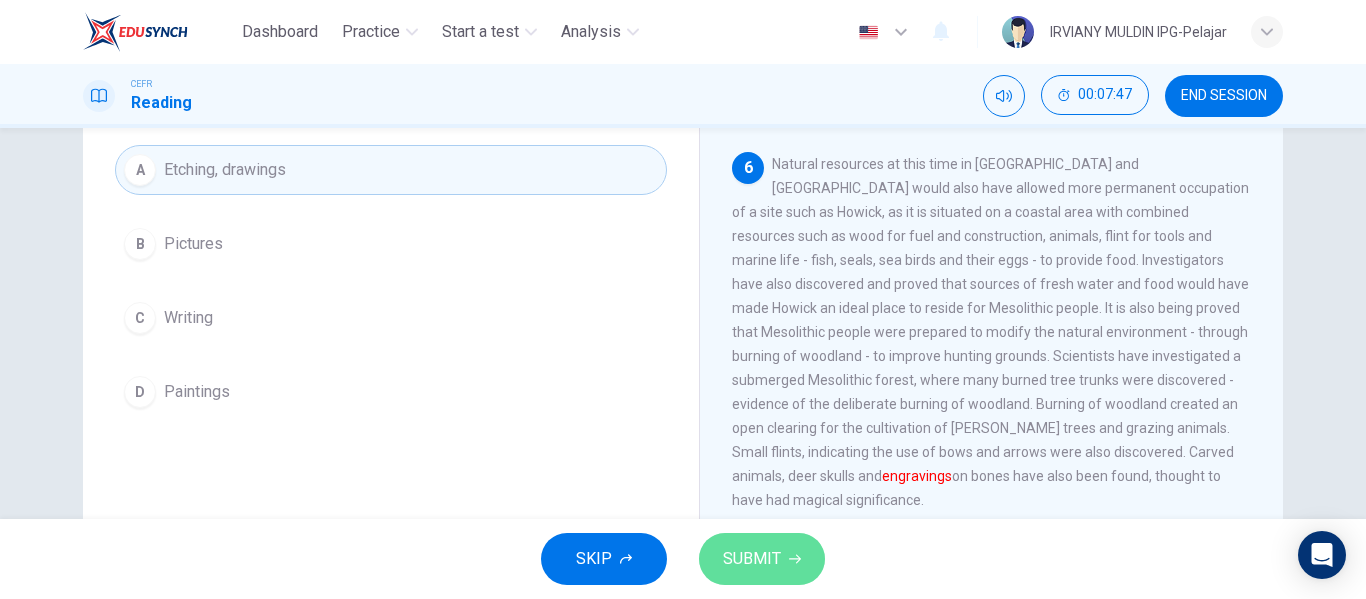 click on "SUBMIT" at bounding box center (752, 559) 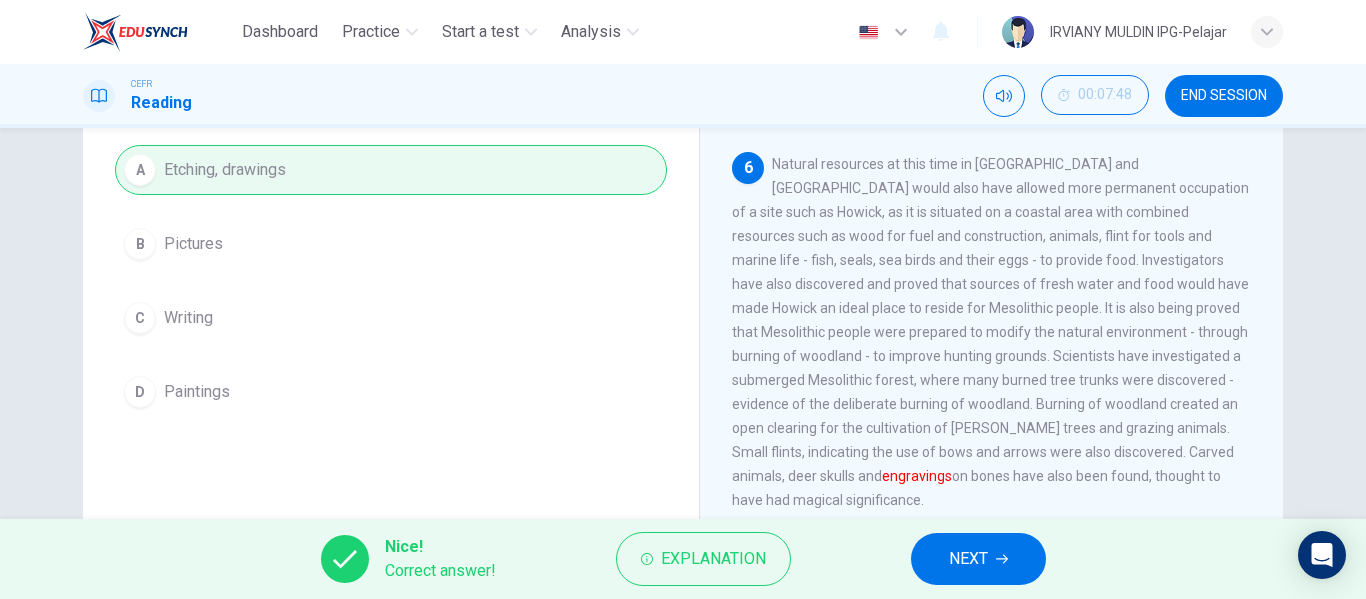 click on "NEXT" at bounding box center (968, 559) 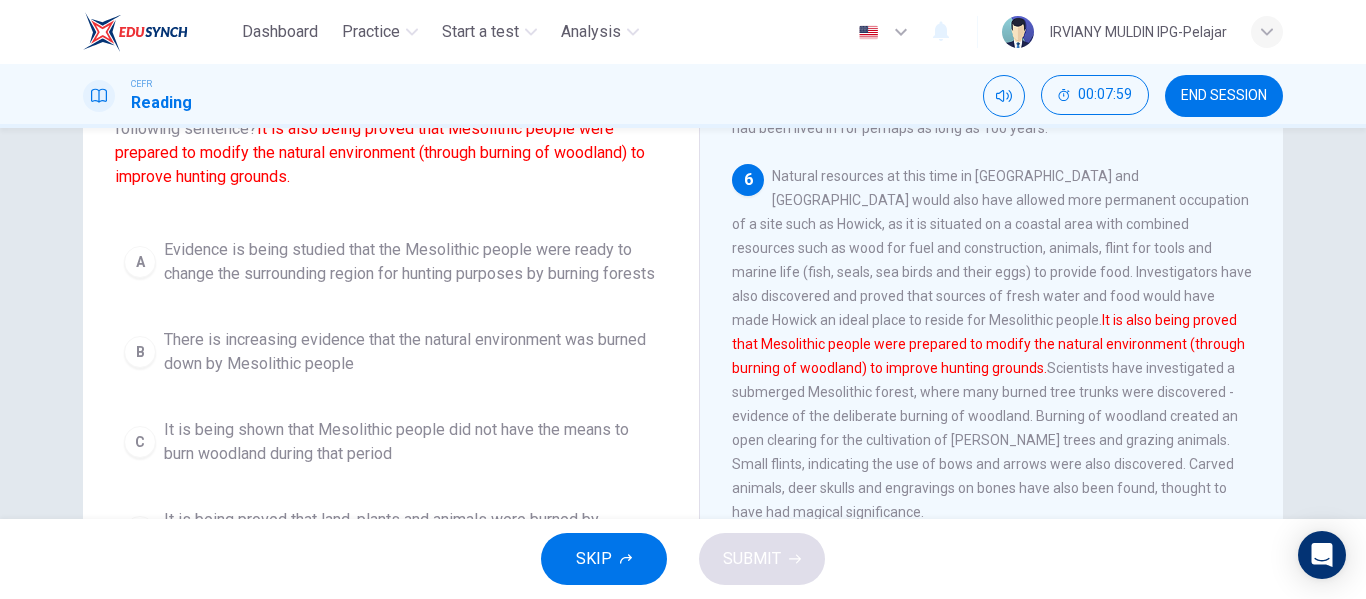 scroll, scrollTop: 175, scrollLeft: 0, axis: vertical 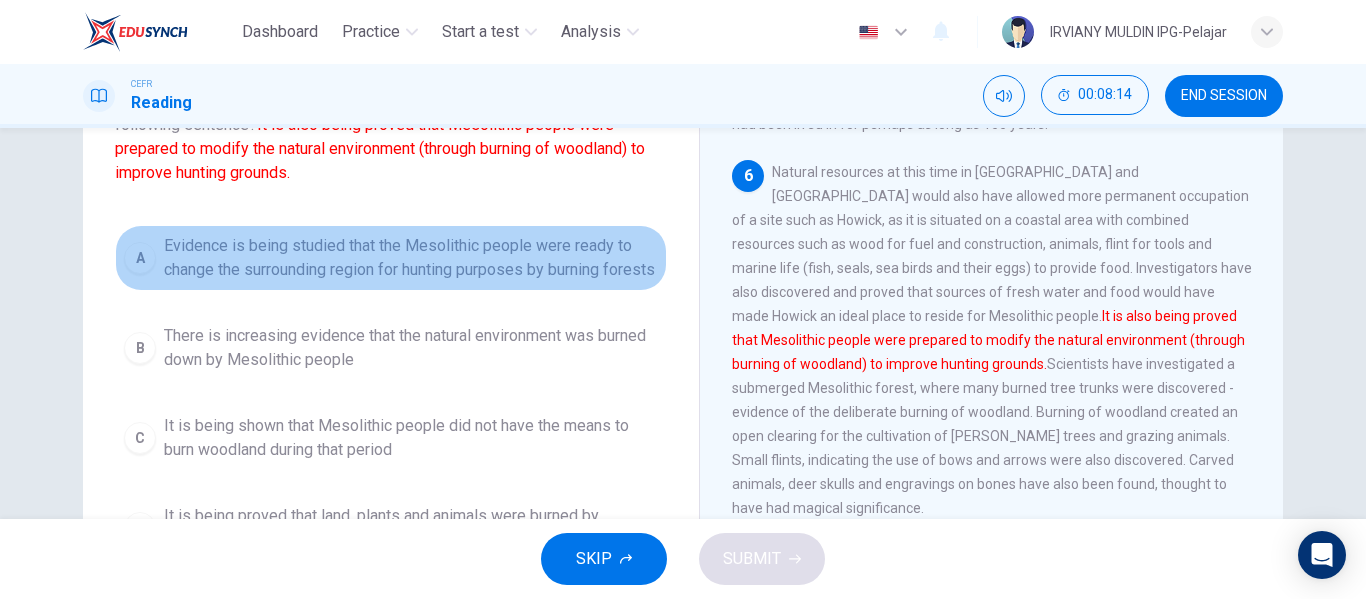 click on "Evidence is being studied that the Mesolithic people were ready to change the surrounding region for hunting purposes by burning forests" at bounding box center (411, 258) 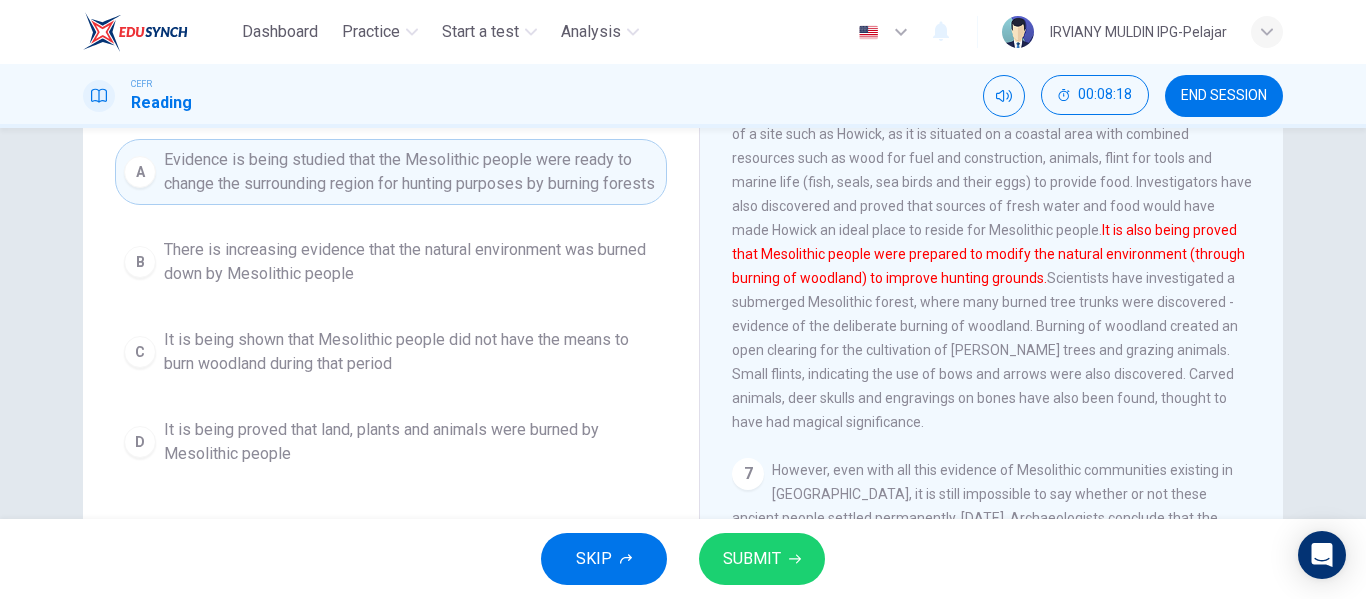 scroll, scrollTop: 262, scrollLeft: 0, axis: vertical 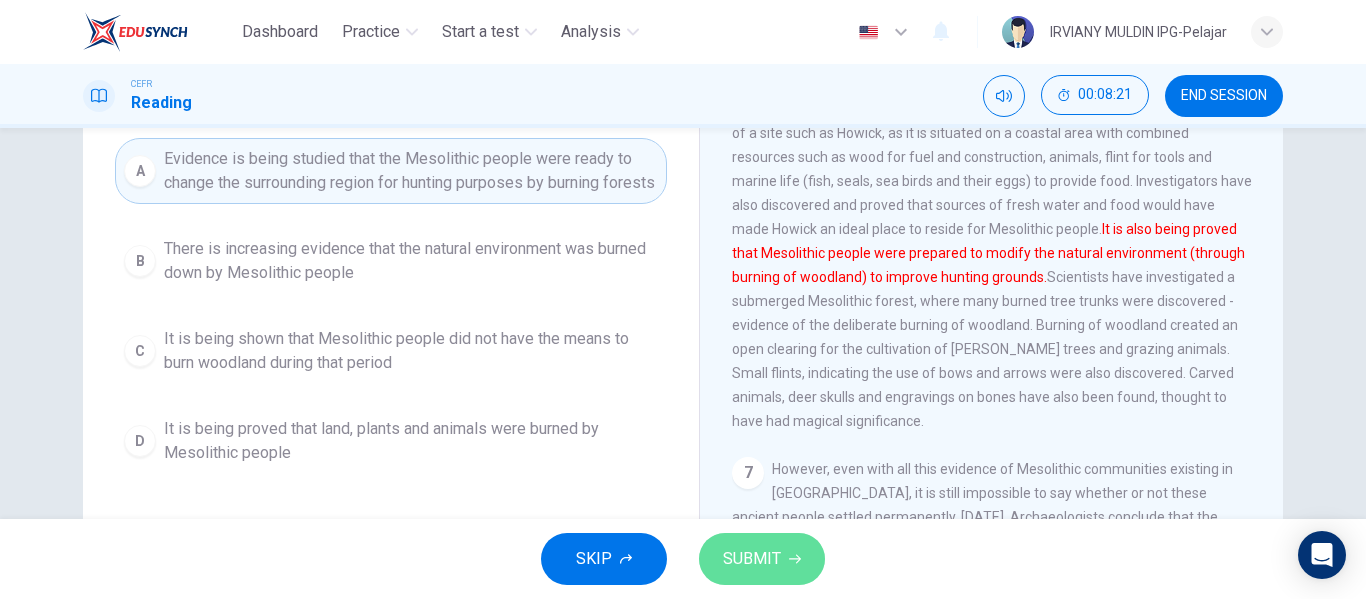 click on "SUBMIT" at bounding box center (752, 559) 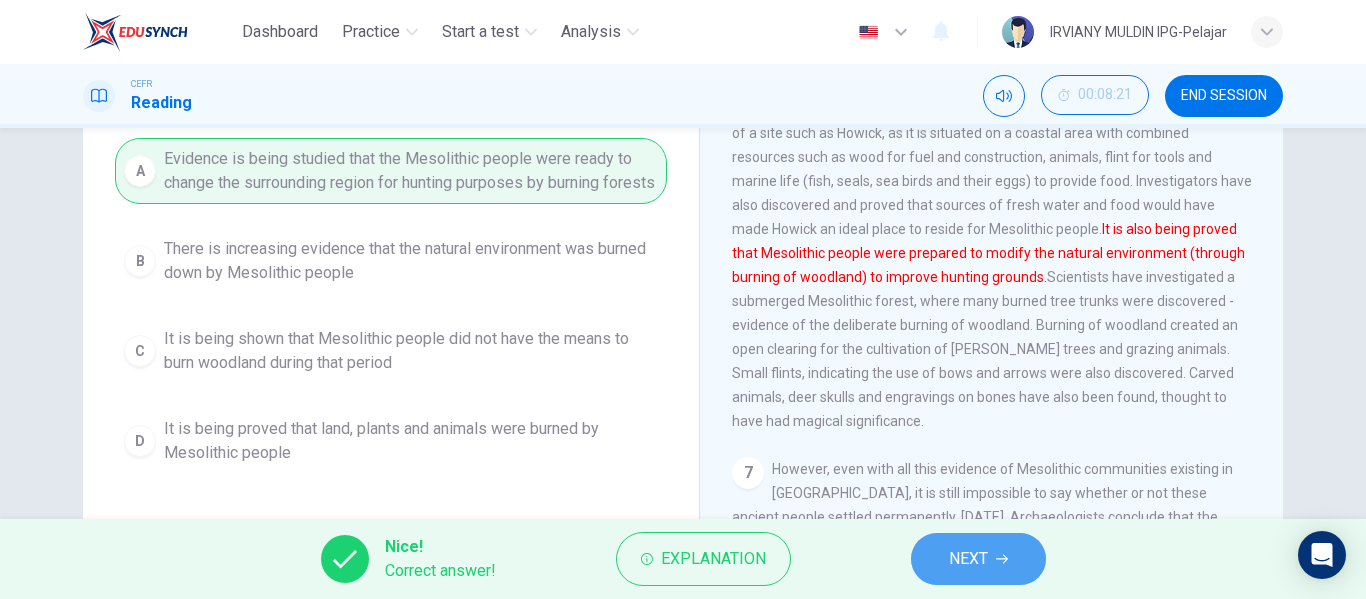 click on "NEXT" at bounding box center [968, 559] 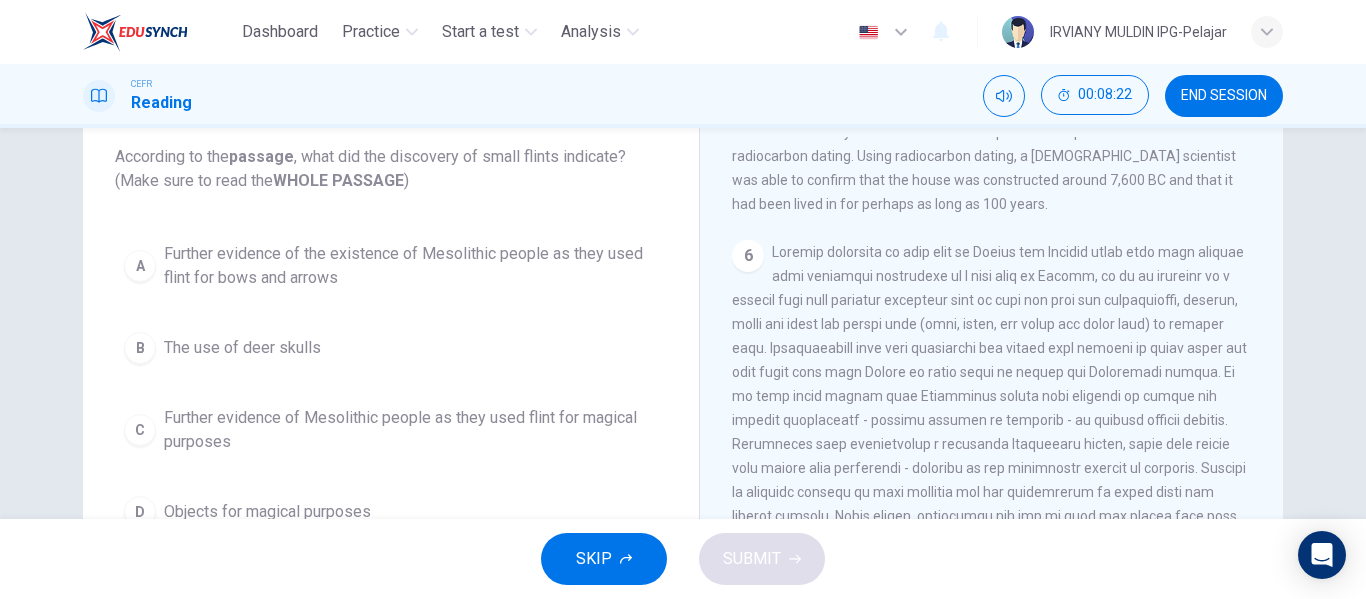 scroll, scrollTop: 118, scrollLeft: 0, axis: vertical 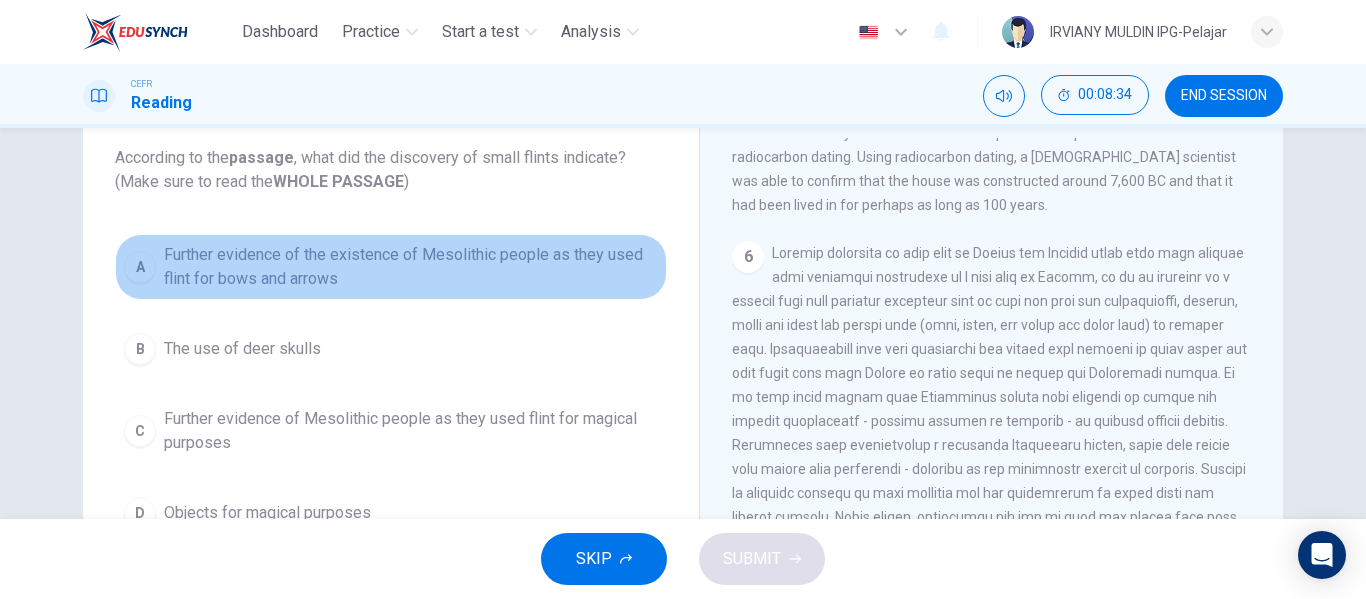 click on "Further evidence of the existence of Mesolithic people as they used flint for bows and arrows" at bounding box center [411, 267] 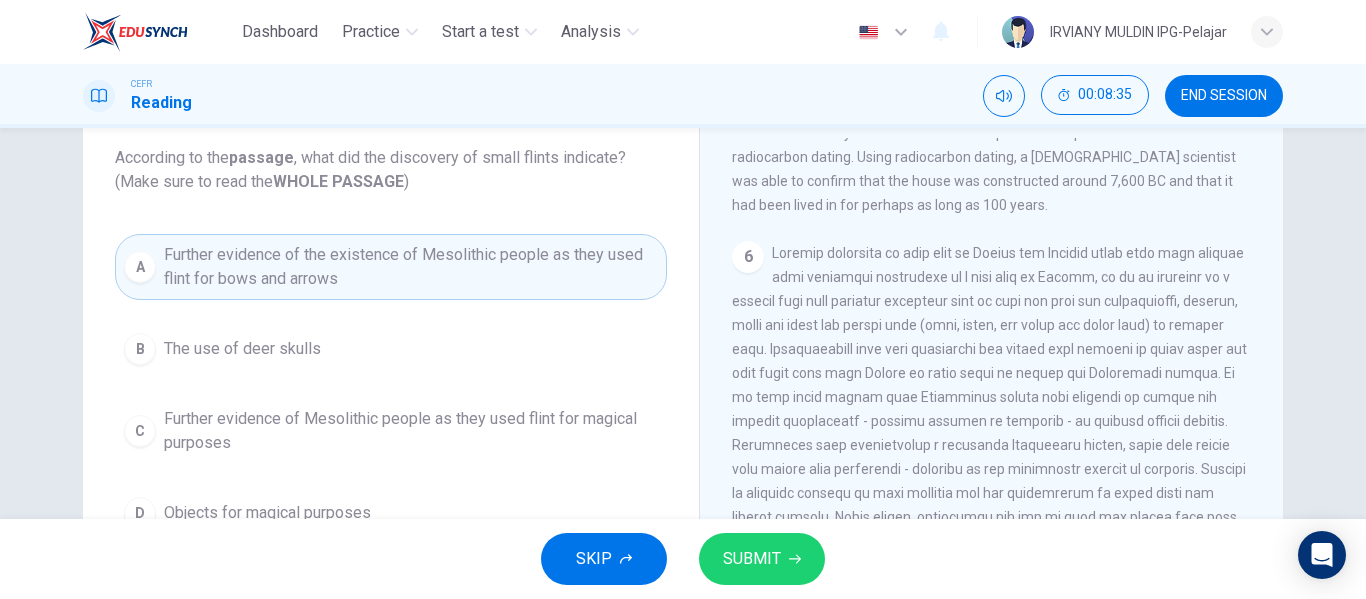 scroll, scrollTop: 174, scrollLeft: 0, axis: vertical 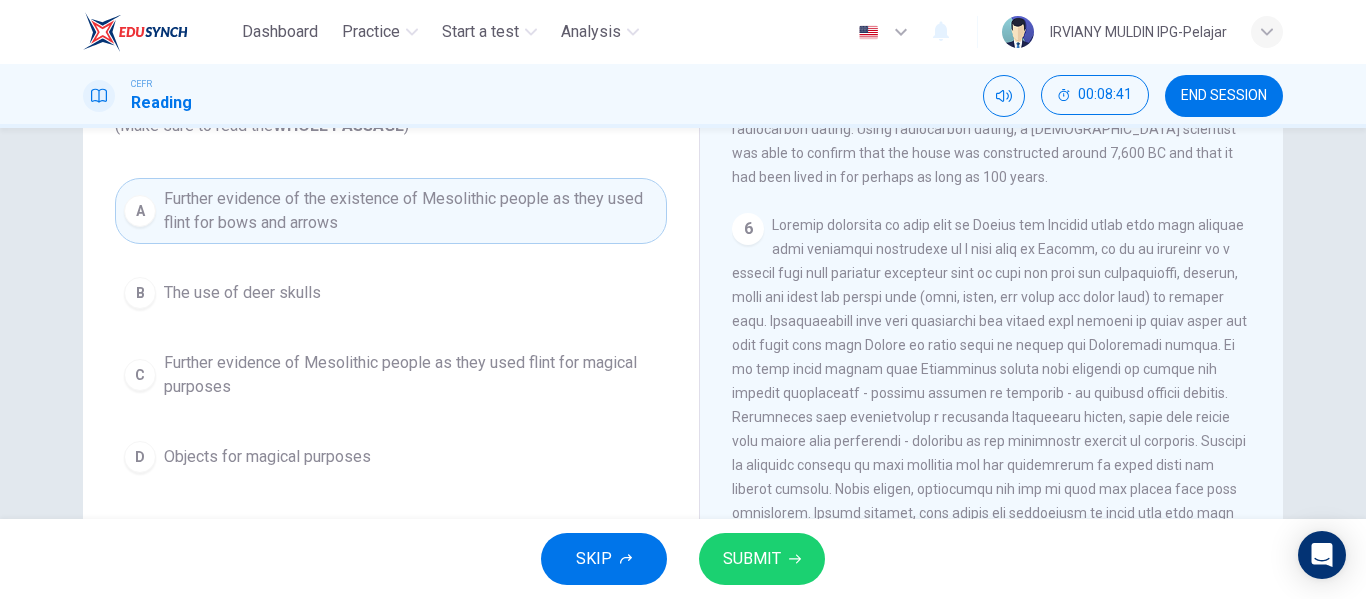 click on "6" at bounding box center (992, 381) 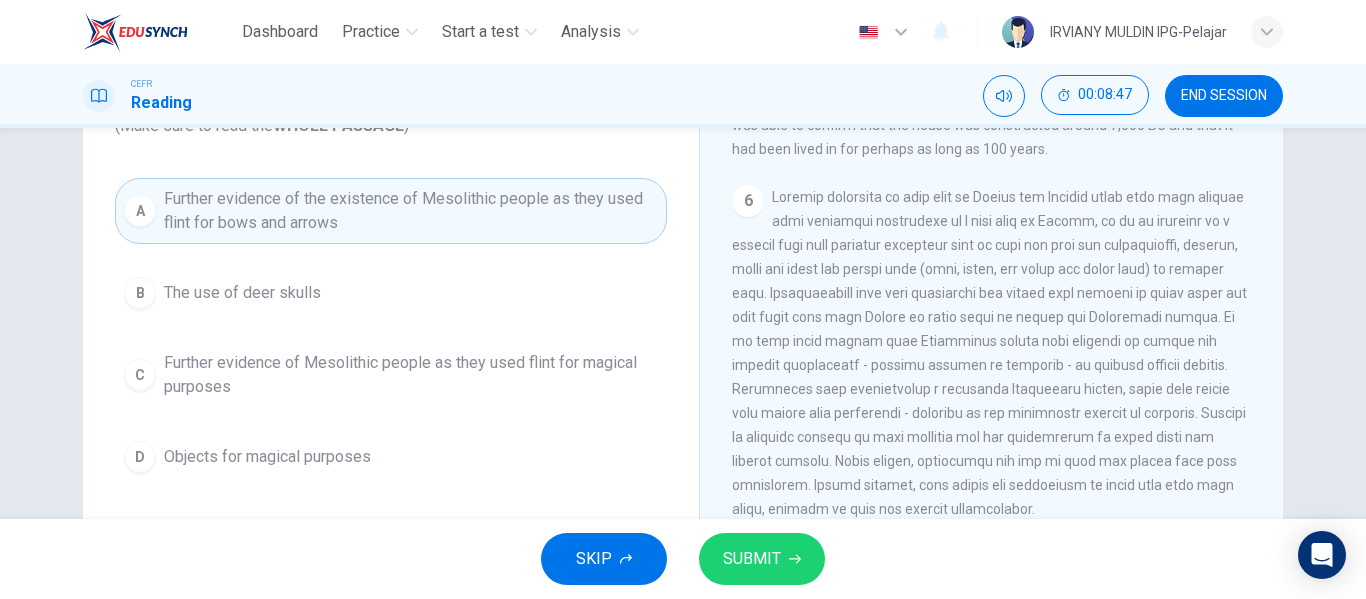 scroll, scrollTop: 961, scrollLeft: 0, axis: vertical 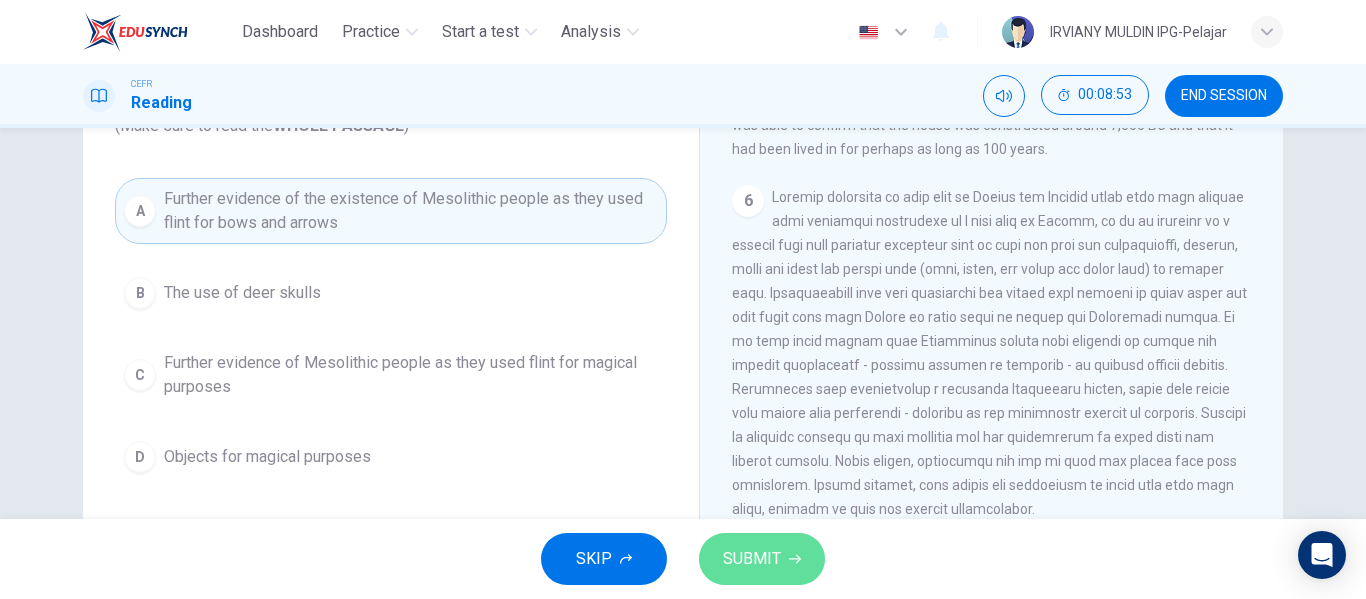 click on "SUBMIT" at bounding box center [752, 559] 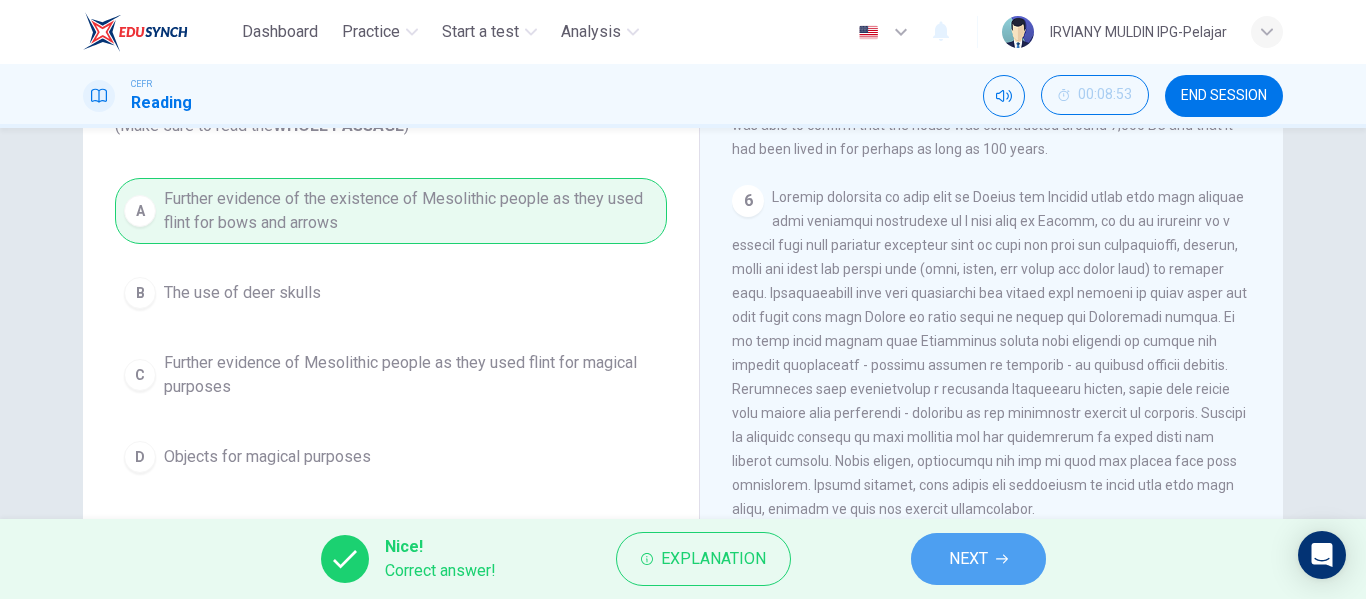 click on "NEXT" at bounding box center [978, 559] 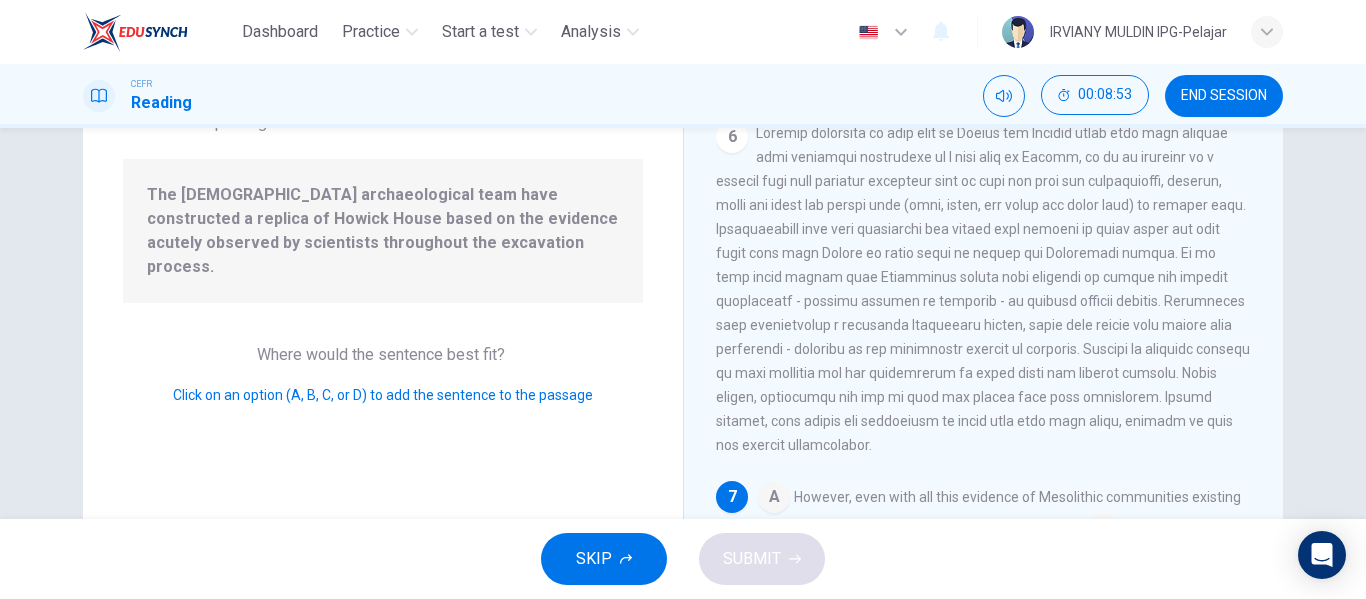 scroll, scrollTop: 970, scrollLeft: 0, axis: vertical 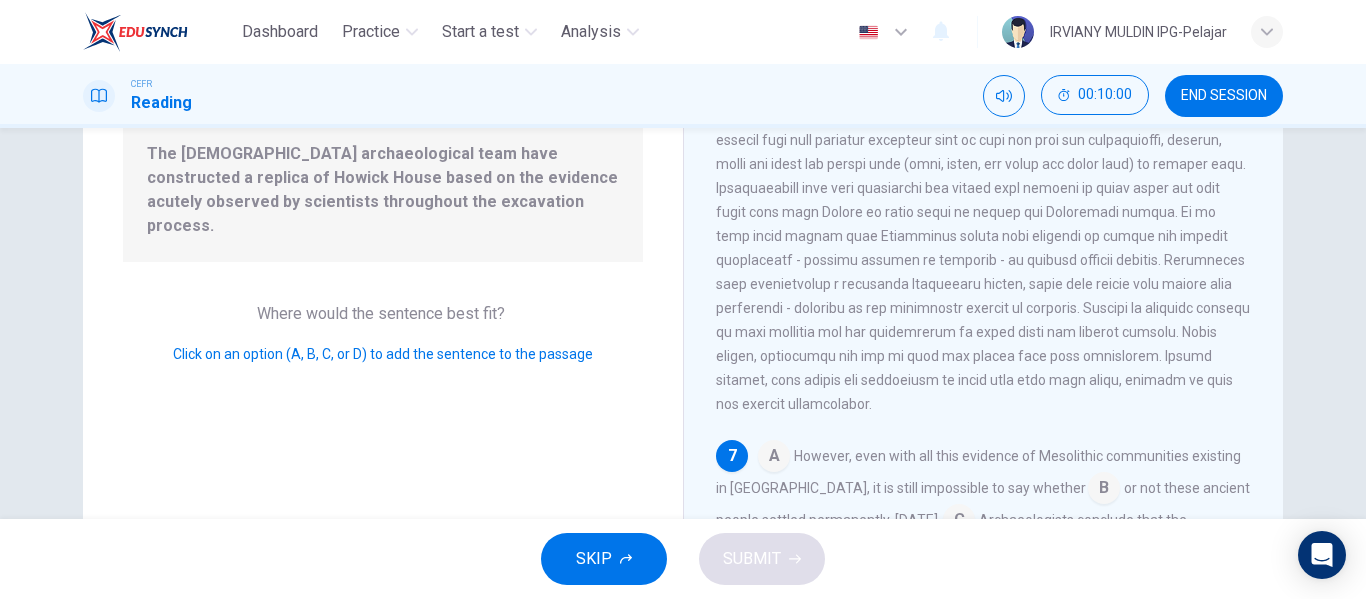 click on "A  However, even with all this evidence of Mesolithic communities existing in Howick, it is still impossible to say whether  B  or not these ancient people settled permanently, 4000 years later.  C  Archaeologists conclude that the Mesolithic Age was not simply a nomadic period although there is not sufficient evidence to prove otherwise.  D" at bounding box center (984, 516) 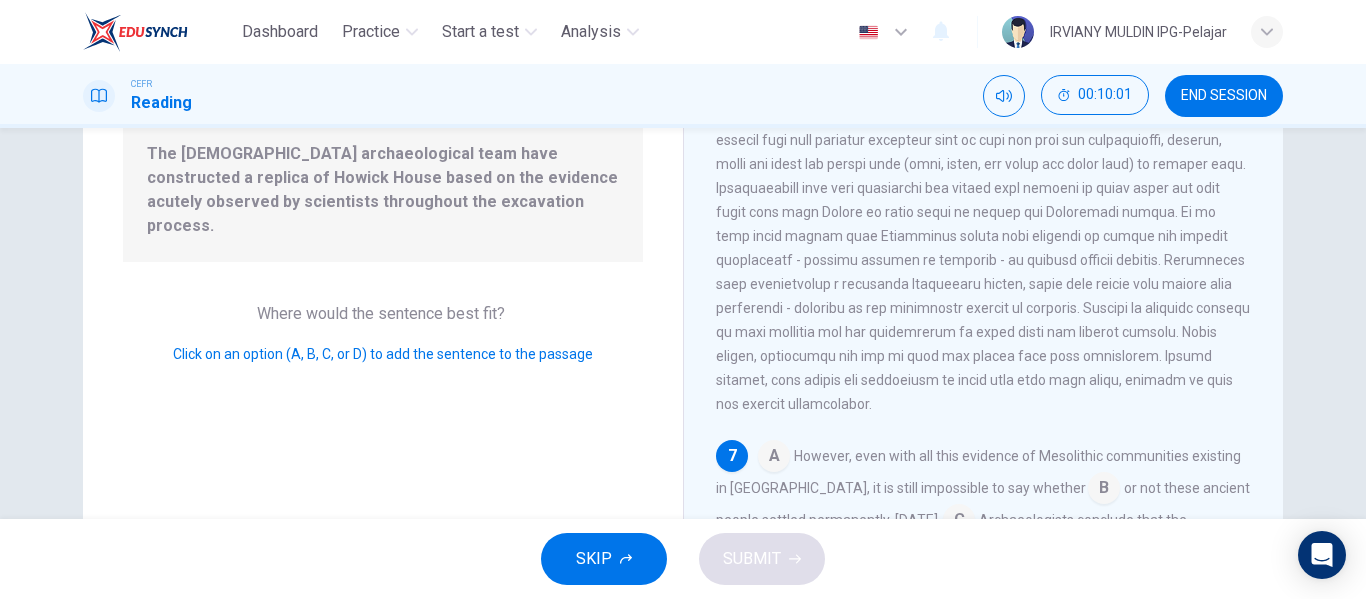 click at bounding box center [774, 458] 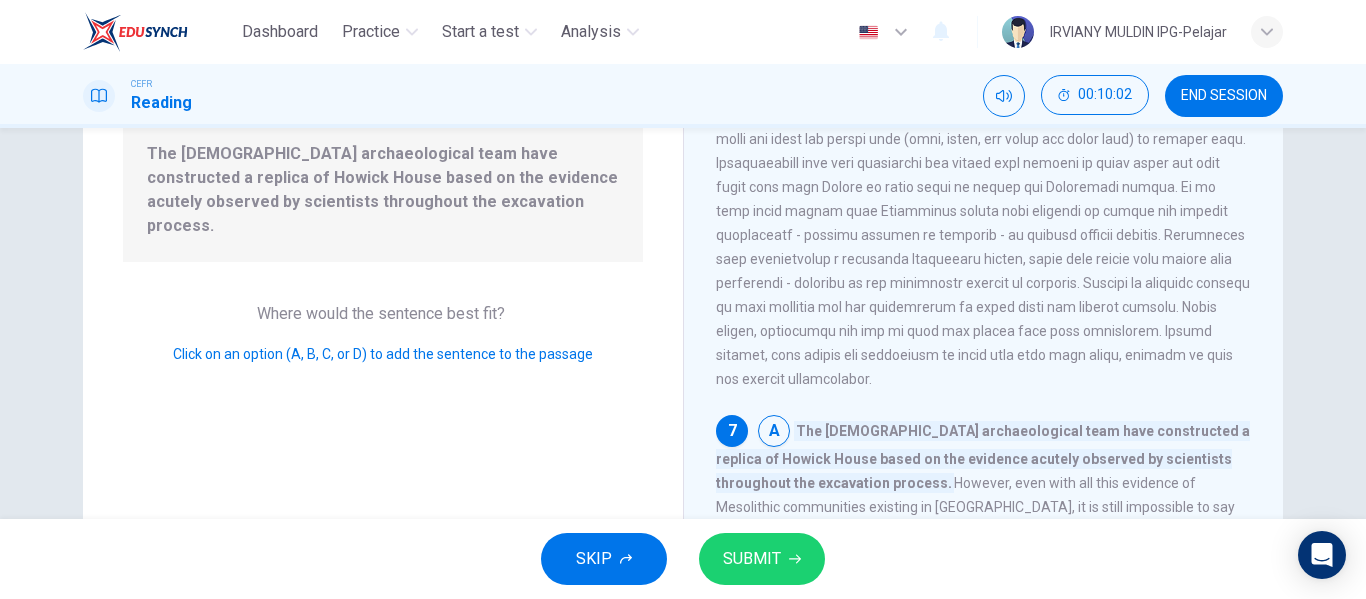 scroll, scrollTop: 1018, scrollLeft: 0, axis: vertical 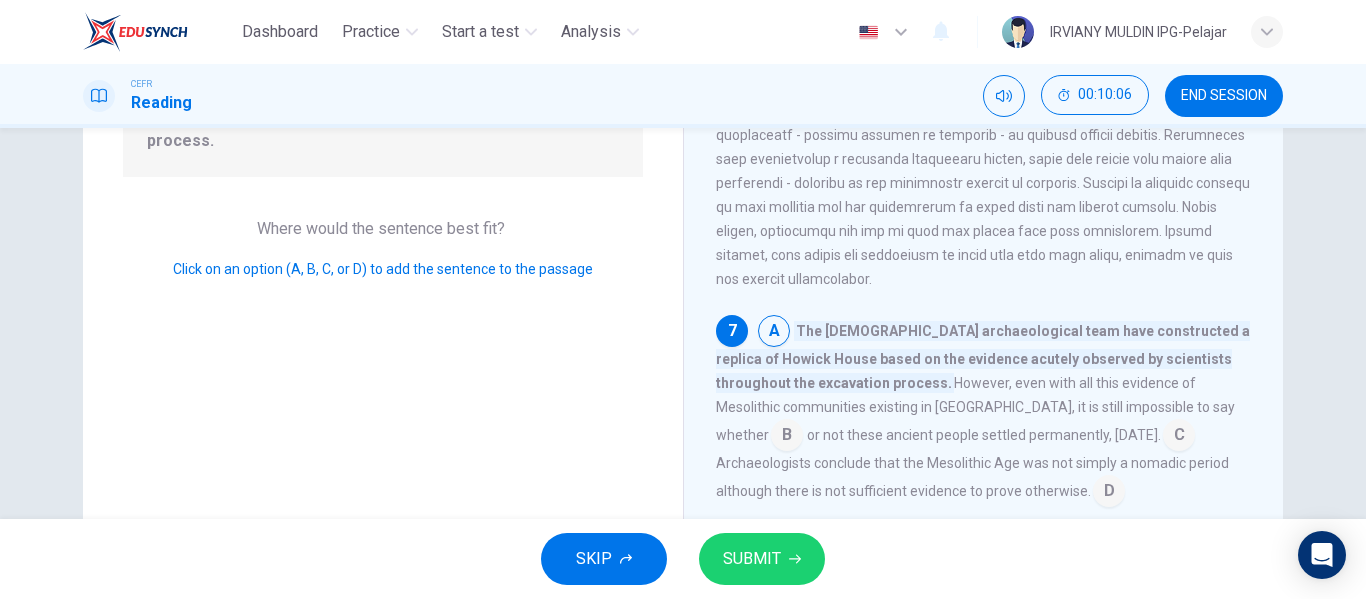 click at bounding box center (1179, 437) 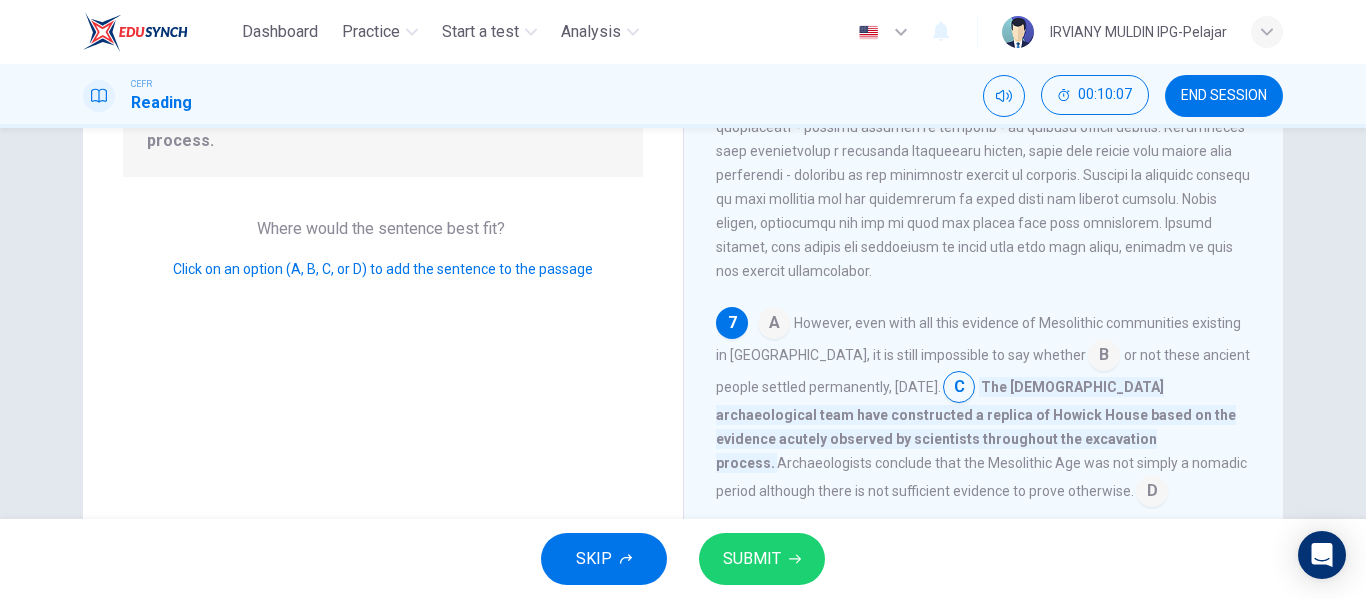click at bounding box center (1104, 357) 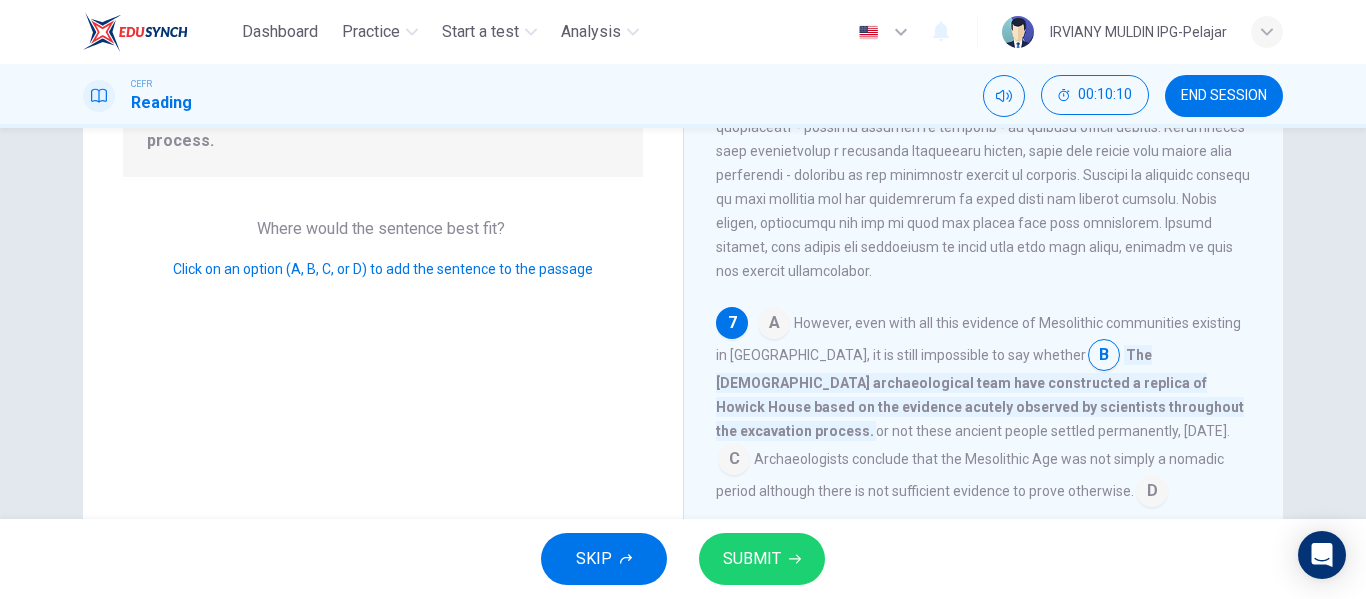 click at bounding box center [1104, 357] 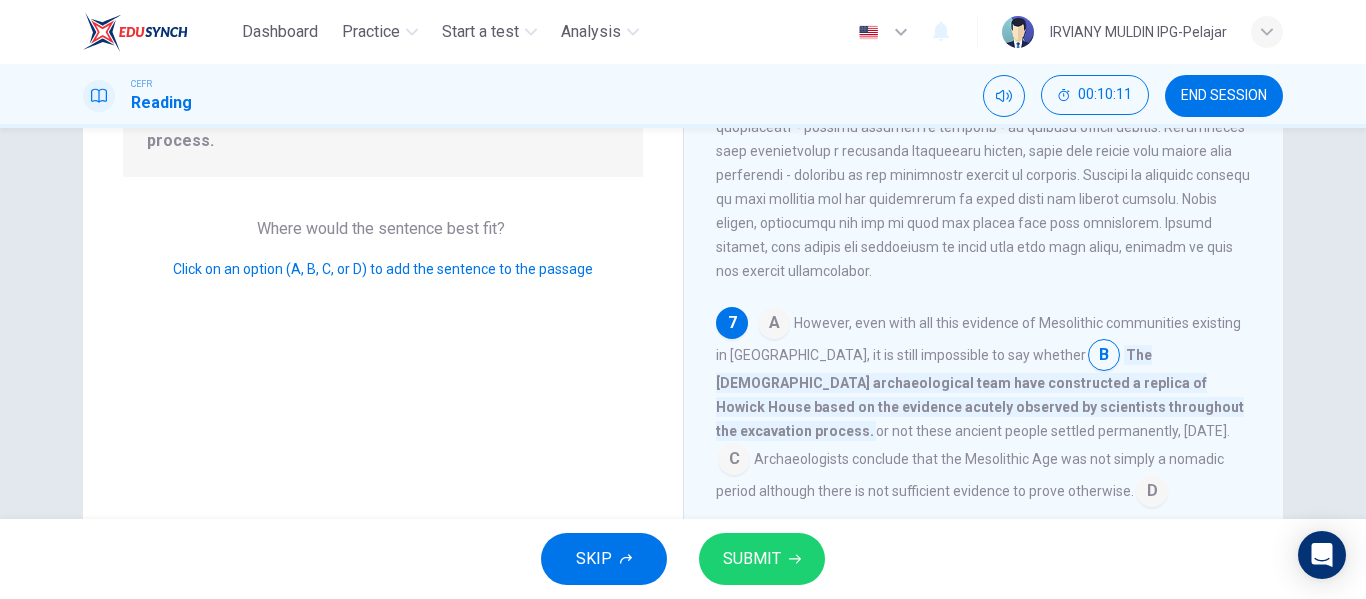 click at bounding box center (734, 461) 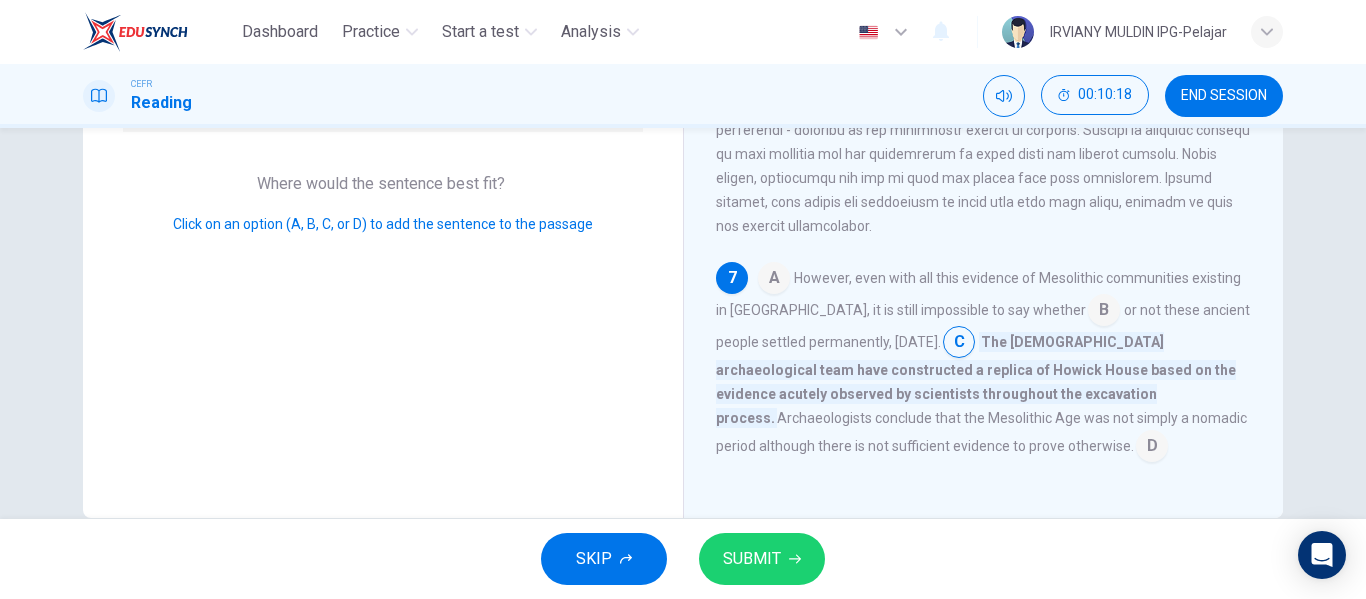 scroll, scrollTop: 344, scrollLeft: 0, axis: vertical 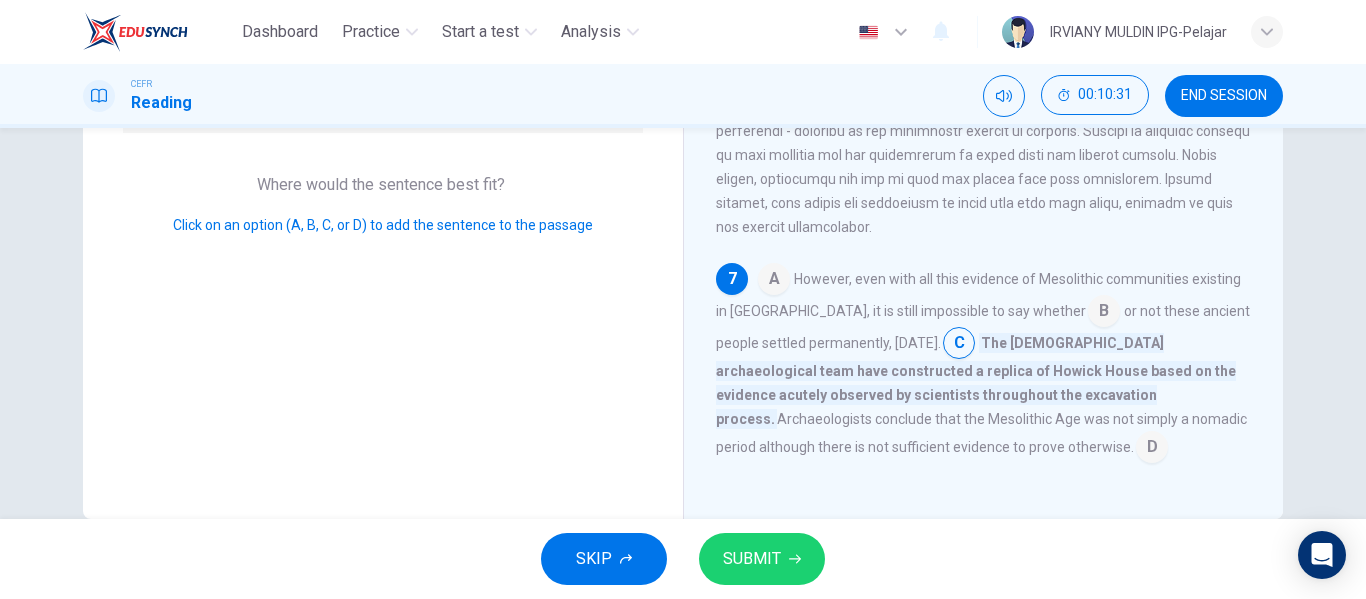 click at bounding box center (1152, 449) 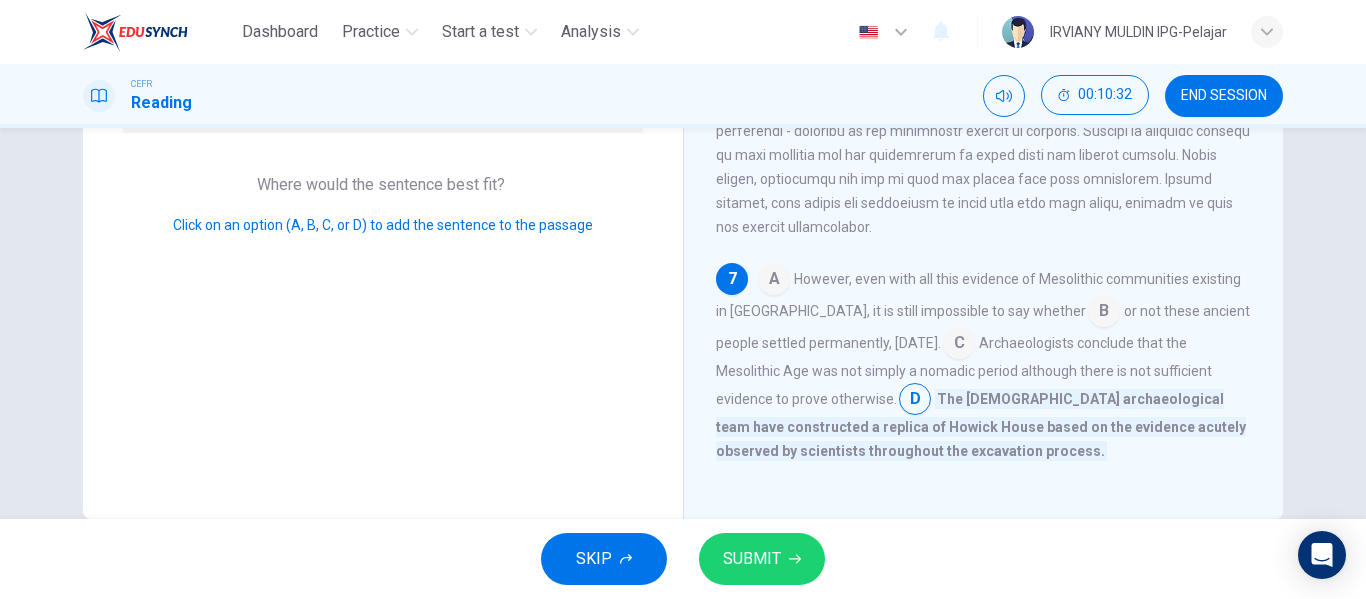 click on "A  However, even with all this evidence of Mesolithic communities existing in Howick, it is still impossible to say whether  B  or not these ancient people settled permanently, 4000 years later.  C  Archaeologists conclude that the Mesolithic Age was not simply a nomadic period although there is not sufficient evidence to prove otherwise.  D The British archaeological team have constructed a replica of Howick House based on the evidence acutely observed by scientists throughout the excavation process." at bounding box center [984, 363] 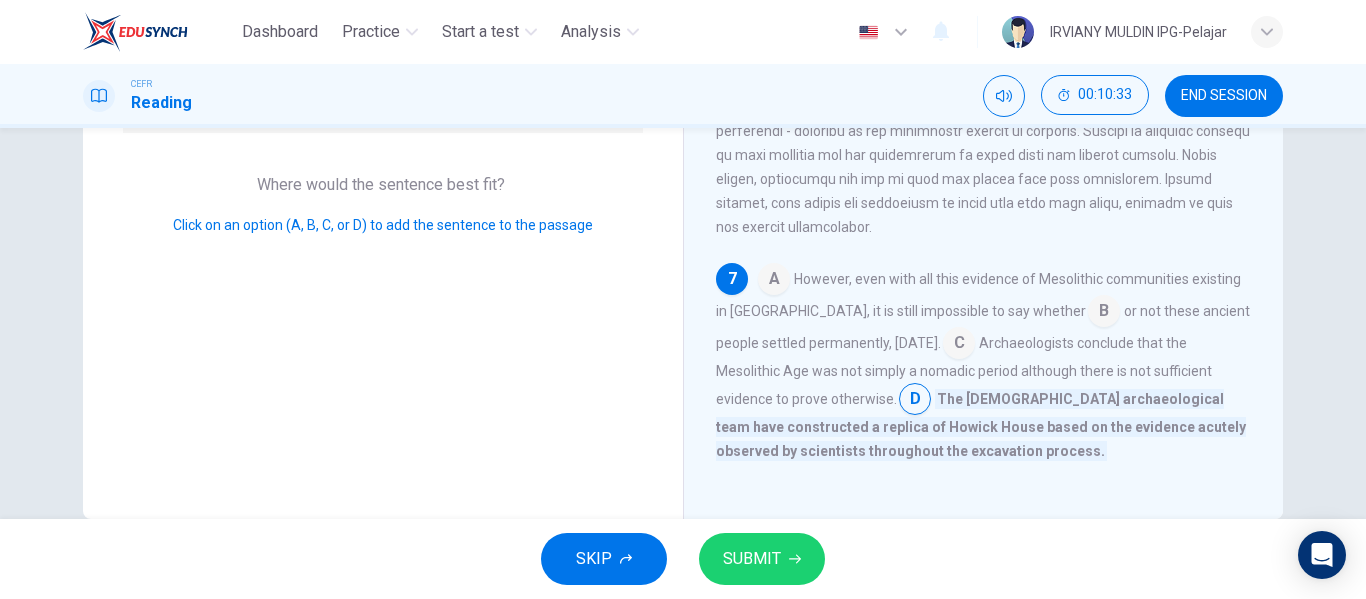 click at bounding box center (774, 281) 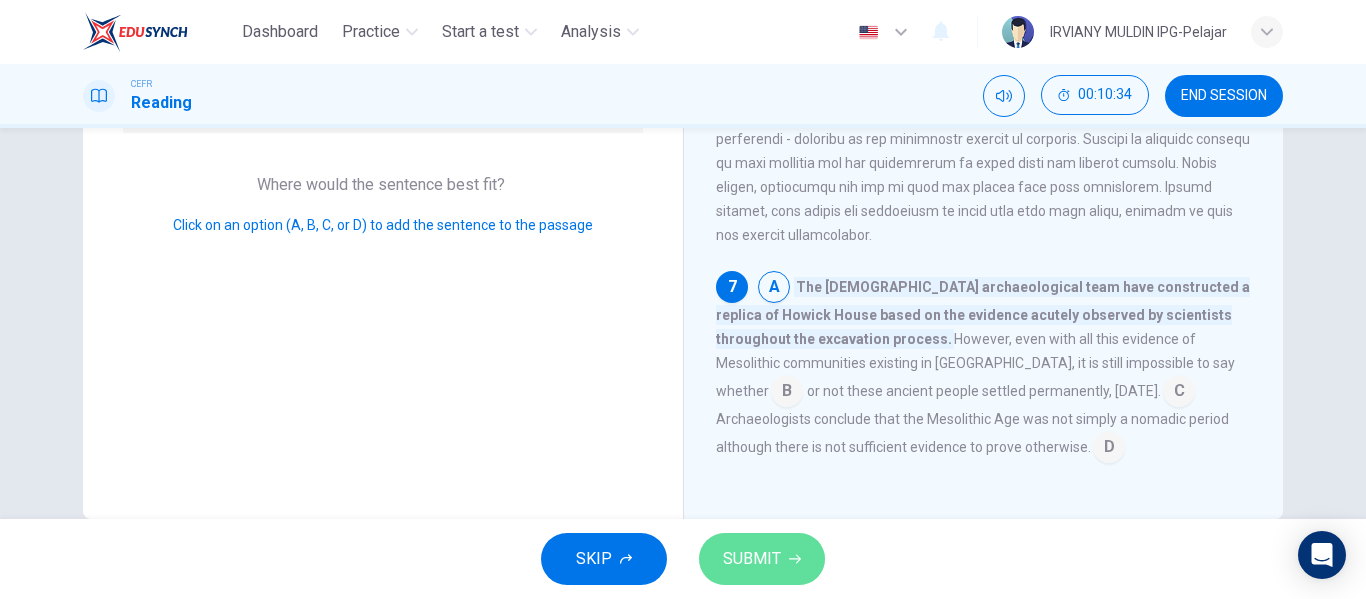 click on "SUBMIT" at bounding box center [752, 559] 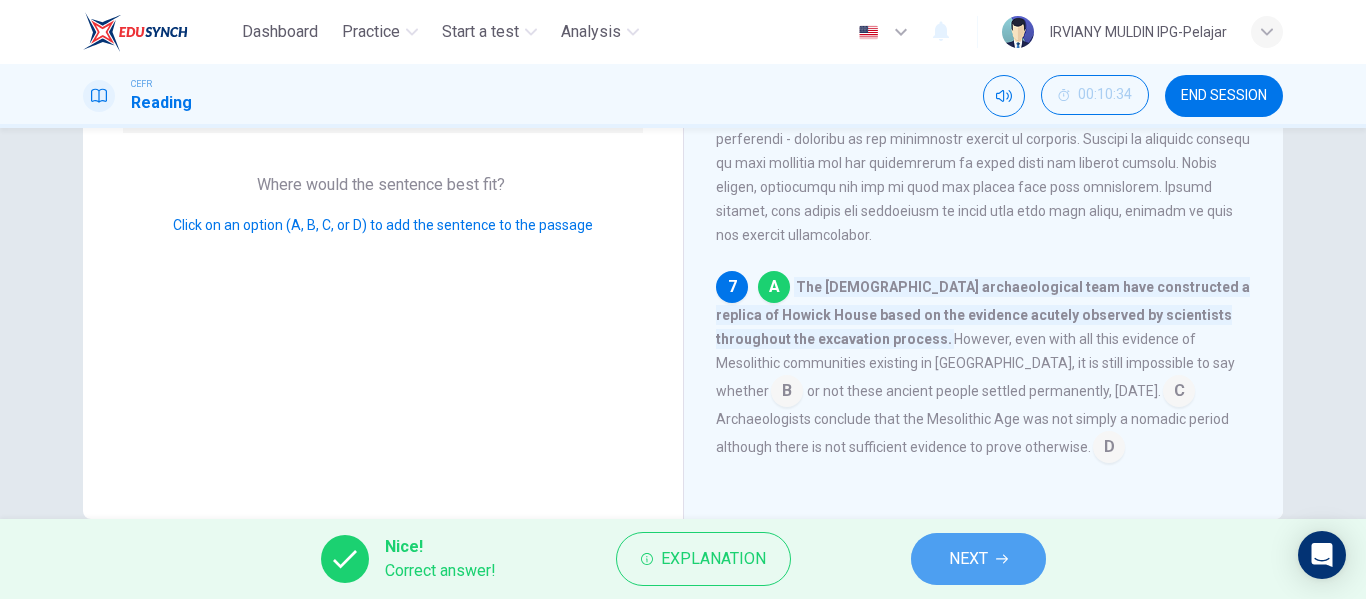 click on "NEXT" at bounding box center (978, 559) 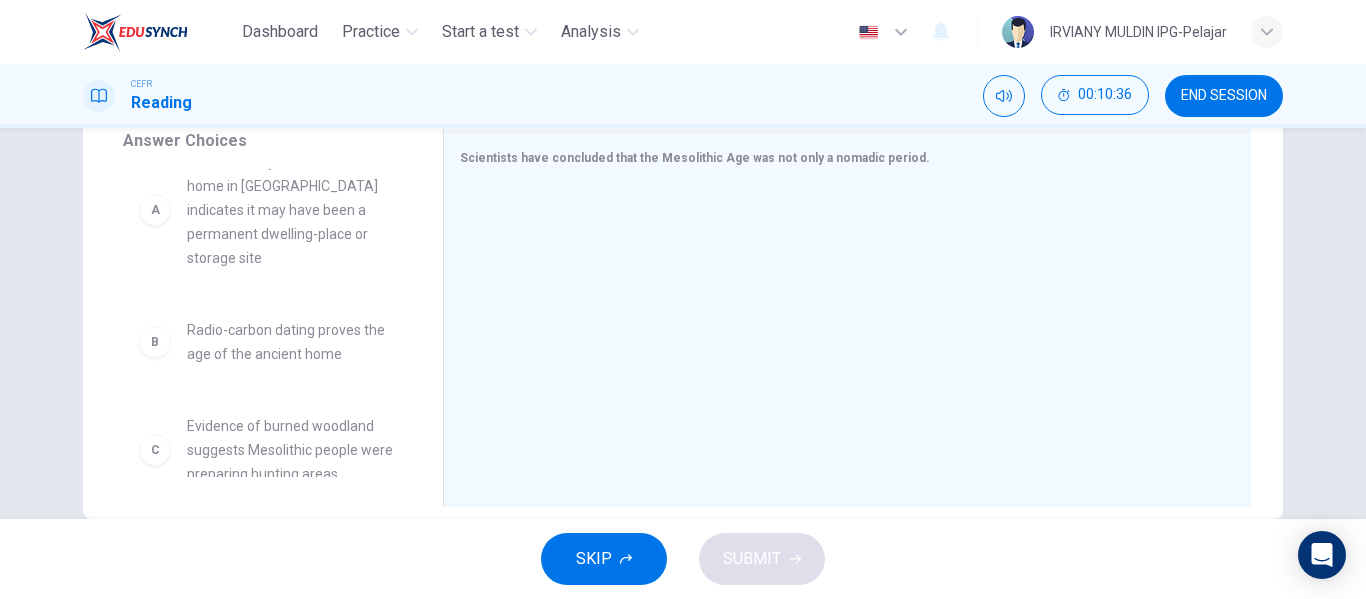scroll, scrollTop: 0, scrollLeft: 0, axis: both 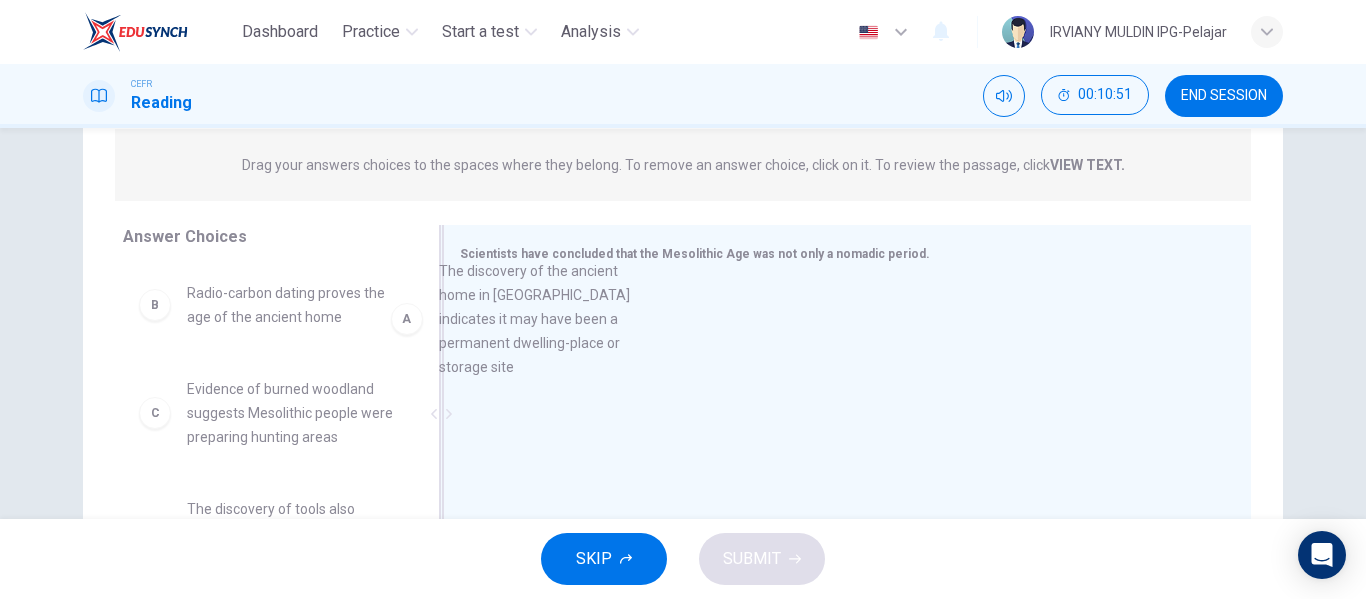 drag, startPoint x: 310, startPoint y: 348, endPoint x: 656, endPoint y: 388, distance: 348.30447 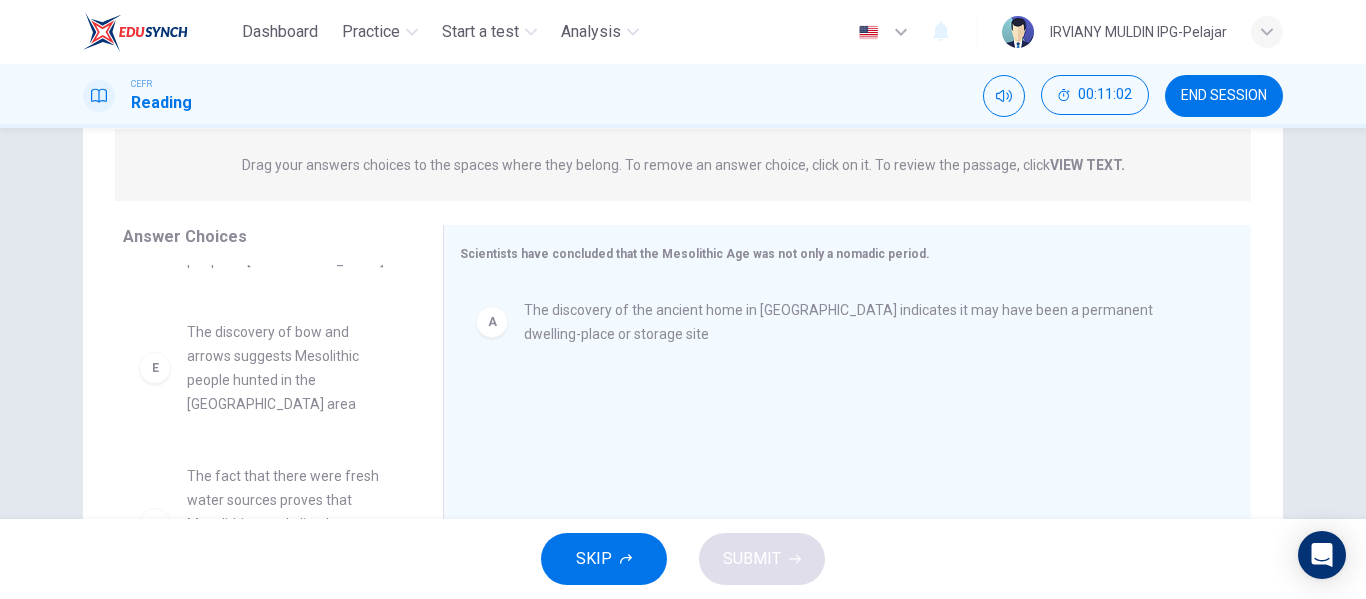 scroll, scrollTop: 324, scrollLeft: 0, axis: vertical 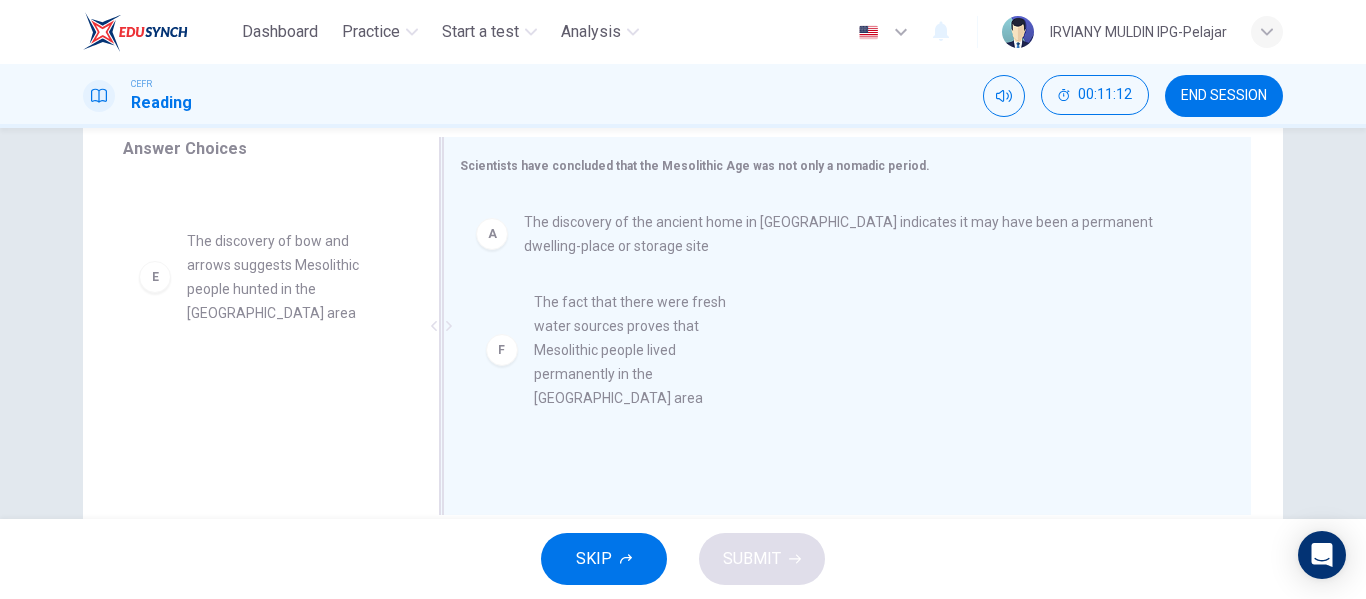 drag, startPoint x: 361, startPoint y: 431, endPoint x: 720, endPoint y: 344, distance: 369.3914 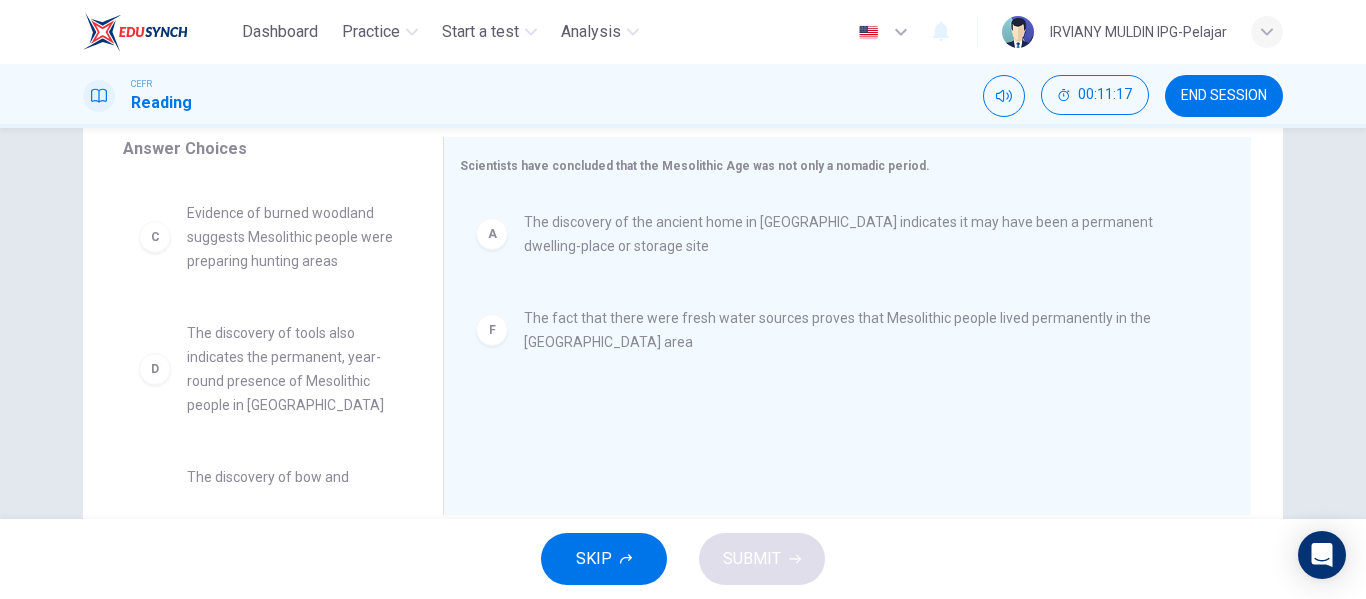 scroll, scrollTop: 87, scrollLeft: 0, axis: vertical 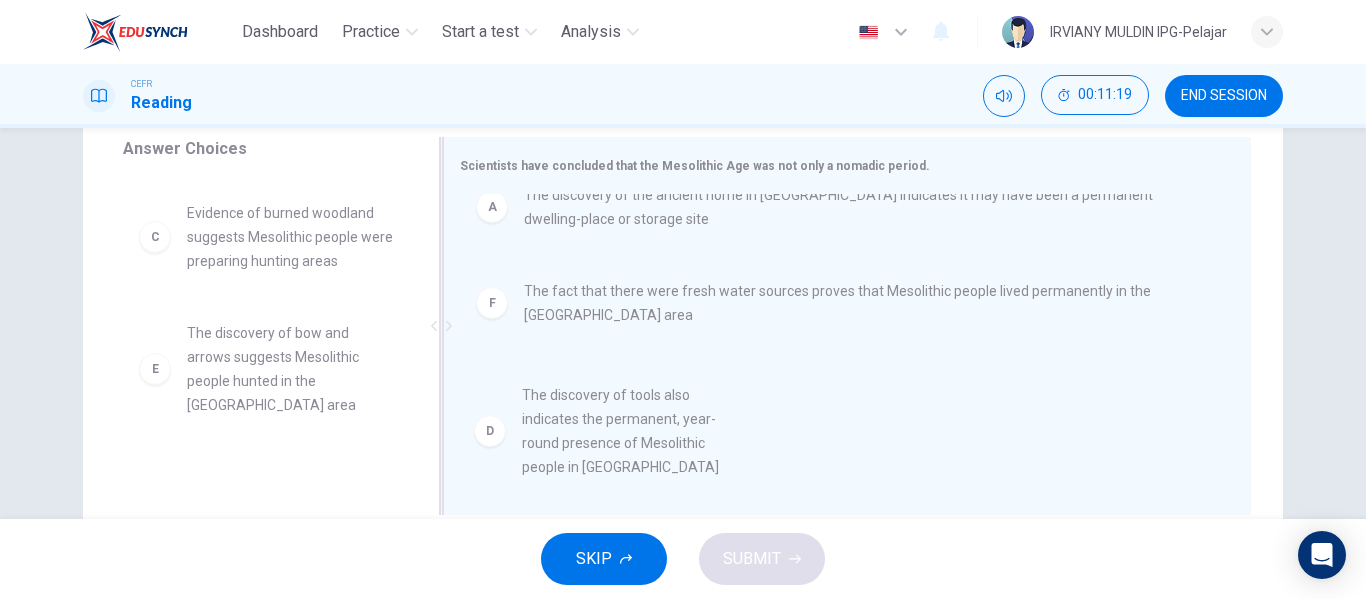 drag, startPoint x: 327, startPoint y: 414, endPoint x: 674, endPoint y: 471, distance: 351.6504 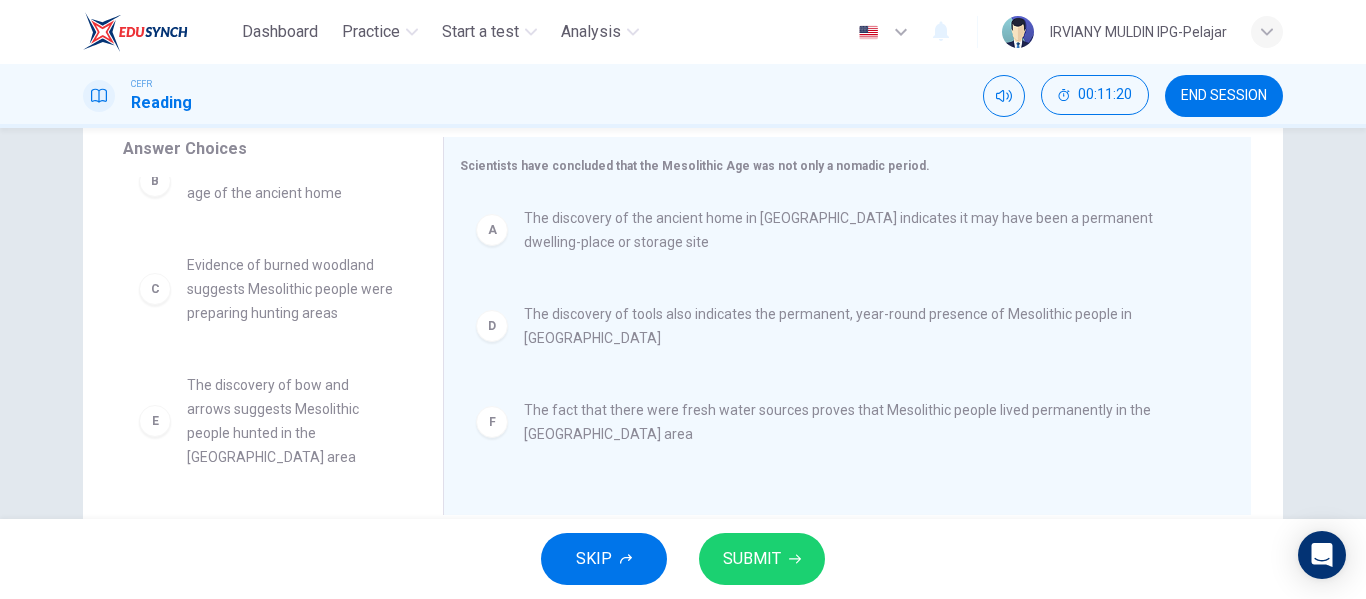 scroll, scrollTop: 0, scrollLeft: 0, axis: both 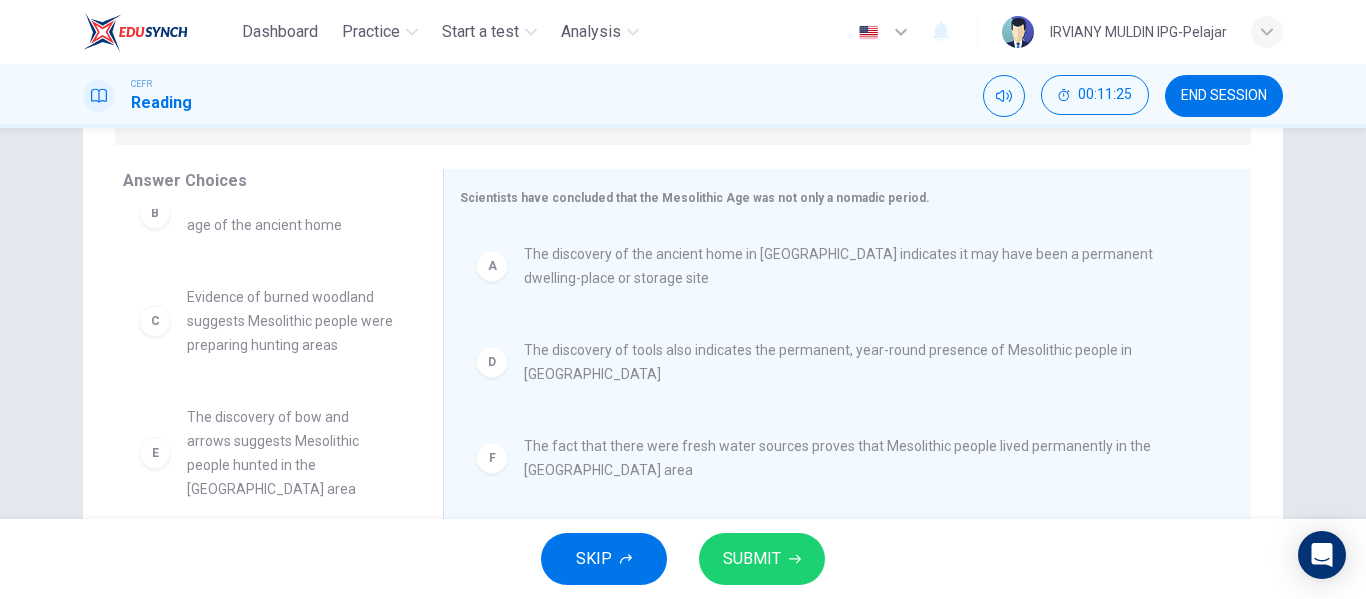 click on "SKIP SUBMIT" at bounding box center (683, 559) 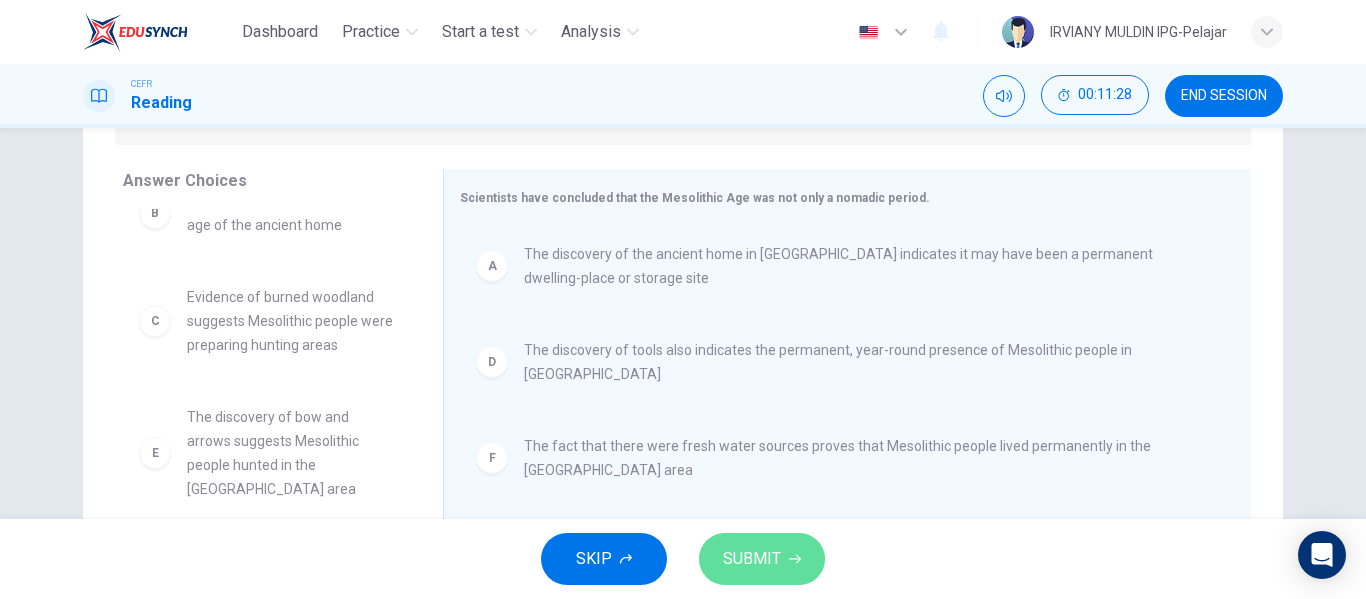 click on "SUBMIT" at bounding box center (752, 559) 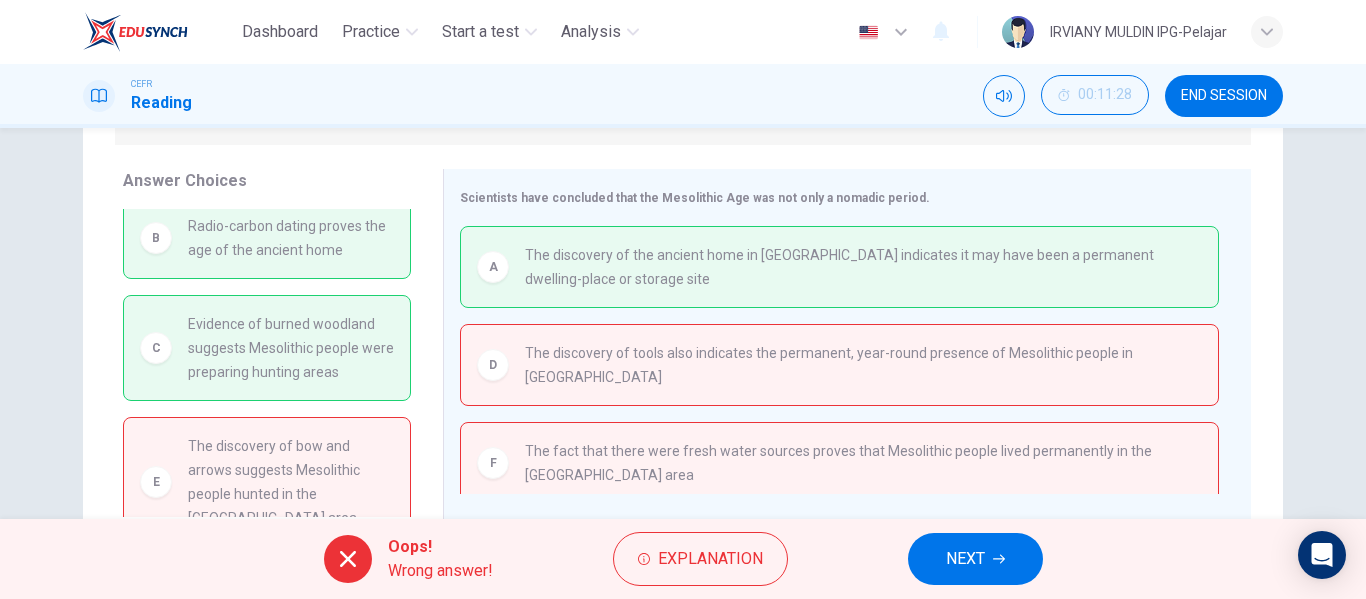 scroll, scrollTop: 0, scrollLeft: 0, axis: both 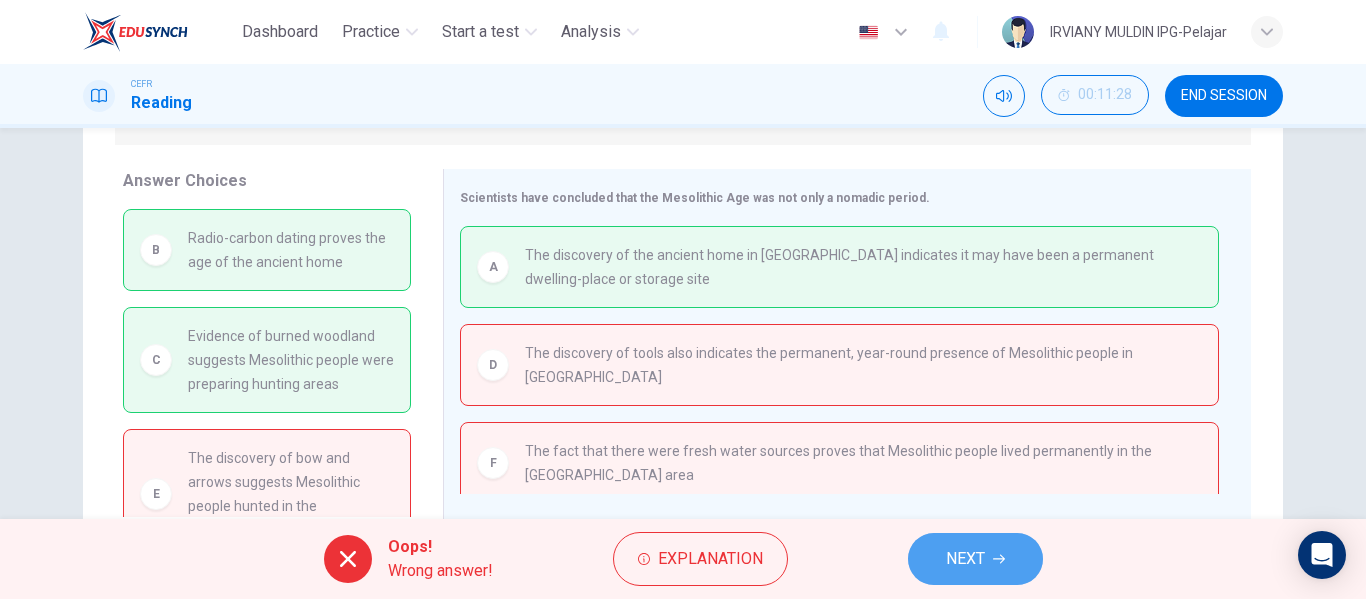 click on "NEXT" at bounding box center [975, 559] 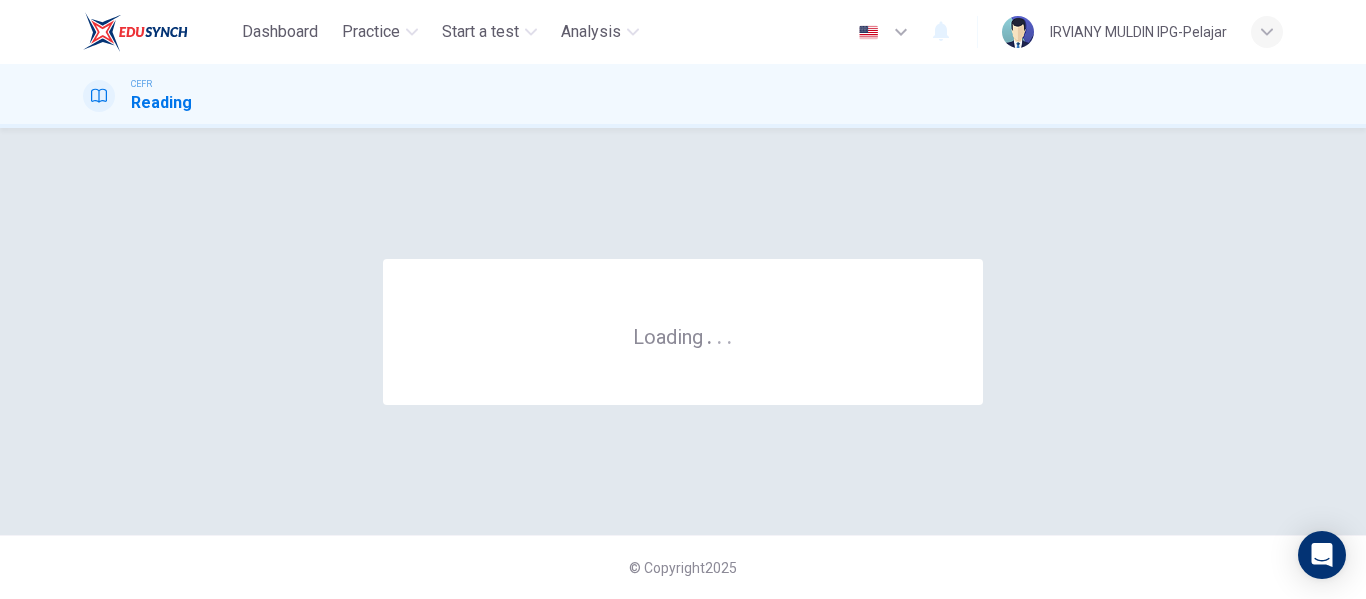 scroll, scrollTop: 0, scrollLeft: 0, axis: both 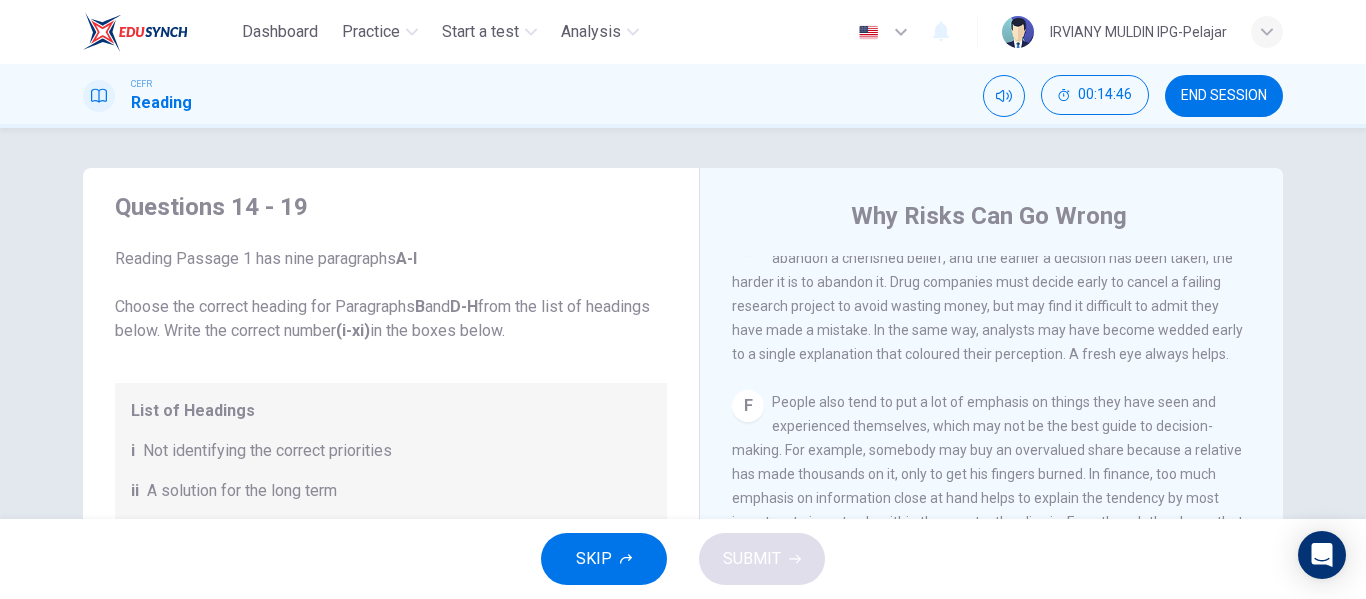click on "In addition, mistakes may arise due to stubbornness. No one likes to abandon a cherished belief, and the earlier a decision has been taken, the harder it is to abandon it. Drug companies must decide early to cancel a failing research project to avoid wasting money, but may find it difficult to admit they have made a mistake. In the same way, analysts may have become wedded early to a single explanation that coloured their perception. A fresh eye always helps." at bounding box center (987, 294) 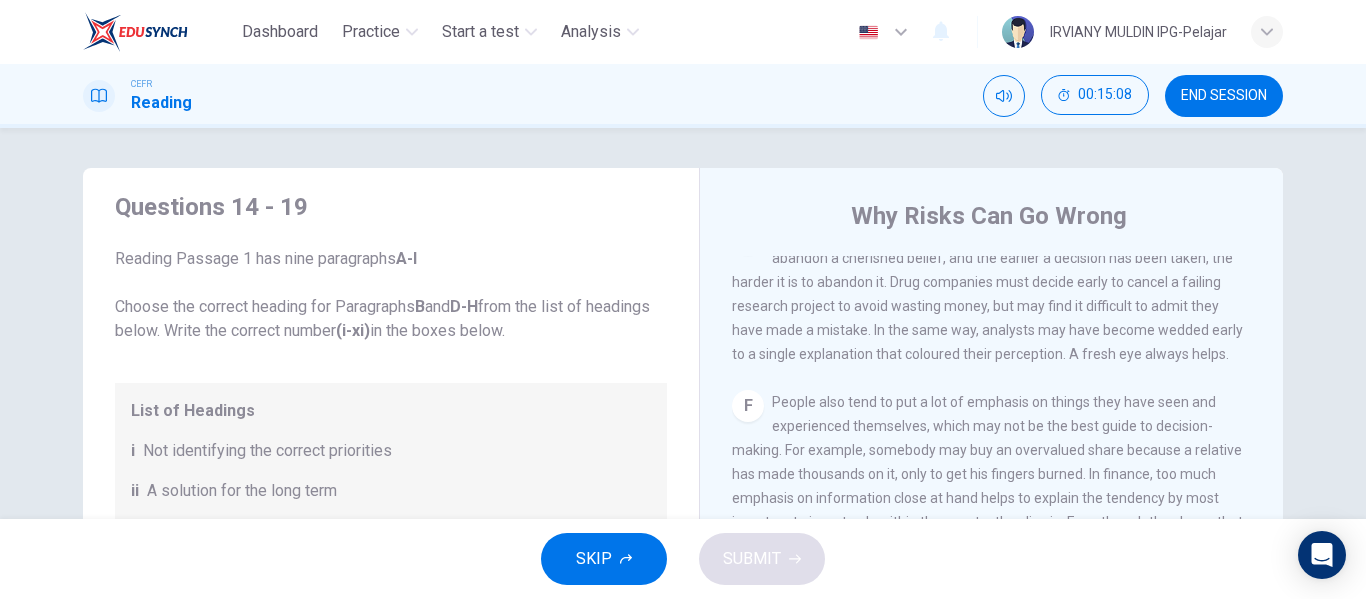 click on "E In addition, mistakes may arise due to stubbornness. No one likes to abandon a cherished belief, and the earlier a decision has been taken, the harder it is to abandon it. Drug companies must decide early to cancel a failing research project to avoid wasting money, but may find it difficult to admit they have made a mistake. In the same way, analysts may have become wedded early to a single explanation that coloured their perception. A fresh eye always helps." at bounding box center (992, 294) 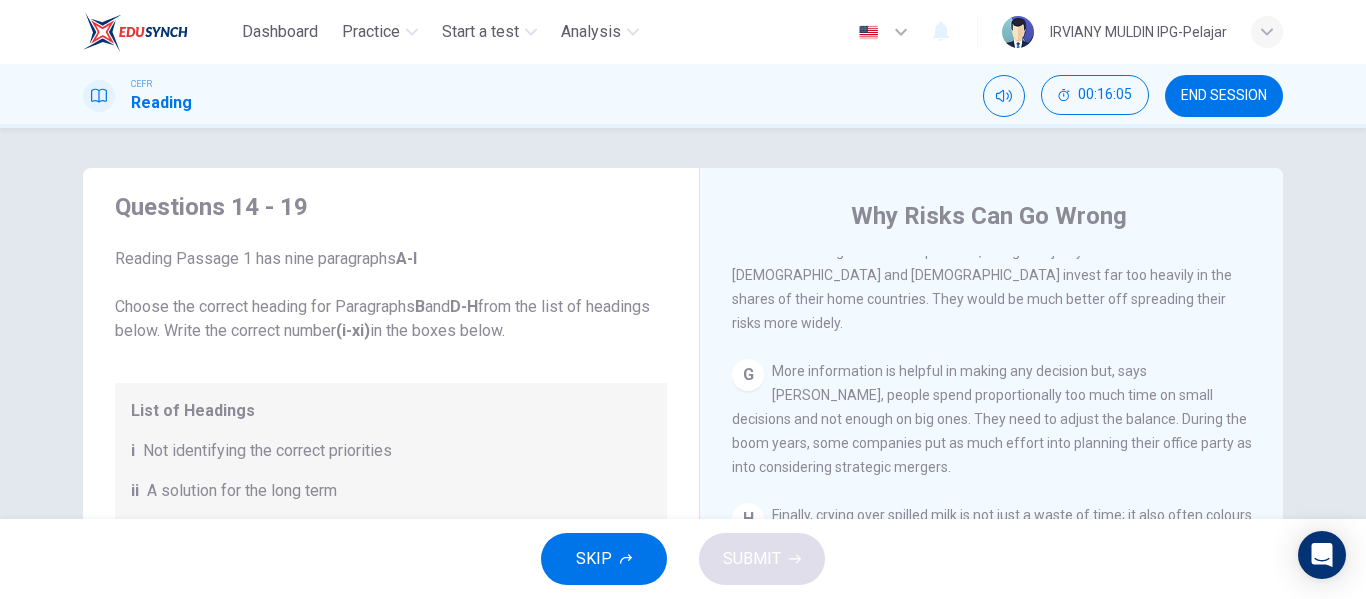 scroll, scrollTop: 1830, scrollLeft: 0, axis: vertical 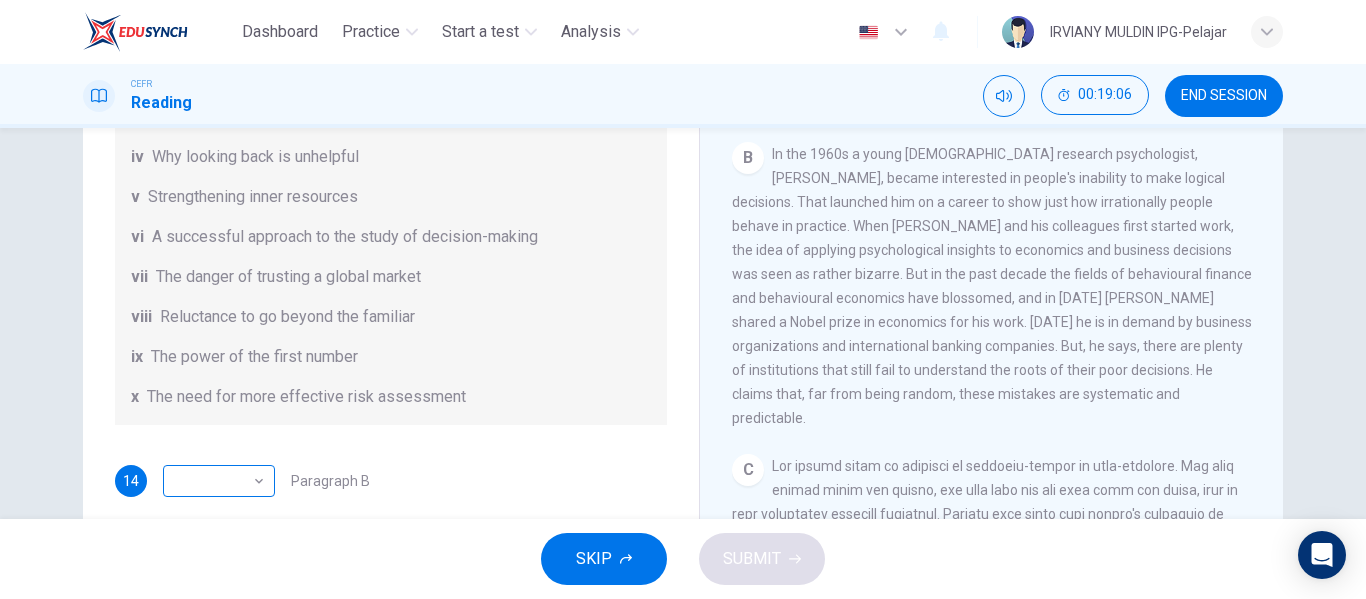 click on "Dashboard Practice Start a test Analysis English en ​ IRVIANY MULDIN IPG-Pelajar CEFR Reading 00:19:06 END SESSION Questions 14 - 19 Reading Passage 1 has nine paragraphs  A-I
Choose the correct heading for Paragraphs  B  and  D-H  from the list of headings below.
Write the correct number  (i-xi)  in the boxes below. List of Headings i Not identifying the correct priorities ii A solution for the long term iii The difficulty of changing your mind iv Why looking back is unhelpful v Strengthening inner resources vi A successful approach to the study of decision-making vii The danger of trusting a global market viii Reluctance to go beyond the familiar ix The power of the first number x The need for more effective risk assessment 14 ​ ​ Paragraph B 15 ​ ​ Paragraph D 16 ​ ​ Paragraph E 17 ​ ​ Paragraph F 18 ​ ​ Paragraph G 19 ​ ​ Paragraph H Why Risks Can Go Wrong CLICK TO ZOOM Click to Zoom A B C D E F G H I SKIP SUBMIT EduSynch - Online Language Proficiency Testing
Dashboard" at bounding box center [683, 299] 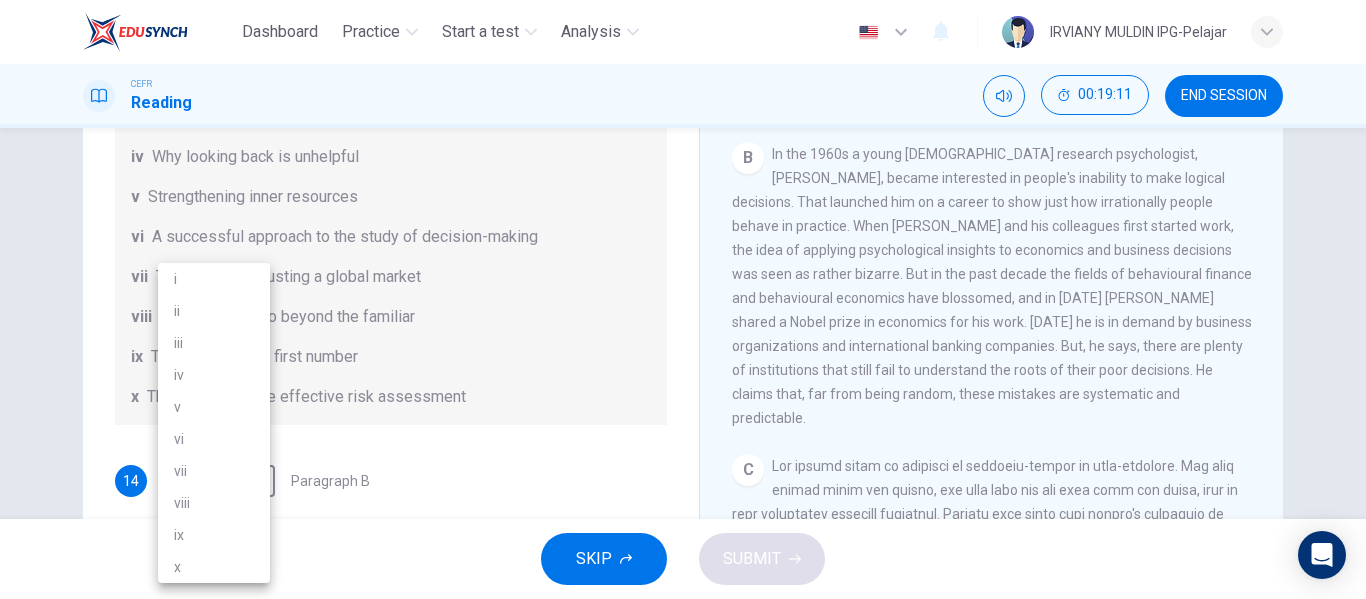 click at bounding box center (683, 299) 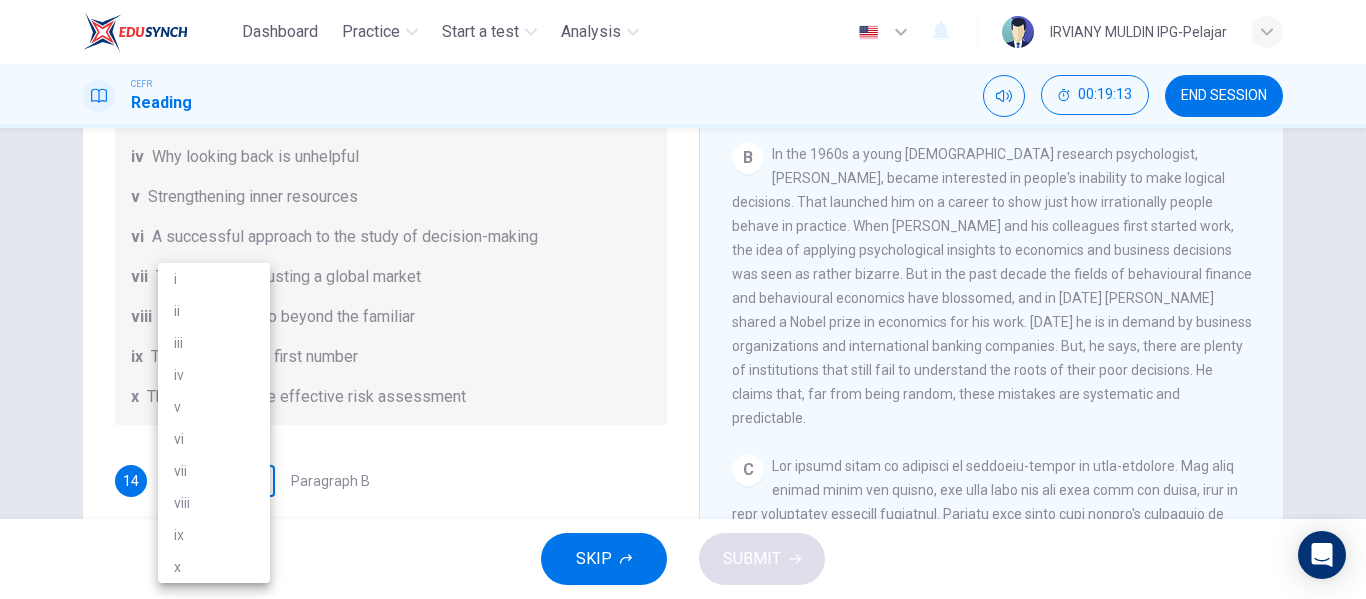 click on "Dashboard Practice Start a test Analysis English en ​ IRVIANY MULDIN IPG-Pelajar CEFR Reading 00:19:13 END SESSION Questions 14 - 19 Reading Passage 1 has nine paragraphs  A-I
Choose the correct heading for Paragraphs  B  and  D-H  from the list of headings below.
Write the correct number  (i-xi)  in the boxes below. List of Headings i Not identifying the correct priorities ii A solution for the long term iii The difficulty of changing your mind iv Why looking back is unhelpful v Strengthening inner resources vi A successful approach to the study of decision-making vii The danger of trusting a global market viii Reluctance to go beyond the familiar ix The power of the first number x The need for more effective risk assessment 14 ​ ​ Paragraph B 15 ​ ​ Paragraph D 16 ​ ​ Paragraph E 17 ​ ​ Paragraph F 18 ​ ​ Paragraph G 19 ​ ​ Paragraph H Why Risks Can Go Wrong CLICK TO ZOOM Click to Zoom A B C D E F G H I SKIP SUBMIT EduSynch - Online Language Proficiency Testing
Dashboard" at bounding box center [683, 299] 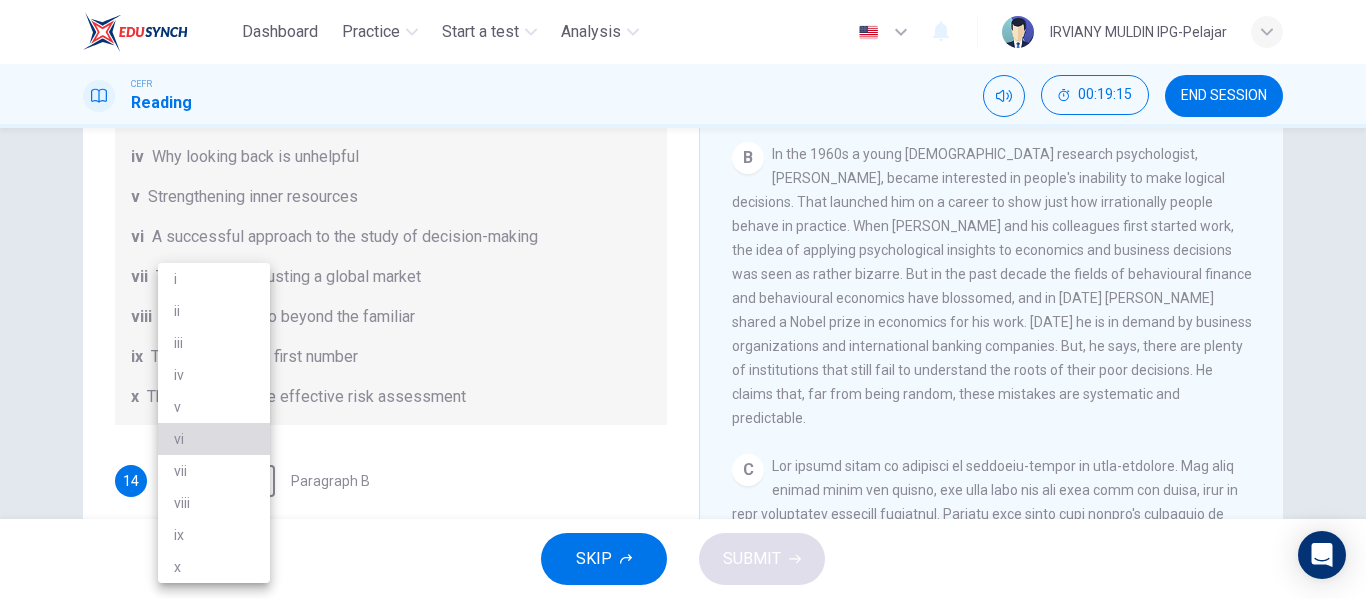click on "vi" at bounding box center [214, 439] 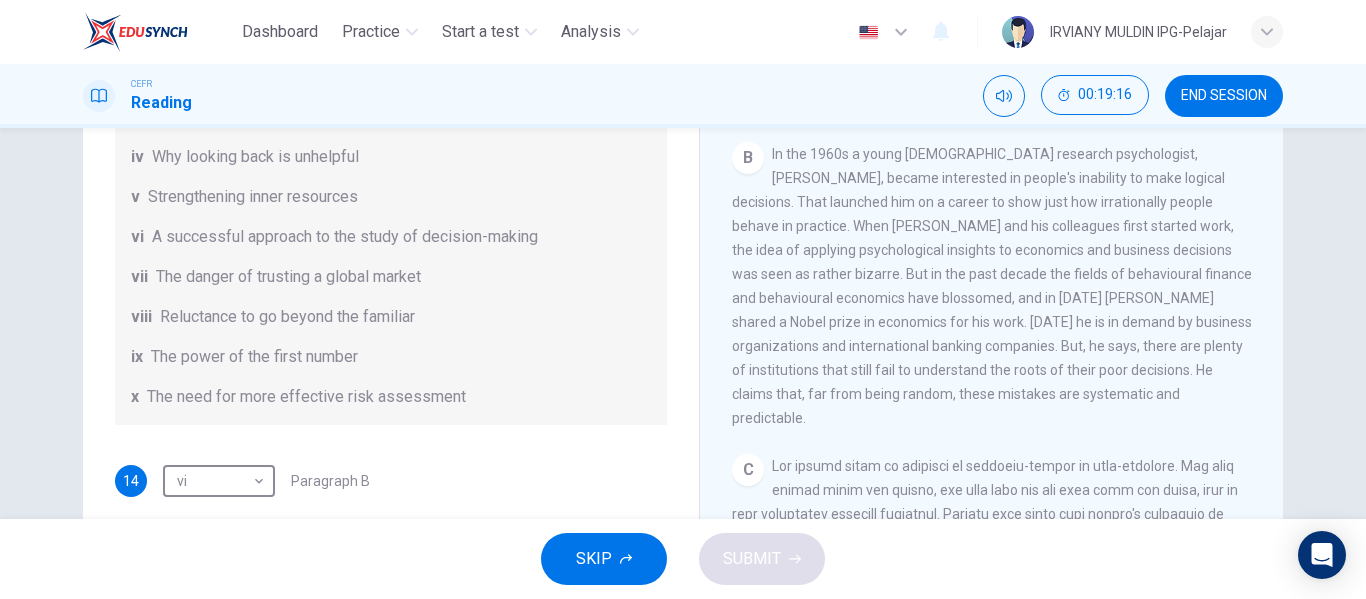 scroll, scrollTop: 385, scrollLeft: 0, axis: vertical 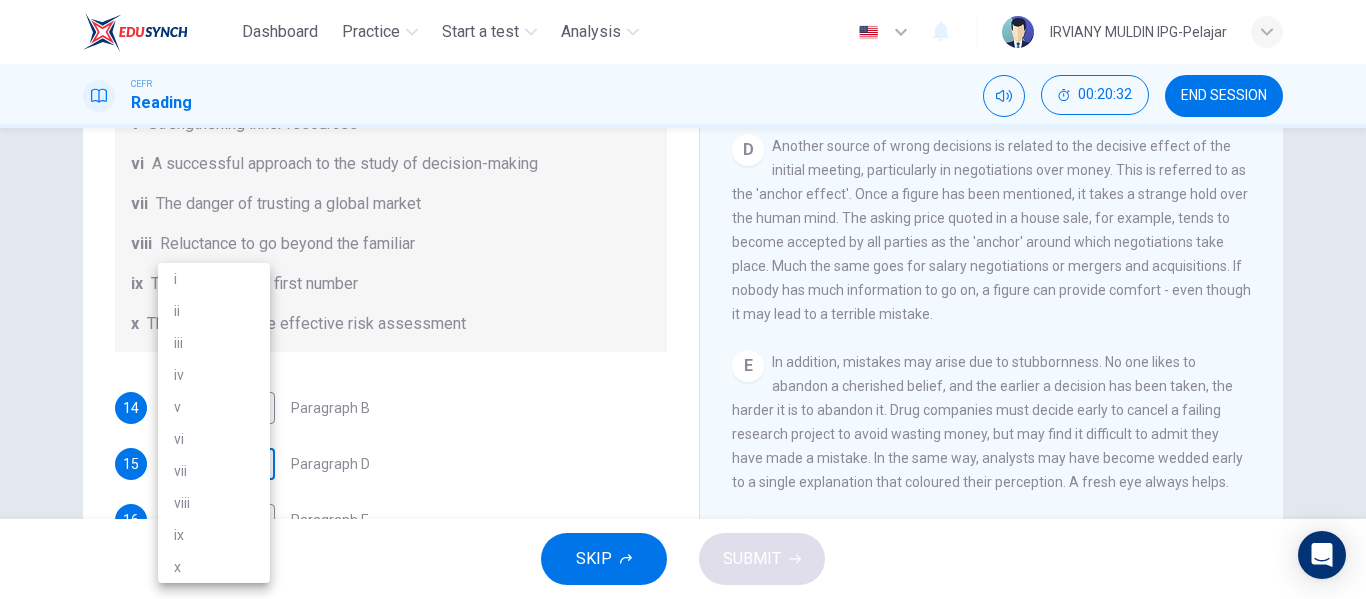 click on "Dashboard Practice Start a test Analysis English en ​ IRVIANY MULDIN IPG-Pelajar CEFR Reading 00:20:32 END SESSION Questions 14 - 19 Reading Passage 1 has nine paragraphs  A-I
Choose the correct heading for Paragraphs  B  and  D-H  from the list of headings below.
Write the correct number  (i-xi)  in the boxes below. List of Headings i Not identifying the correct priorities ii A solution for the long term iii The difficulty of changing your mind iv Why looking back is unhelpful v Strengthening inner resources vi A successful approach to the study of decision-making vii The danger of trusting a global market viii Reluctance to go beyond the familiar ix The power of the first number x The need for more effective risk assessment 14 vi vi ​ Paragraph B 15 ​ ​ Paragraph D 16 ​ ​ Paragraph E 17 ​ ​ Paragraph F 18 ​ ​ Paragraph G 19 ​ ​ Paragraph H Why Risks Can Go Wrong CLICK TO ZOOM Click to Zoom A B C D E F G H I SKIP SUBMIT EduSynch - Online Language Proficiency Testing
2025 i" at bounding box center (683, 299) 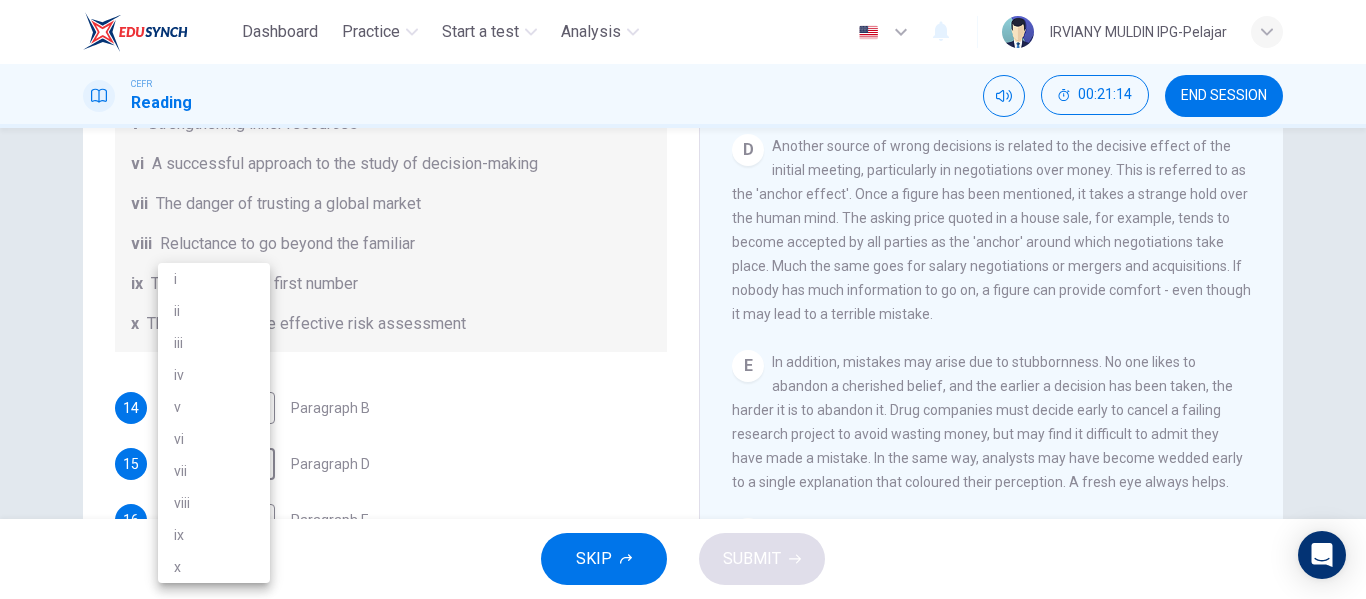 click at bounding box center [683, 299] 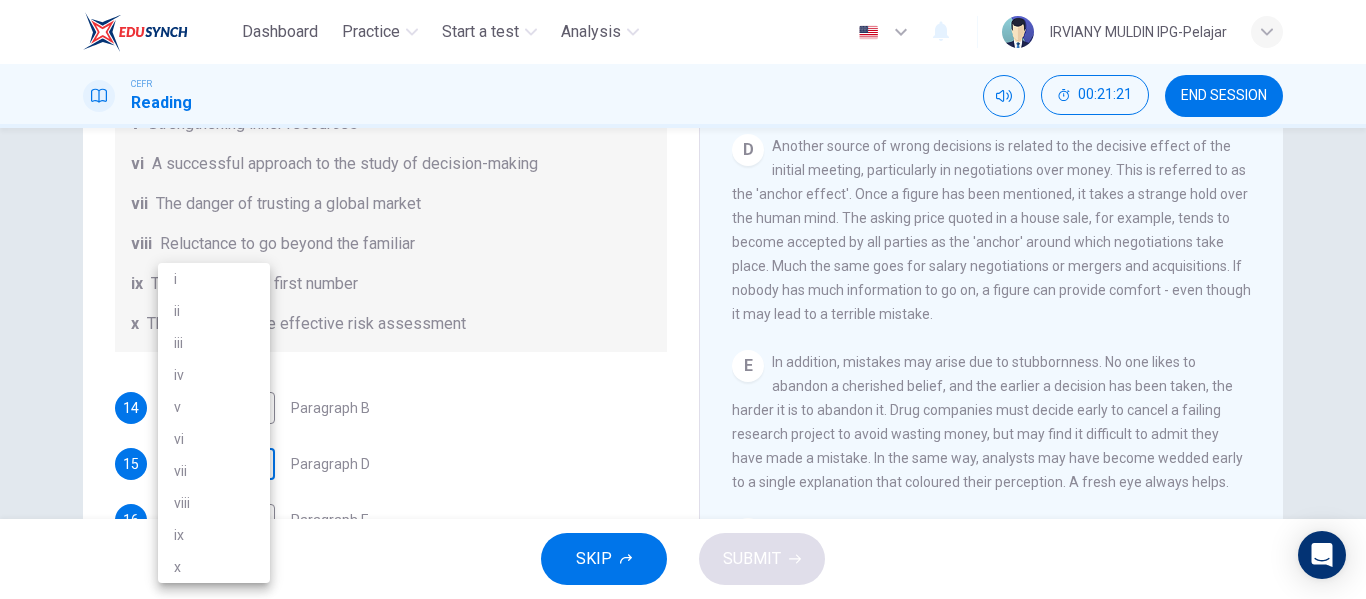 click on "Dashboard Practice Start a test Analysis English en ​ IRVIANY MULDIN IPG-Pelajar CEFR Reading 00:21:21 END SESSION Questions 14 - 19 Reading Passage 1 has nine paragraphs  A-I
Choose the correct heading for Paragraphs  B  and  D-H  from the list of headings below.
Write the correct number  (i-xi)  in the boxes below. List of Headings i Not identifying the correct priorities ii A solution for the long term iii The difficulty of changing your mind iv Why looking back is unhelpful v Strengthening inner resources vi A successful approach to the study of decision-making vii The danger of trusting a global market viii Reluctance to go beyond the familiar ix The power of the first number x The need for more effective risk assessment 14 vi vi ​ Paragraph B 15 ​ ​ Paragraph D 16 ​ ​ Paragraph E 17 ​ ​ Paragraph F 18 ​ ​ Paragraph G 19 ​ ​ Paragraph H Why Risks Can Go Wrong CLICK TO ZOOM Click to Zoom A B C D E F G H I SKIP SUBMIT EduSynch - Online Language Proficiency Testing
2025 i" at bounding box center [683, 299] 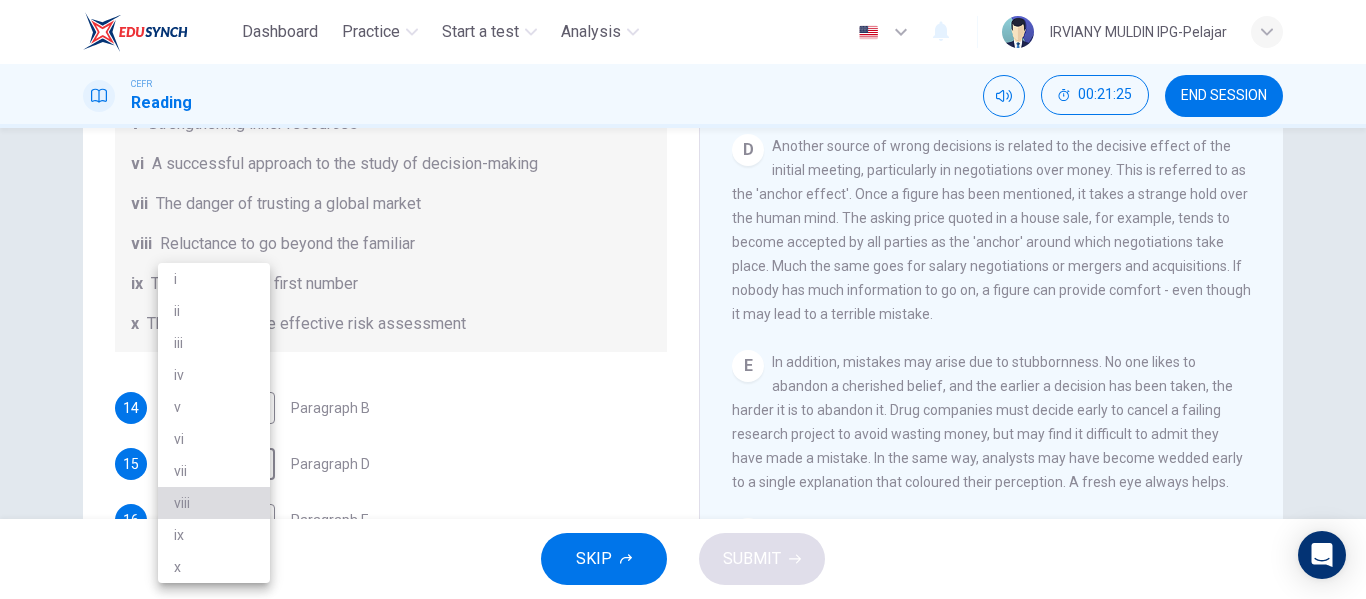 click on "viii" at bounding box center (214, 503) 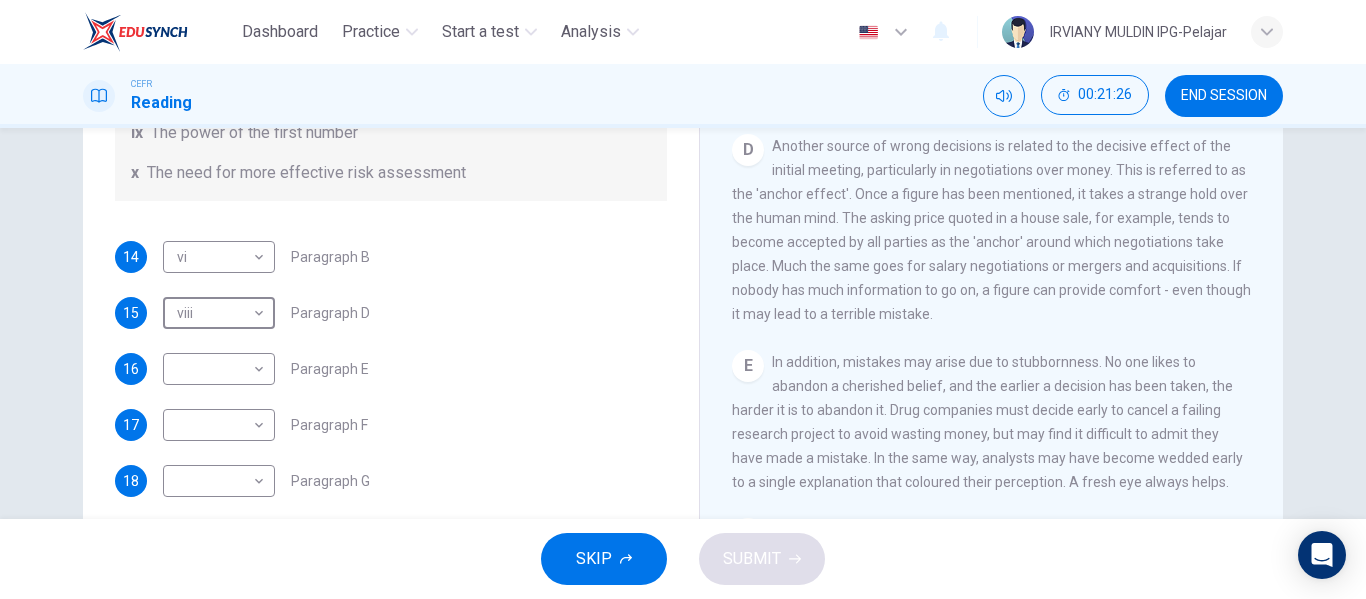 scroll, scrollTop: 327, scrollLeft: 0, axis: vertical 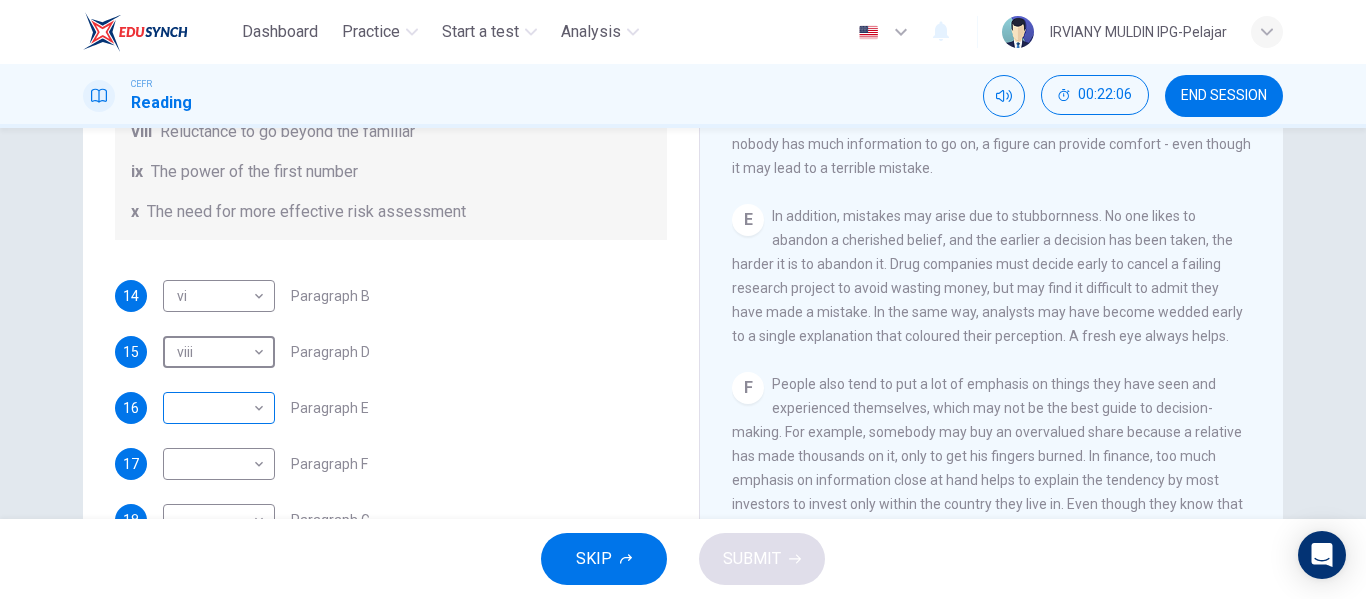 click on "Dashboard Practice Start a test Analysis English en ​ IRVIANY MULDIN IPG-Pelajar CEFR Reading 00:22:06 END SESSION Questions 14 - 19 Reading Passage 1 has nine paragraphs  A-I
Choose the correct heading for Paragraphs  B  and  D-H  from the list of headings below.
Write the correct number  (i-xi)  in the boxes below. List of Headings i Not identifying the correct priorities ii A solution for the long term iii The difficulty of changing your mind iv Why looking back is unhelpful v Strengthening inner resources vi A successful approach to the study of decision-making vii The danger of trusting a global market viii Reluctance to go beyond the familiar ix The power of the first number x The need for more effective risk assessment 14 vi vi ​ Paragraph B 15 viii viii ​ Paragraph D 16 ​ ​ Paragraph E 17 ​ ​ Paragraph F 18 ​ ​ Paragraph G 19 ​ ​ Paragraph H Why Risks Can Go Wrong CLICK TO ZOOM Click to Zoom A B C D E F G H I SKIP SUBMIT EduSynch - Online Language Proficiency Testing" at bounding box center (683, 299) 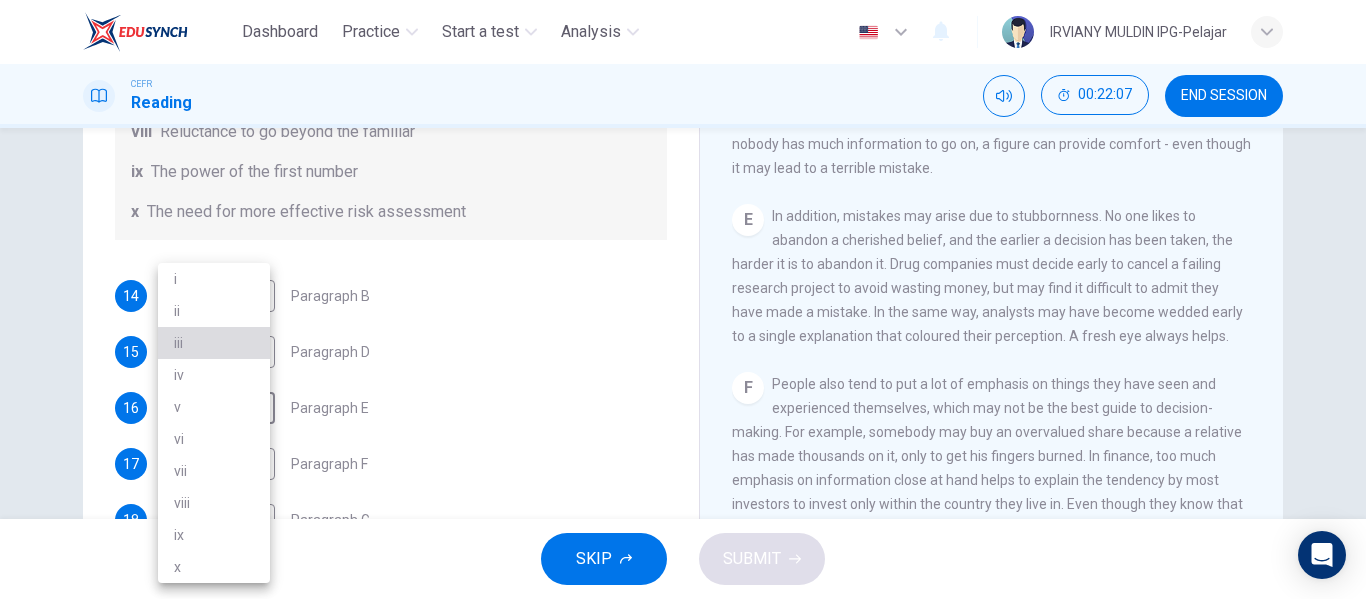 click on "iii" at bounding box center (214, 343) 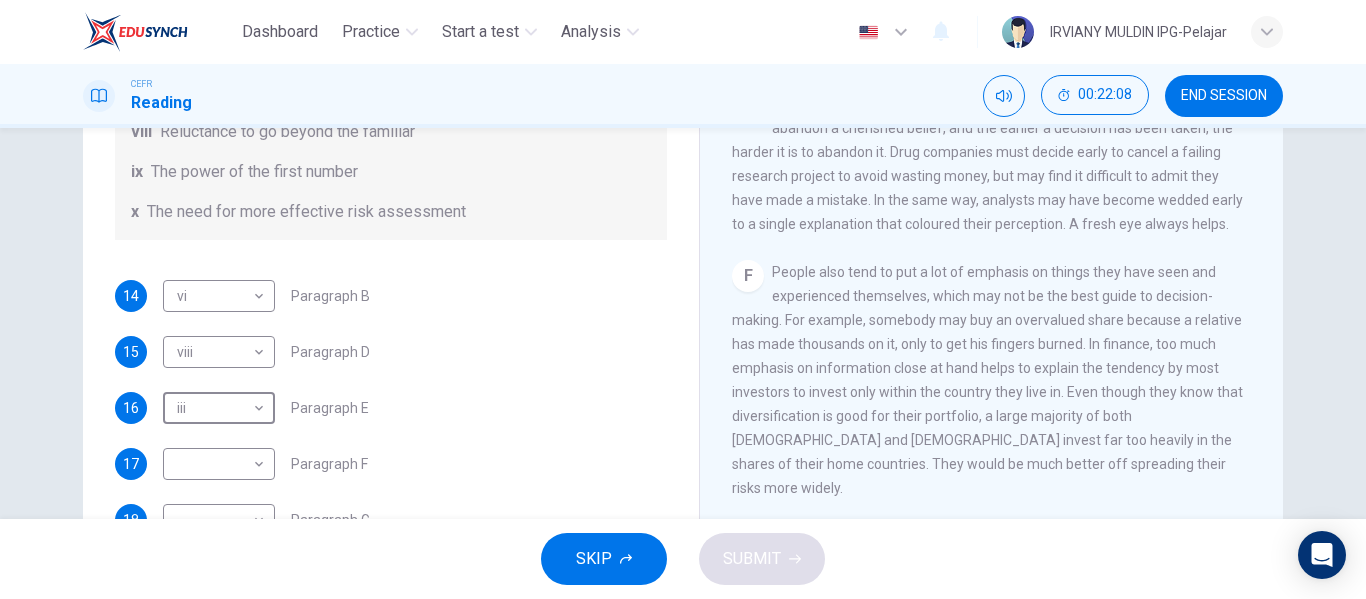 scroll, scrollTop: 1289, scrollLeft: 0, axis: vertical 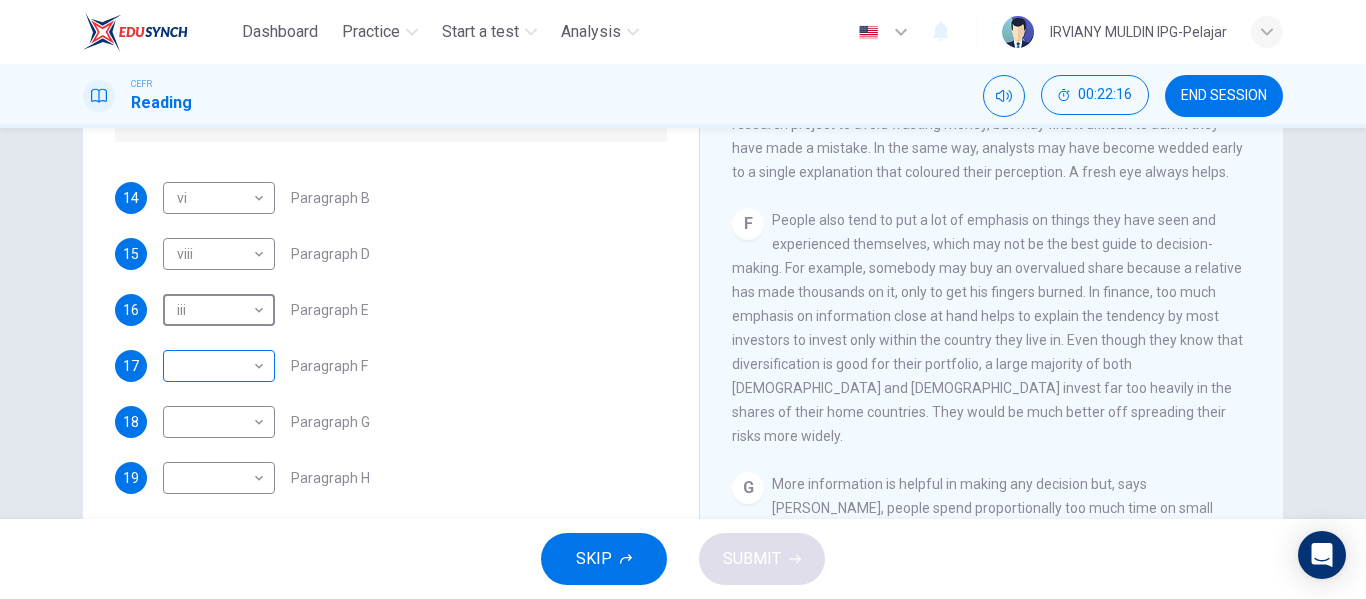 click on "Dashboard Practice Start a test Analysis English en ​ IRVIANY MULDIN IPG-Pelajar CEFR Reading 00:22:16 END SESSION Questions 14 - 19 Reading Passage 1 has nine paragraphs  A-I
Choose the correct heading for Paragraphs  B  and  D-H  from the list of headings below.
Write the correct number  (i-xi)  in the boxes below. List of Headings i Not identifying the correct priorities ii A solution for the long term iii The difficulty of changing your mind iv Why looking back is unhelpful v Strengthening inner resources vi A successful approach to the study of decision-making vii The danger of trusting a global market viii Reluctance to go beyond the familiar ix The power of the first number x The need for more effective risk assessment 14 vi vi ​ Paragraph B 15 viii viii ​ Paragraph D 16 iii iii ​ Paragraph E 17 ​ ​ Paragraph F 18 ​ ​ Paragraph G 19 ​ ​ Paragraph H Why Risks Can Go Wrong CLICK TO ZOOM Click to Zoom A B C D E F G H I SKIP SUBMIT EduSynch - Online Language Proficiency Testing" at bounding box center (683, 299) 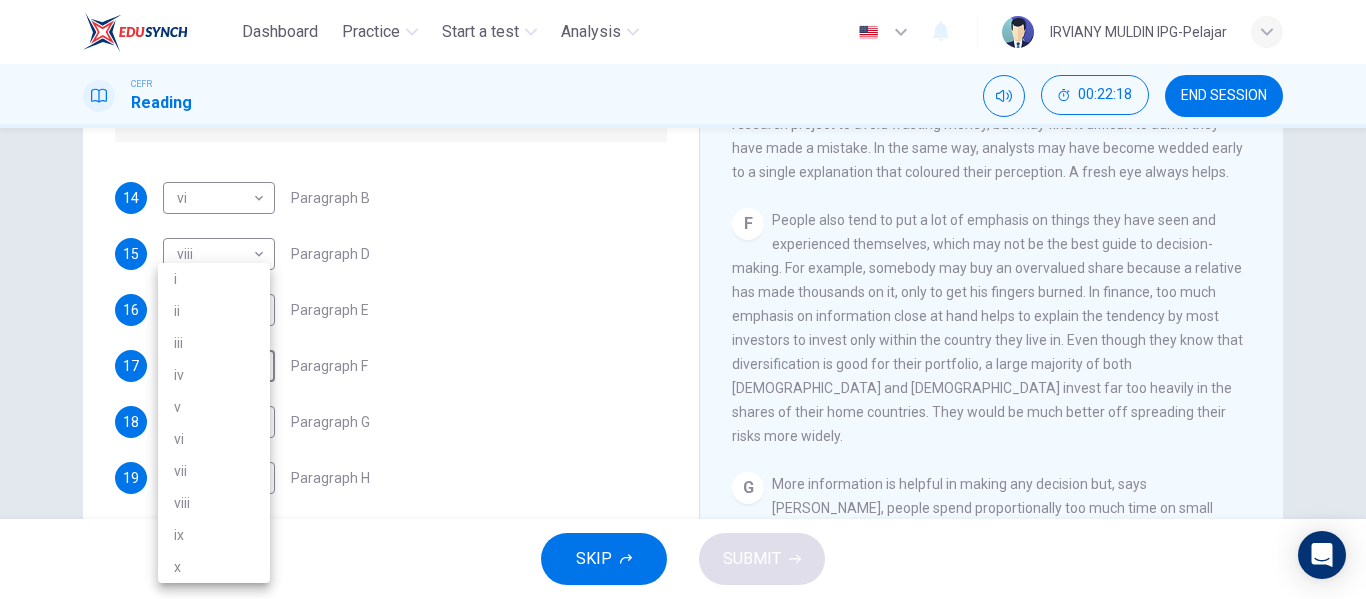 click at bounding box center [683, 299] 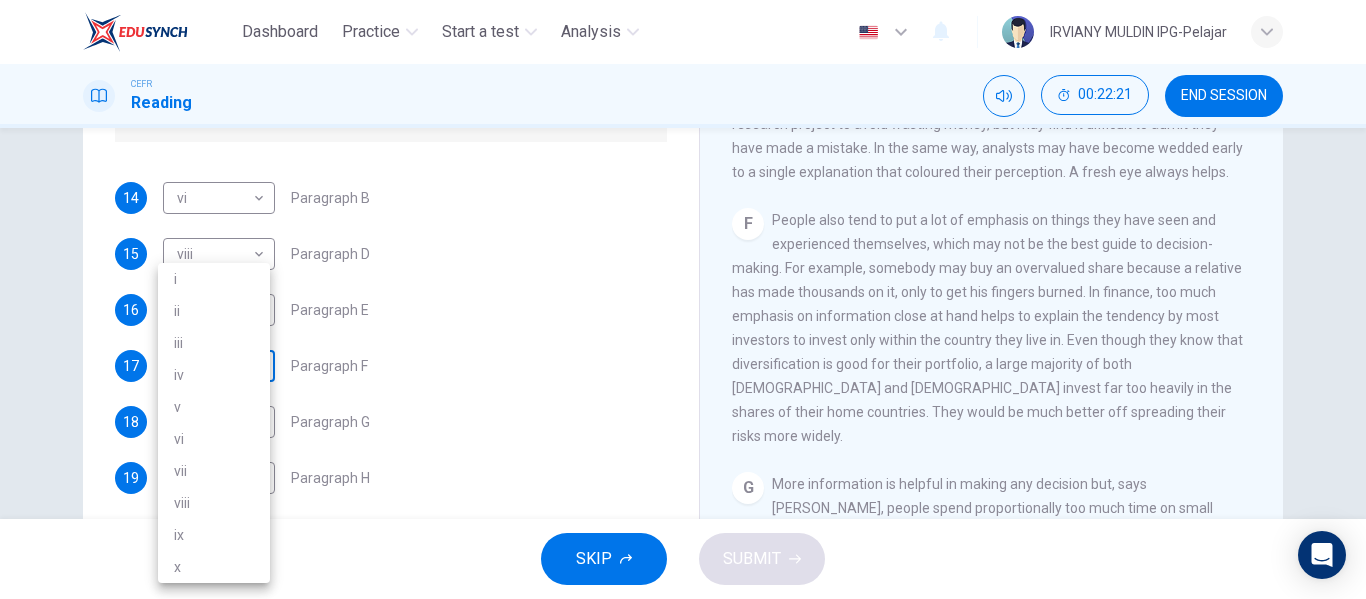 click on "Dashboard Practice Start a test Analysis English en ​ IRVIANY MULDIN IPG-Pelajar CEFR Reading 00:22:21 END SESSION Questions 14 - 19 Reading Passage 1 has nine paragraphs  A-I
Choose the correct heading for Paragraphs  B  and  D-H  from the list of headings below.
Write the correct number  (i-xi)  in the boxes below. List of Headings i Not identifying the correct priorities ii A solution for the long term iii The difficulty of changing your mind iv Why looking back is unhelpful v Strengthening inner resources vi A successful approach to the study of decision-making vii The danger of trusting a global market viii Reluctance to go beyond the familiar ix The power of the first number x The need for more effective risk assessment 14 vi vi ​ Paragraph B 15 viii viii ​ Paragraph D 16 iii iii ​ Paragraph E 17 ​ ​ Paragraph F 18 ​ ​ Paragraph G 19 ​ ​ Paragraph H Why Risks Can Go Wrong CLICK TO ZOOM Click to Zoom A B C D E F G H I SKIP SUBMIT EduSynch - Online Language Proficiency Testing" at bounding box center [683, 299] 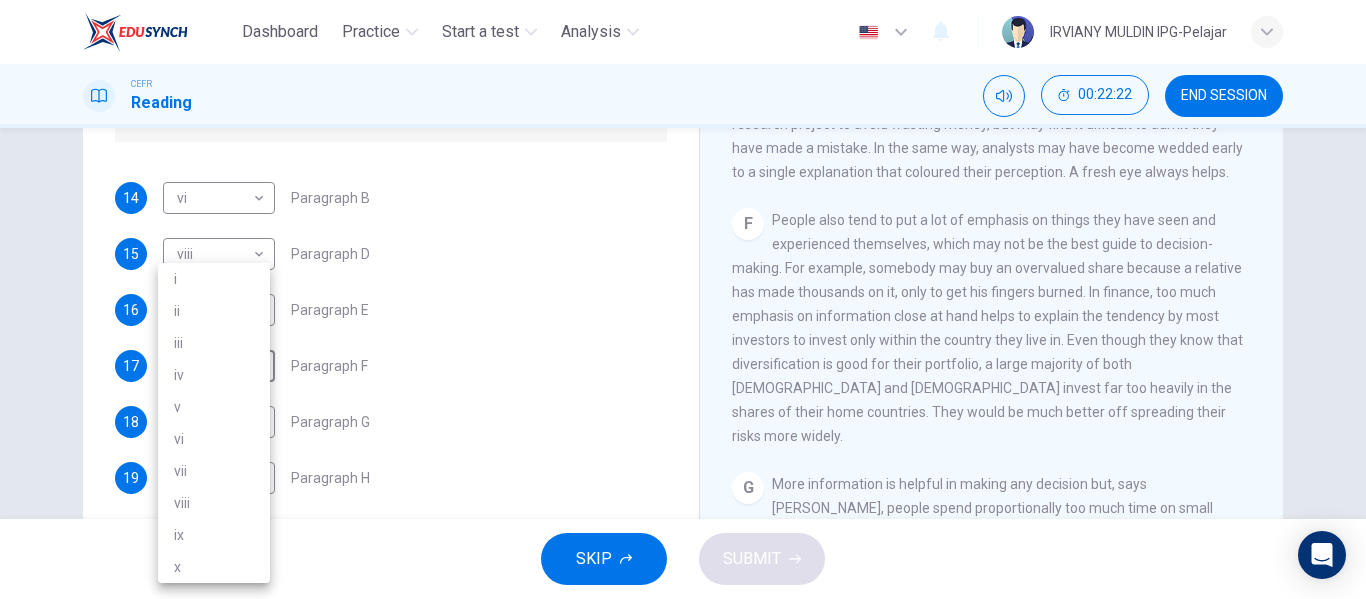 click at bounding box center (683, 299) 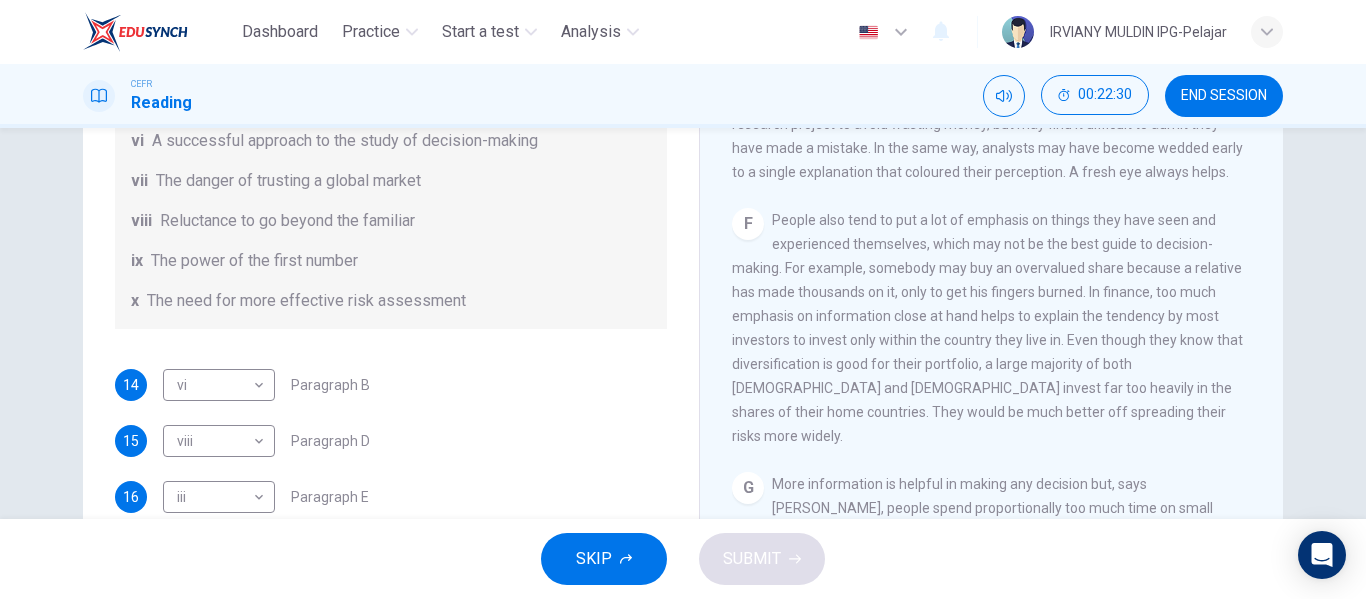 scroll, scrollTop: 385, scrollLeft: 0, axis: vertical 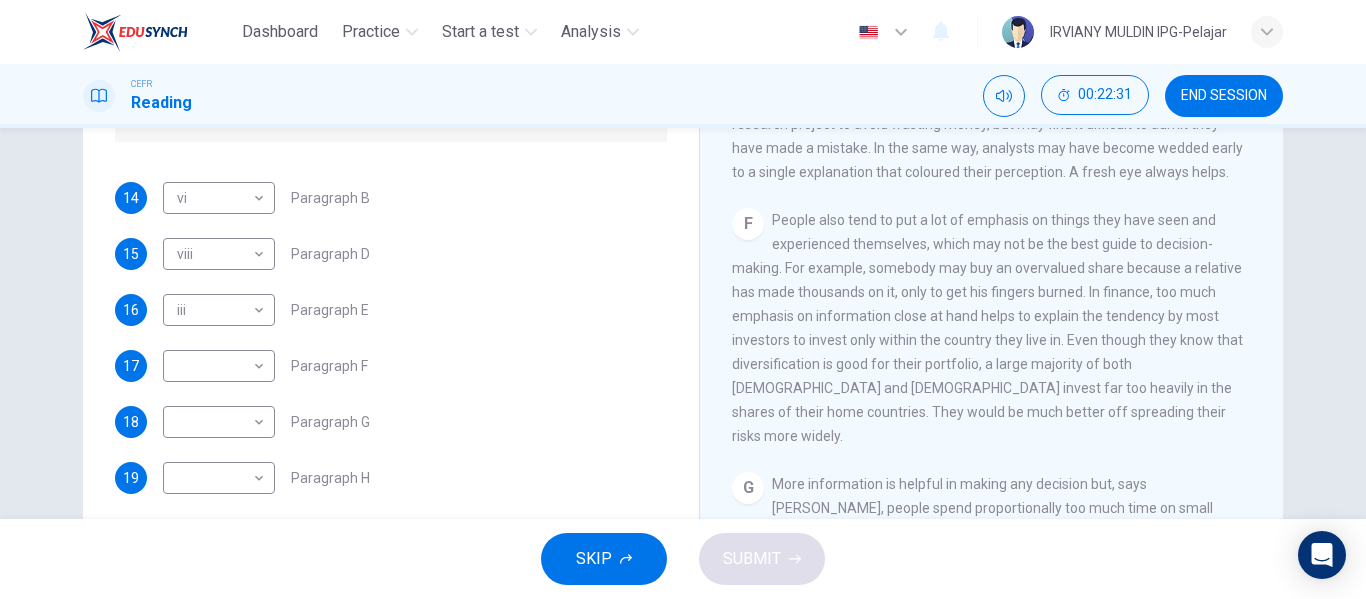 click on "17 ​ ​ Paragraph F" at bounding box center [391, 366] 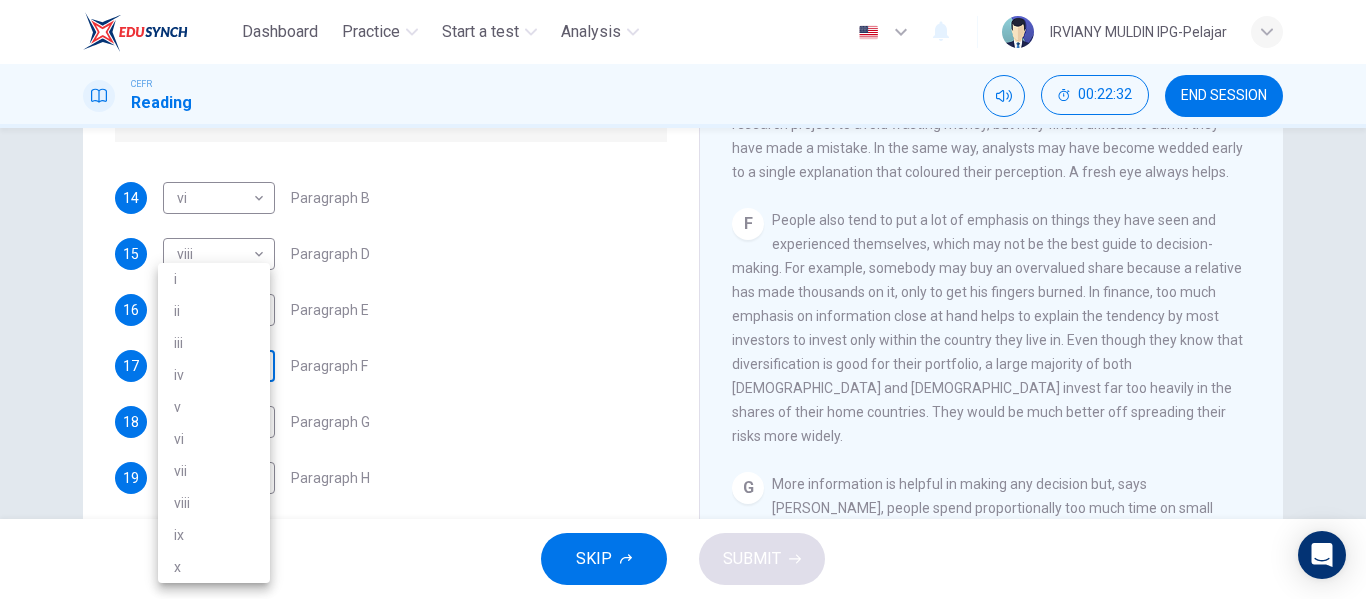 click on "Dashboard Practice Start a test Analysis English en ​ IRVIANY MULDIN IPG-Pelajar CEFR Reading 00:22:32 END SESSION Questions 14 - 19 Reading Passage 1 has nine paragraphs  A-I
Choose the correct heading for Paragraphs  B  and  D-H  from the list of headings below.
Write the correct number  (i-xi)  in the boxes below. List of Headings i Not identifying the correct priorities ii A solution for the long term iii The difficulty of changing your mind iv Why looking back is unhelpful v Strengthening inner resources vi A successful approach to the study of decision-making vii The danger of trusting a global market viii Reluctance to go beyond the familiar ix The power of the first number x The need for more effective risk assessment 14 vi vi ​ Paragraph B 15 viii viii ​ Paragraph D 16 iii iii ​ Paragraph E 17 ​ ​ Paragraph F 18 ​ ​ Paragraph G 19 ​ ​ Paragraph H Why Risks Can Go Wrong CLICK TO ZOOM Click to Zoom A B C D E F G H I SKIP SUBMIT EduSynch - Online Language Proficiency Testing" at bounding box center (683, 299) 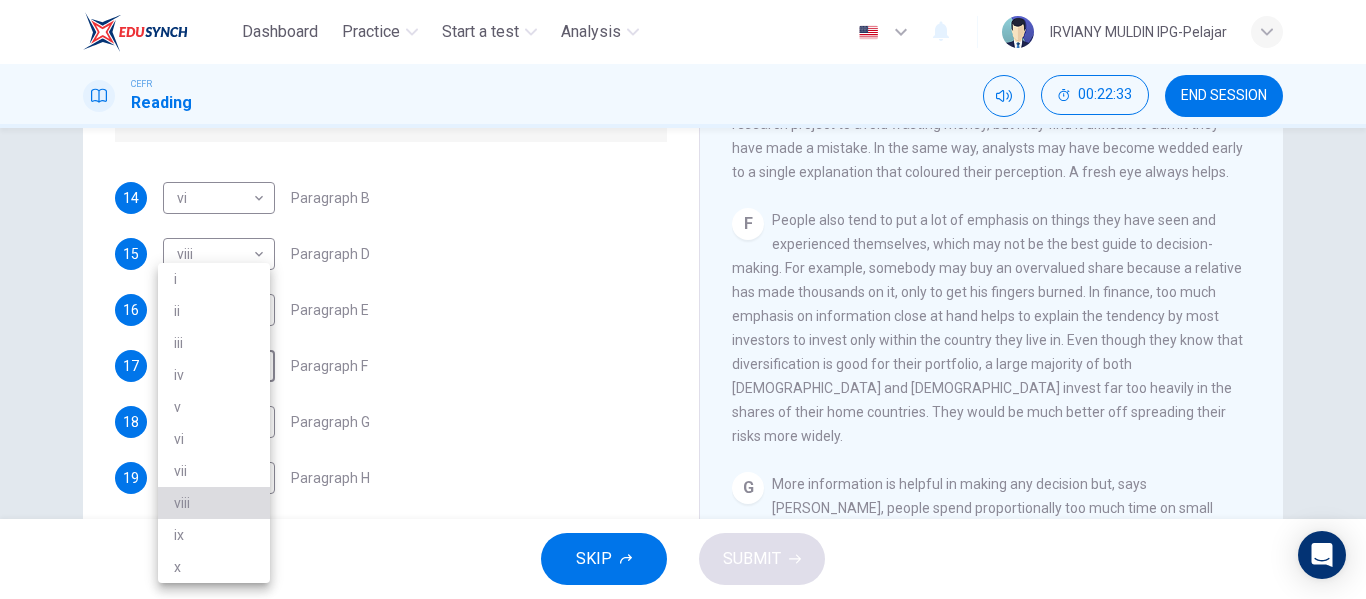 click on "viii" at bounding box center [214, 503] 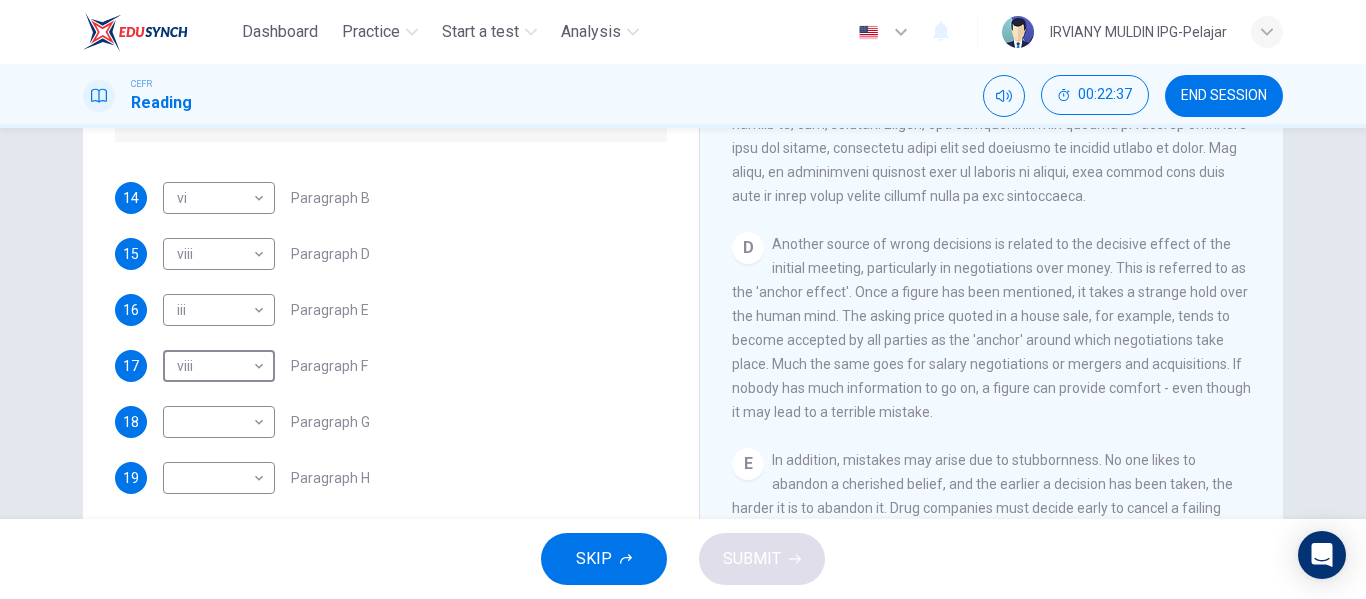 scroll, scrollTop: 933, scrollLeft: 0, axis: vertical 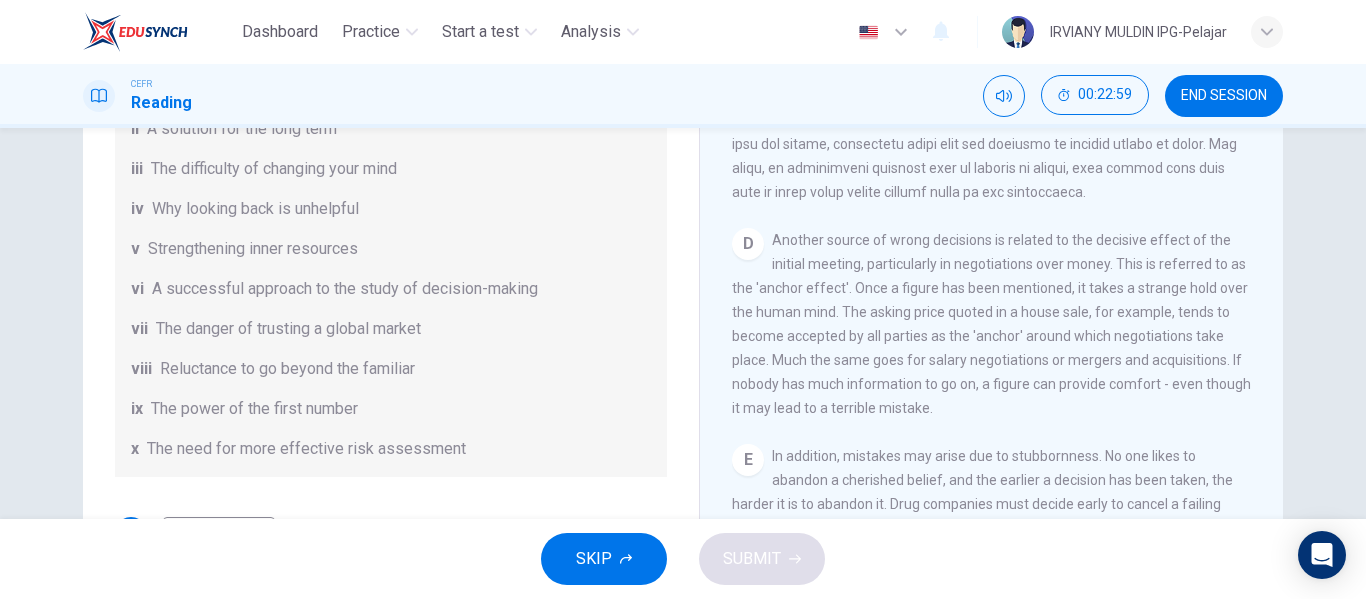 click on "The power of the first number" at bounding box center [254, 409] 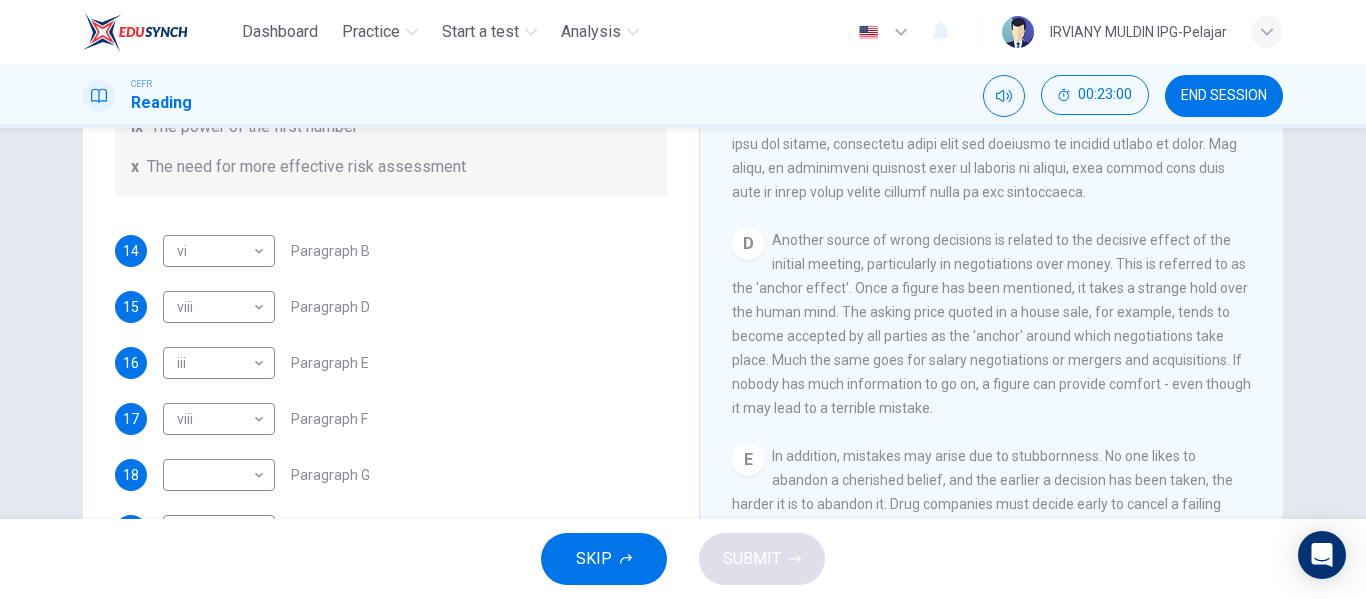 scroll, scrollTop: 385, scrollLeft: 0, axis: vertical 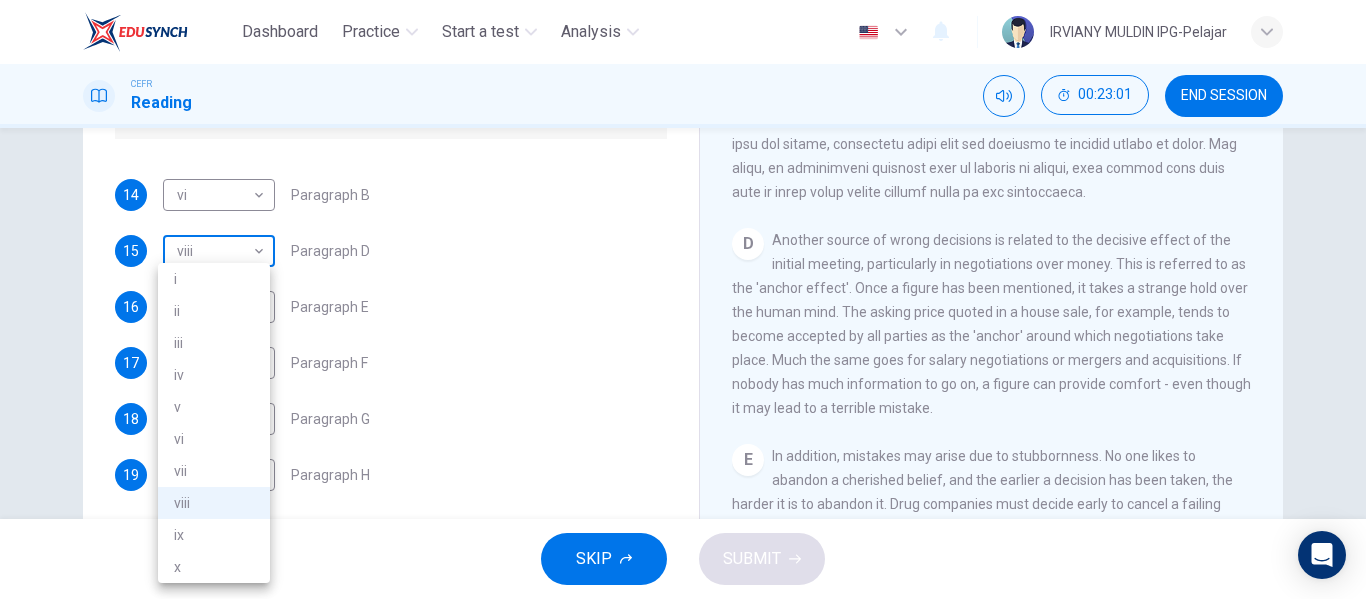 click on "Dashboard Practice Start a test Analysis English en ​ IRVIANY MULDIN IPG-Pelajar CEFR Reading 00:23:01 END SESSION Questions 14 - 19 Reading Passage 1 has nine paragraphs  A-I
Choose the correct heading for Paragraphs  B  and  D-H  from the list of headings below.
Write the correct number  (i-xi)  in the boxes below. List of Headings i Not identifying the correct priorities ii A solution for the long term iii The difficulty of changing your mind iv Why looking back is unhelpful v Strengthening inner resources vi A successful approach to the study of decision-making vii The danger of trusting a global market viii Reluctance to go beyond the familiar ix The power of the first number x The need for more effective risk assessment 14 vi vi ​ Paragraph B 15 viii viii ​ Paragraph D 16 iii iii ​ Paragraph E 17 viii viii ​ Paragraph F 18 ​ ​ Paragraph G 19 ​ ​ Paragraph H Why Risks Can Go Wrong CLICK TO ZOOM Click to Zoom A B C D E F G H I SKIP SUBMIT EduSynch - Online Language Proficiency Testing" at bounding box center (683, 299) 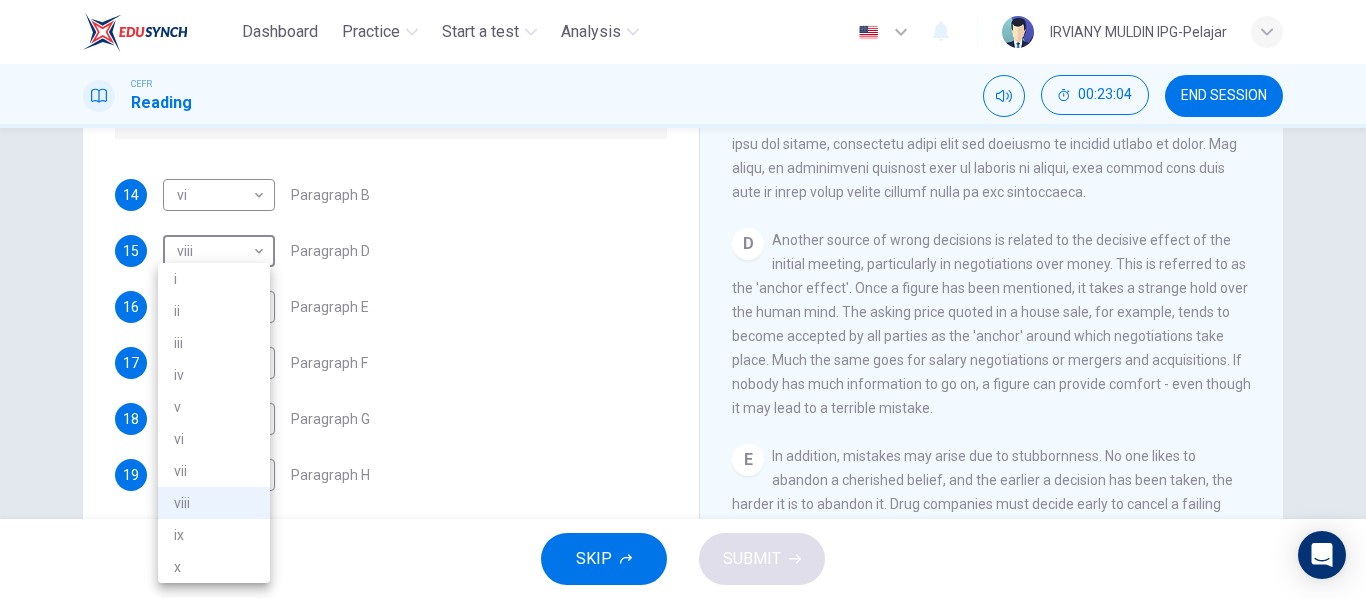 click on "ix" at bounding box center (214, 535) 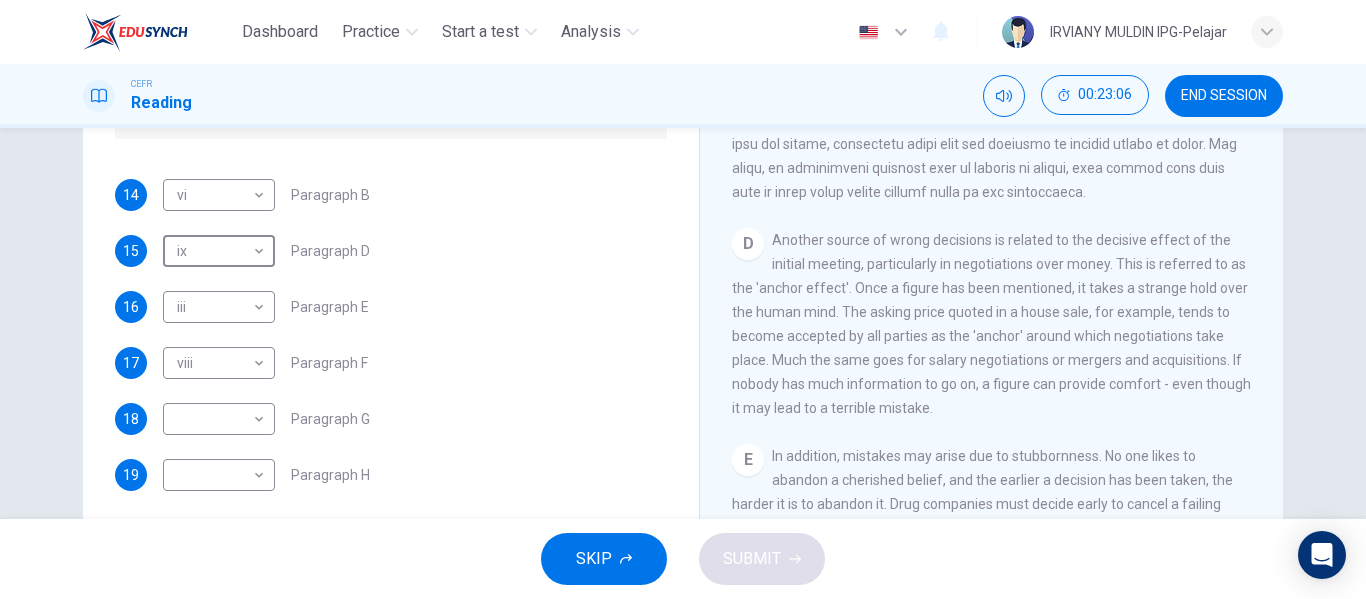 click on "16 iii iii ​ Paragraph E" at bounding box center [391, 307] 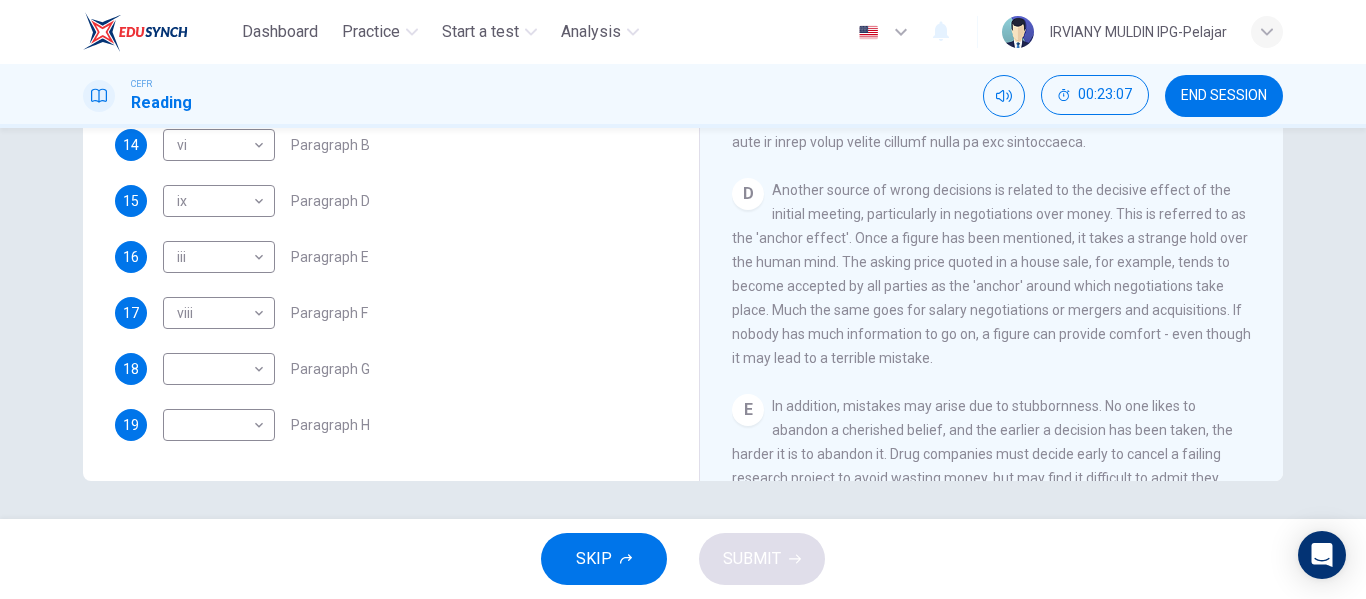 scroll, scrollTop: 384, scrollLeft: 0, axis: vertical 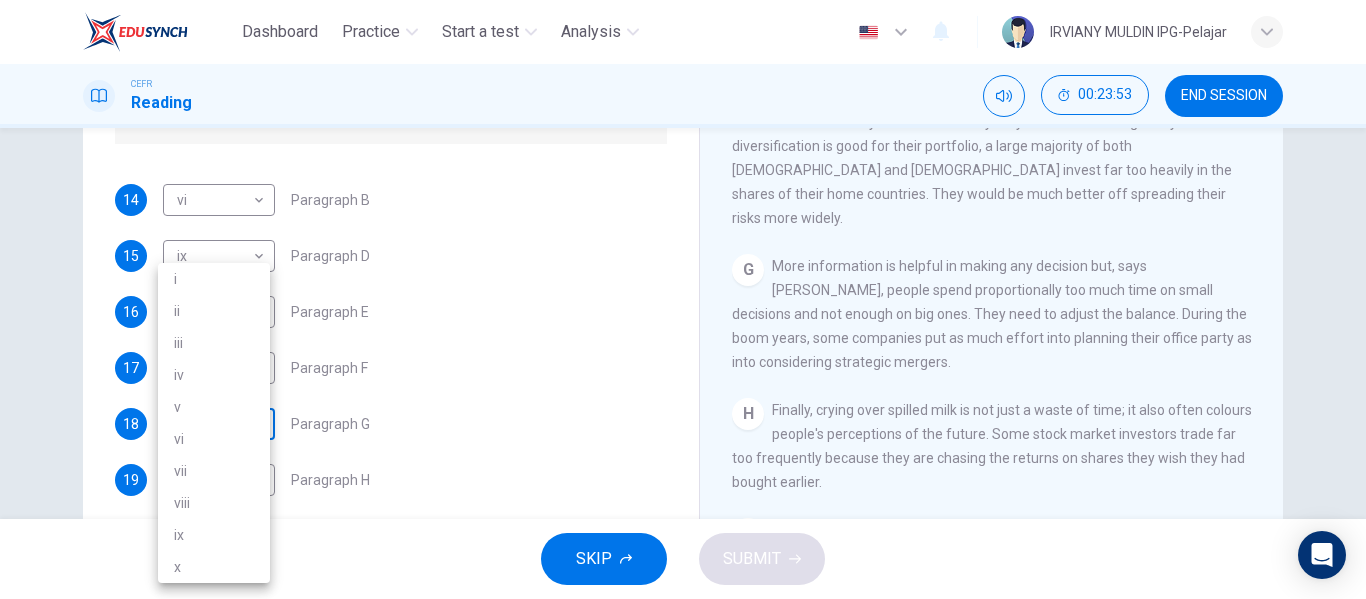 click on "Dashboard Practice Start a test Analysis English en ​ IRVIANY MULDIN IPG-Pelajar CEFR Reading 00:23:53 END SESSION Questions 14 - 19 Reading Passage 1 has nine paragraphs  A-I
Choose the correct heading for Paragraphs  B  and  D-H  from the list of headings below.
Write the correct number  (i-xi)  in the boxes below. List of Headings i Not identifying the correct priorities ii A solution for the long term iii The difficulty of changing your mind iv Why looking back is unhelpful v Strengthening inner resources vi A successful approach to the study of decision-making vii The danger of trusting a global market viii Reluctance to go beyond the familiar ix The power of the first number x The need for more effective risk assessment 14 vi vi ​ Paragraph B 15 ix ix ​ Paragraph D 16 iii iii ​ Paragraph E 17 viii viii ​ Paragraph F 18 ​ ​ Paragraph G 19 ​ ​ Paragraph H Why Risks Can Go Wrong CLICK TO ZOOM Click to Zoom A B C D E F G H I SKIP SUBMIT EduSynch - Online Language Proficiency Testing" at bounding box center (683, 299) 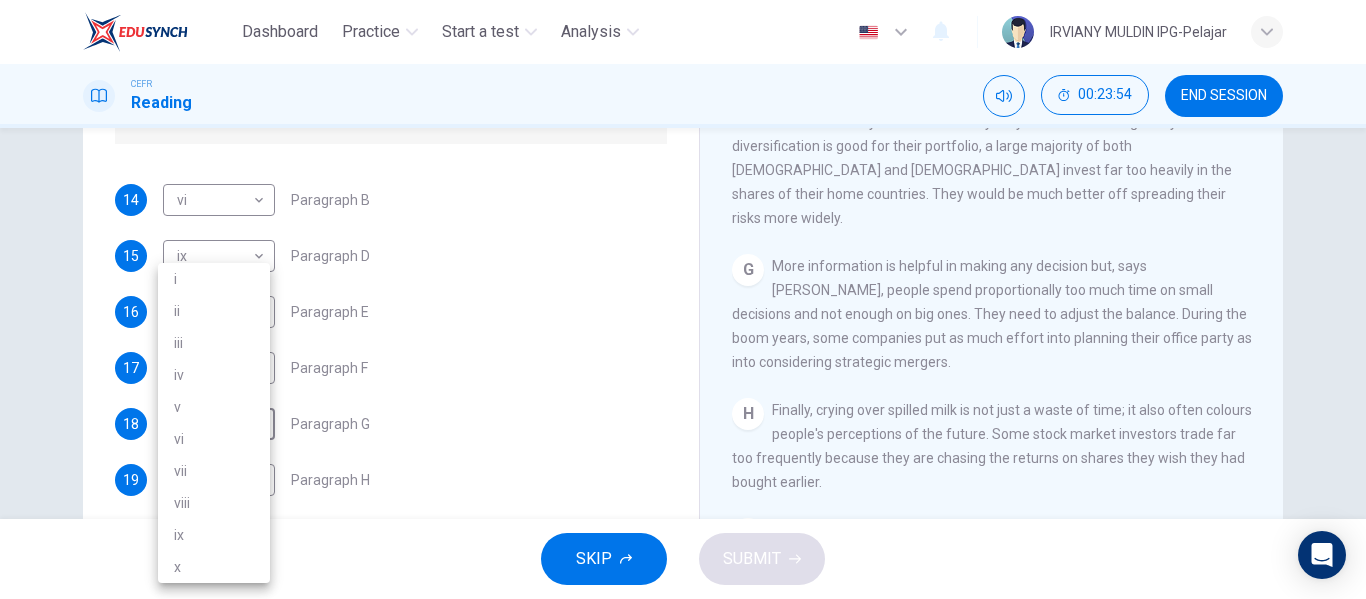 click on "x" at bounding box center (214, 567) 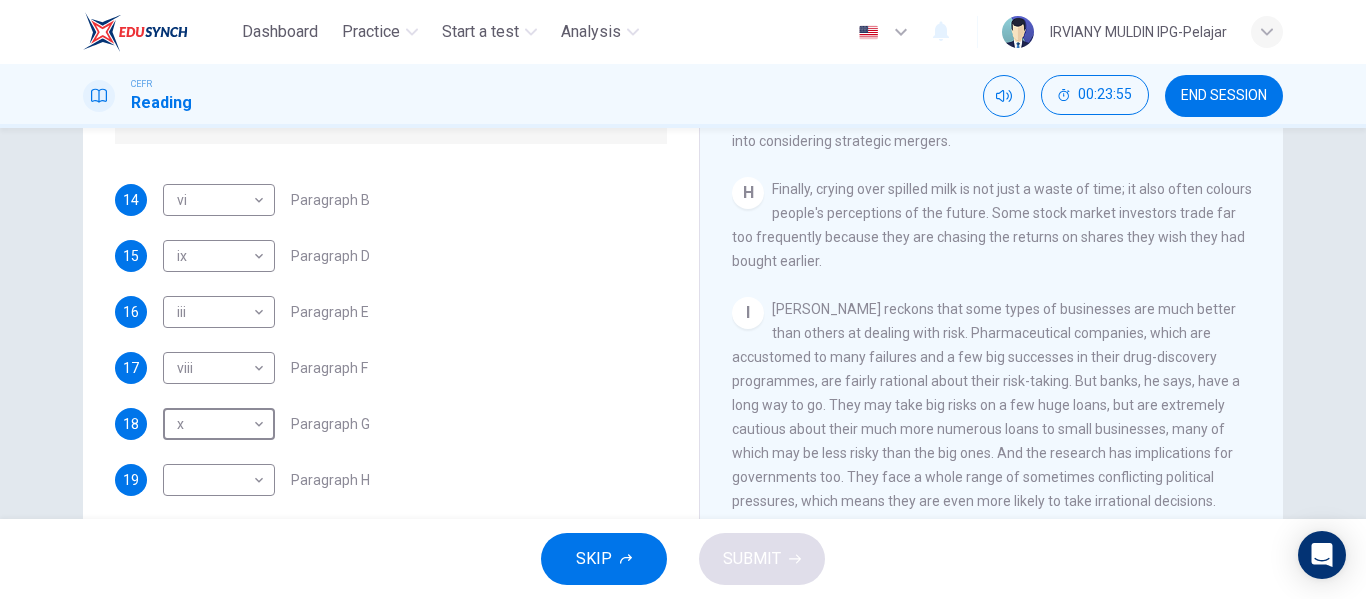scroll, scrollTop: 1789, scrollLeft: 0, axis: vertical 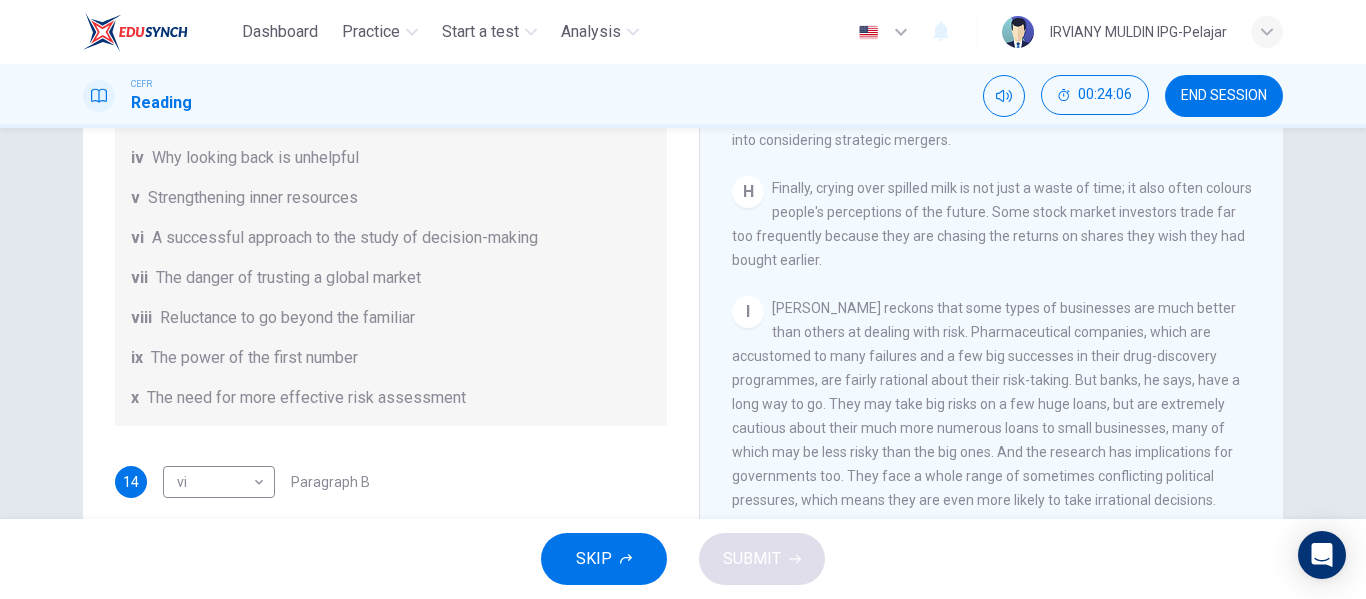 click on "List of Headings i Not identifying the correct priorities ii A solution for the long term iii The difficulty of changing your mind iv Why looking back is unhelpful v Strengthening inner resources vi A successful approach to the study of decision-making vii The danger of trusting a global market viii Reluctance to go beyond the familiar ix The power of the first number x The need for more effective risk assessment" at bounding box center [391, 198] 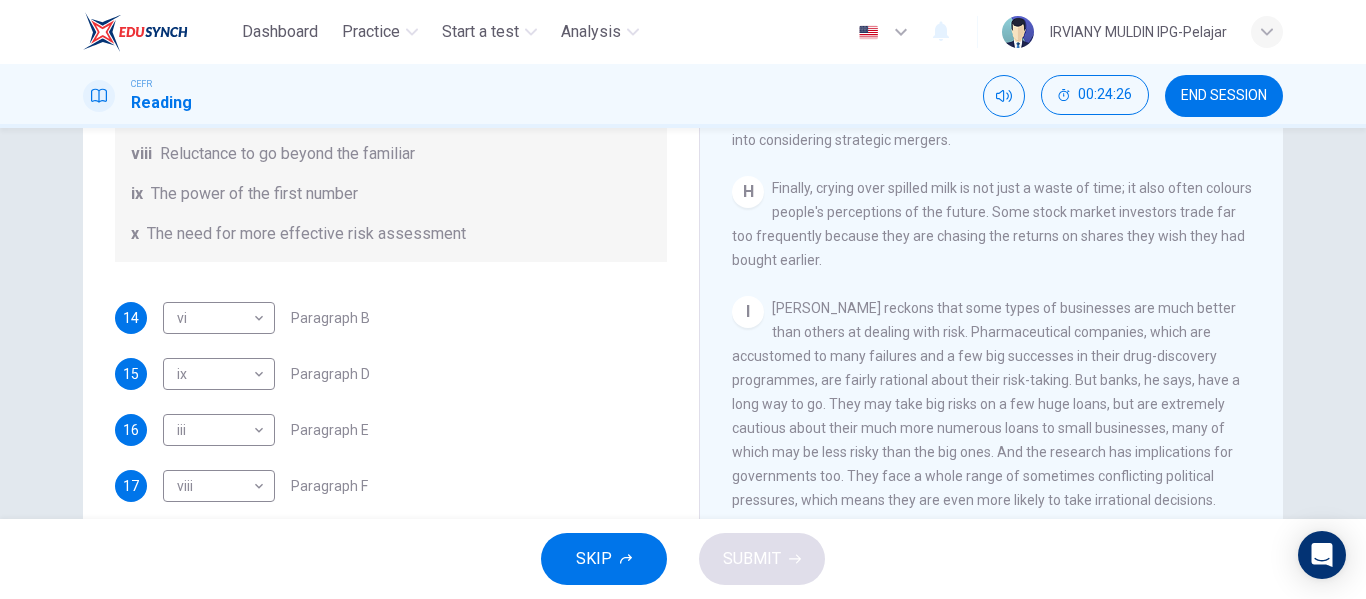 scroll, scrollTop: 385, scrollLeft: 0, axis: vertical 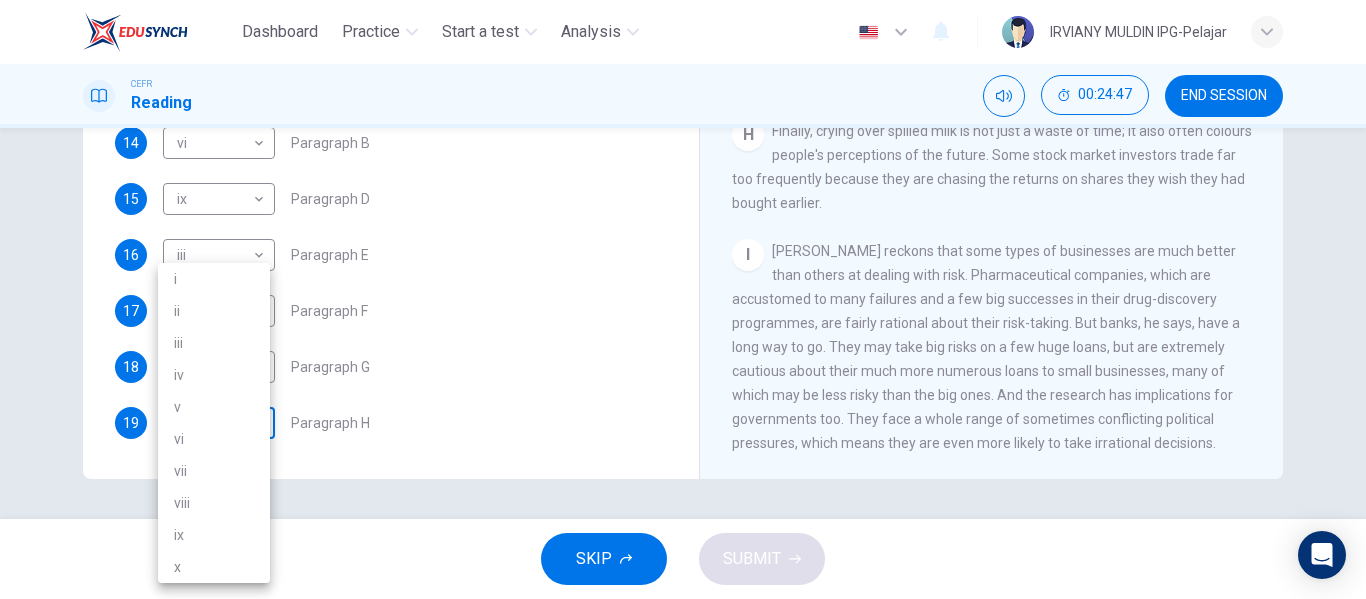 click on "Dashboard Practice Start a test Analysis English en ​ IRVIANY MULDIN IPG-Pelajar CEFR Reading 00:24:47 END SESSION Questions 14 - 19 Reading Passage 1 has nine paragraphs  A-I
Choose the correct heading for Paragraphs  B  and  D-H  from the list of headings below.
Write the correct number  (i-xi)  in the boxes below. List of Headings i Not identifying the correct priorities ii A solution for the long term iii The difficulty of changing your mind iv Why looking back is unhelpful v Strengthening inner resources vi A successful approach to the study of decision-making vii The danger of trusting a global market viii Reluctance to go beyond the familiar ix The power of the first number x The need for more effective risk assessment 14 vi vi ​ Paragraph B 15 ix ix ​ Paragraph D 16 iii iii ​ Paragraph E 17 viii viii ​ Paragraph F 18 x x ​ Paragraph G 19 ​ ​ Paragraph H Why Risks Can Go Wrong CLICK TO ZOOM Click to Zoom A B C D E F G H I SKIP SUBMIT EduSynch - Online Language Proficiency Testing" at bounding box center (683, 299) 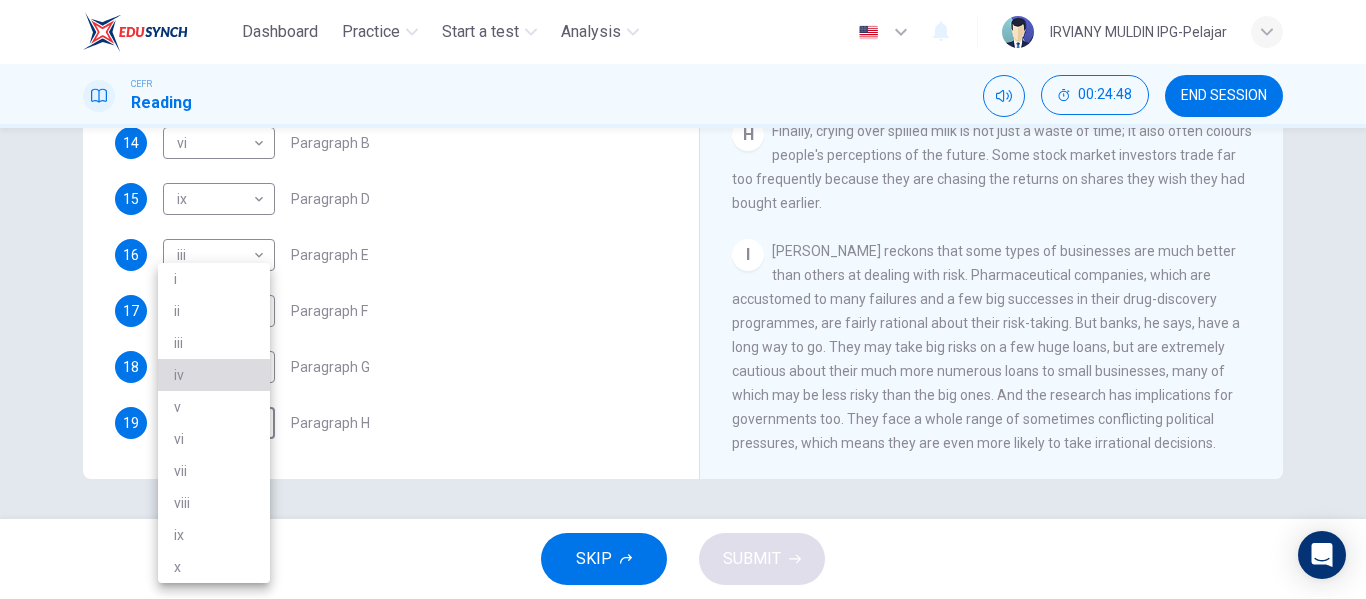 click on "iv" at bounding box center [214, 375] 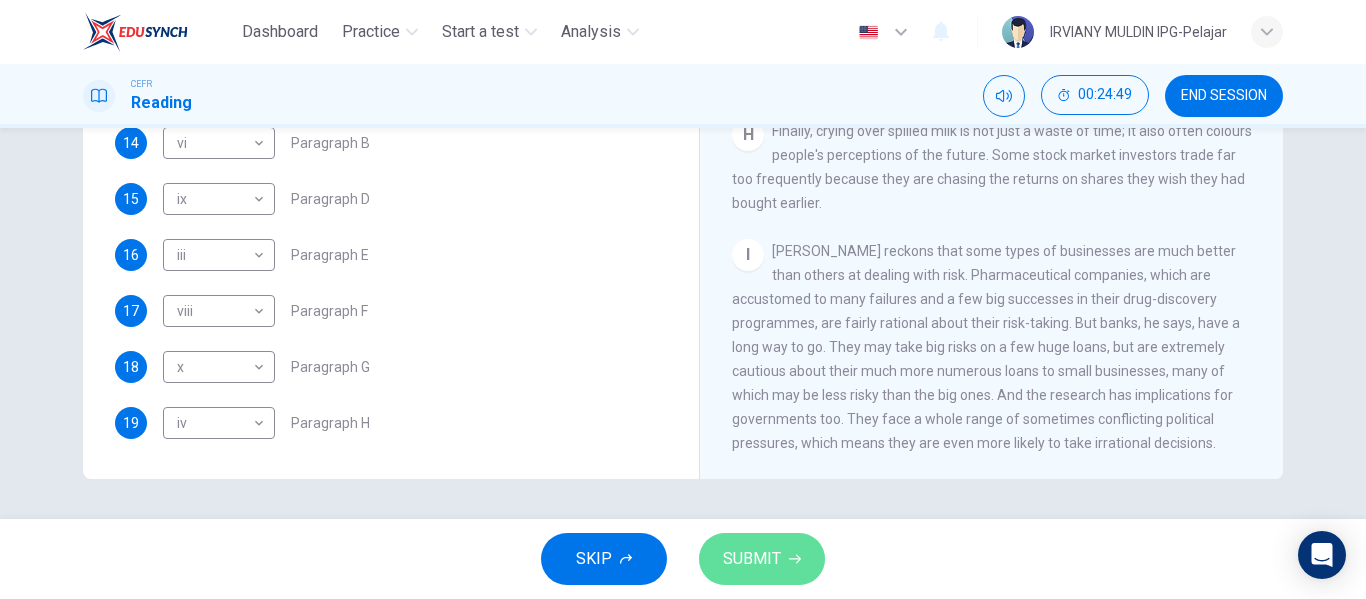 click on "SUBMIT" at bounding box center (752, 559) 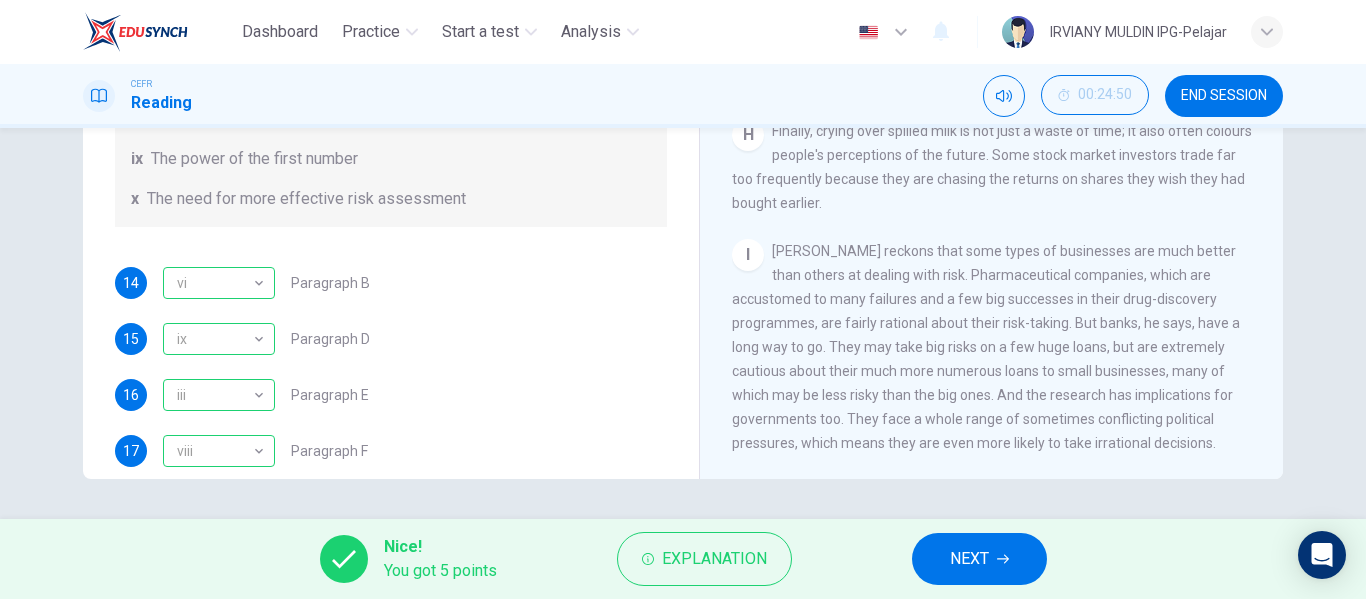 scroll, scrollTop: 385, scrollLeft: 0, axis: vertical 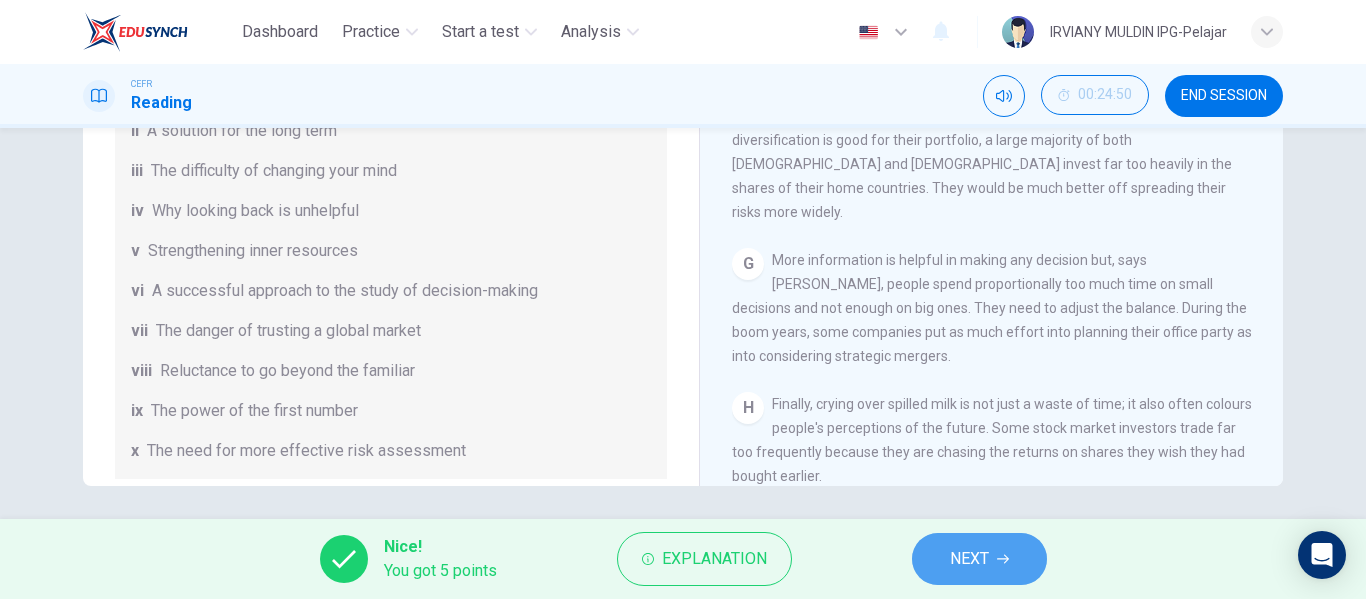 click on "NEXT" at bounding box center (969, 559) 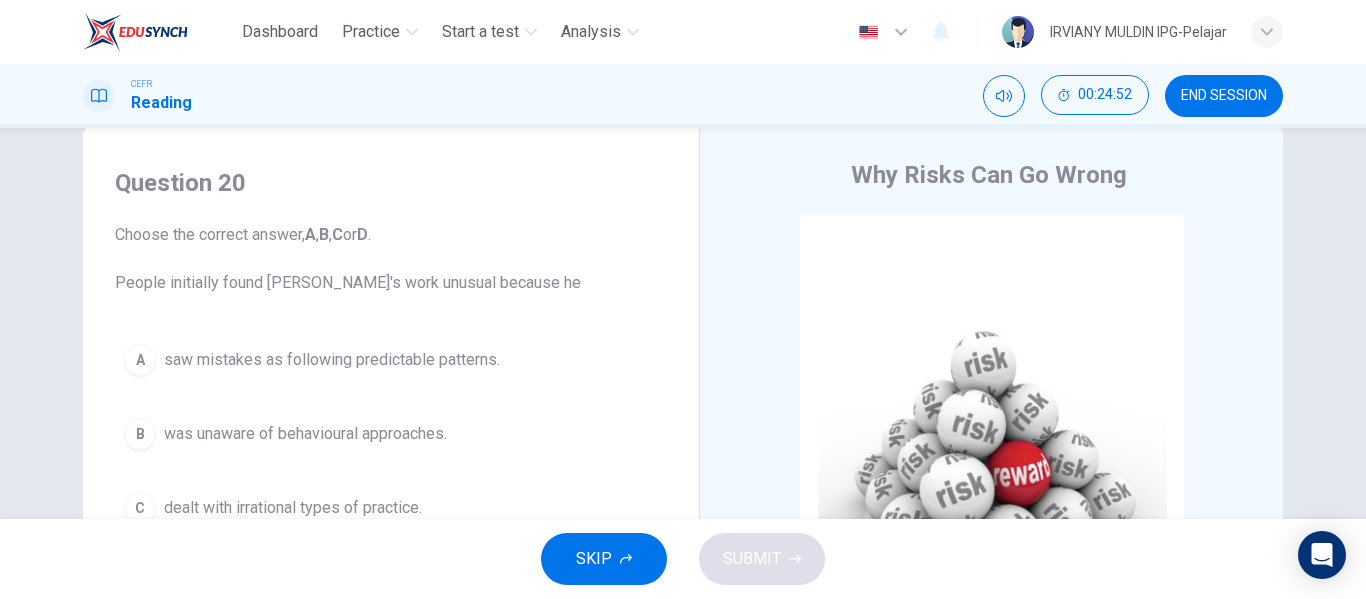 scroll, scrollTop: 12, scrollLeft: 0, axis: vertical 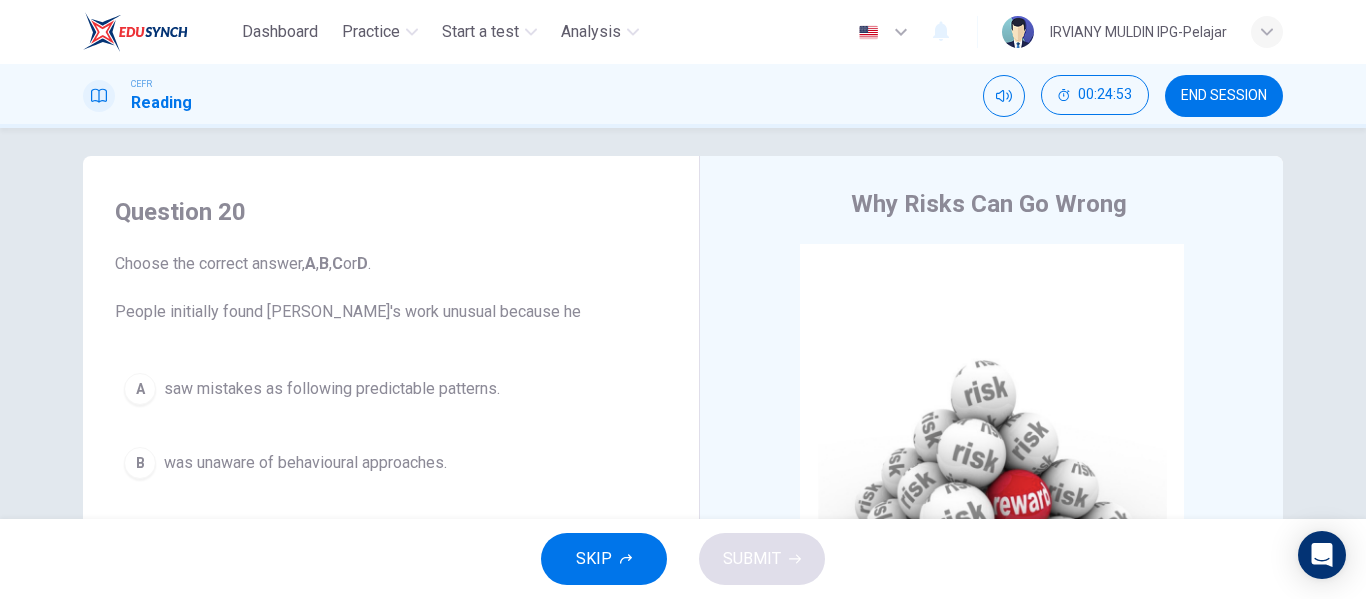 click on "END SESSION" at bounding box center [1224, 96] 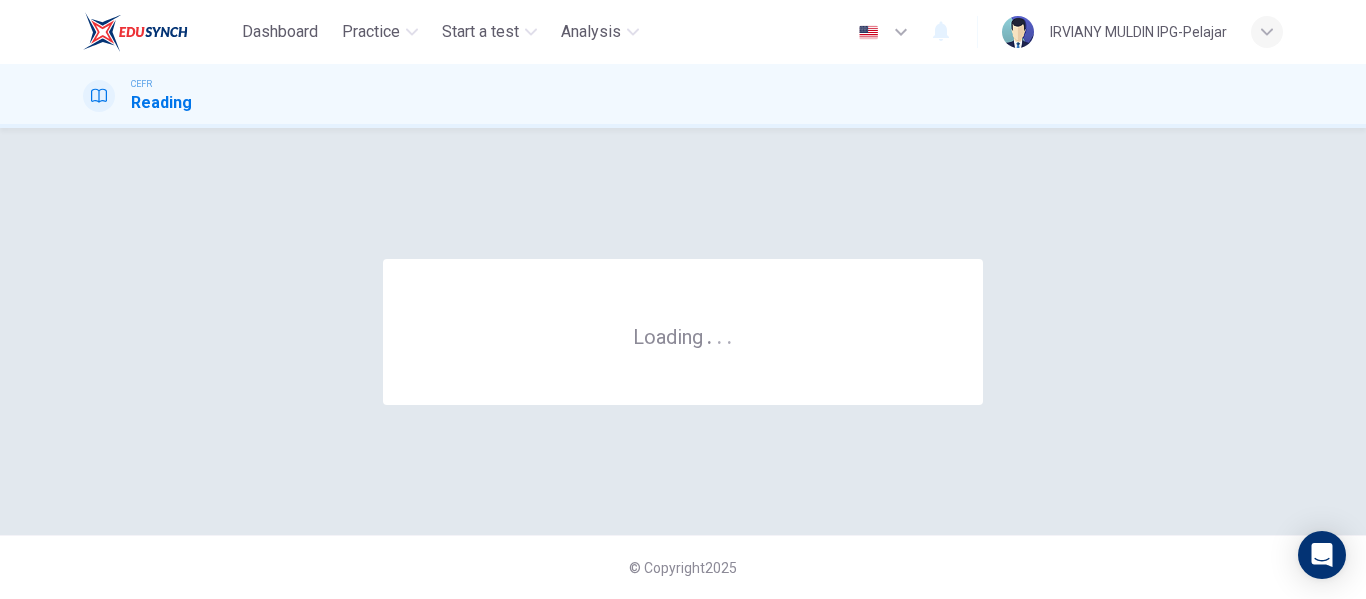 scroll, scrollTop: 0, scrollLeft: 0, axis: both 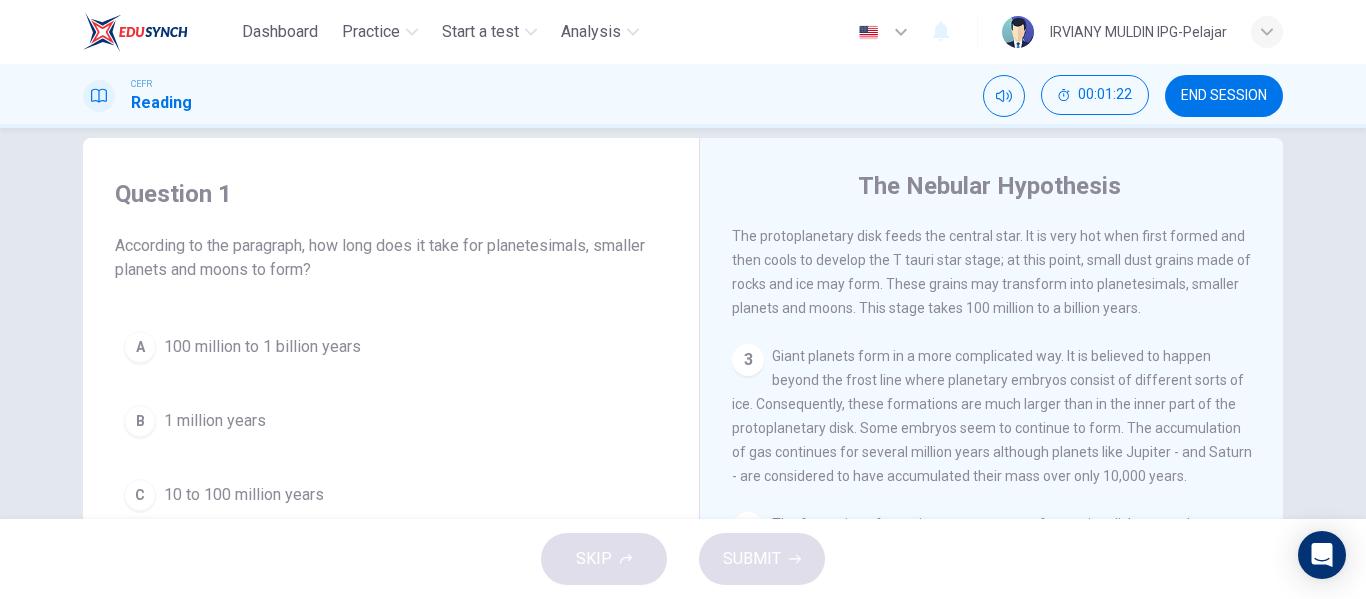 click on "Giant planets form in a more complicated way. It is believed to happen beyond the frost line where planetary embryos consist of different sorts of ice. Consequently, these formations are much larger than in the inner part of the protoplanetary disk. Some embryos seem to continue to form. The accumulation of gas continues for several million years although planets like Jupiter - and Saturn - are considered to have accumulated their mass over only 10,000 years." at bounding box center (992, 416) 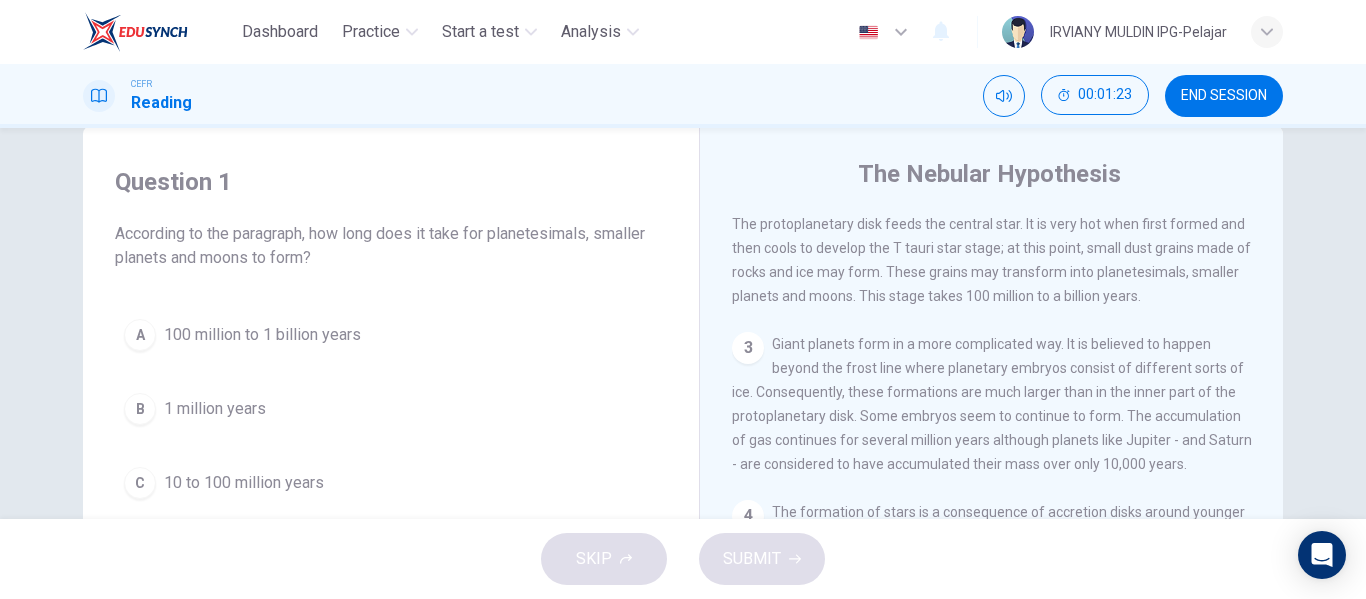 scroll, scrollTop: 65, scrollLeft: 0, axis: vertical 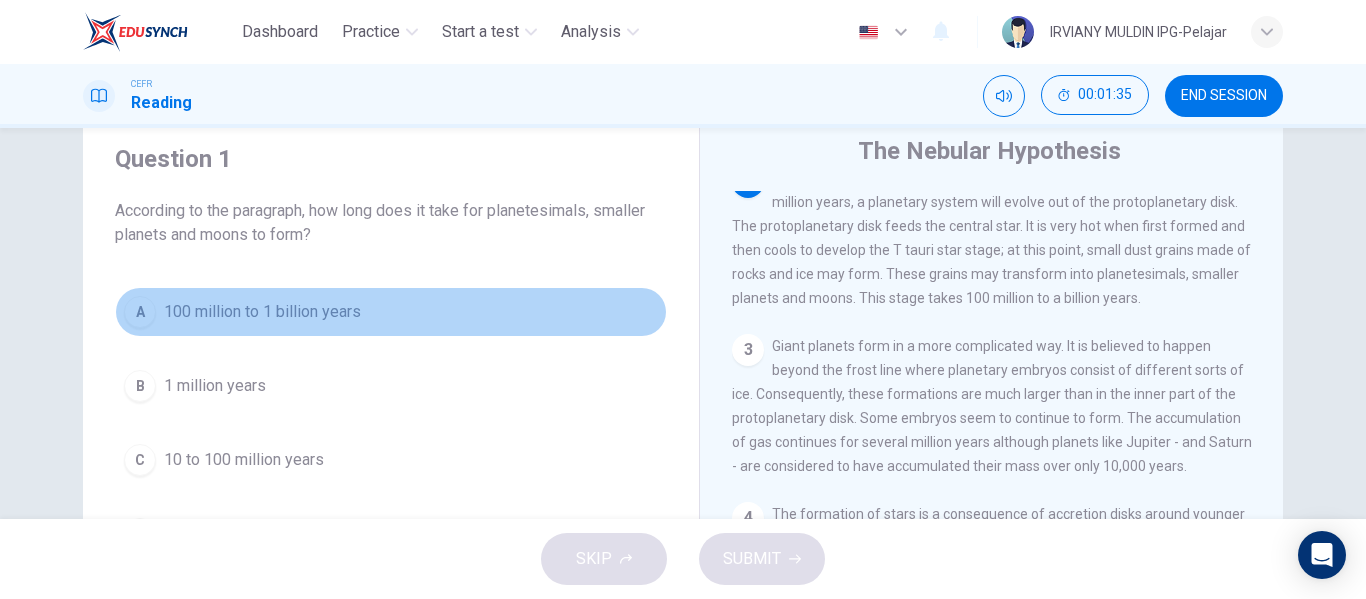 click on "100 million to 1 billion years" at bounding box center [262, 312] 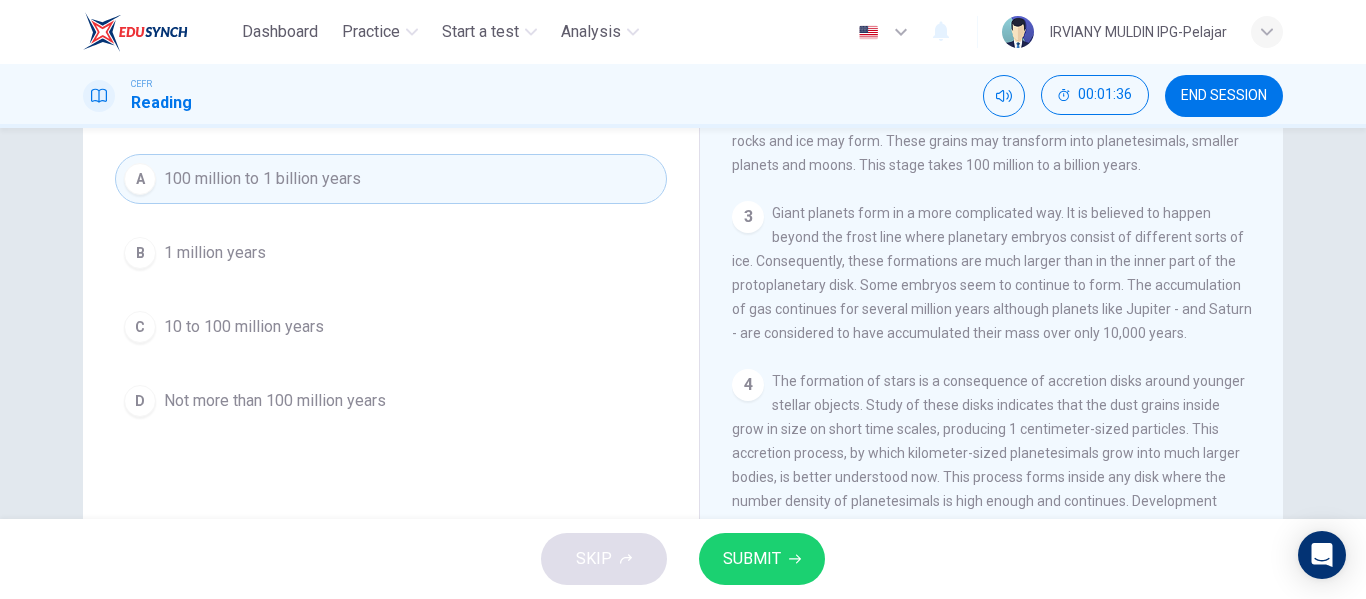 scroll, scrollTop: 202, scrollLeft: 0, axis: vertical 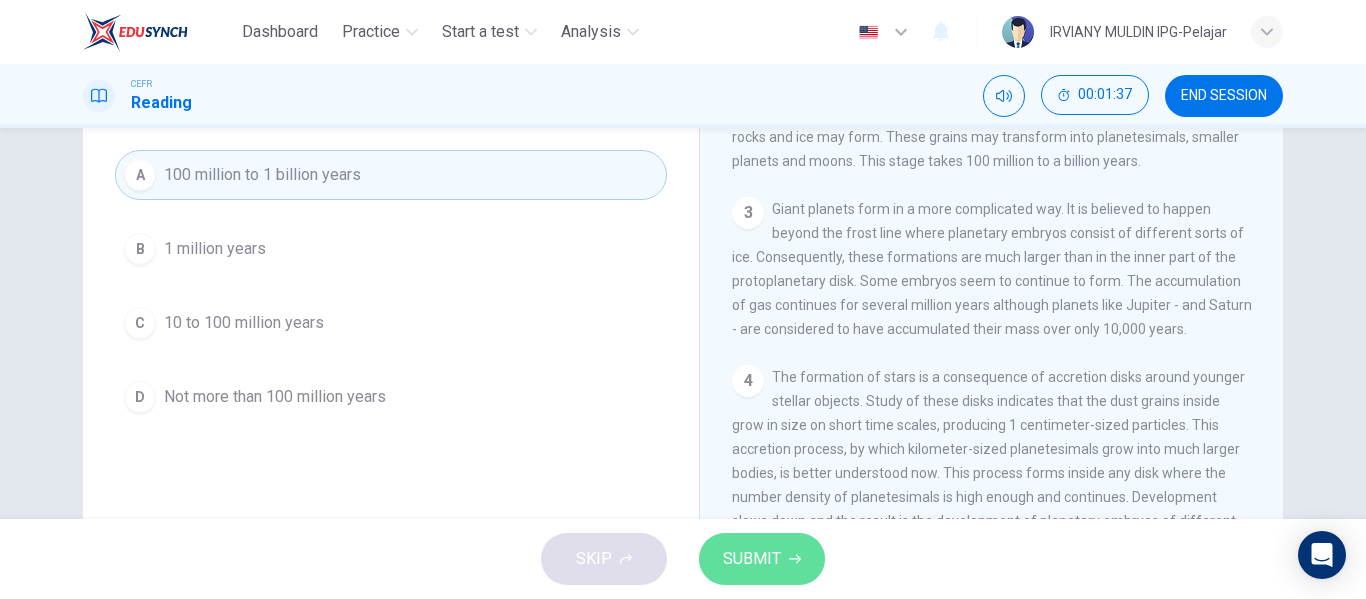 click 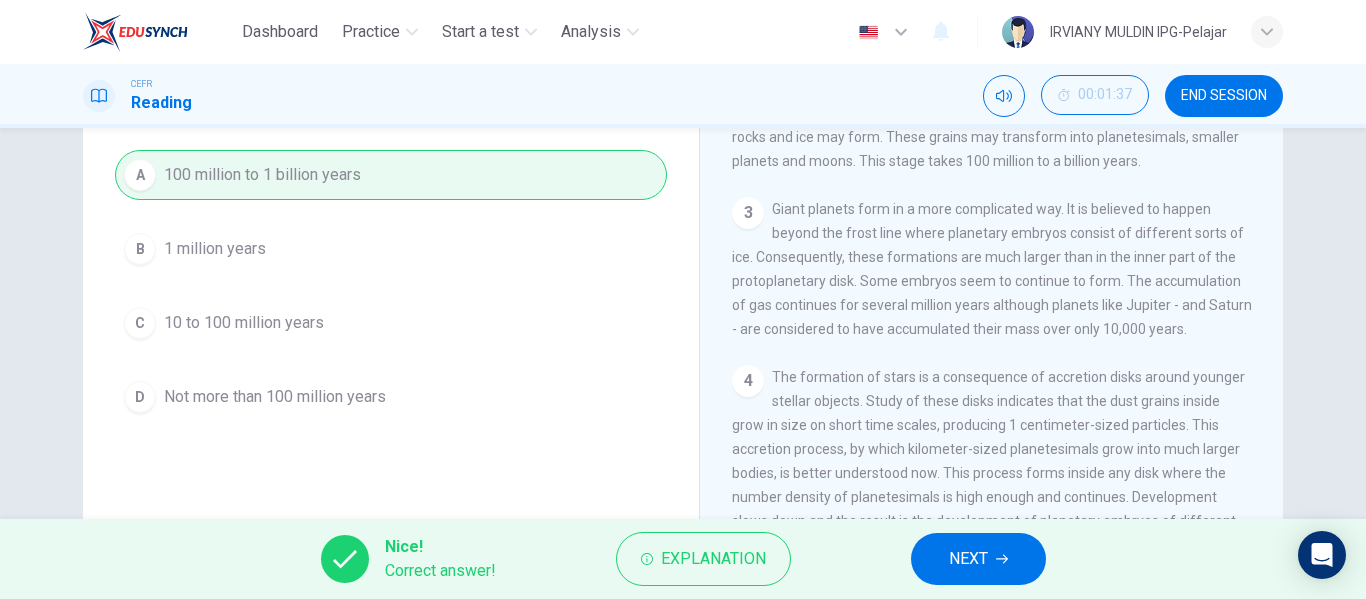 click on "NEXT" at bounding box center [968, 559] 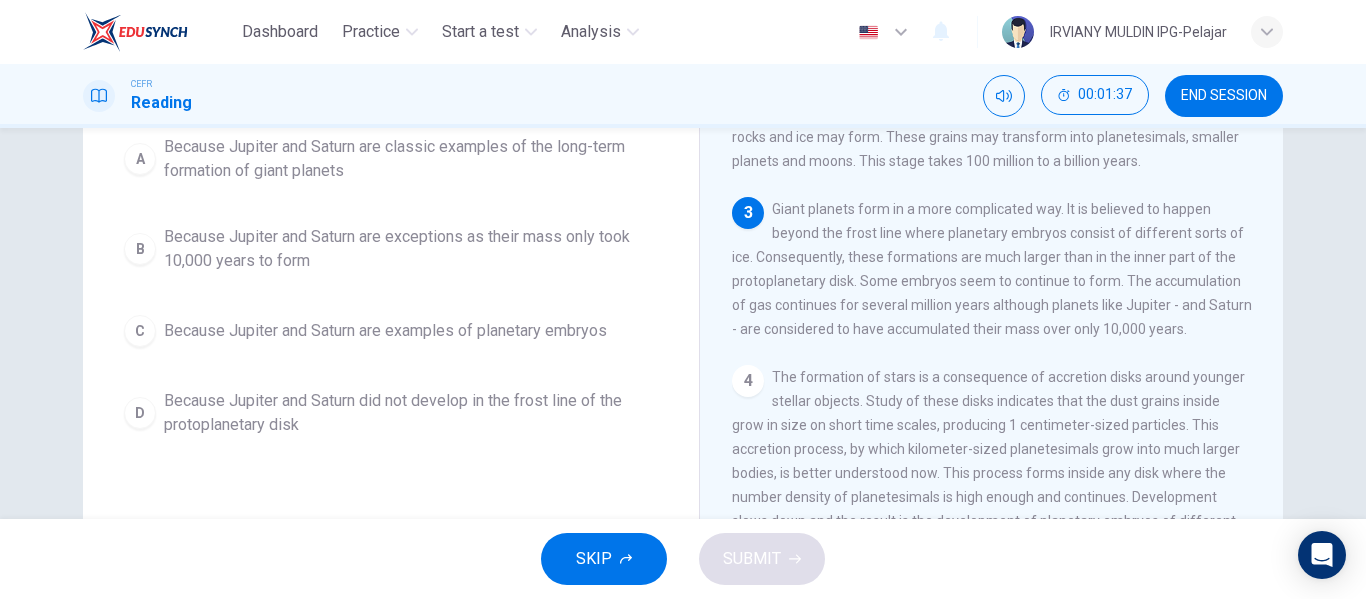 scroll, scrollTop: 178, scrollLeft: 0, axis: vertical 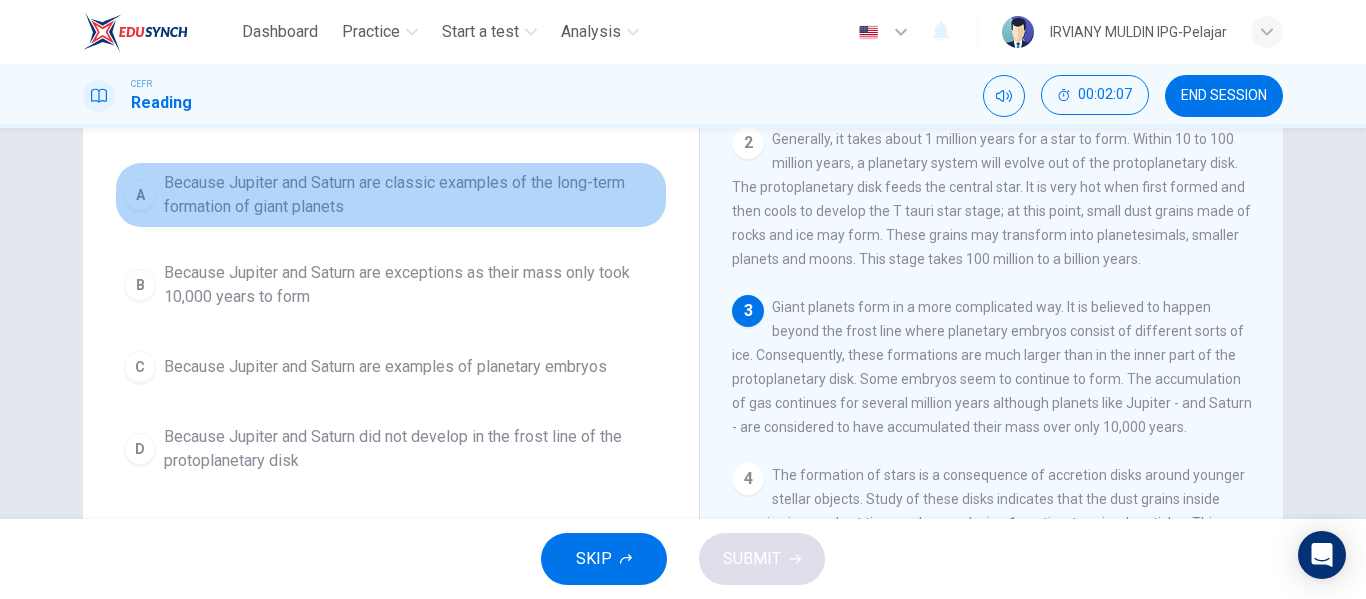 click on "Because Jupiter and Saturn are classic examples of the long-term formation of giant planets" at bounding box center (411, 195) 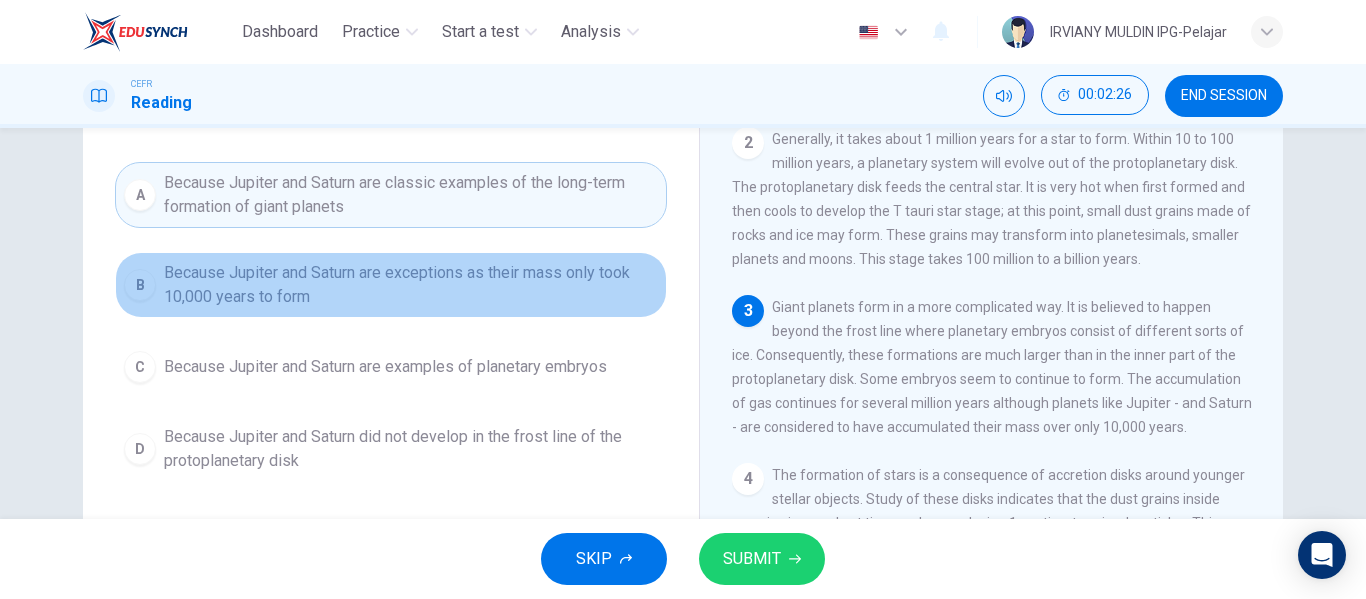 click on "Because Jupiter and Saturn are exceptions as their mass only took 10,000 years to form" at bounding box center (411, 285) 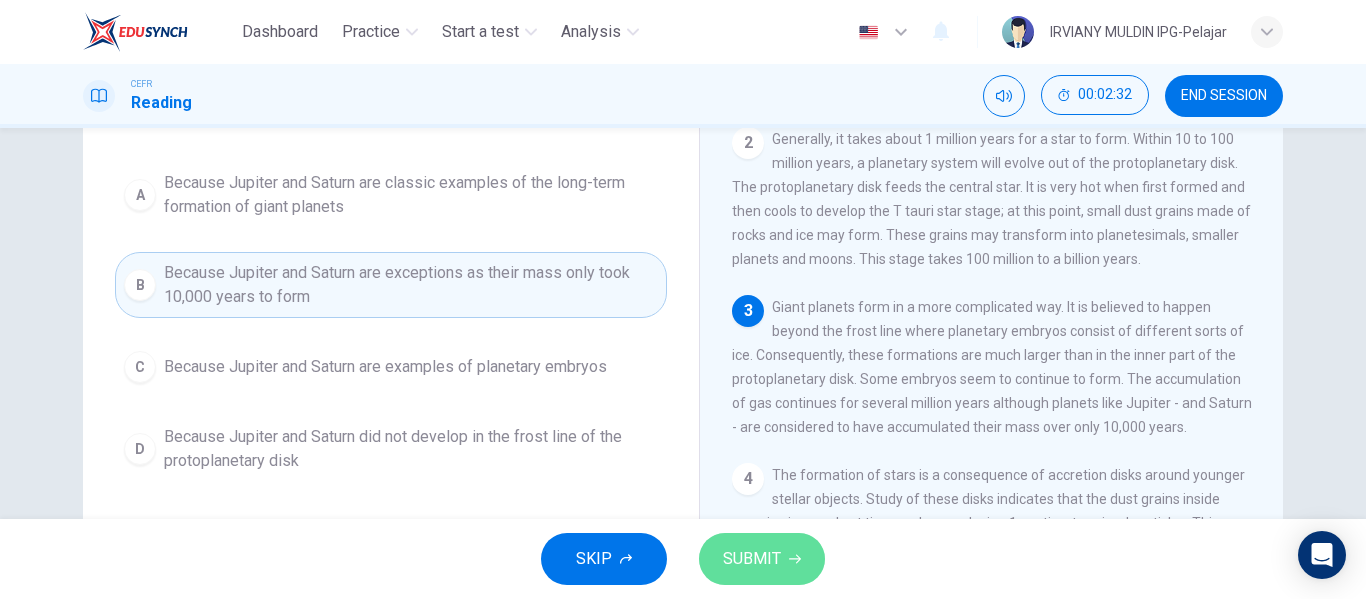 click on "SUBMIT" at bounding box center [752, 559] 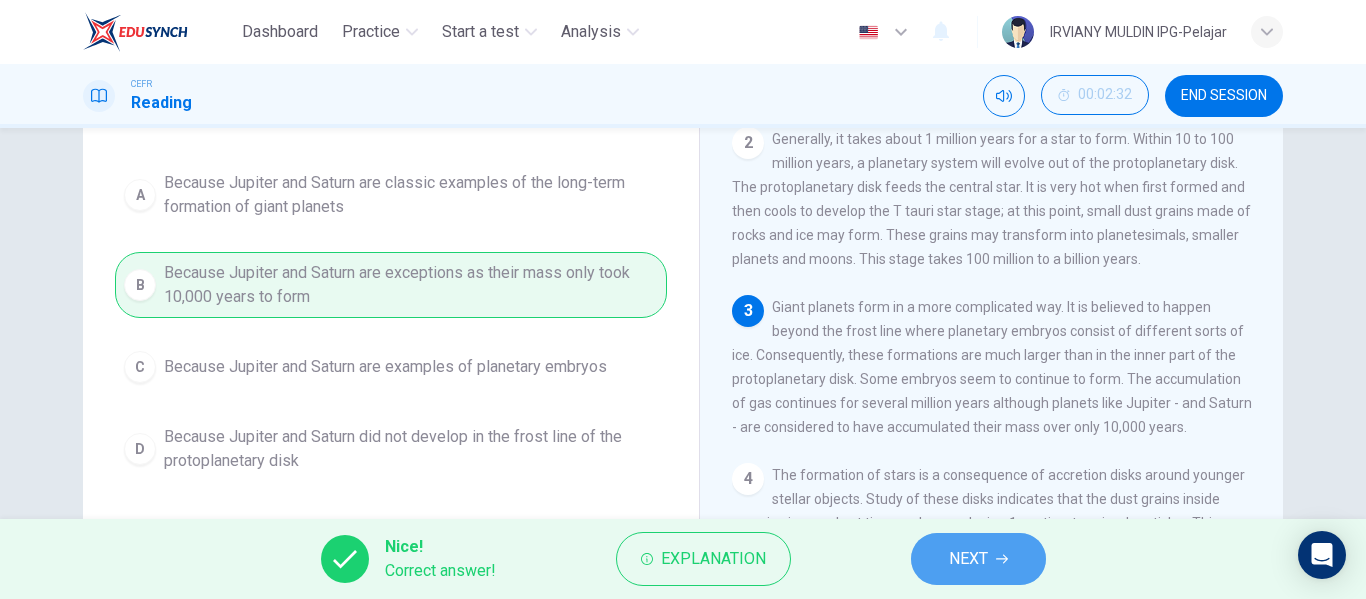 click on "NEXT" at bounding box center (968, 559) 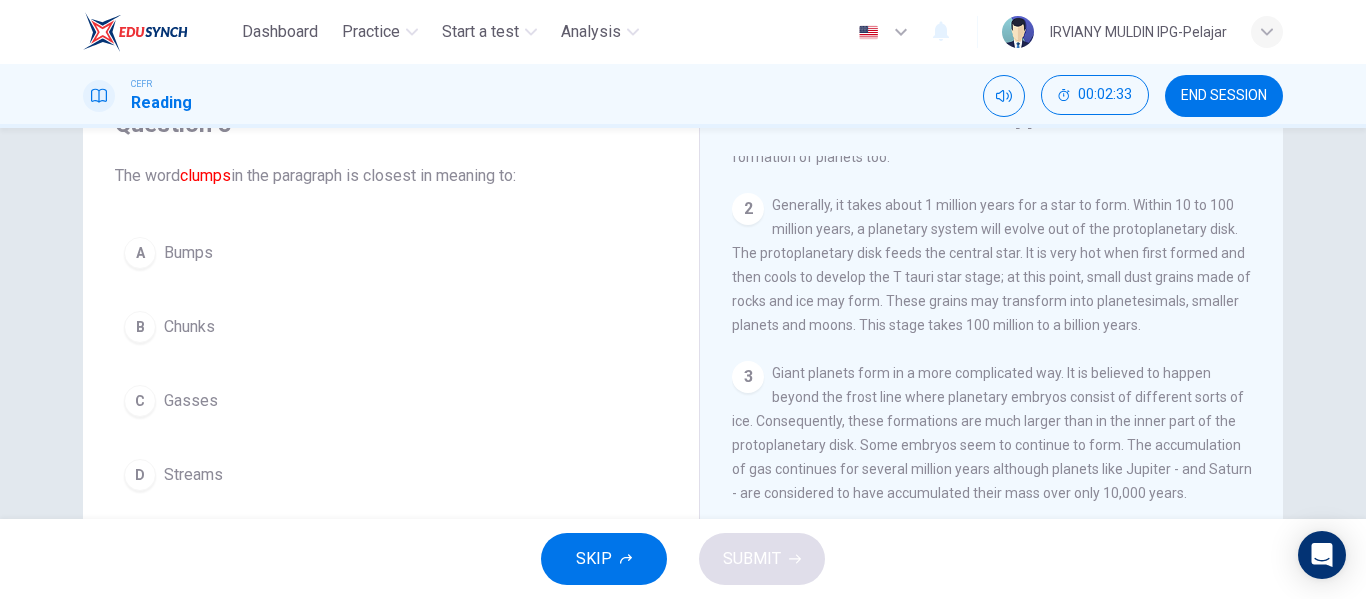 scroll, scrollTop: 99, scrollLeft: 0, axis: vertical 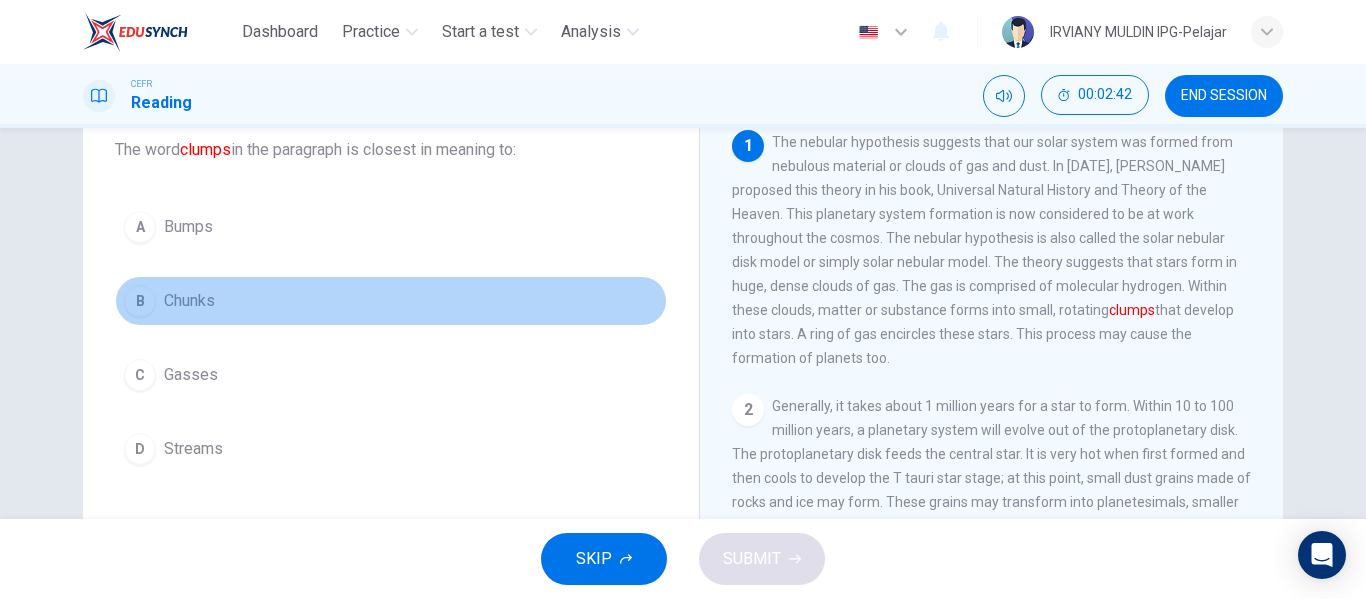 click on "B Chunks" at bounding box center (391, 301) 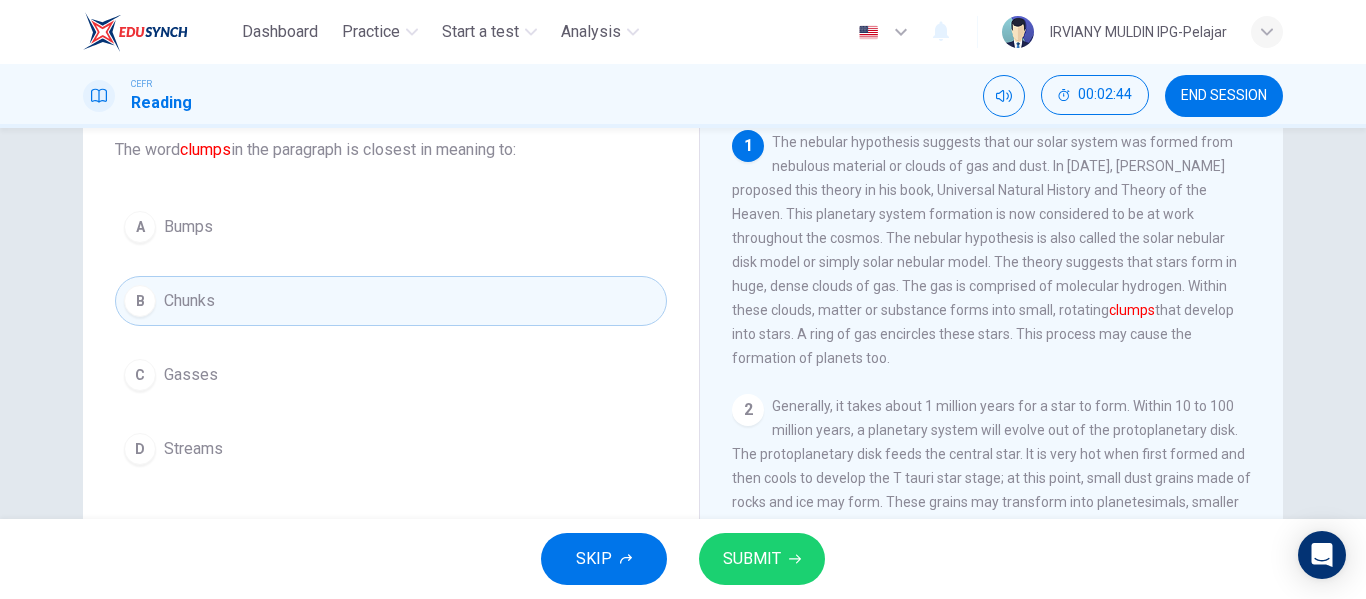 click on "SUBMIT" at bounding box center (752, 559) 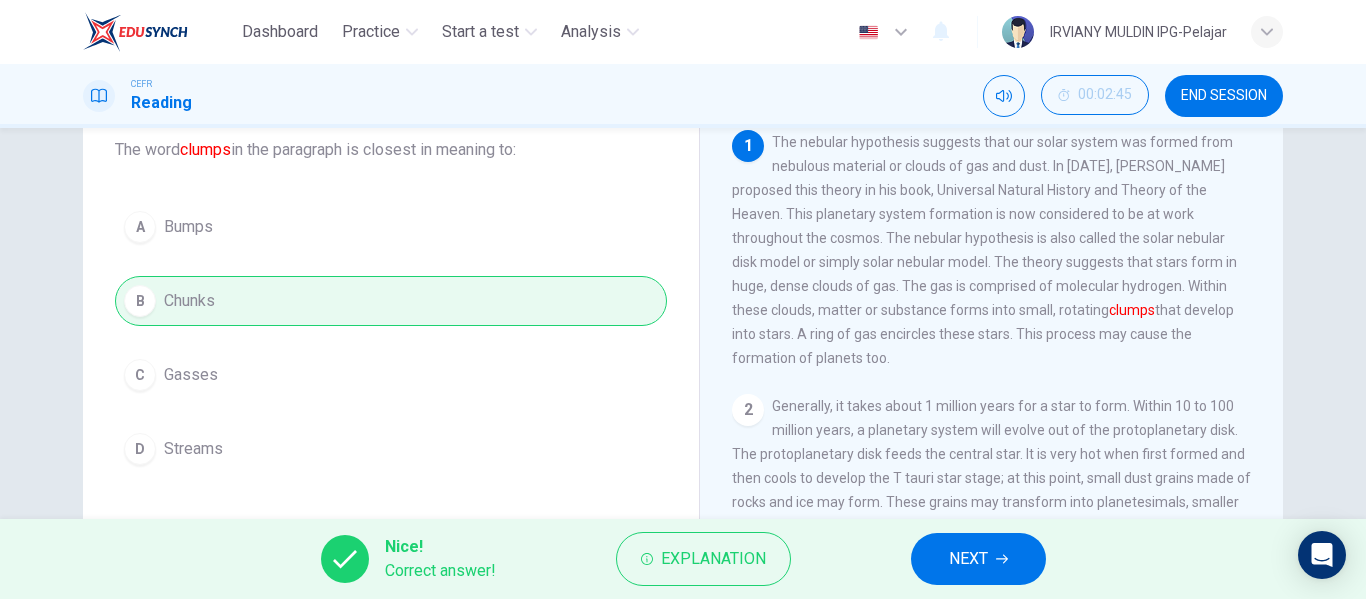 click on "NEXT" at bounding box center (978, 559) 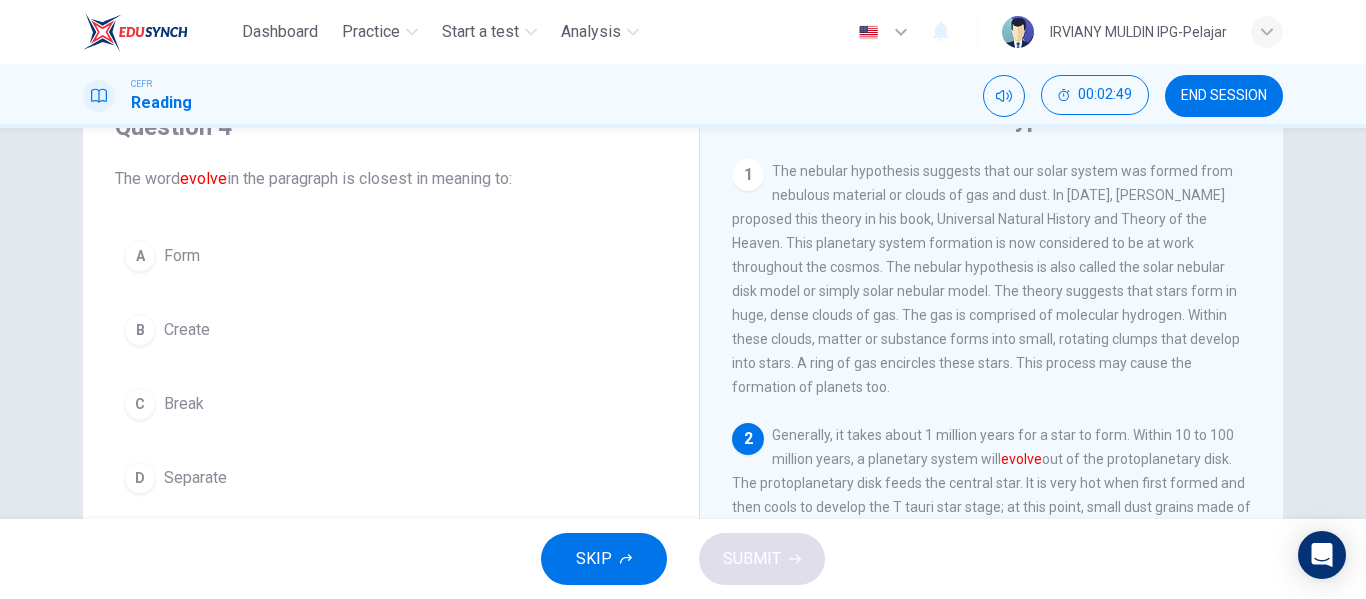 scroll, scrollTop: 96, scrollLeft: 0, axis: vertical 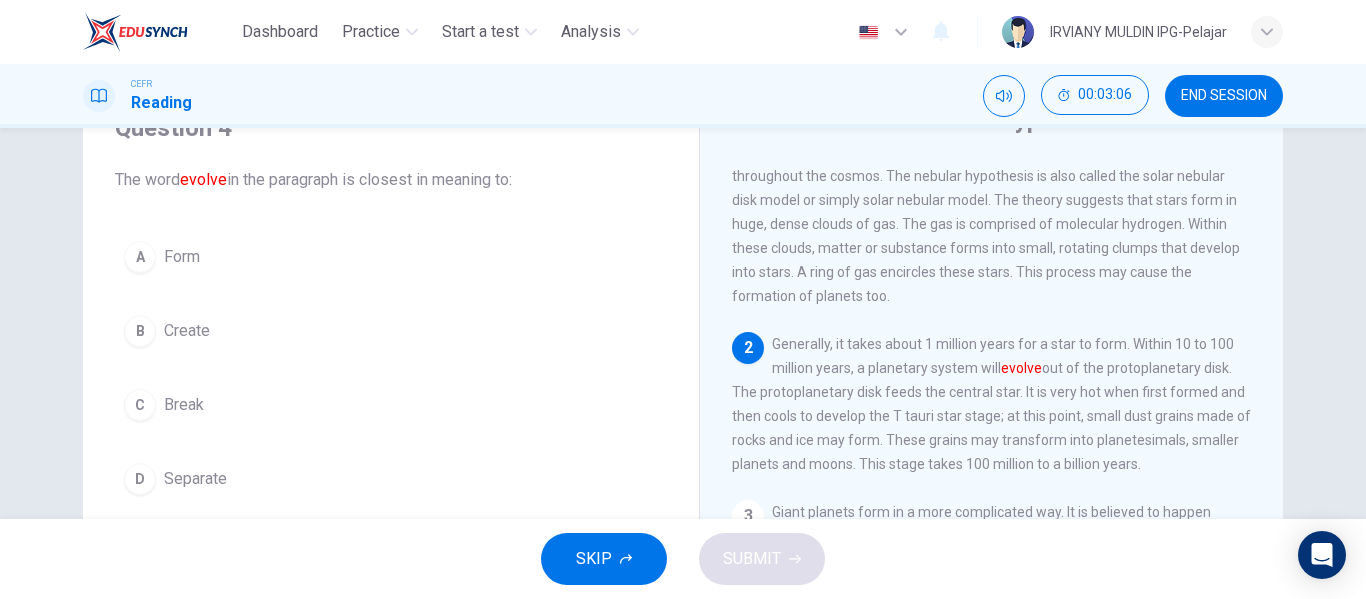 click on "A Form B Create C Break D Separate" at bounding box center (391, 368) 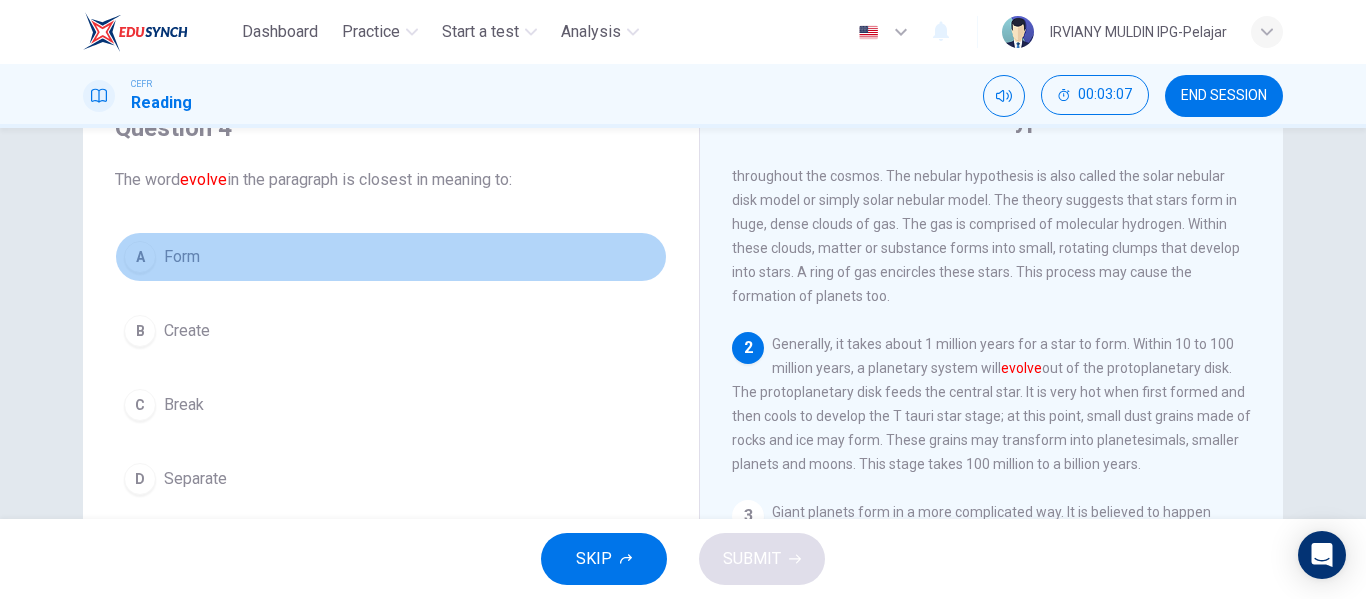 click on "A Form" at bounding box center (391, 257) 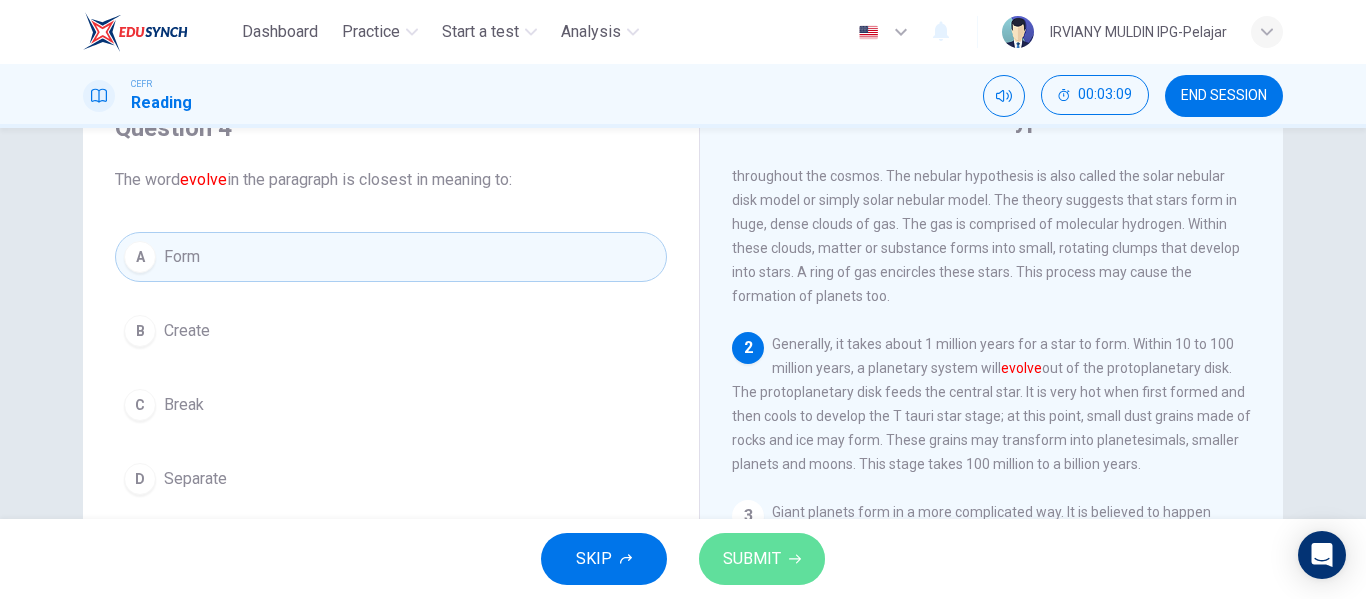 click on "SUBMIT" at bounding box center [752, 559] 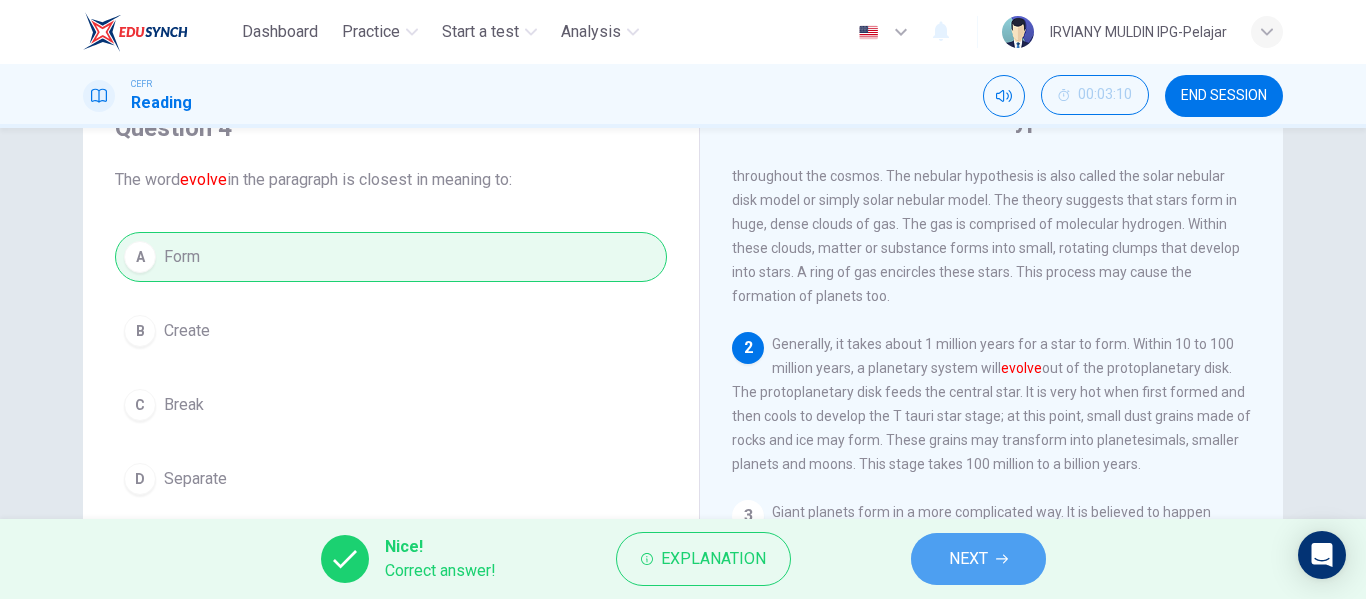click on "NEXT" at bounding box center (968, 559) 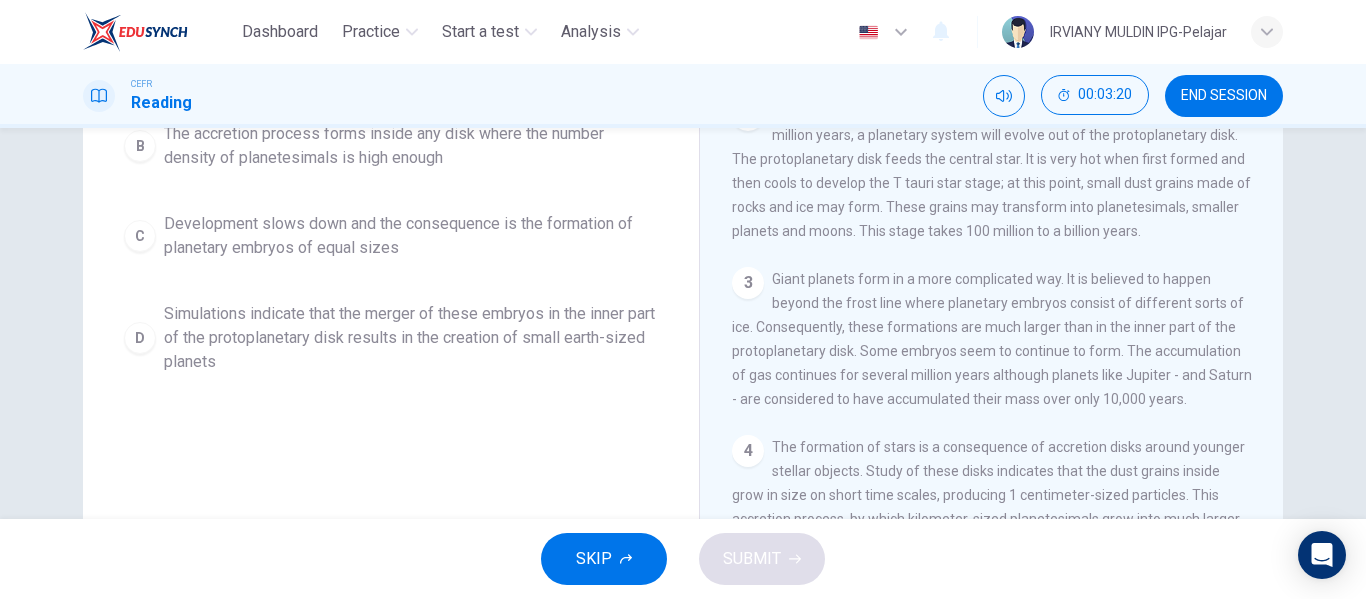 scroll, scrollTop: 384, scrollLeft: 0, axis: vertical 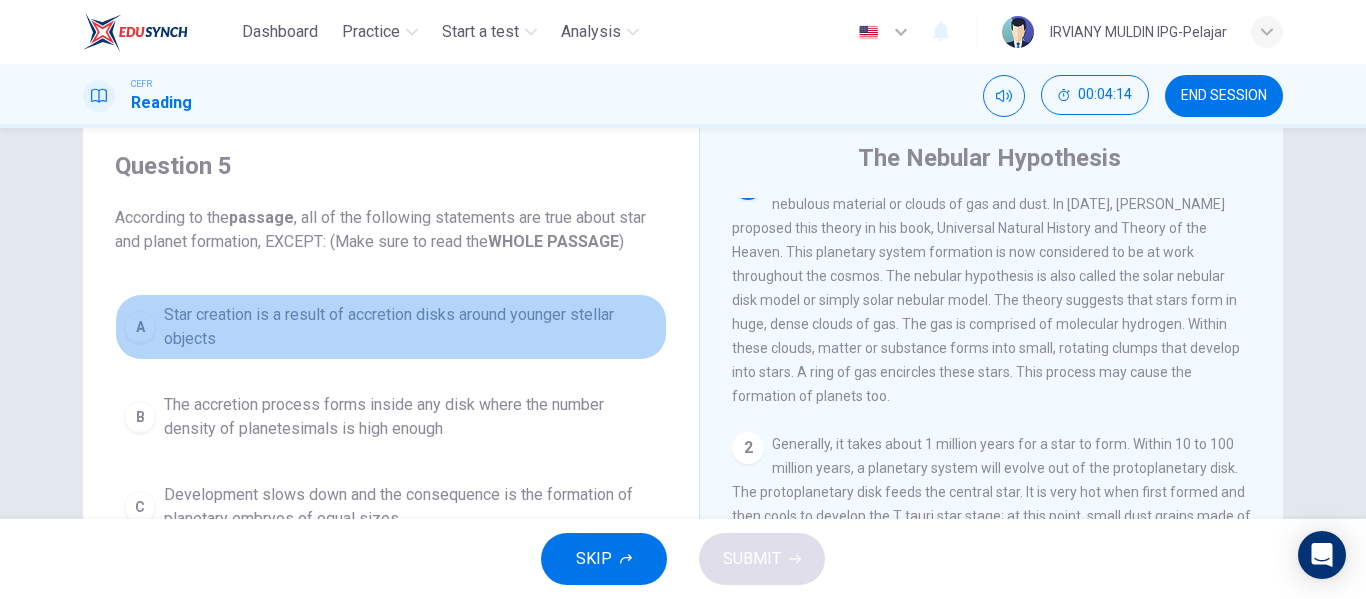 click on "Star creation is a result of accretion disks around younger stellar objects" at bounding box center [411, 327] 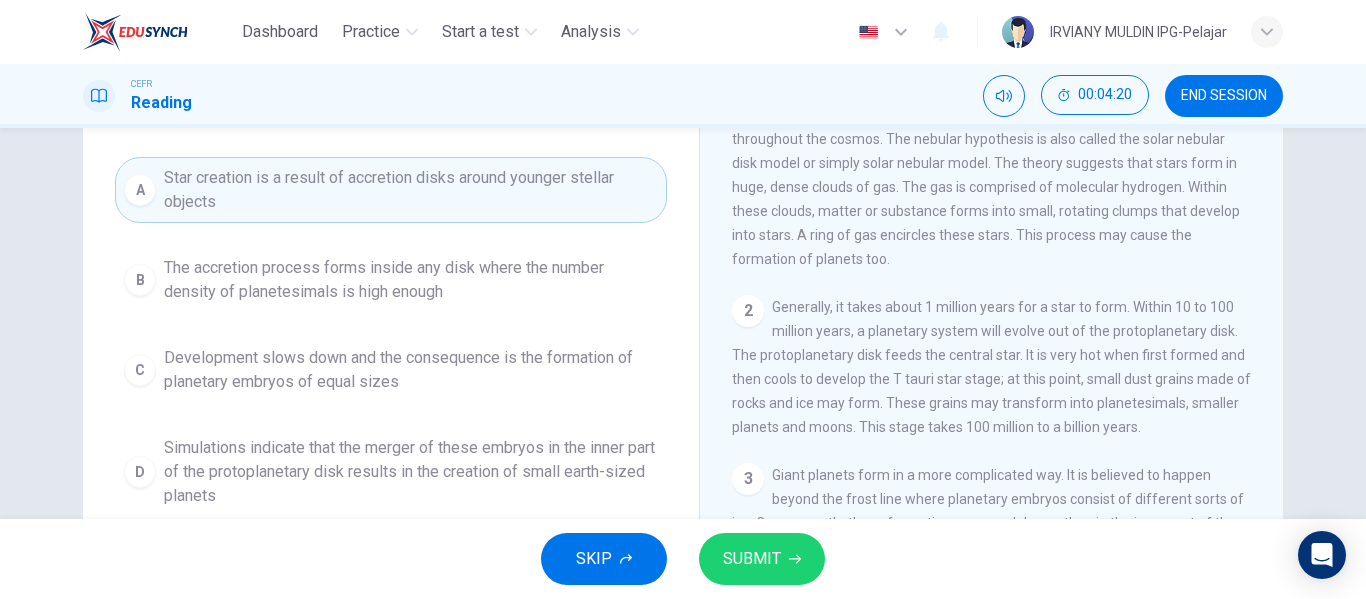 scroll, scrollTop: 214, scrollLeft: 0, axis: vertical 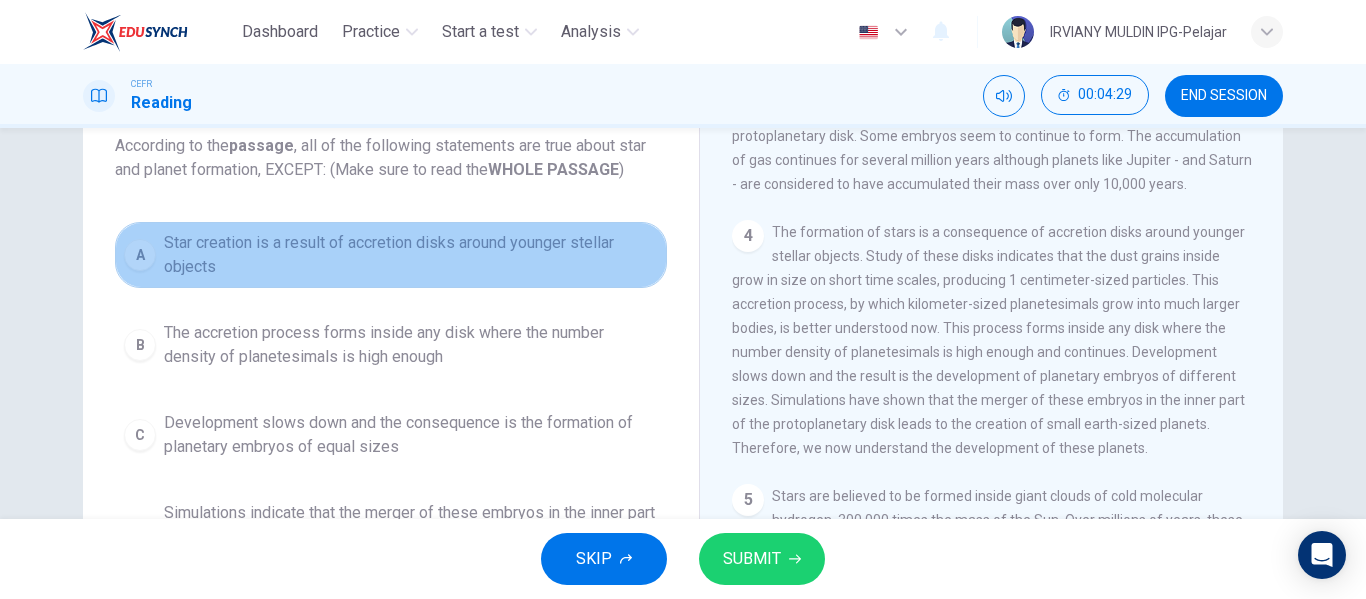 click on "Star creation is a result of accretion disks around younger stellar objects" at bounding box center (411, 255) 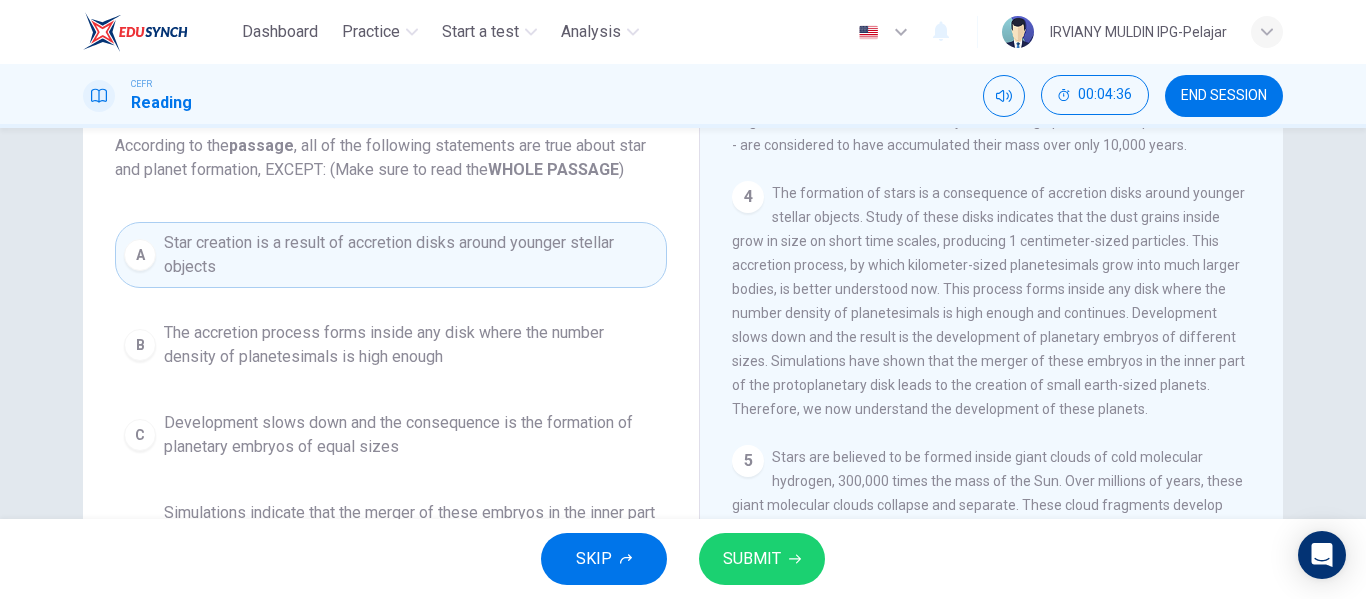scroll, scrollTop: 584, scrollLeft: 0, axis: vertical 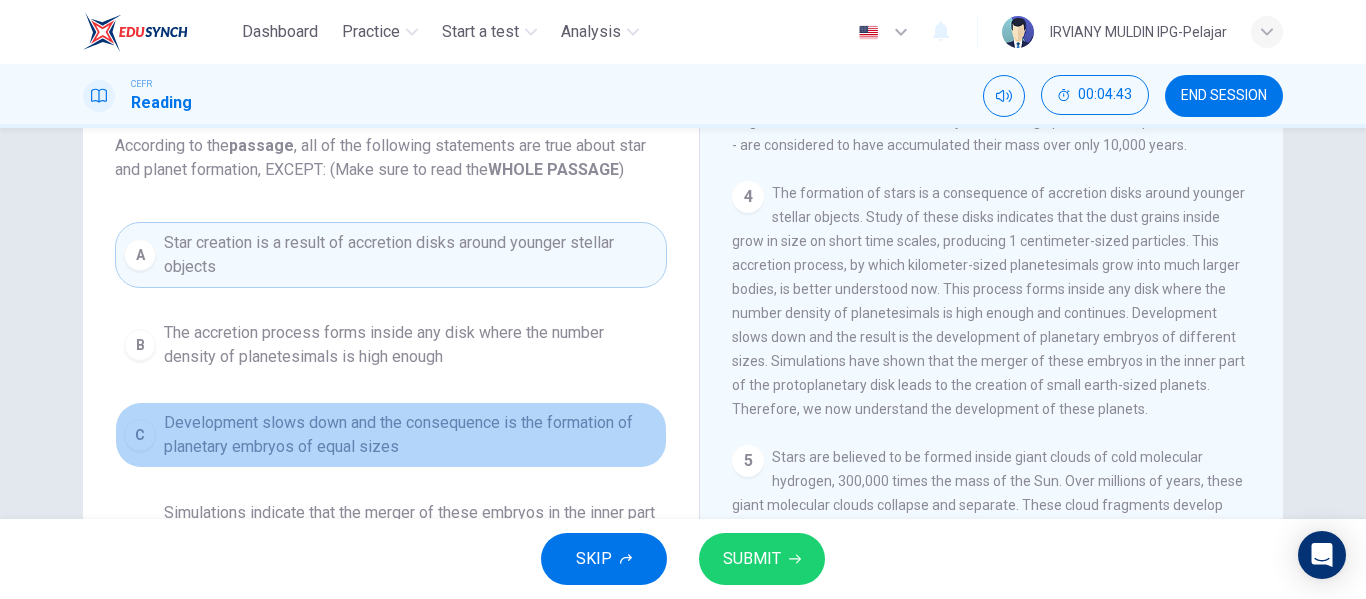 click on "Development slows down and the consequence is the formation of planetary embryos of equal sizes" at bounding box center [411, 435] 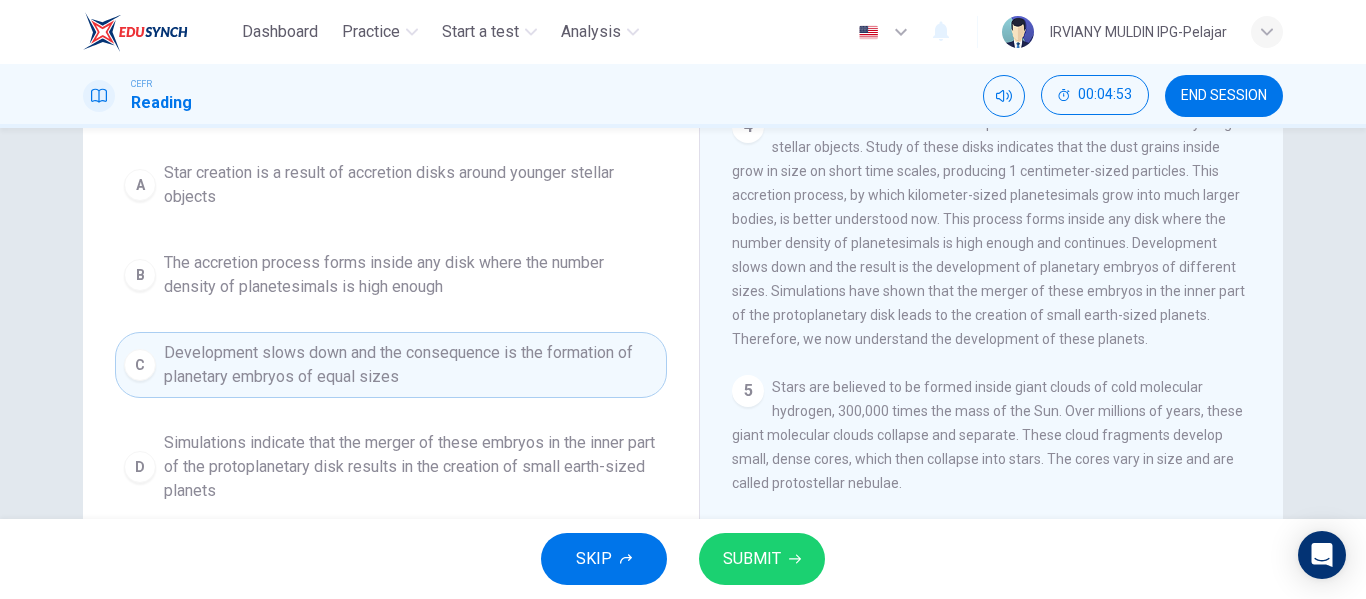 scroll, scrollTop: 200, scrollLeft: 0, axis: vertical 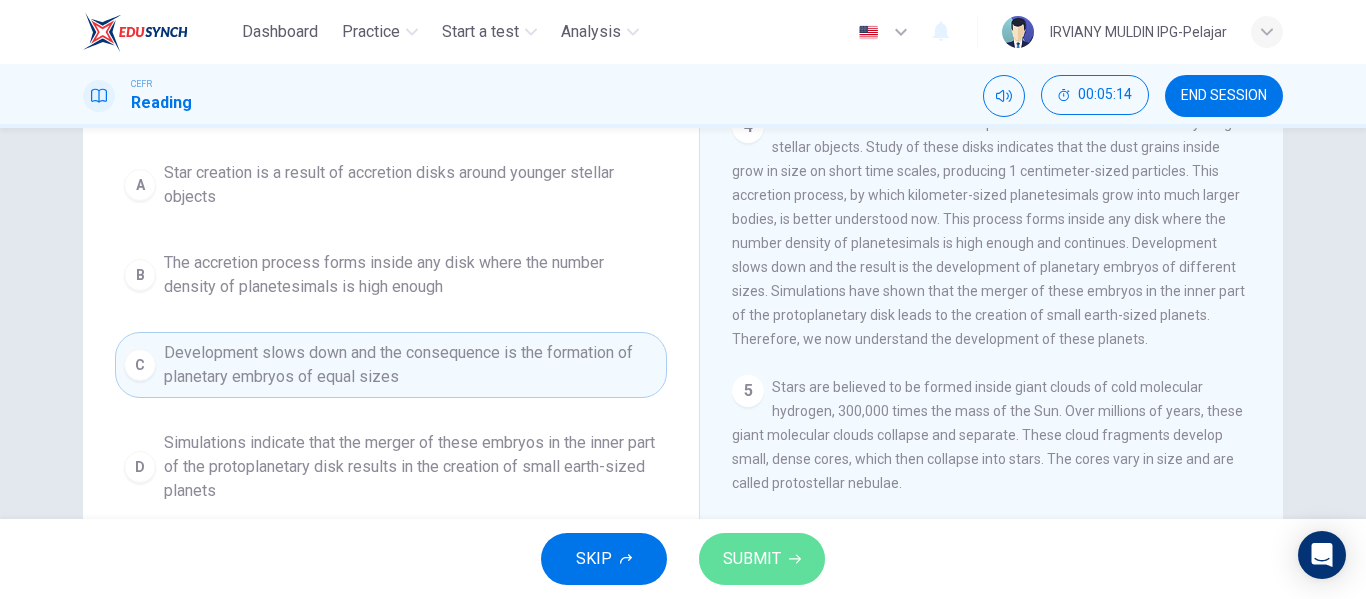 click on "SUBMIT" at bounding box center (752, 559) 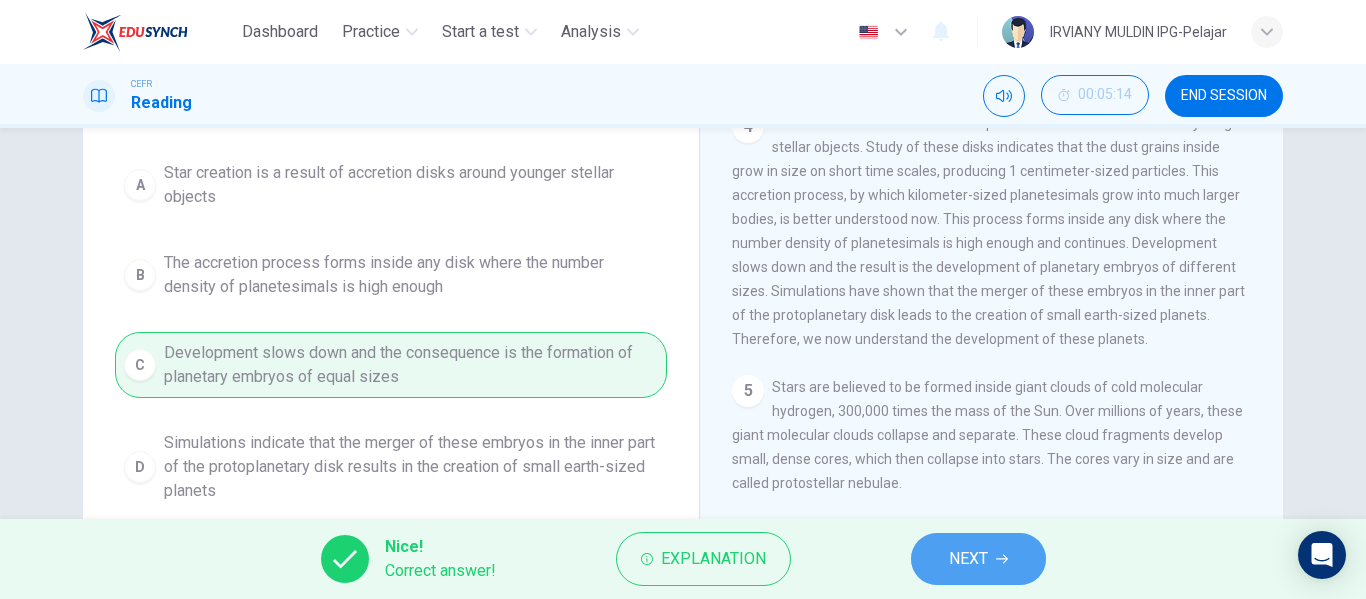 click on "NEXT" at bounding box center (978, 559) 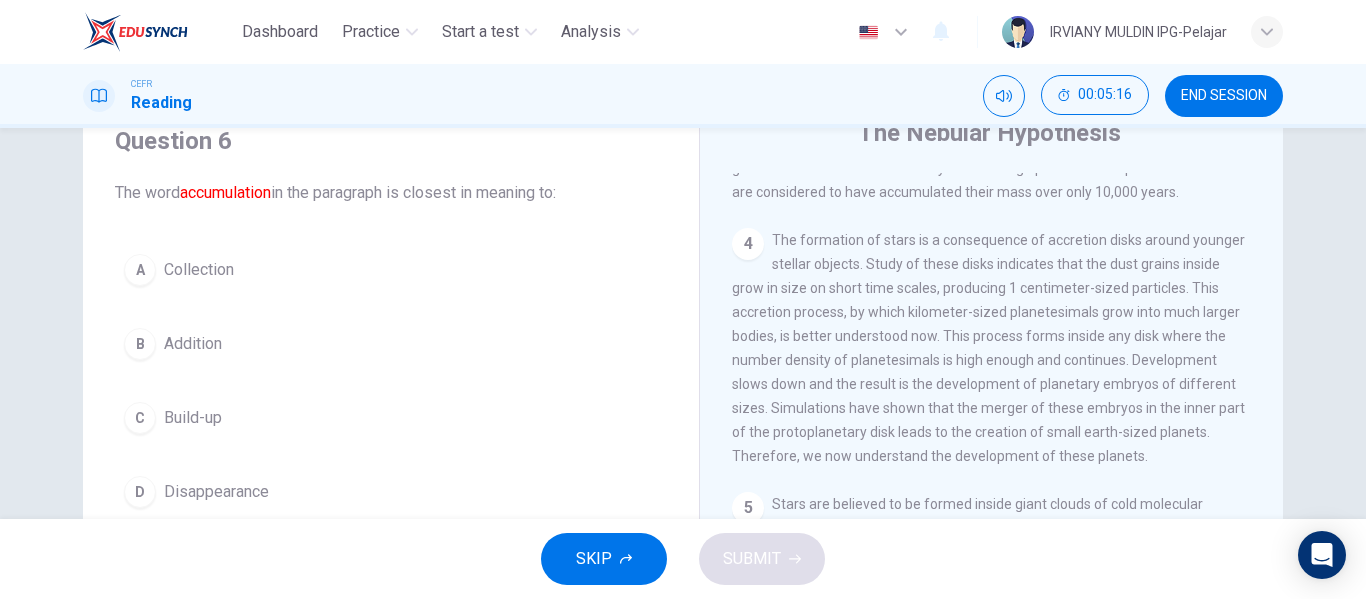 scroll, scrollTop: 82, scrollLeft: 0, axis: vertical 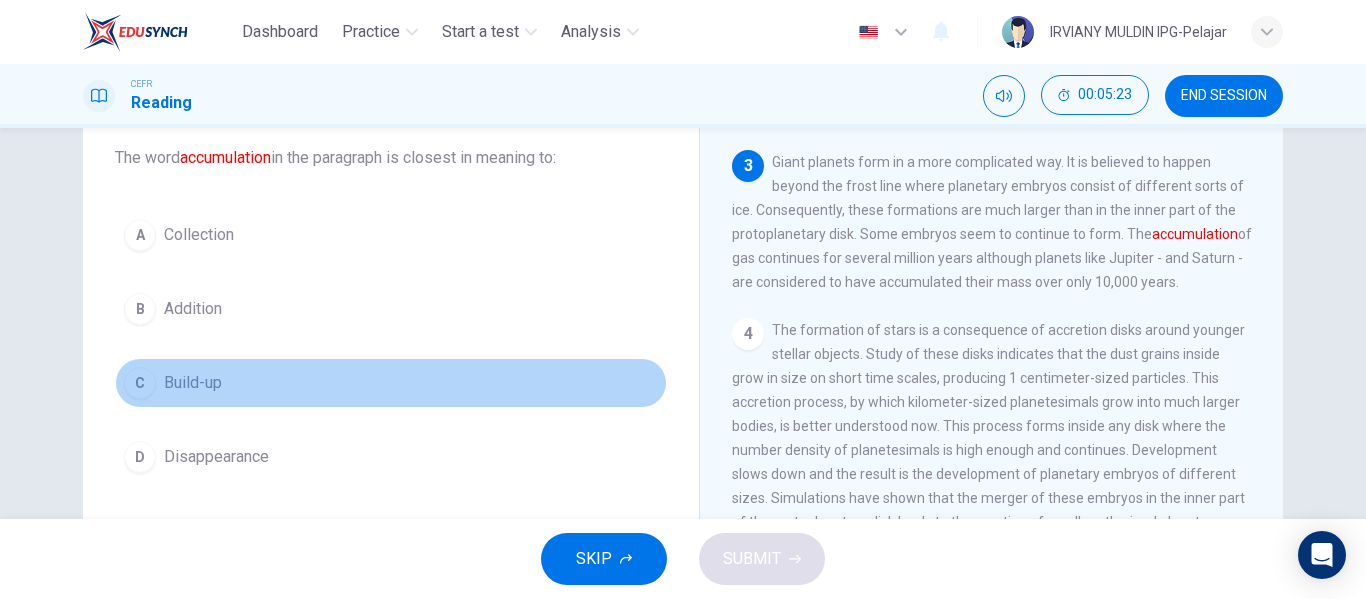 click on "Build-up" at bounding box center [193, 383] 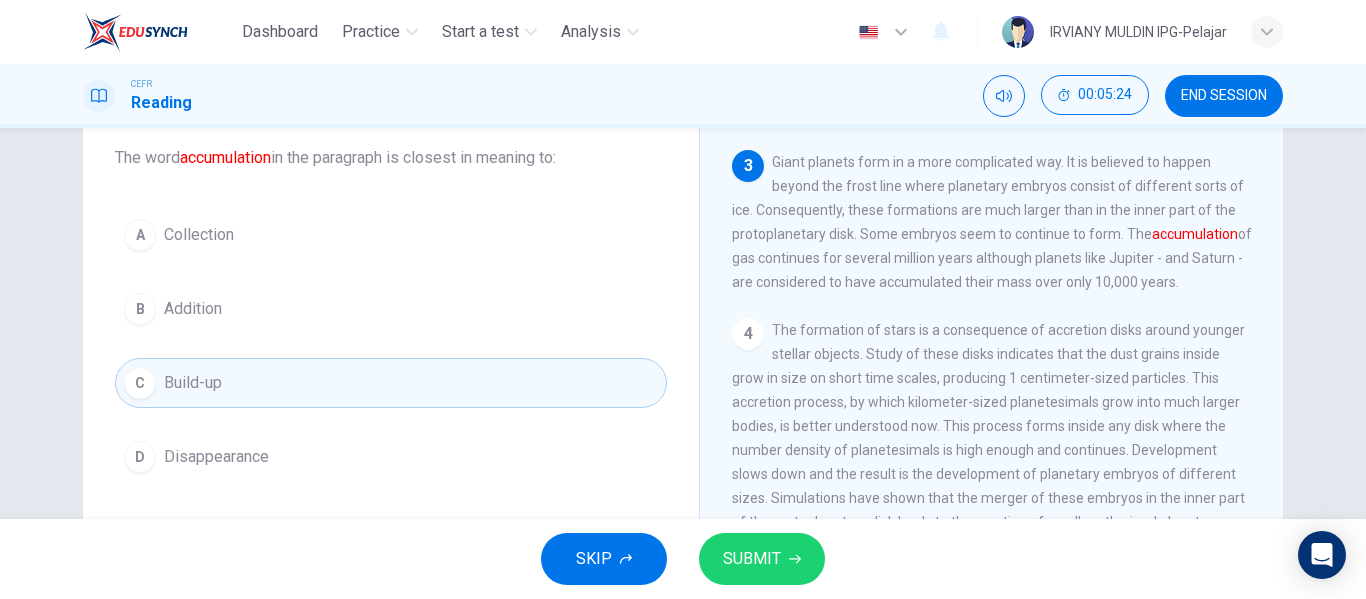 click on "SUBMIT" at bounding box center (762, 559) 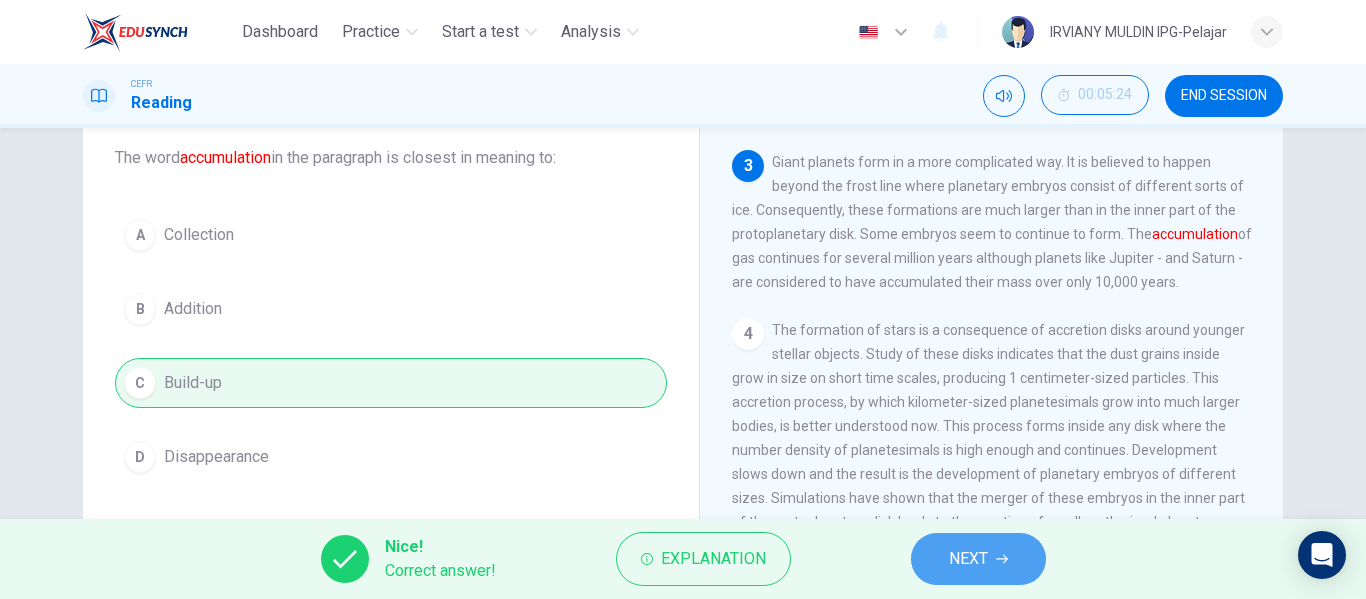 click on "NEXT" at bounding box center (968, 559) 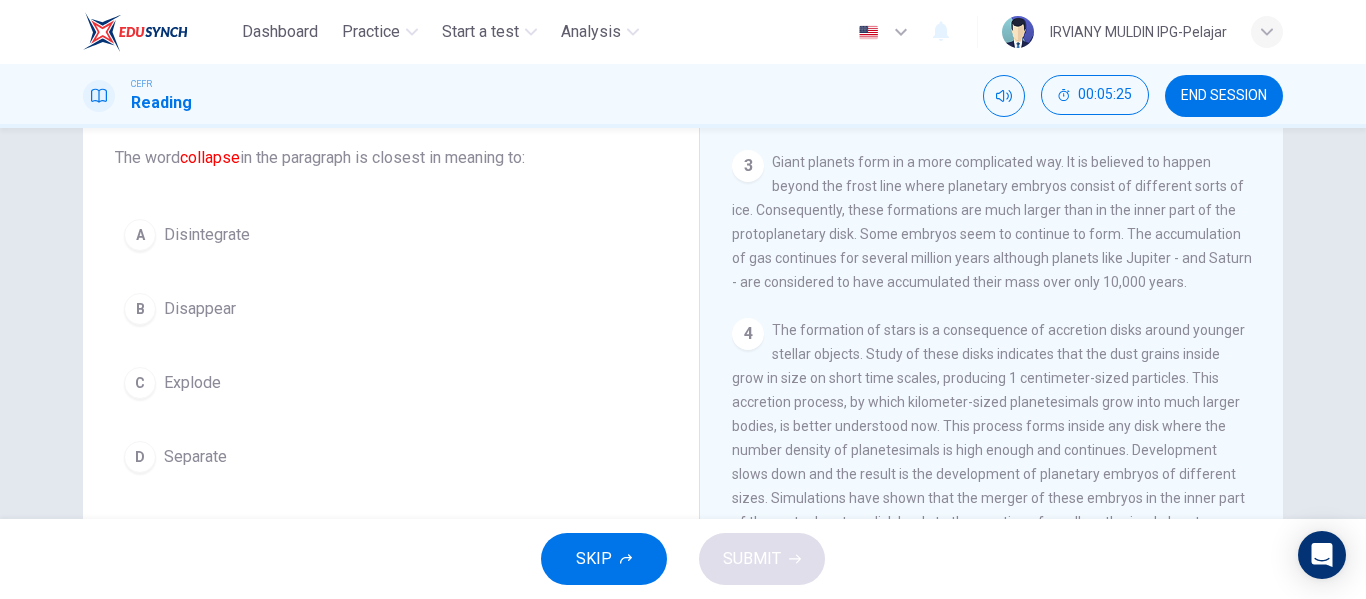 scroll, scrollTop: 144, scrollLeft: 0, axis: vertical 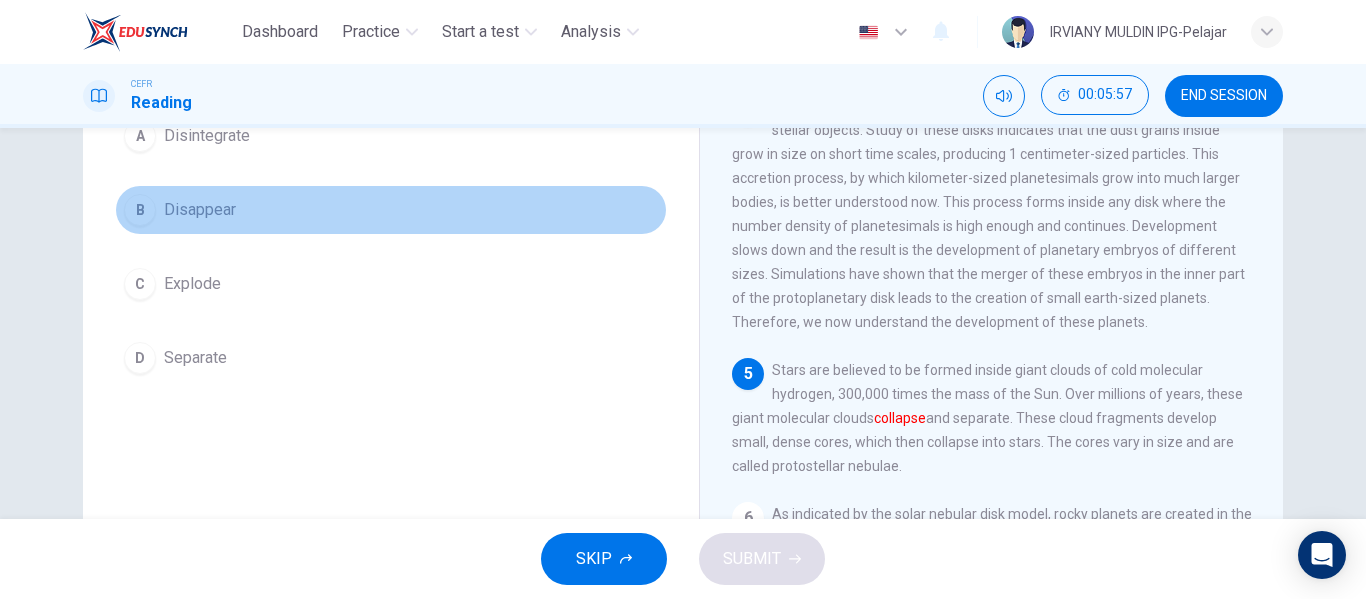 click on "B Disappear" at bounding box center (391, 210) 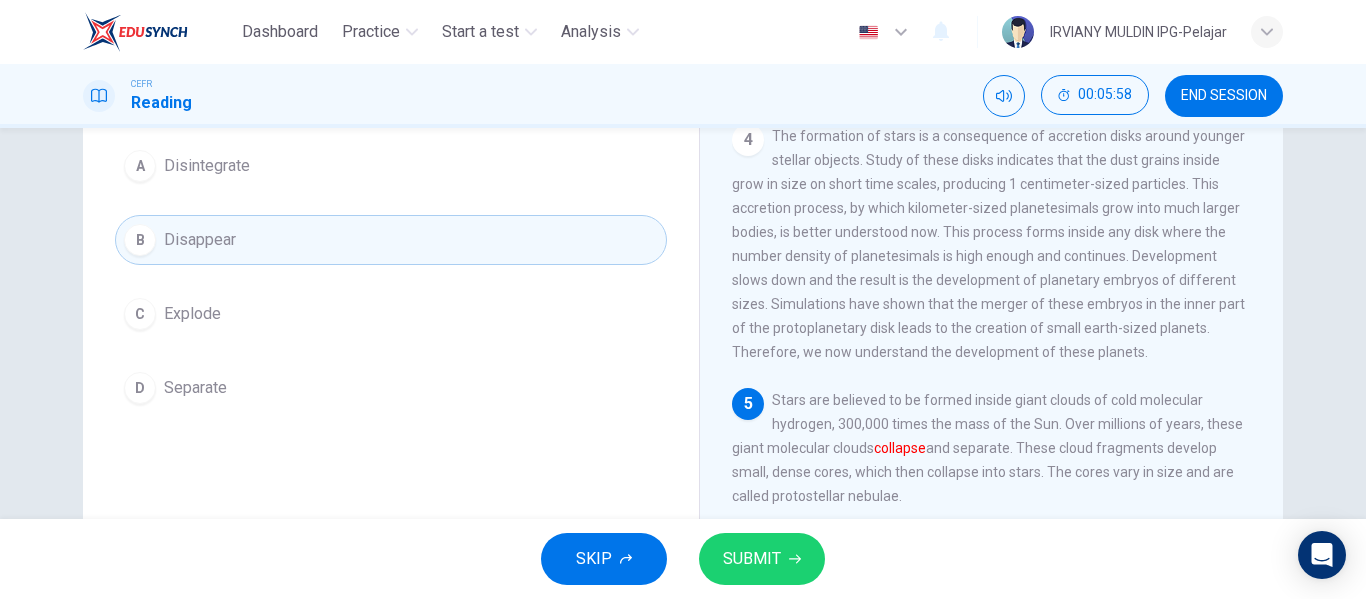 scroll, scrollTop: 186, scrollLeft: 0, axis: vertical 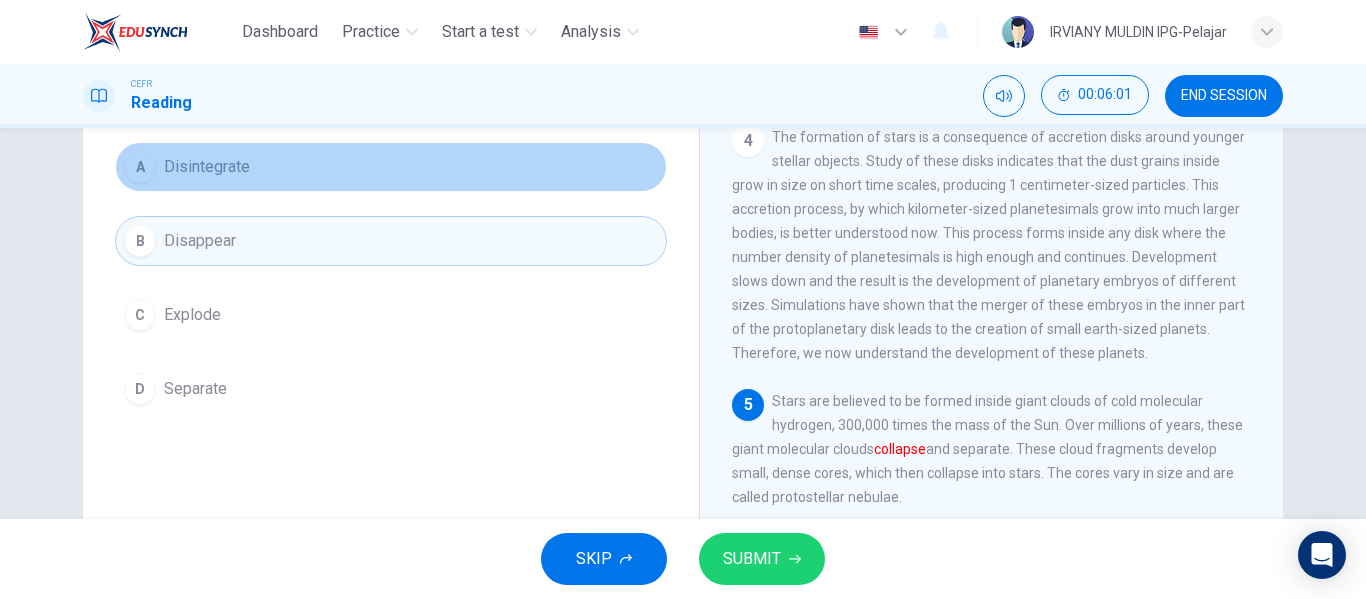 click on "A Disintegrate" at bounding box center (391, 167) 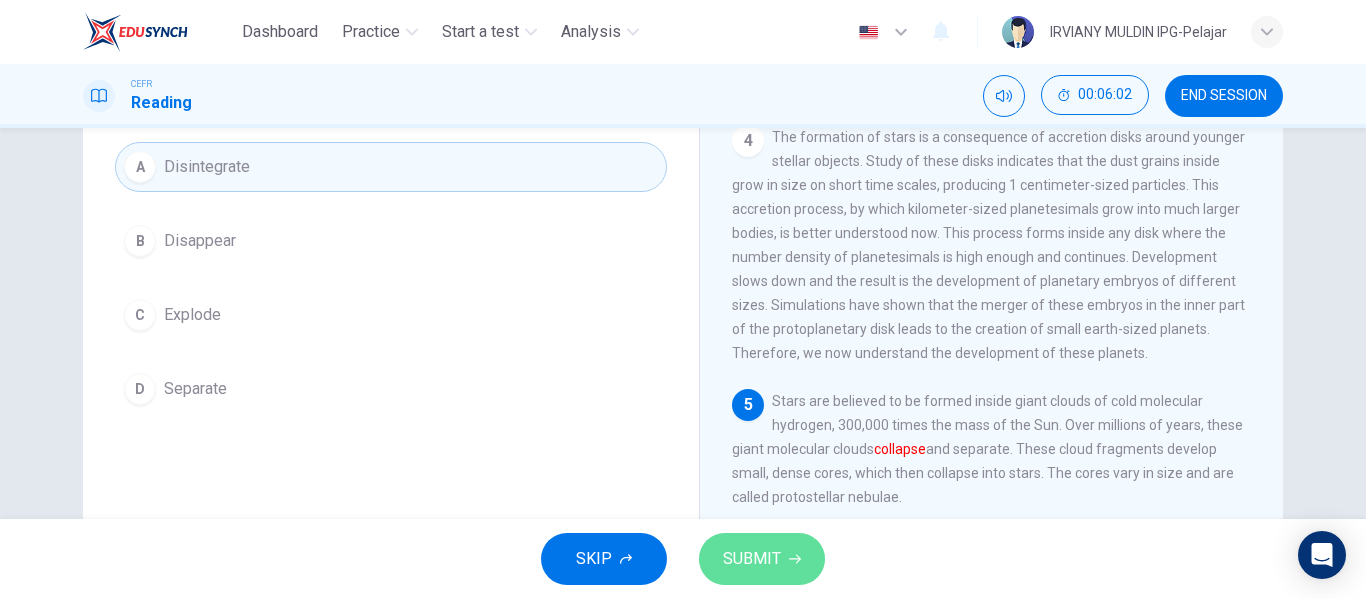 click on "SUBMIT" at bounding box center (752, 559) 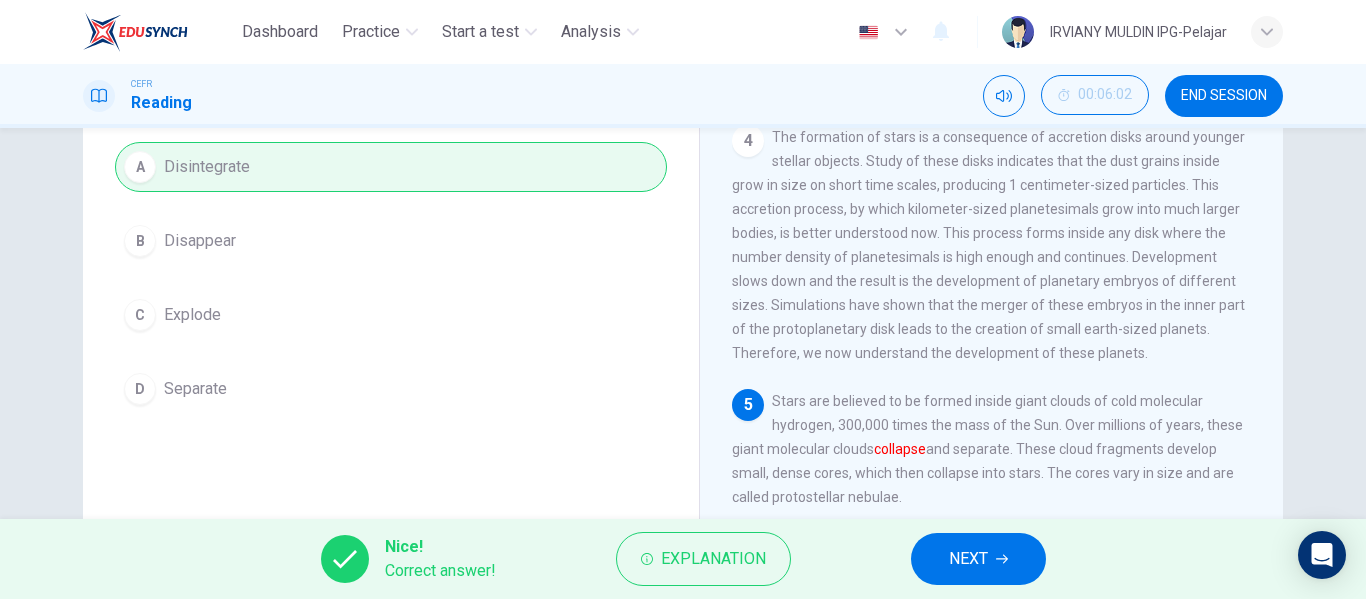 click on "NEXT" at bounding box center [968, 559] 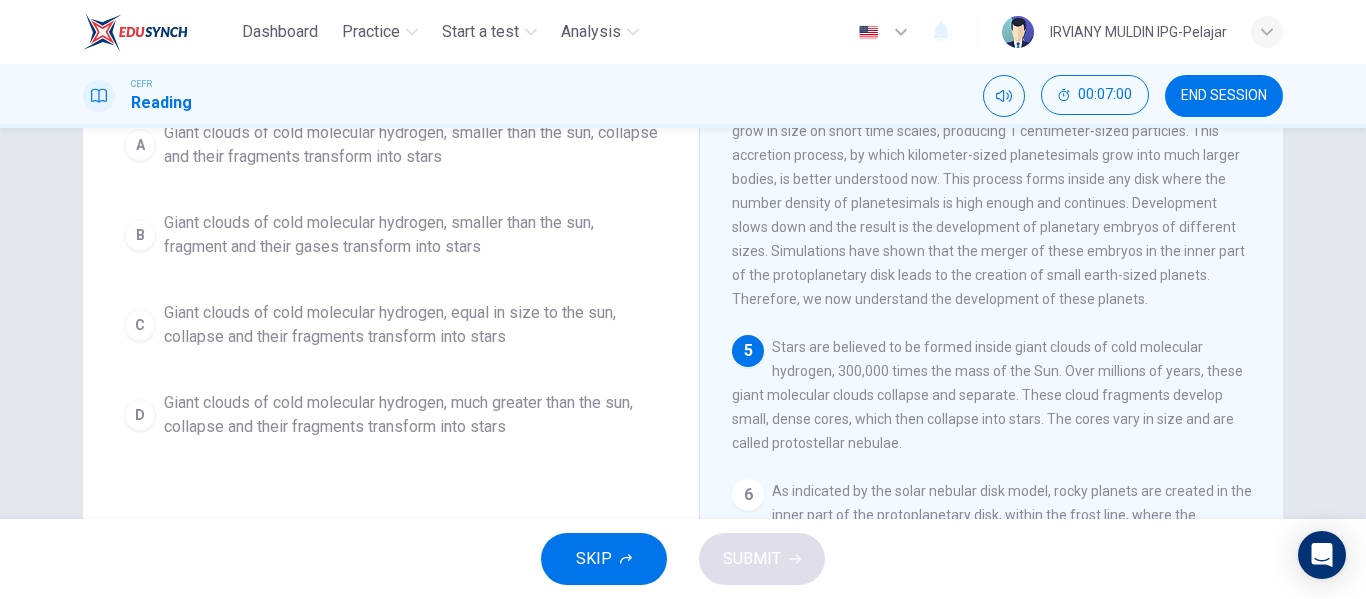 scroll, scrollTop: 241, scrollLeft: 0, axis: vertical 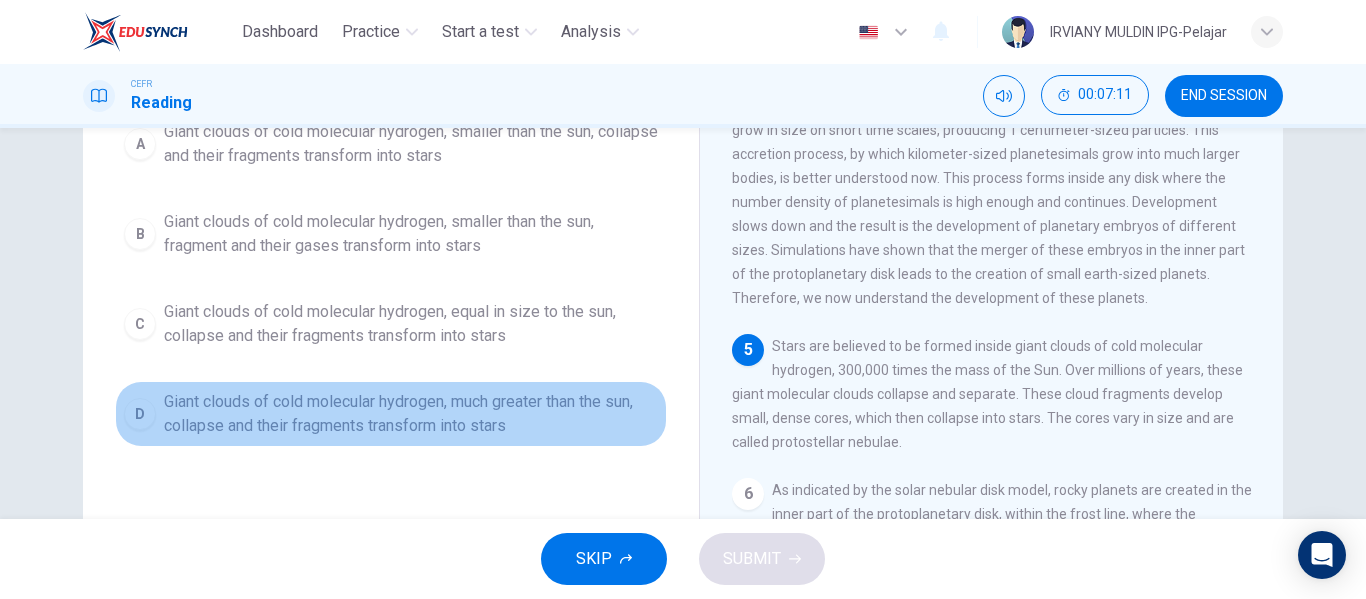 click on "Giant clouds of cold molecular hydrogen, much greater than the sun, collapse and their fragments transform into stars" at bounding box center (411, 414) 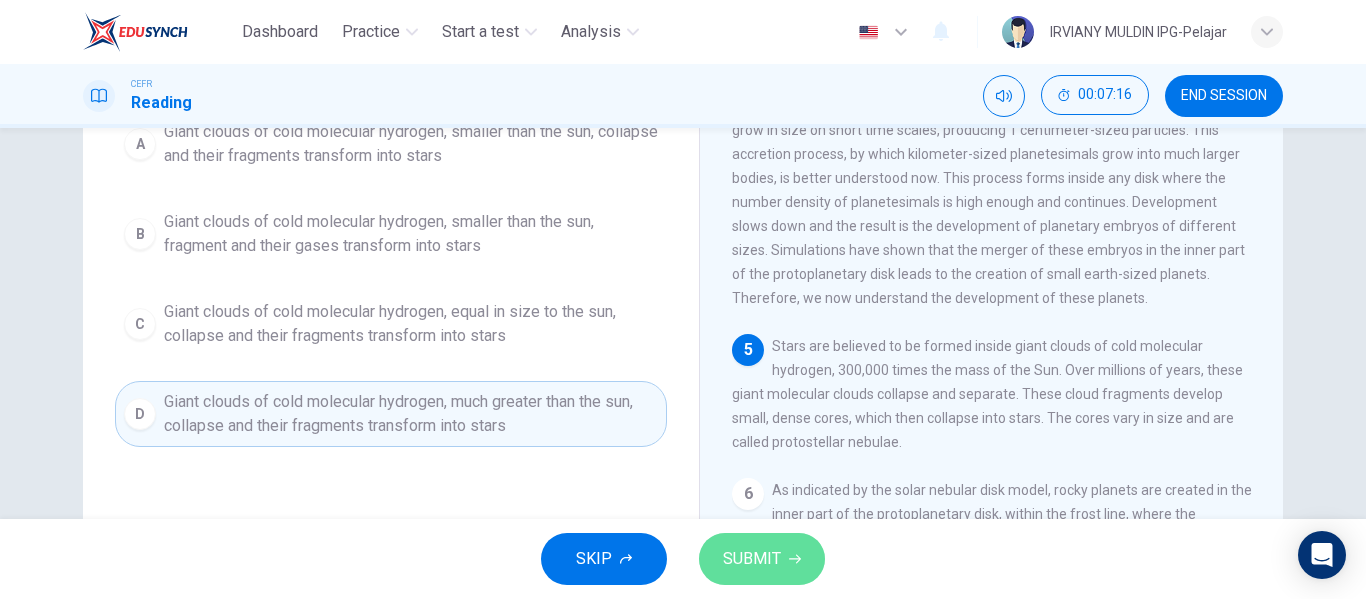 click on "SUBMIT" at bounding box center [752, 559] 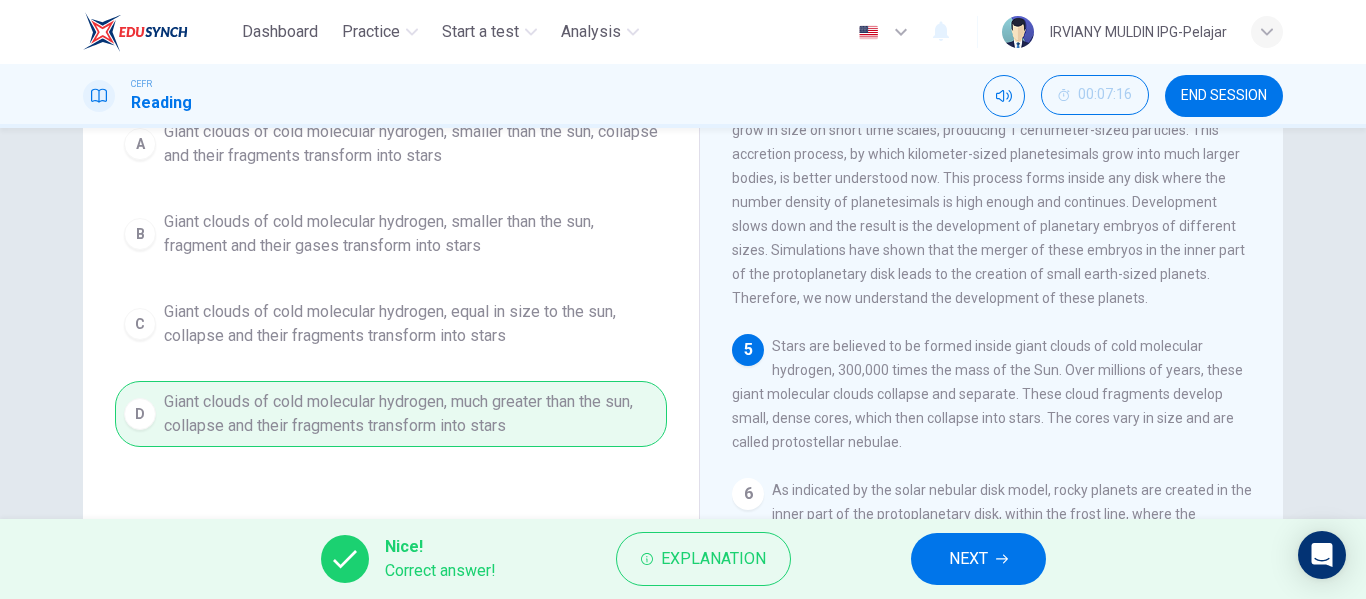 click on "NEXT" at bounding box center [978, 559] 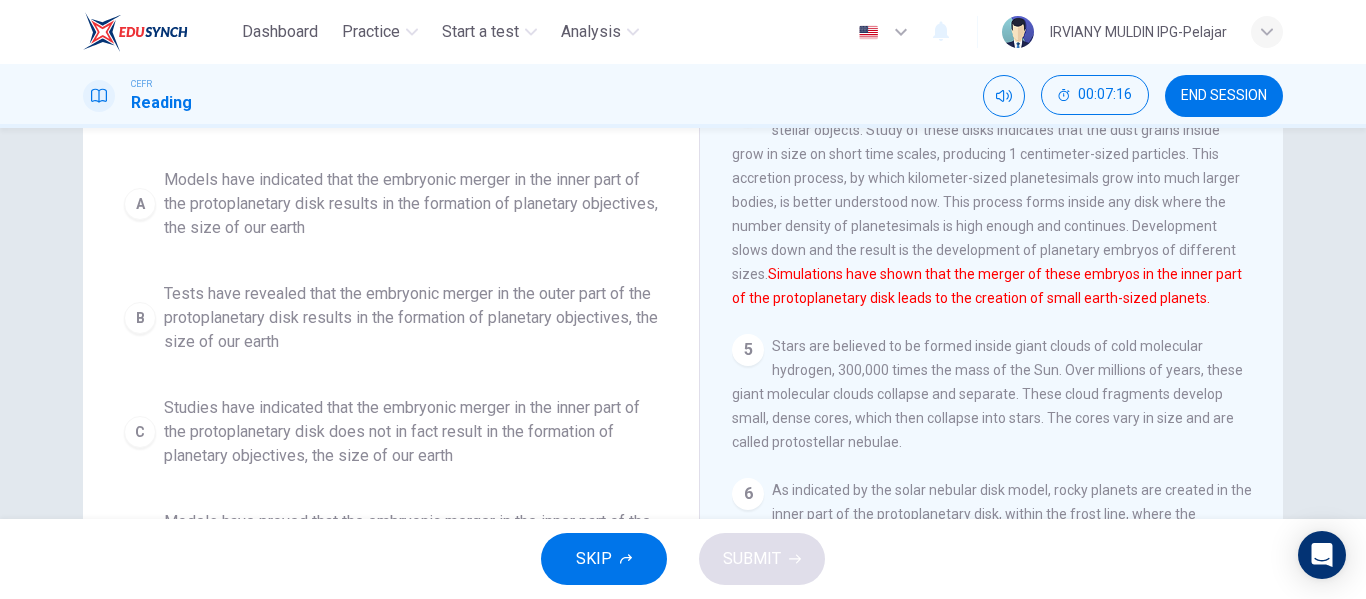 scroll, scrollTop: 562, scrollLeft: 0, axis: vertical 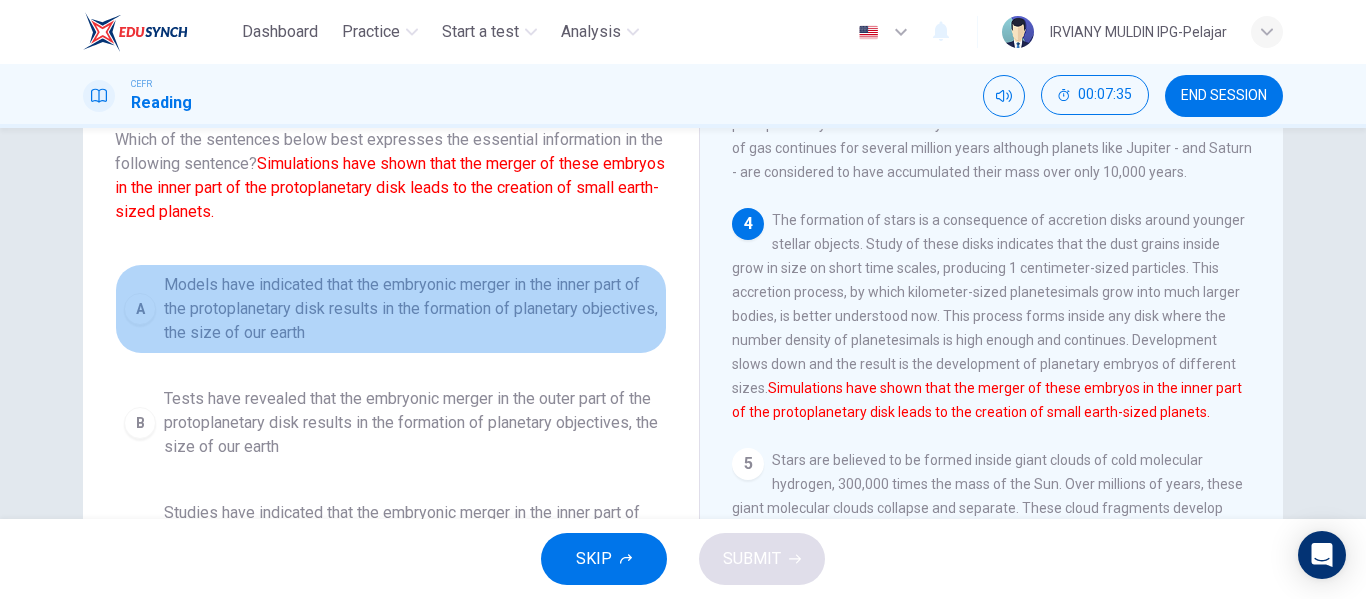 click on "A Models have indicated that the embryonic merger in the inner part of the protoplanetary disk results in the formation of planetary objectives, the size of our earth" at bounding box center [391, 309] 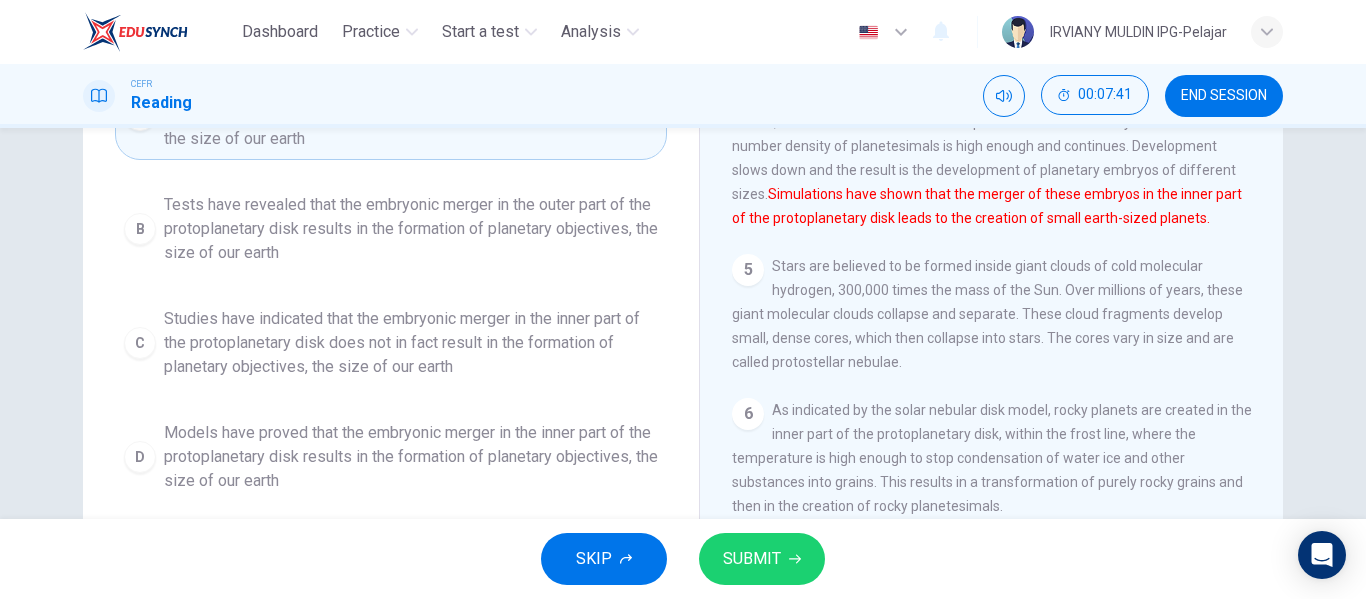 scroll, scrollTop: 326, scrollLeft: 0, axis: vertical 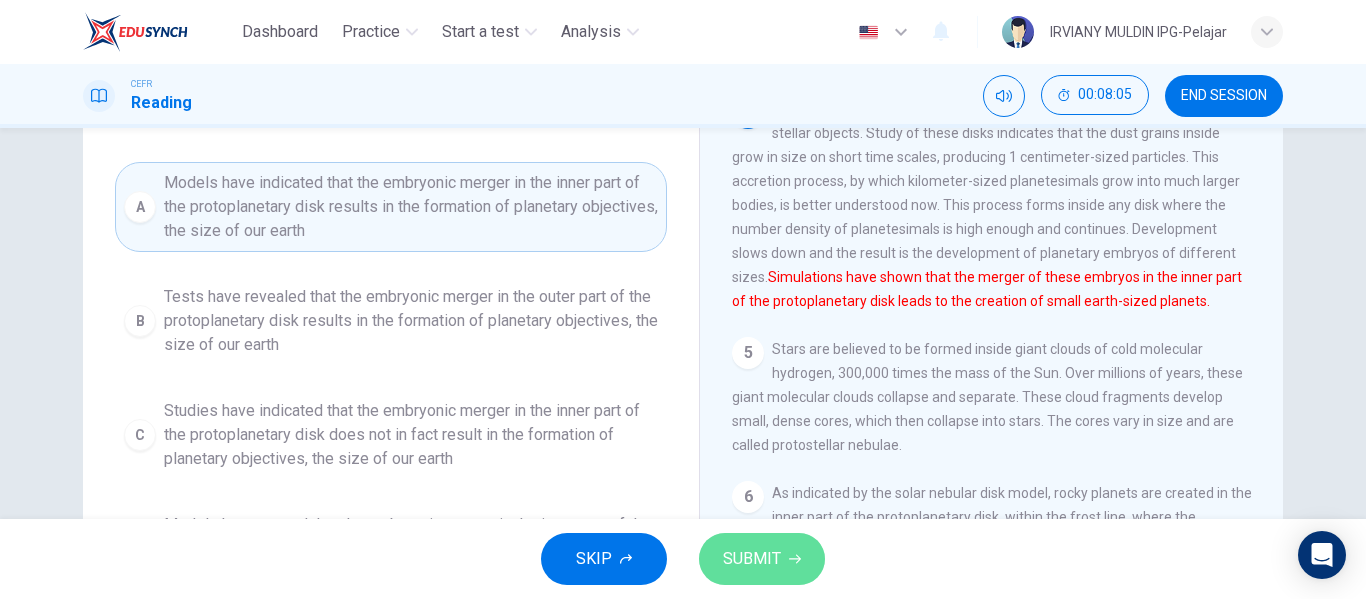 click on "SUBMIT" at bounding box center [752, 559] 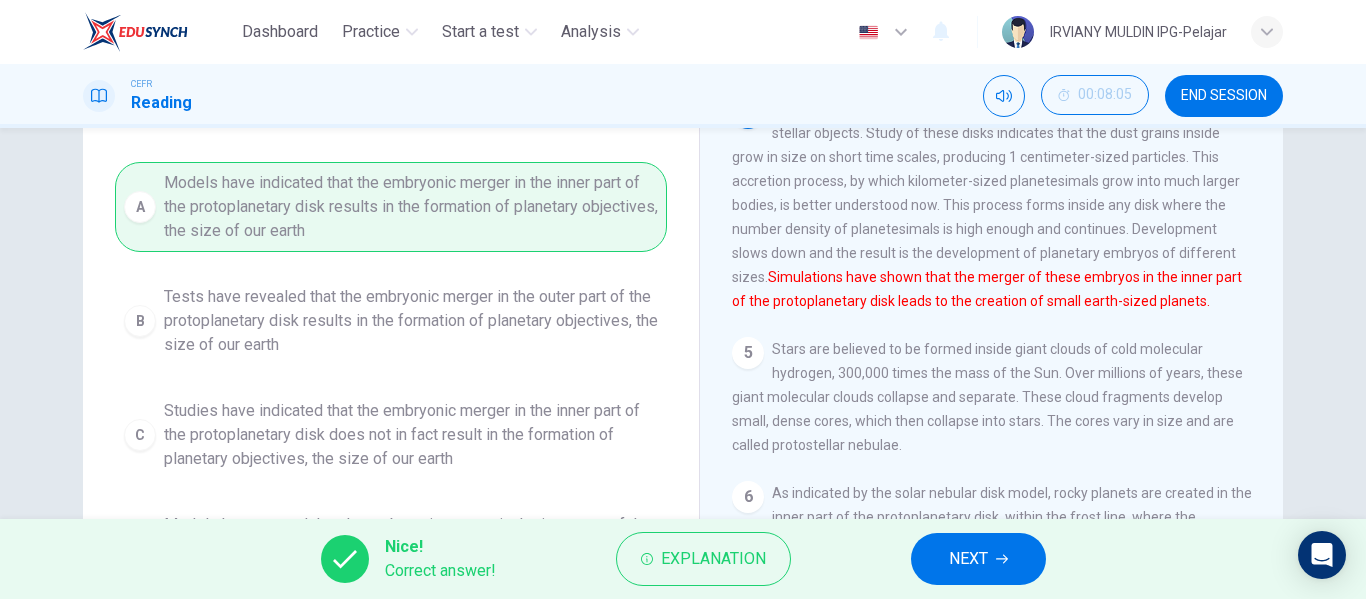 click on "NEXT" at bounding box center (978, 559) 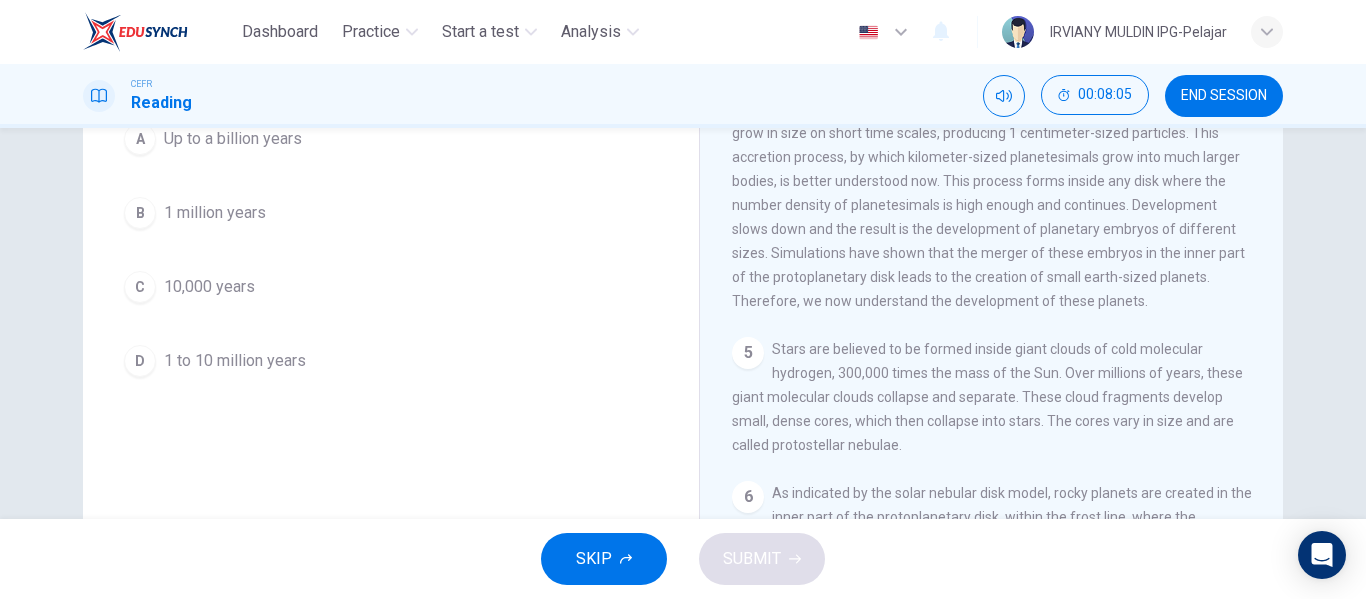 scroll, scrollTop: 190, scrollLeft: 0, axis: vertical 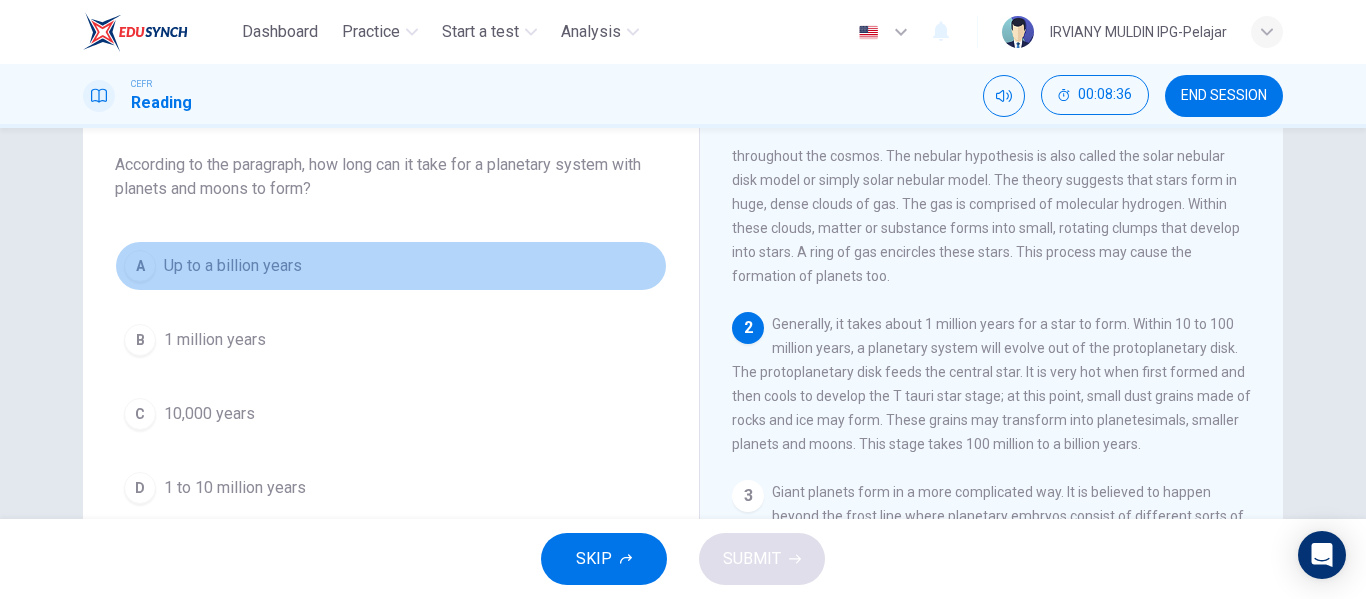 click on "Up to a billion years" at bounding box center [233, 266] 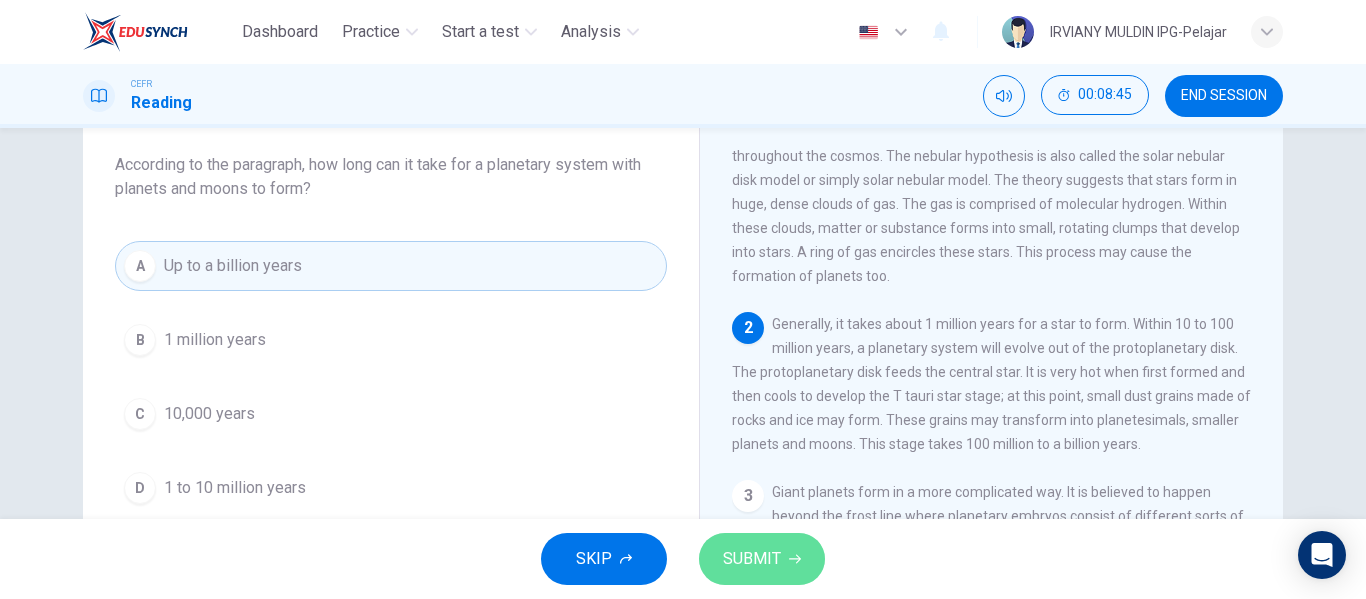 click on "SUBMIT" at bounding box center [762, 559] 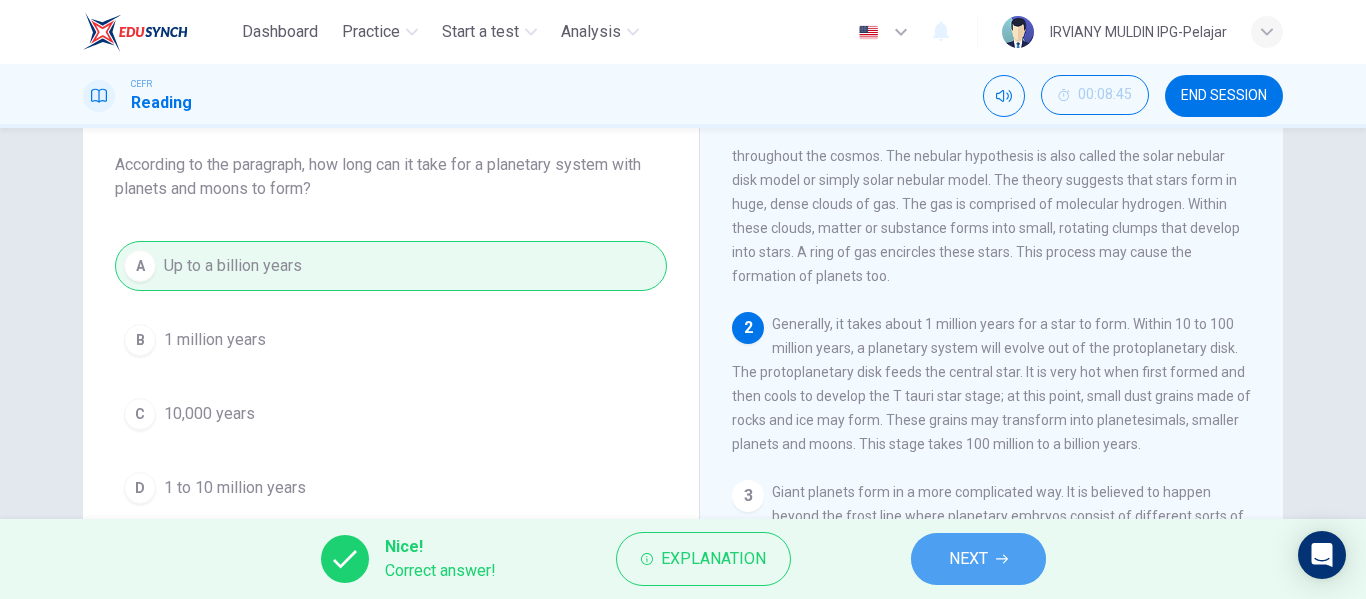 click on "NEXT" at bounding box center (968, 559) 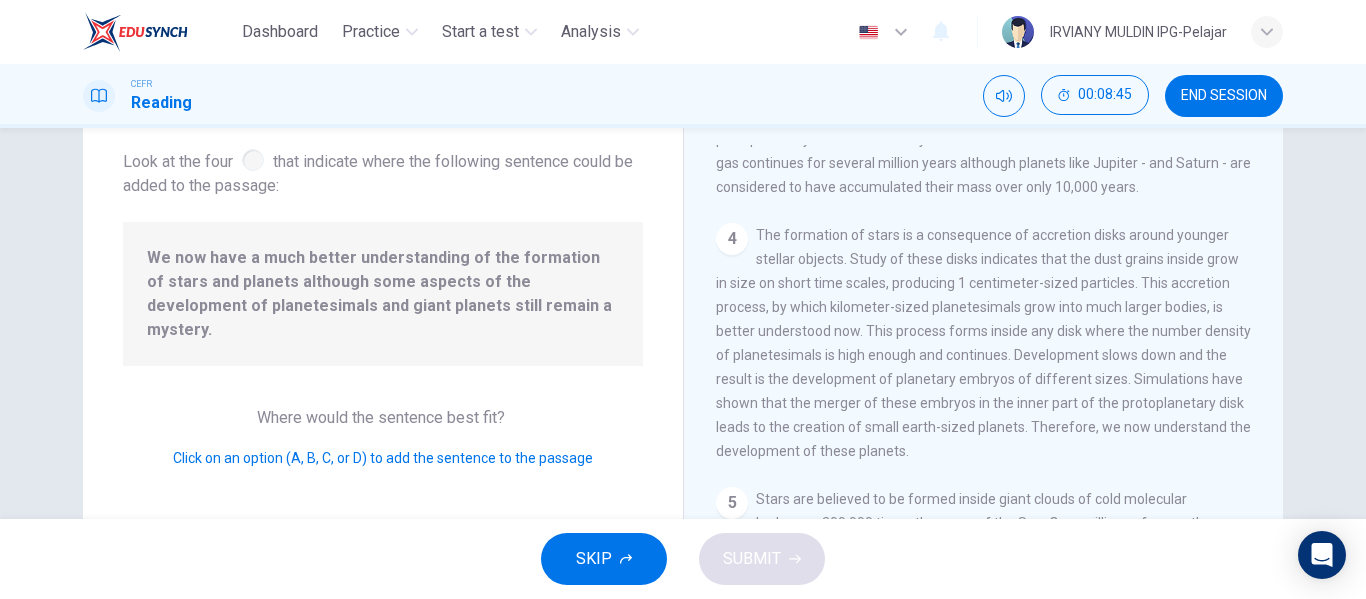 scroll, scrollTop: 646, scrollLeft: 0, axis: vertical 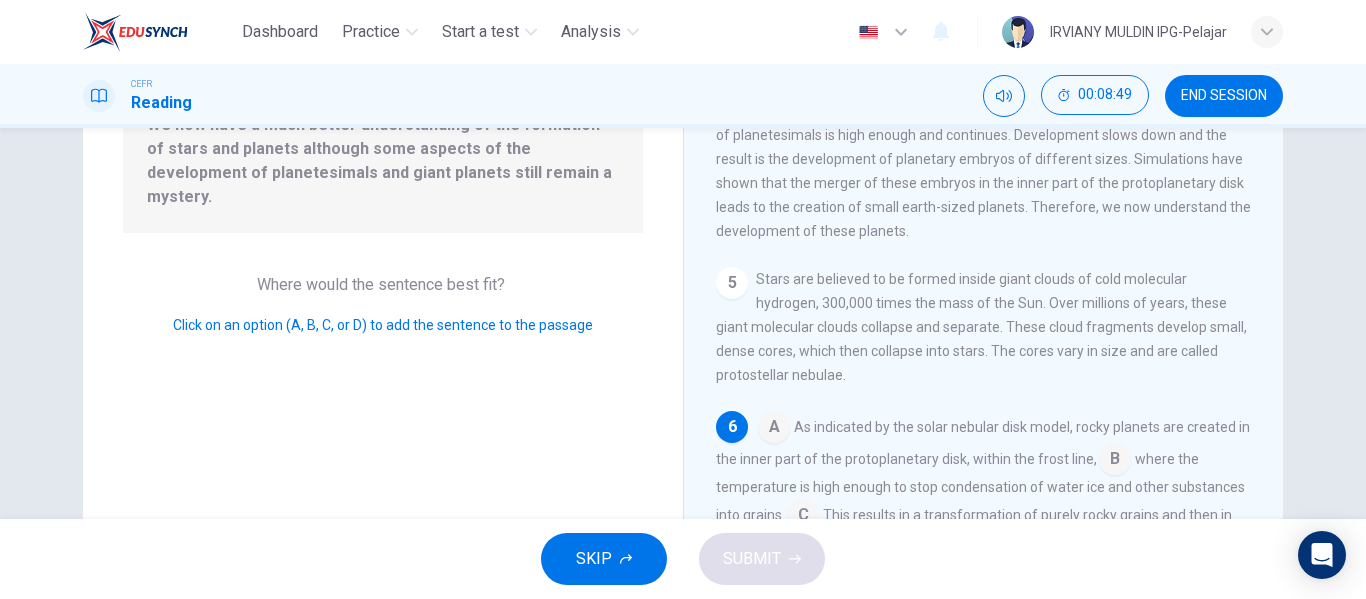 click at bounding box center [774, 429] 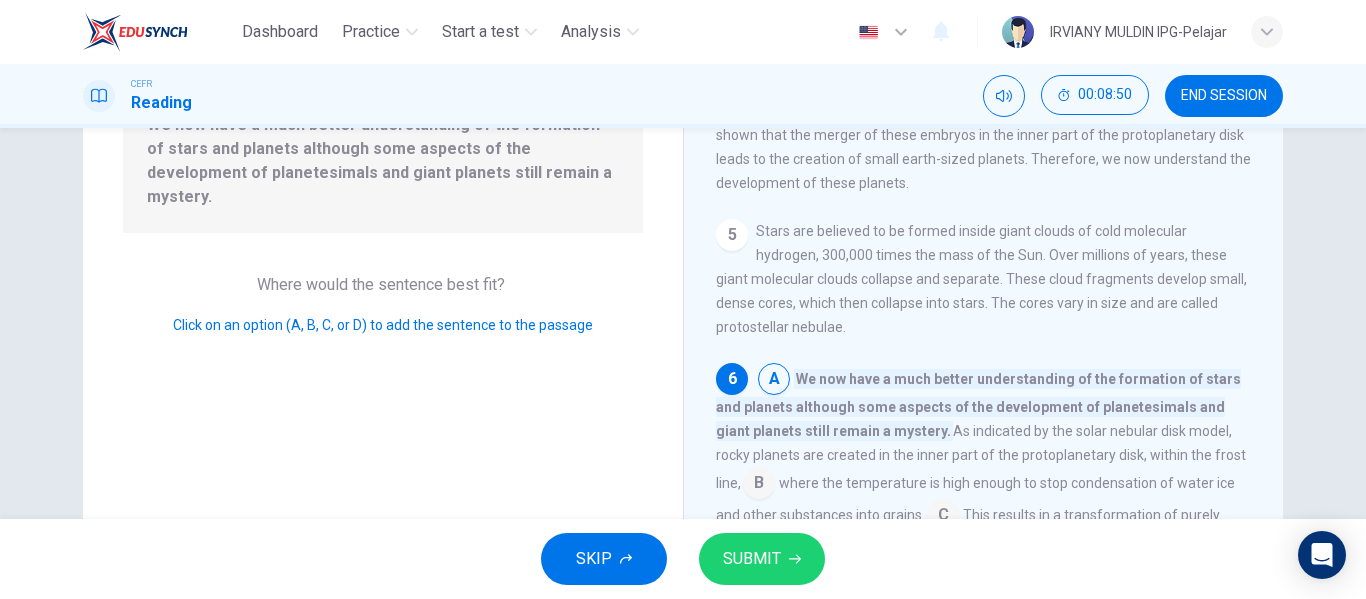 scroll, scrollTop: 694, scrollLeft: 0, axis: vertical 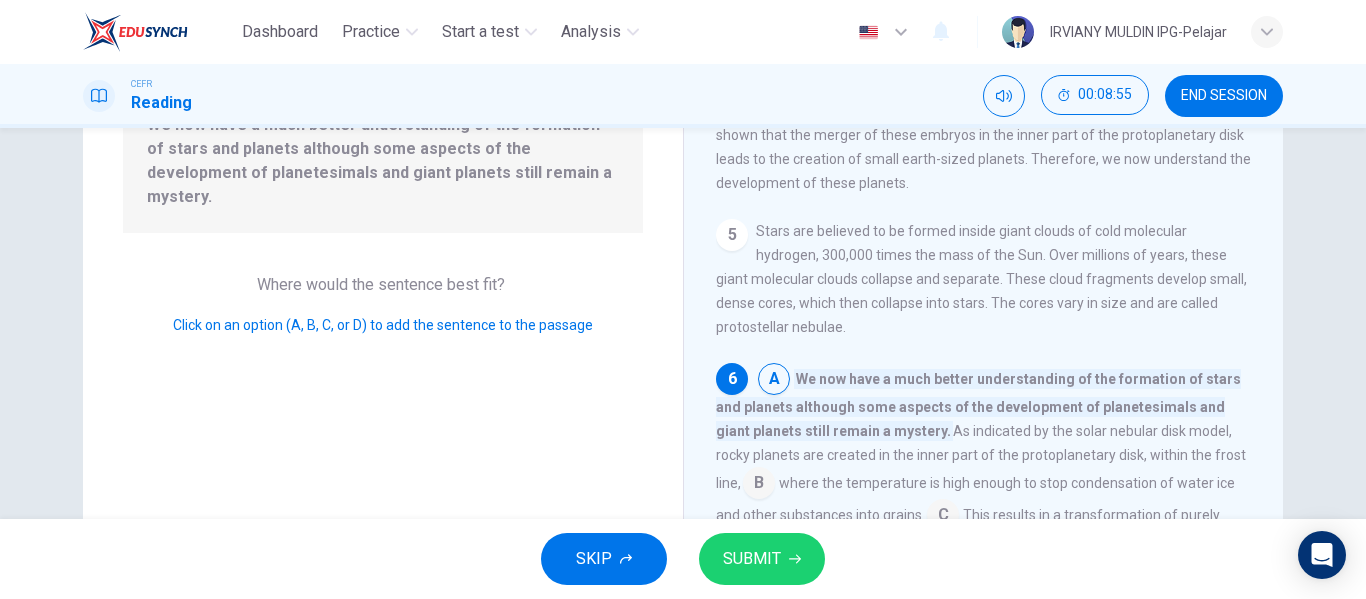 click at bounding box center [759, 485] 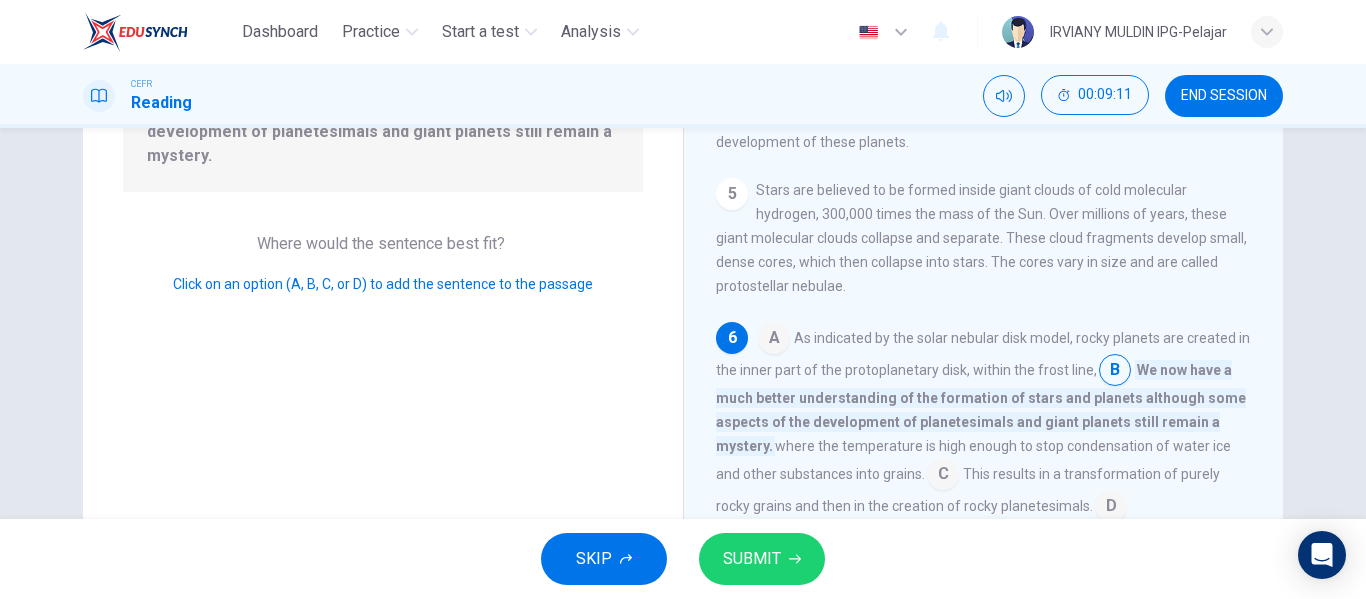 scroll, scrollTop: 286, scrollLeft: 0, axis: vertical 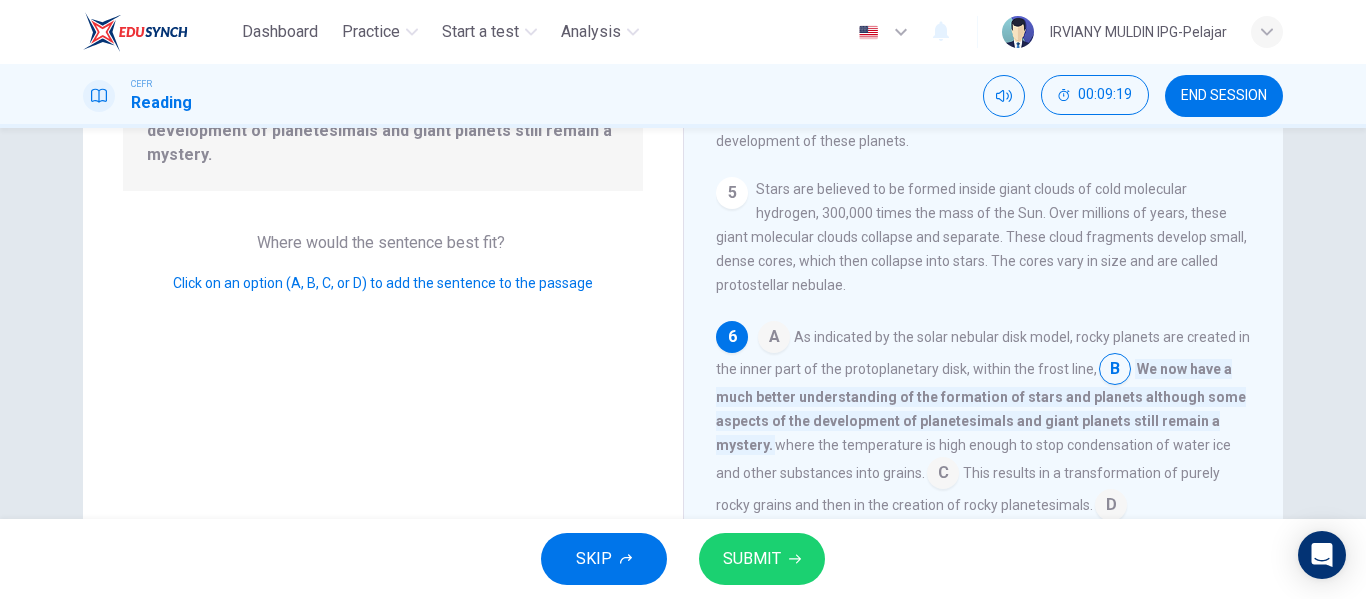 click at bounding box center [943, 475] 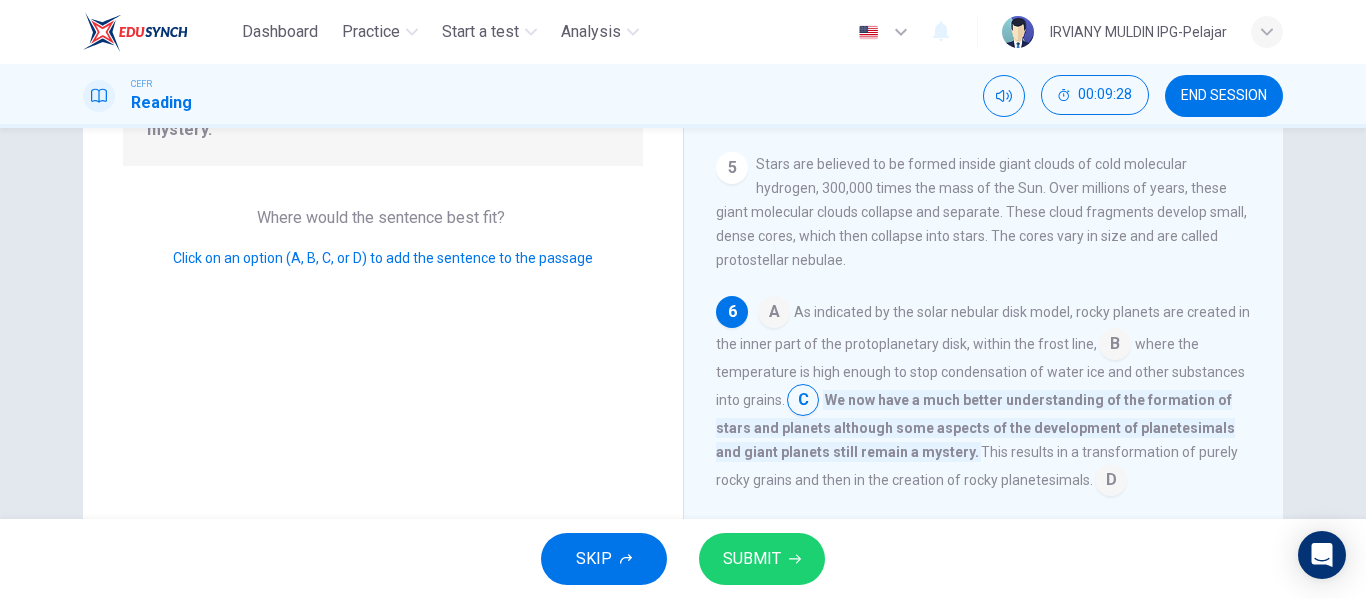 scroll, scrollTop: 314, scrollLeft: 0, axis: vertical 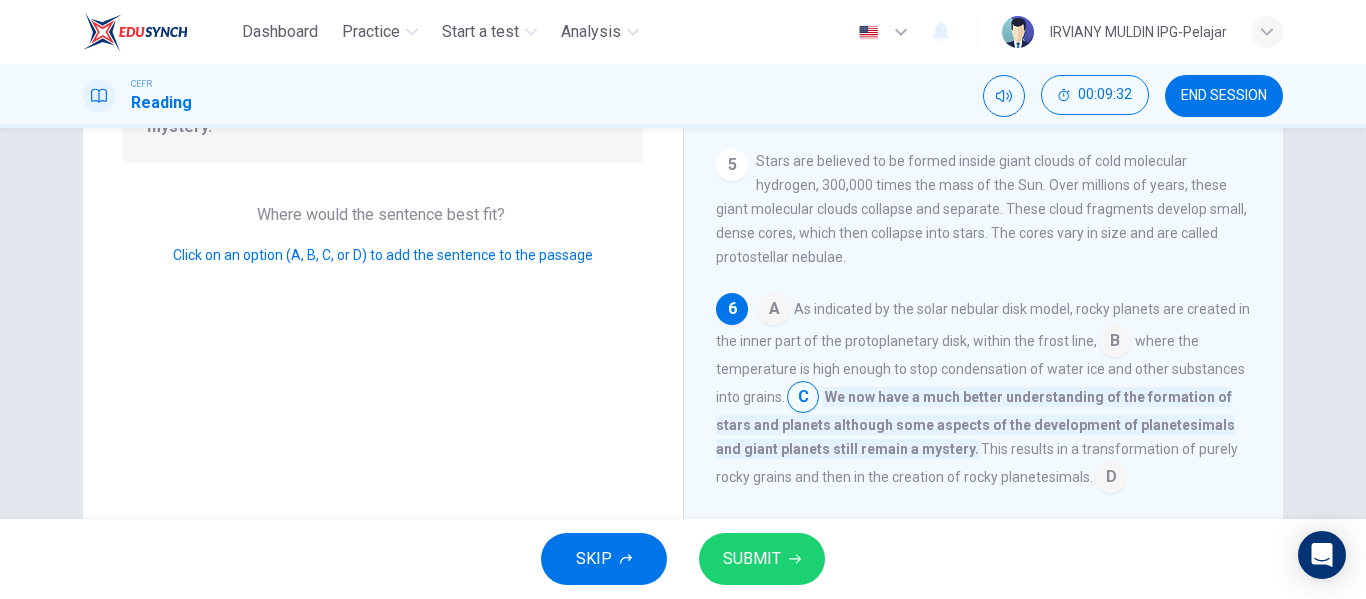 click at bounding box center [1111, 479] 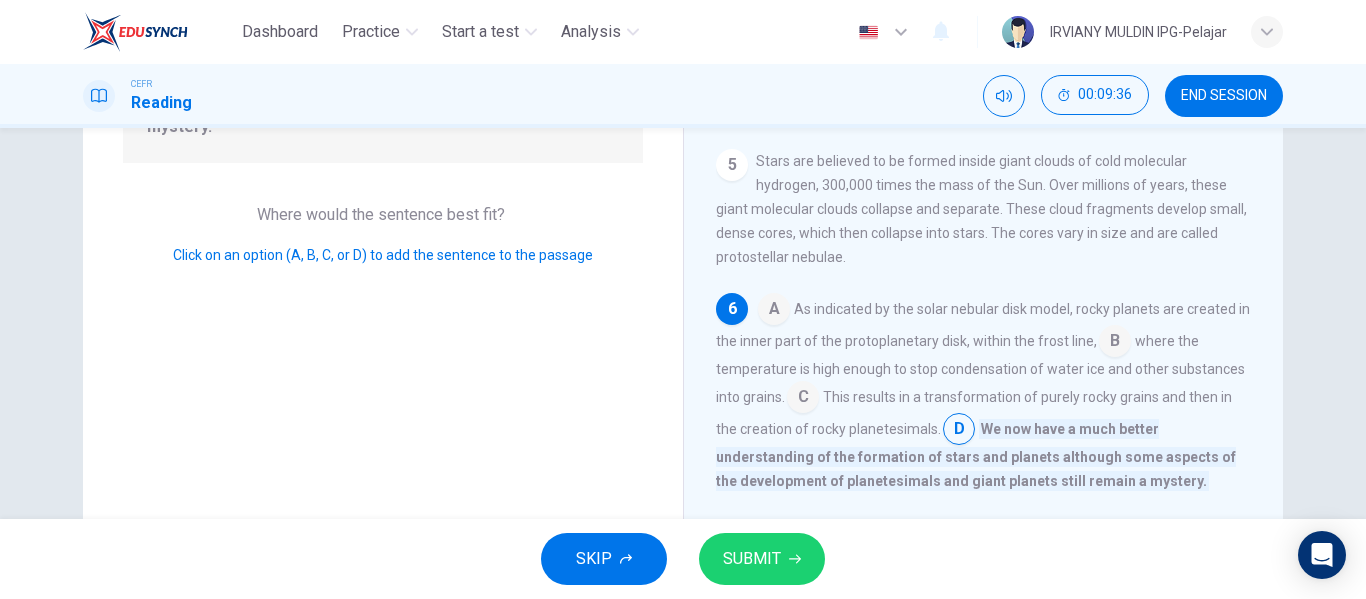 scroll, scrollTop: 337, scrollLeft: 0, axis: vertical 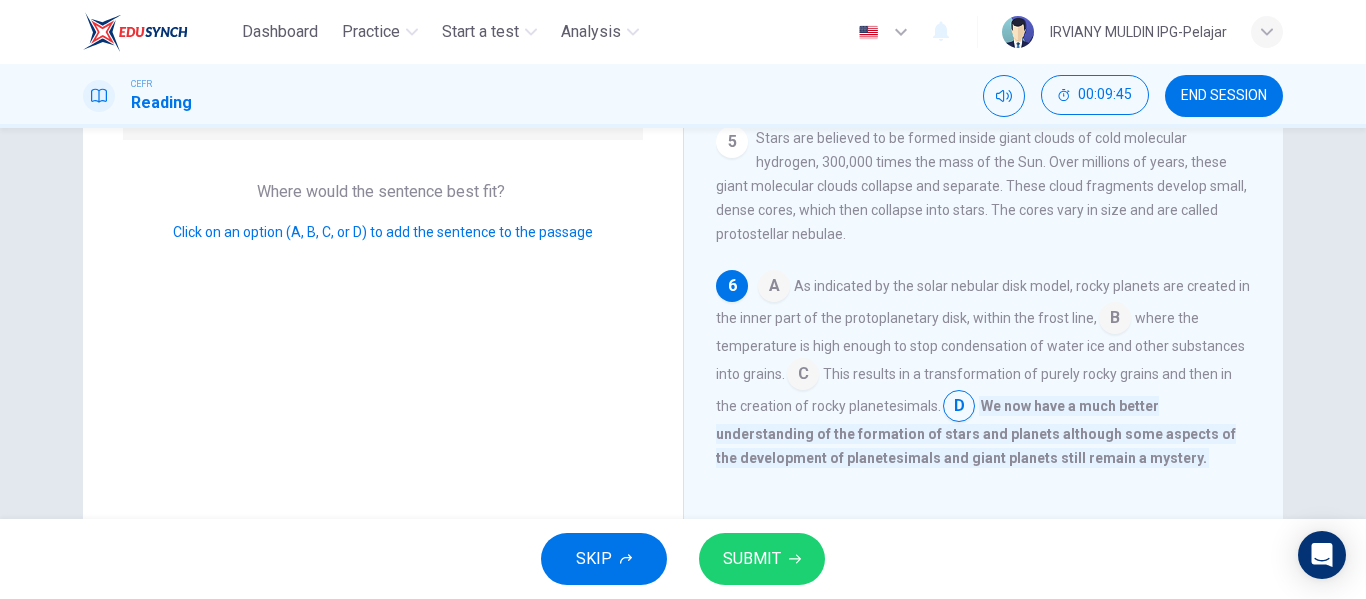 click at bounding box center [774, 288] 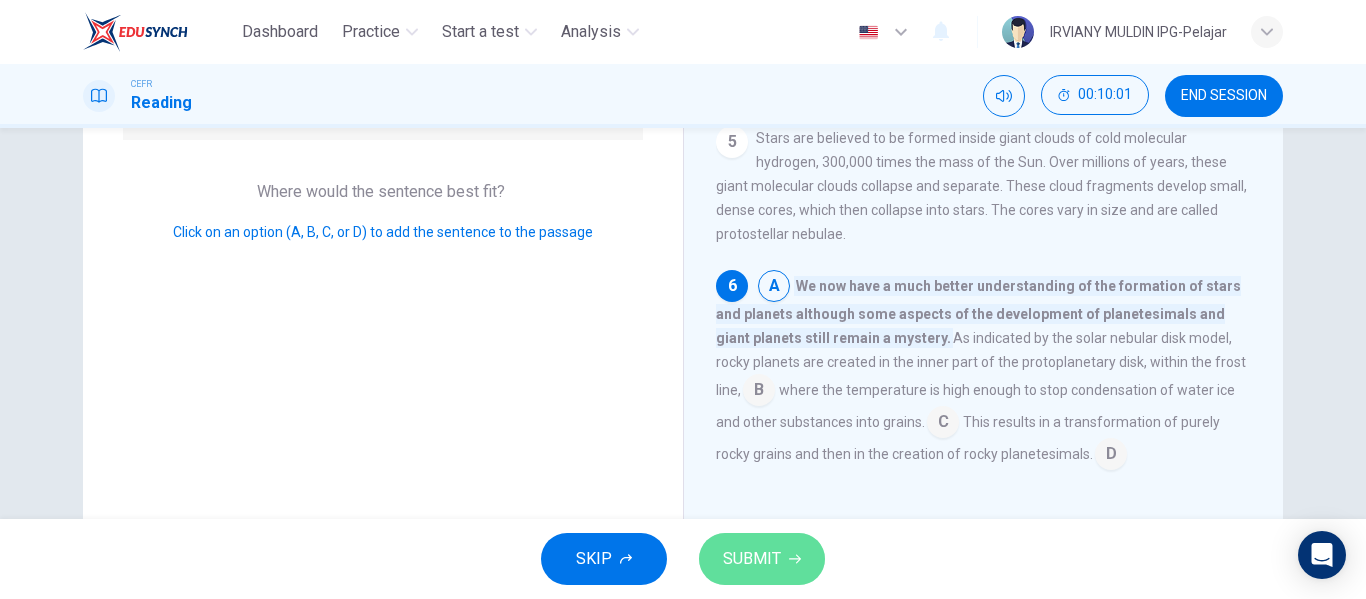 click 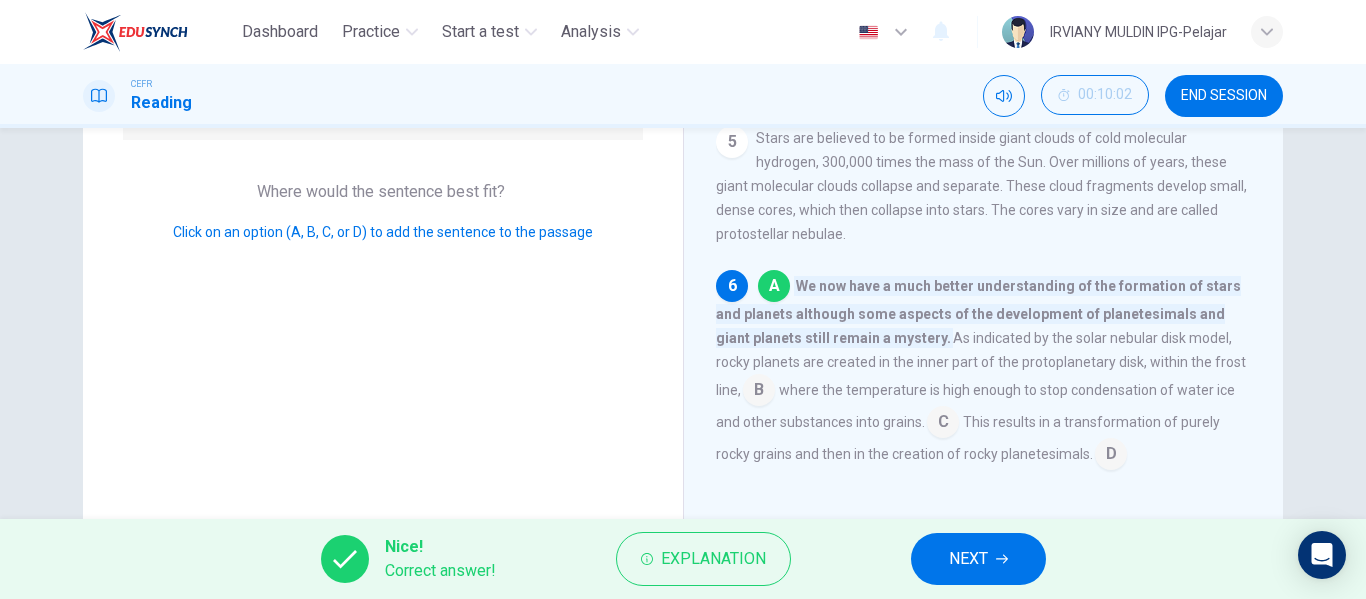 click on "NEXT" at bounding box center (968, 559) 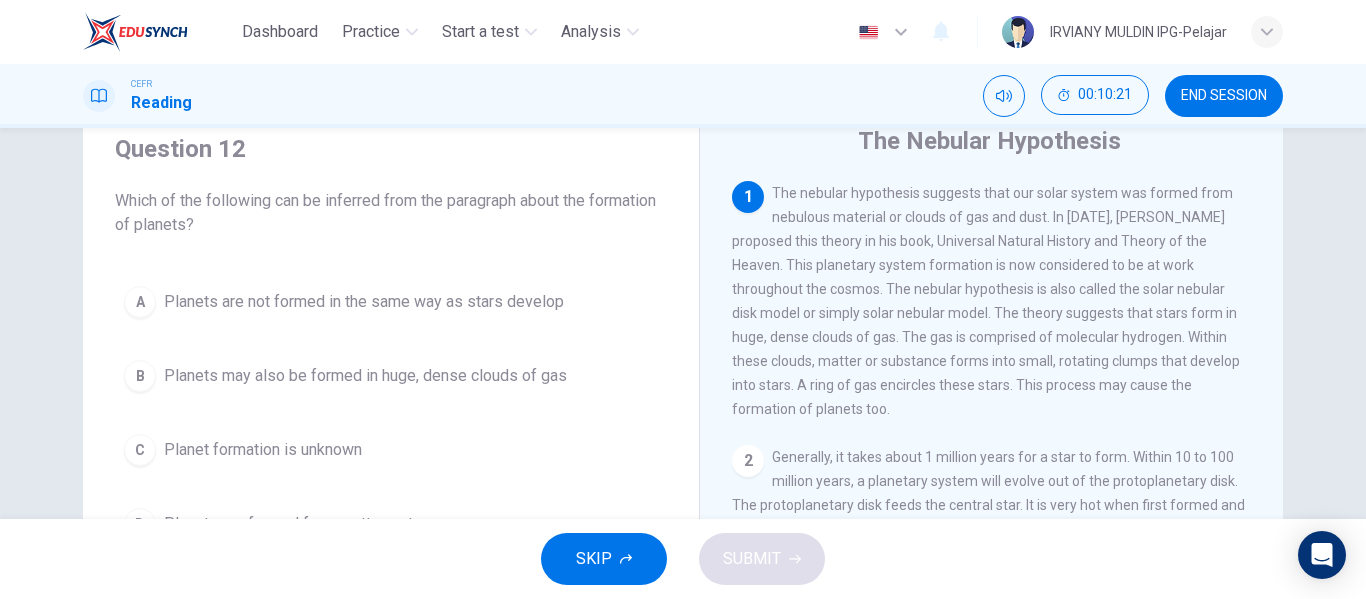 scroll, scrollTop: 74, scrollLeft: 0, axis: vertical 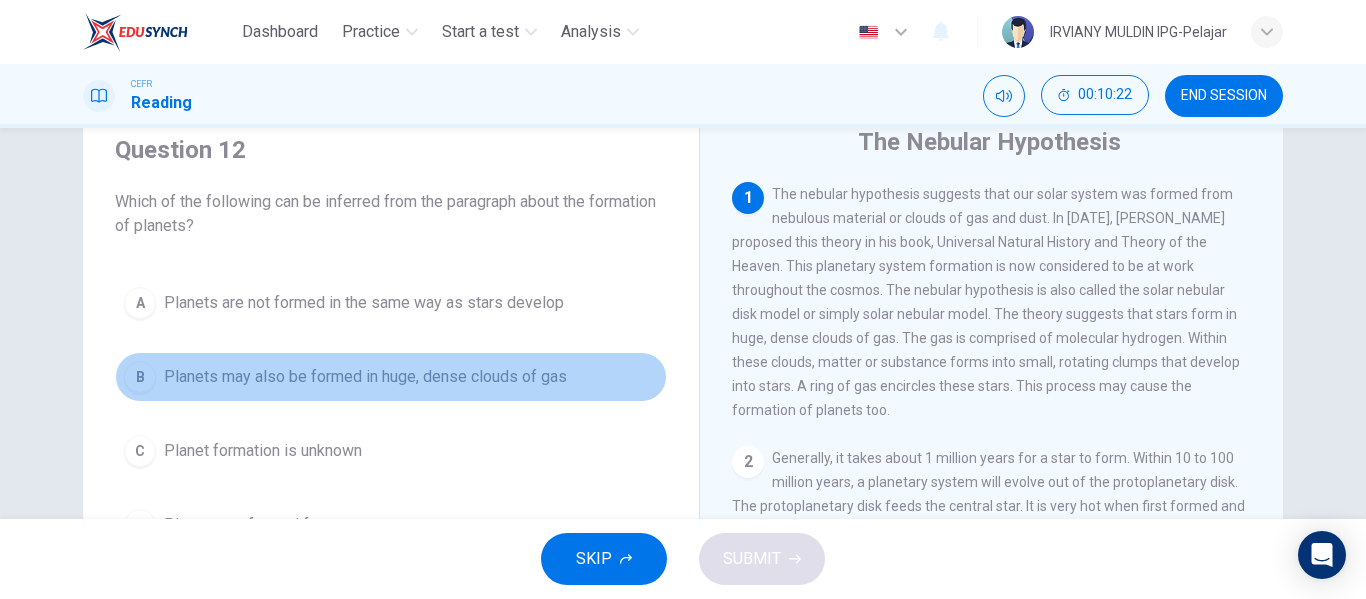 click on "Planets may also be formed in huge, dense clouds of gas" at bounding box center [365, 377] 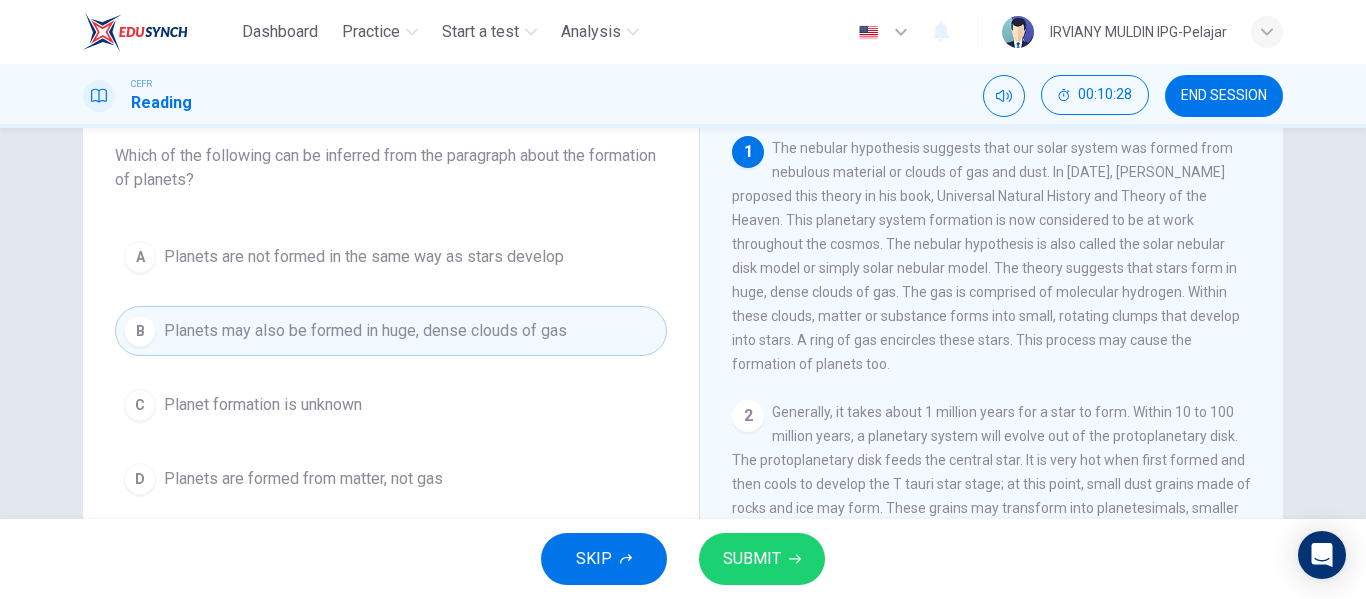 scroll, scrollTop: 143, scrollLeft: 0, axis: vertical 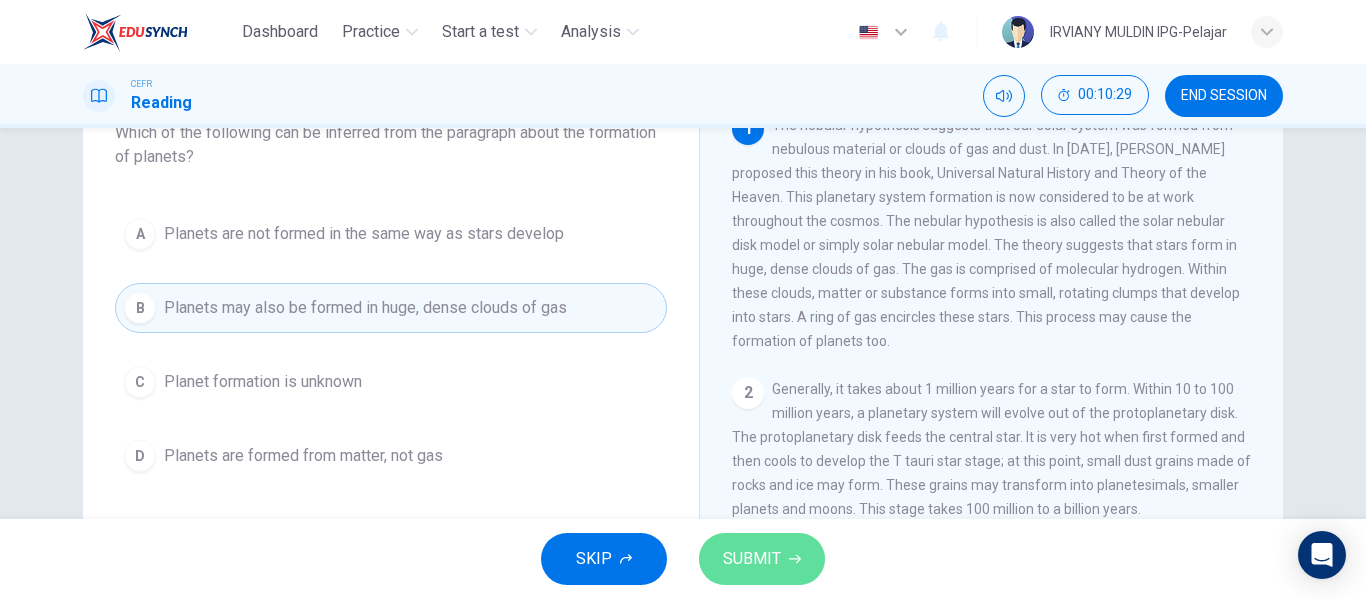 click on "SUBMIT" at bounding box center [762, 559] 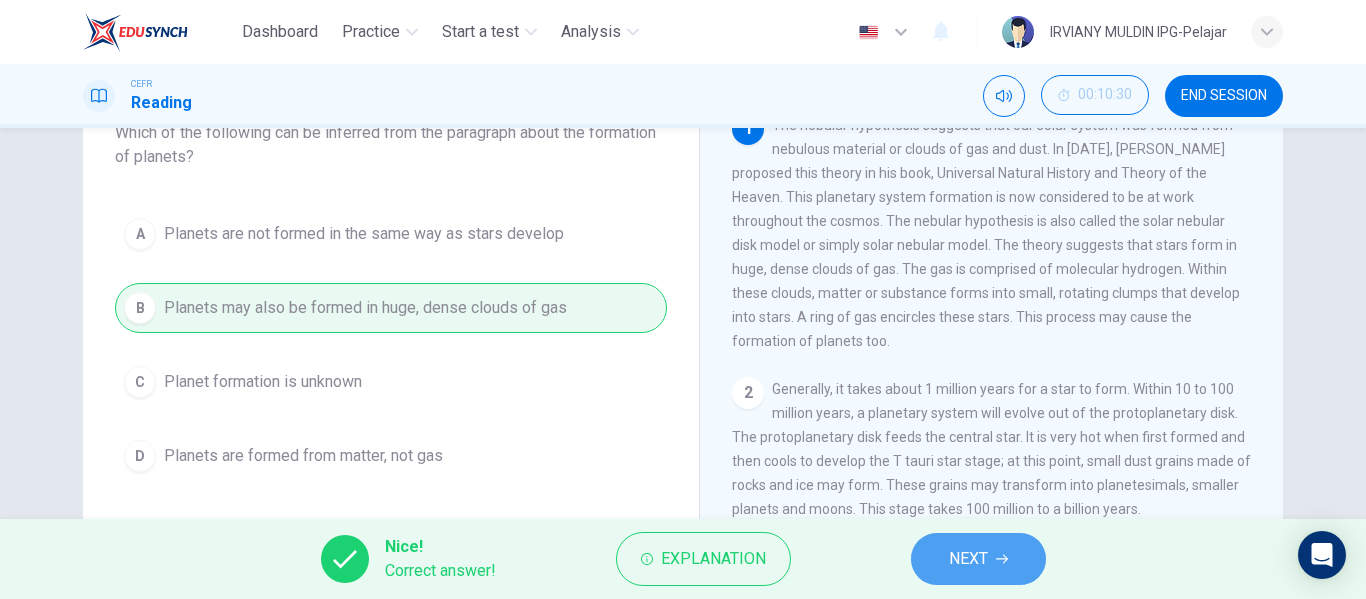 click on "NEXT" at bounding box center (968, 559) 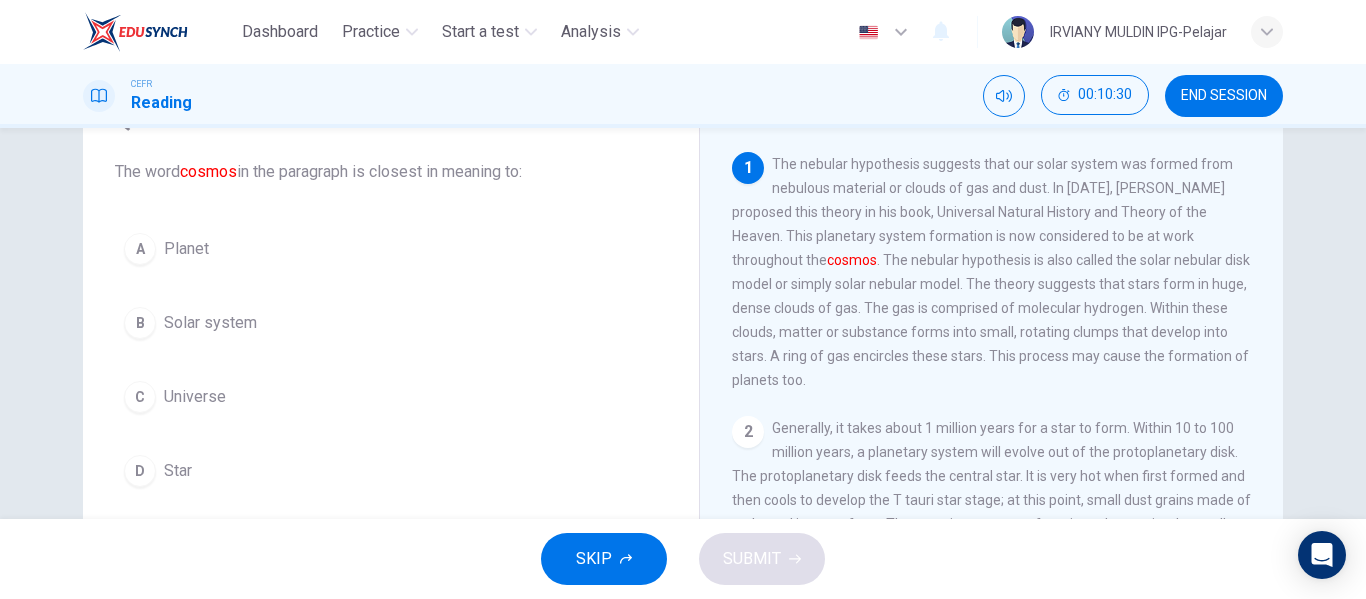 scroll, scrollTop: 103, scrollLeft: 0, axis: vertical 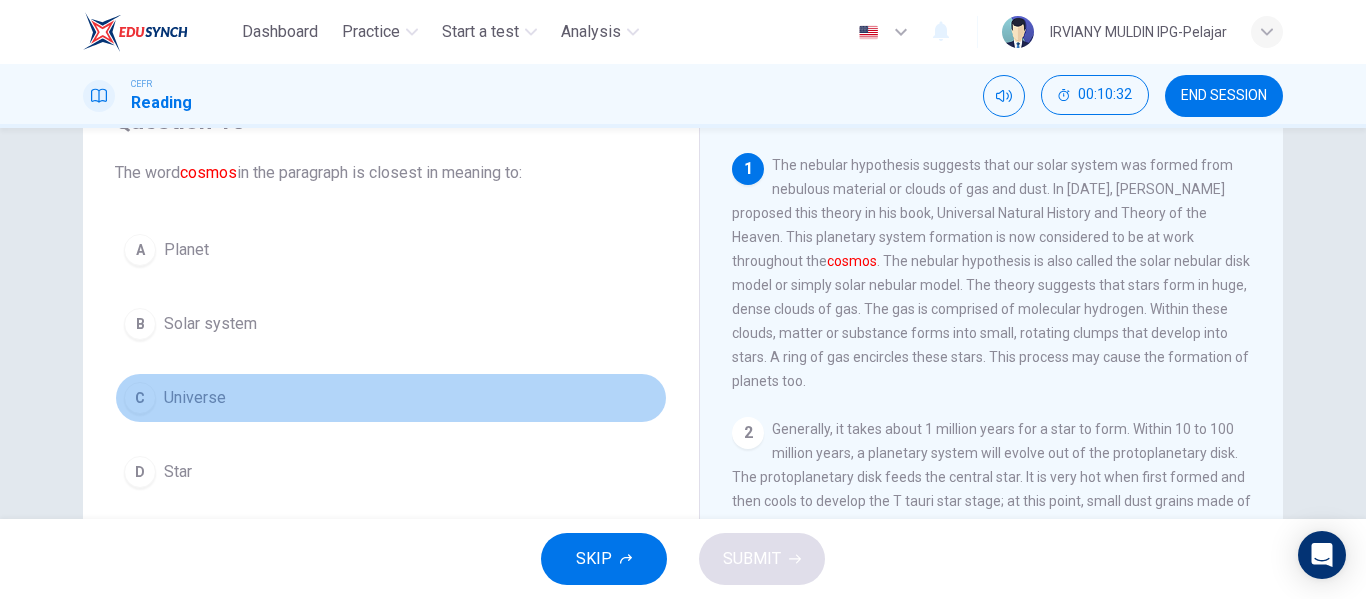 click on "Universe" at bounding box center (195, 398) 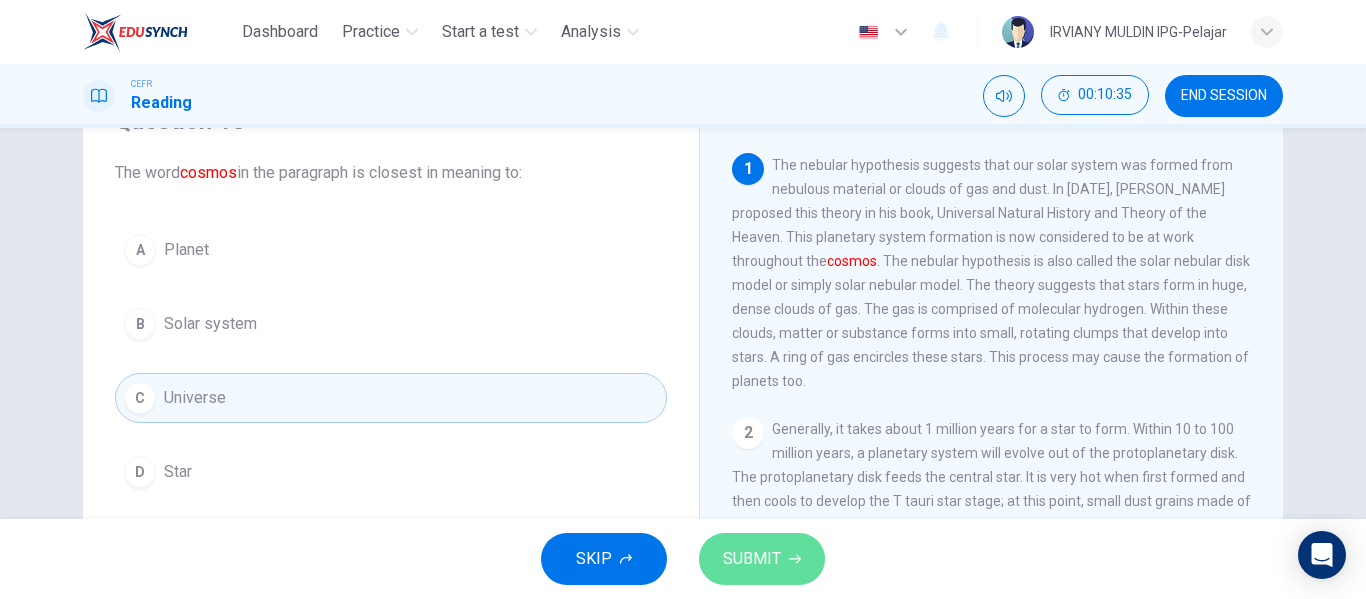 click on "SUBMIT" at bounding box center [762, 559] 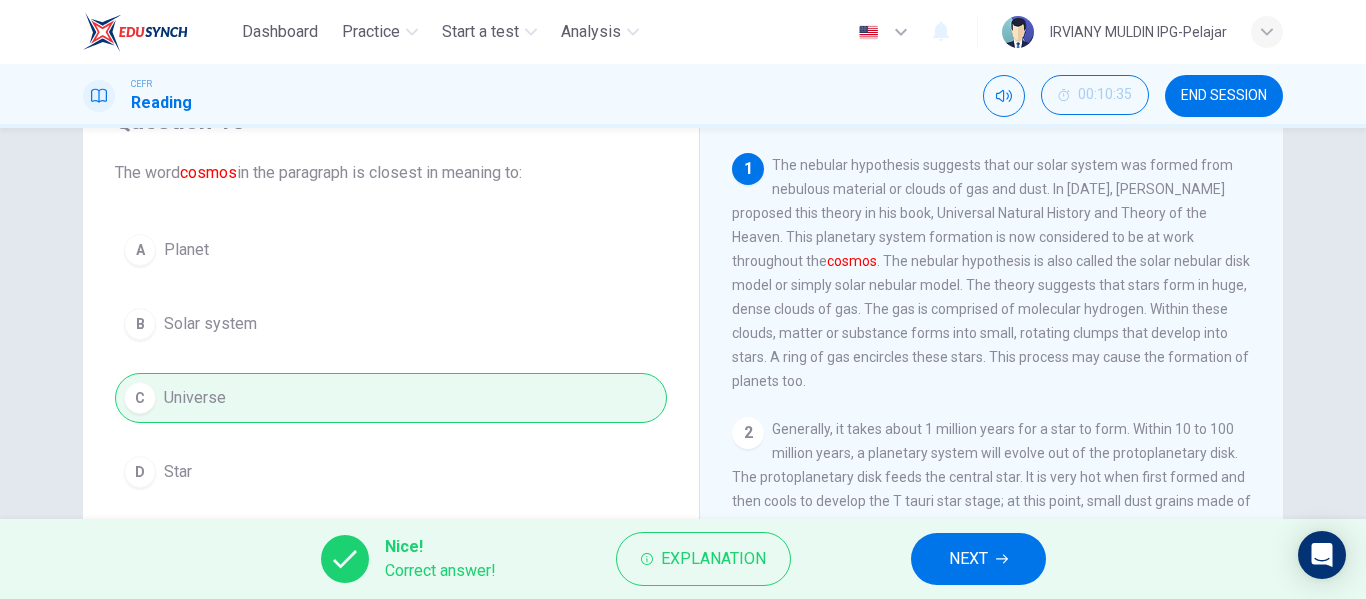 click on "NEXT" at bounding box center (968, 559) 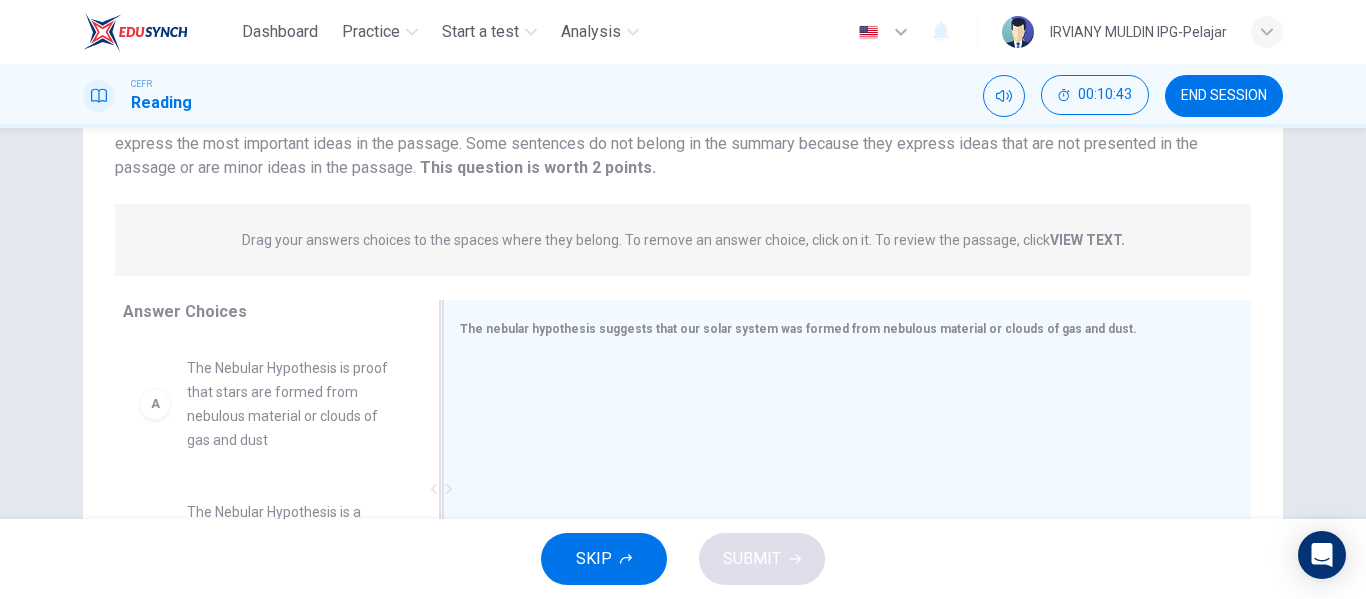 scroll, scrollTop: 172, scrollLeft: 0, axis: vertical 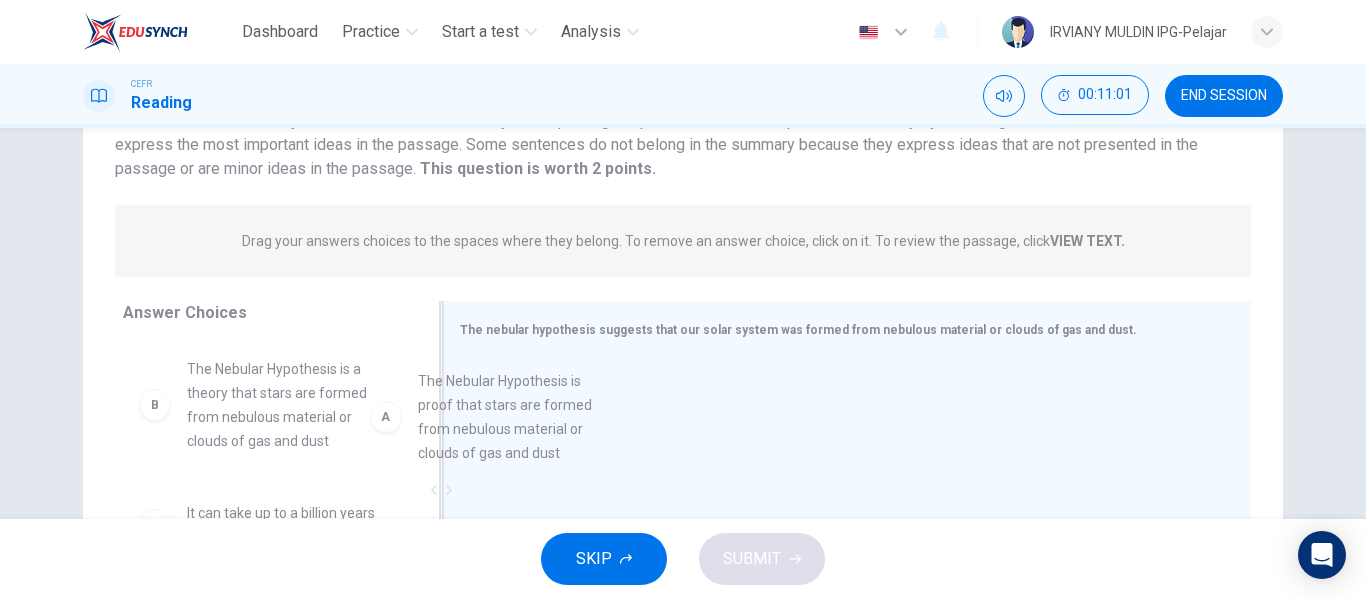 drag, startPoint x: 326, startPoint y: 423, endPoint x: 579, endPoint y: 429, distance: 253.07114 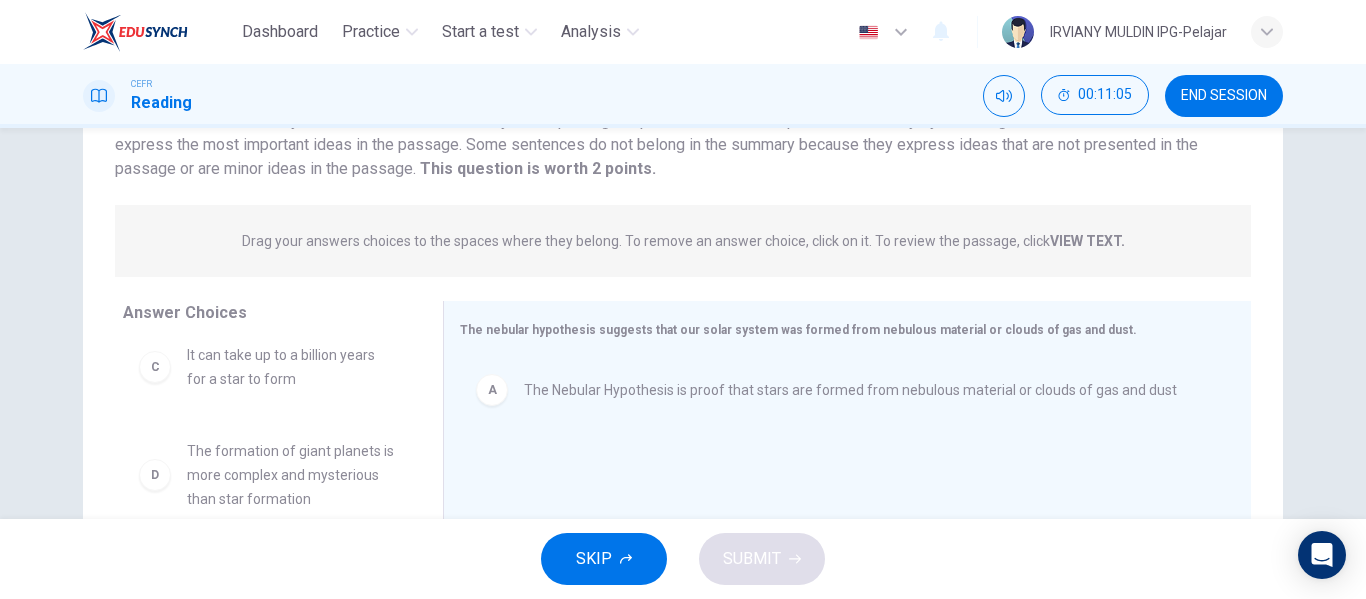 scroll, scrollTop: 160, scrollLeft: 0, axis: vertical 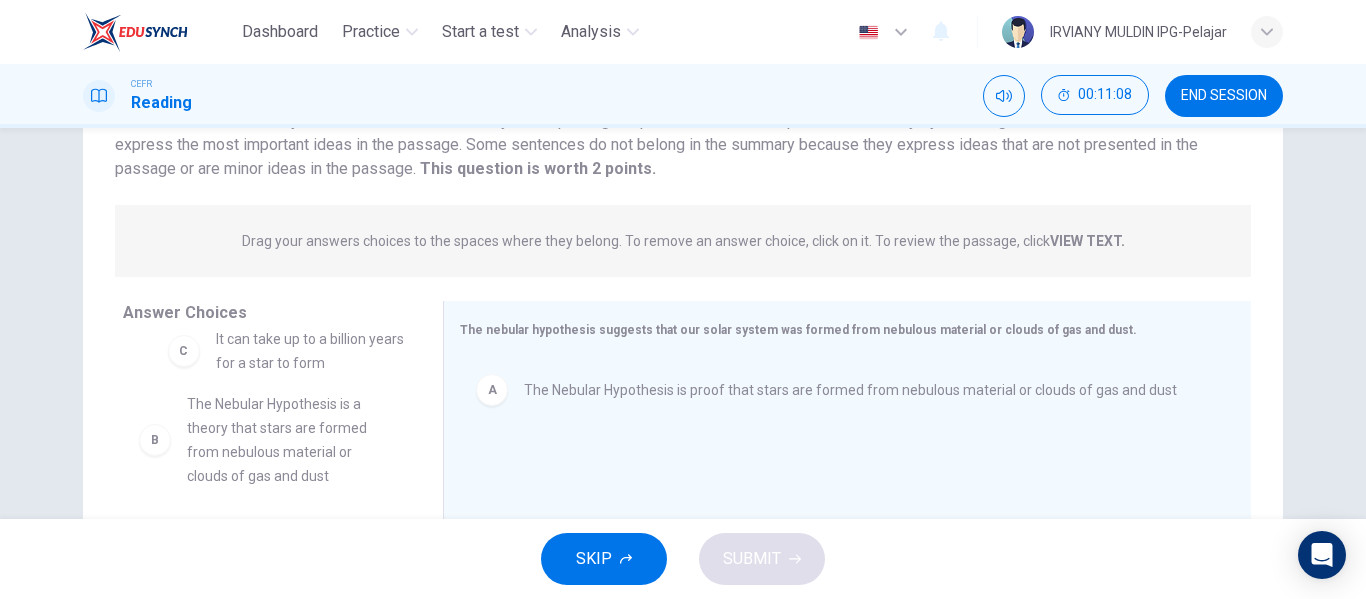 drag, startPoint x: 304, startPoint y: 393, endPoint x: 336, endPoint y: 377, distance: 35.77709 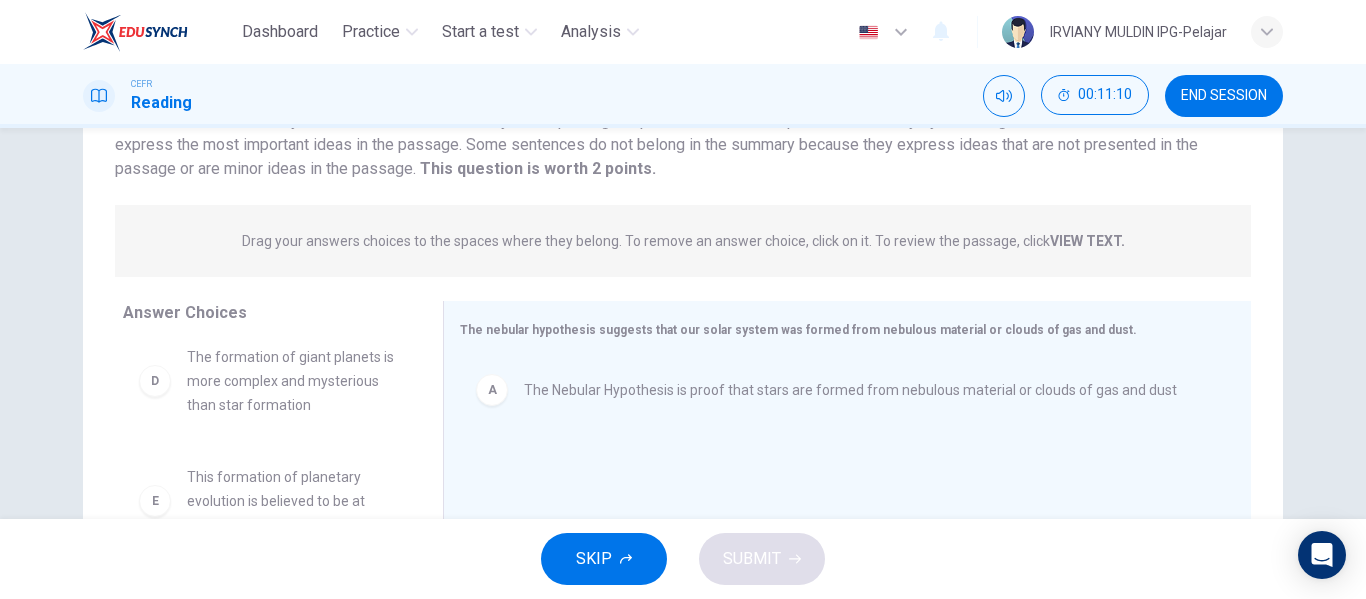 scroll, scrollTop: 251, scrollLeft: 0, axis: vertical 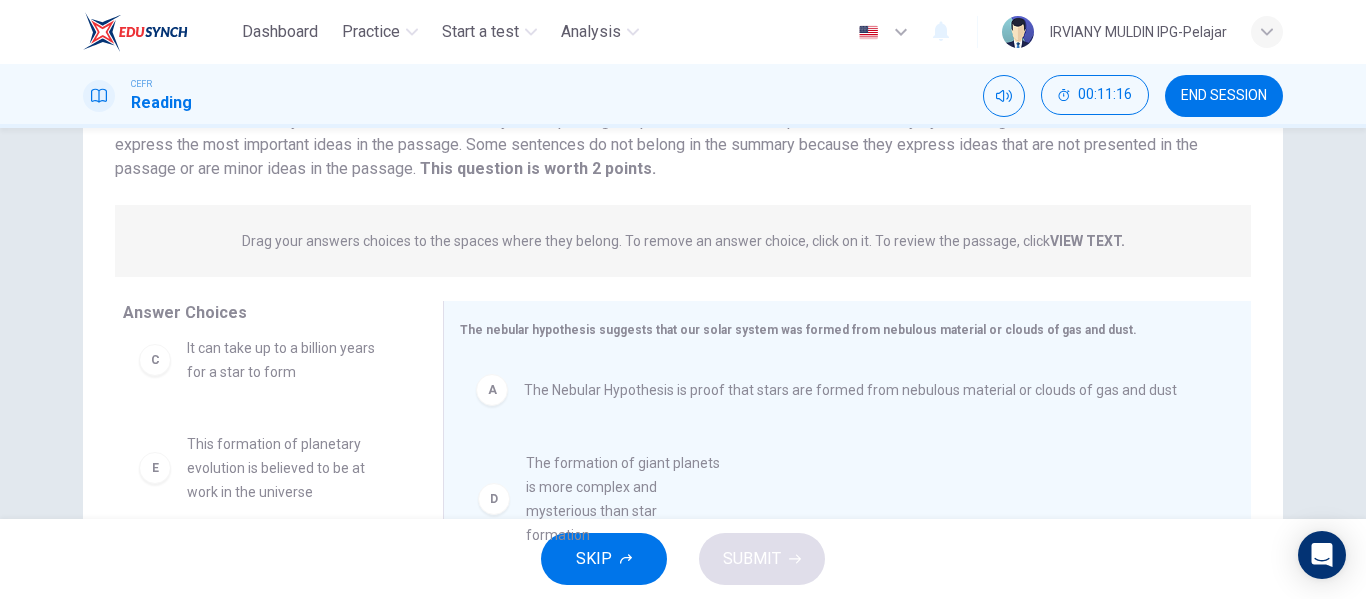drag, startPoint x: 320, startPoint y: 410, endPoint x: 708, endPoint y: 522, distance: 403.84155 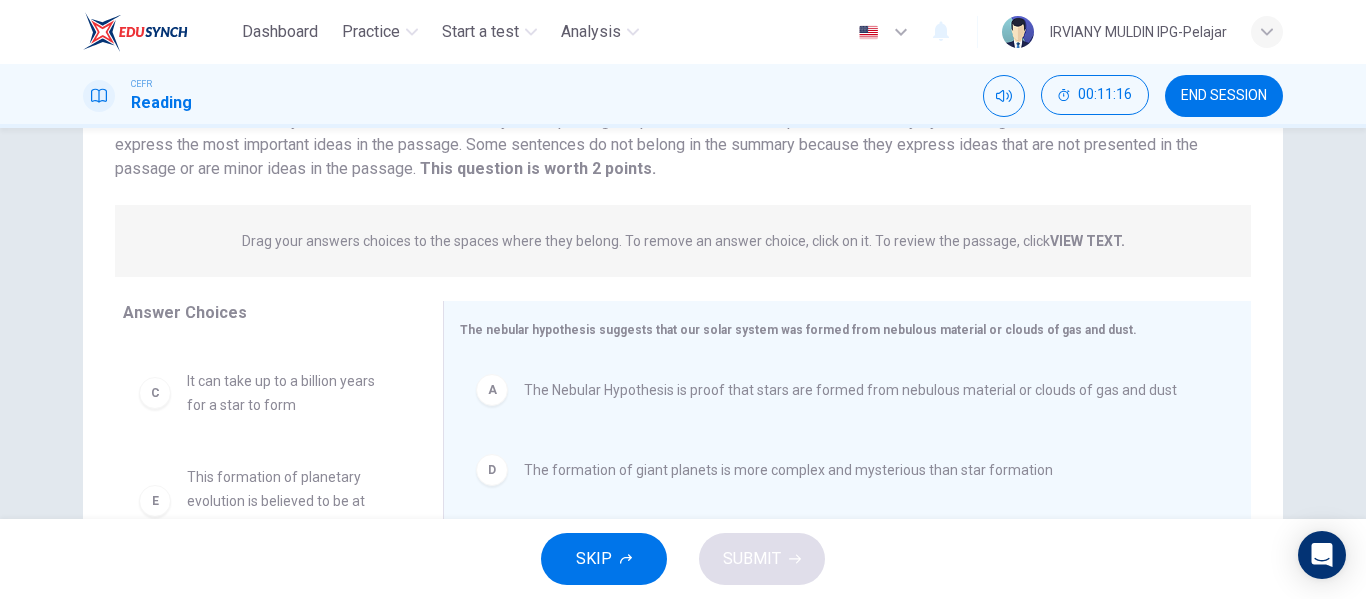 scroll, scrollTop: 156, scrollLeft: 0, axis: vertical 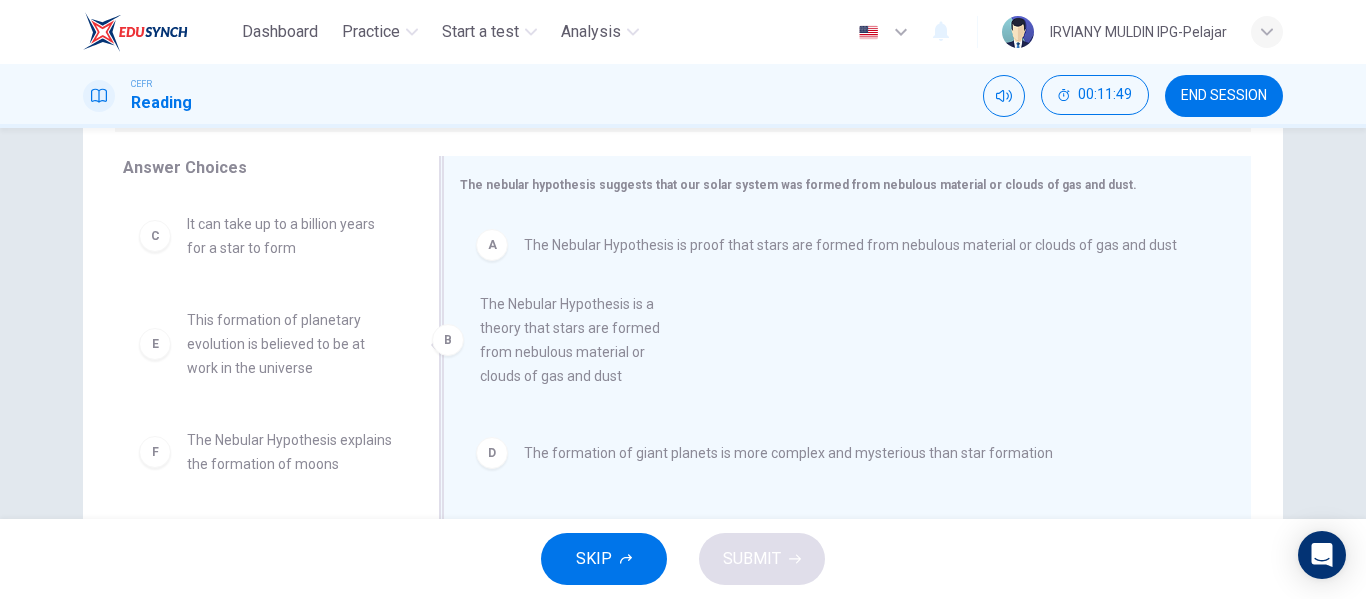 drag, startPoint x: 282, startPoint y: 300, endPoint x: 592, endPoint y: 373, distance: 318.4792 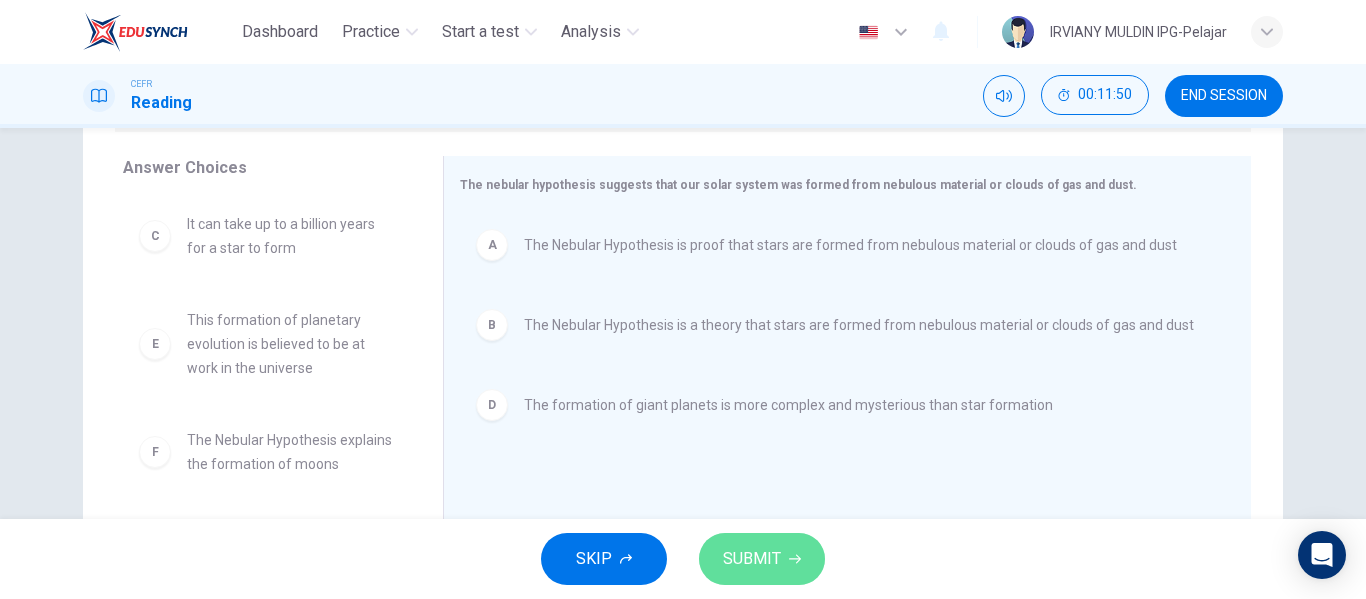 click on "SUBMIT" at bounding box center (752, 559) 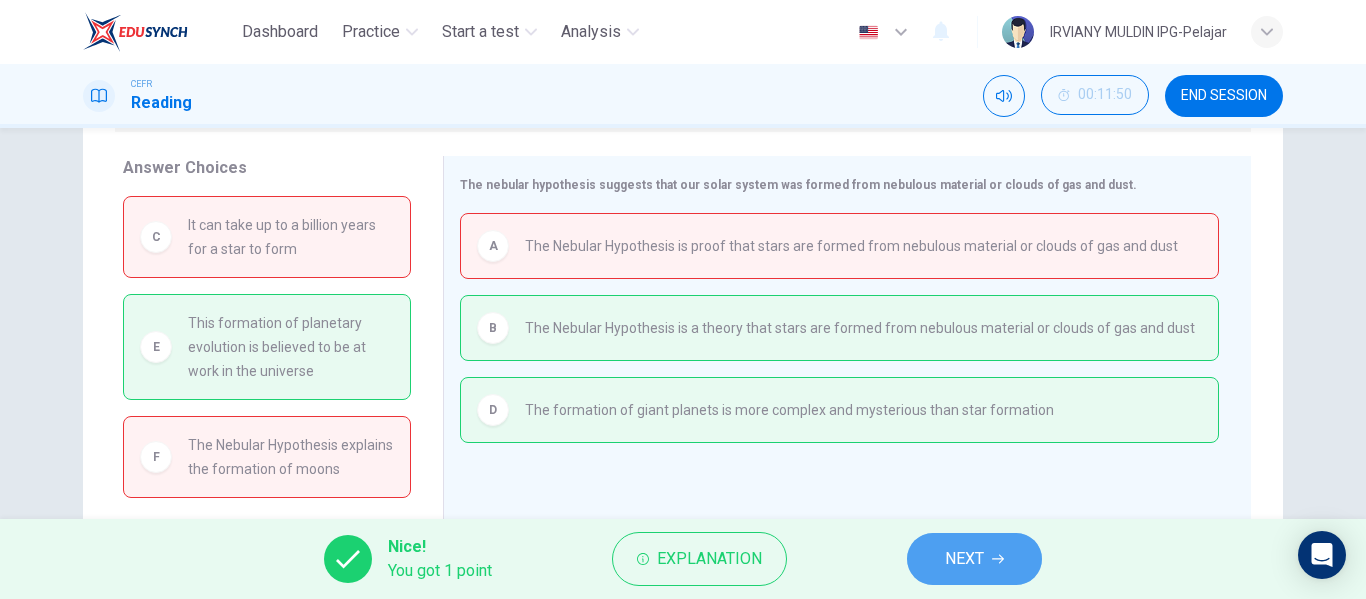 click on "NEXT" at bounding box center (964, 559) 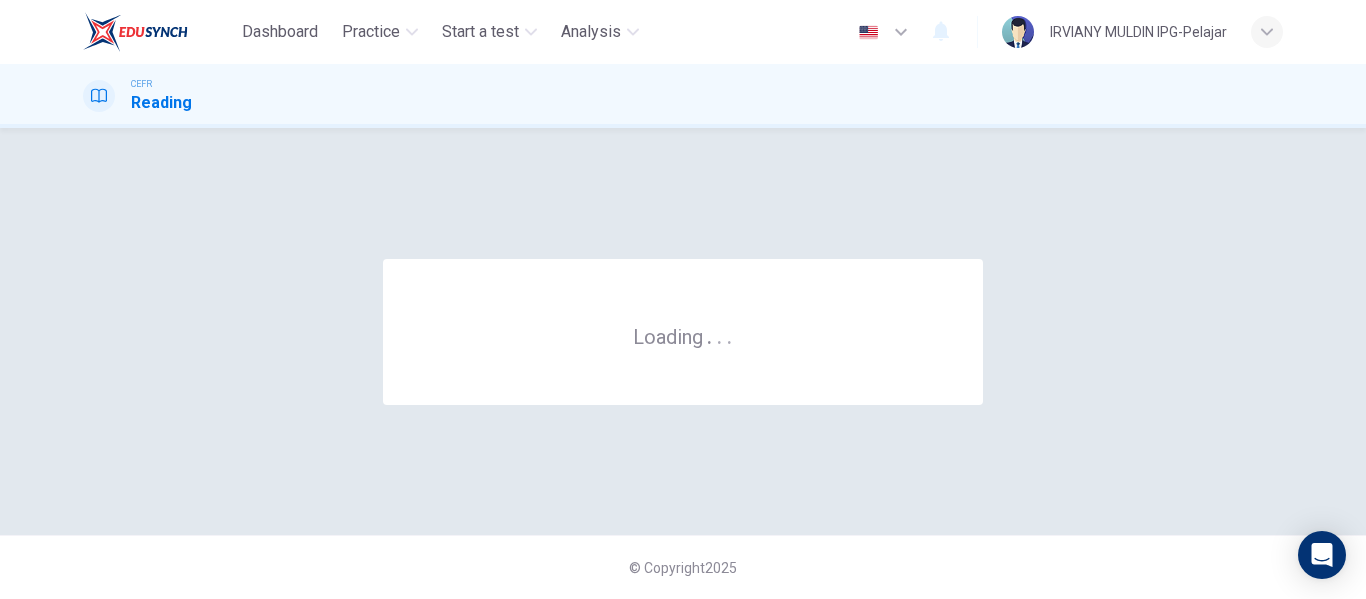scroll, scrollTop: 0, scrollLeft: 0, axis: both 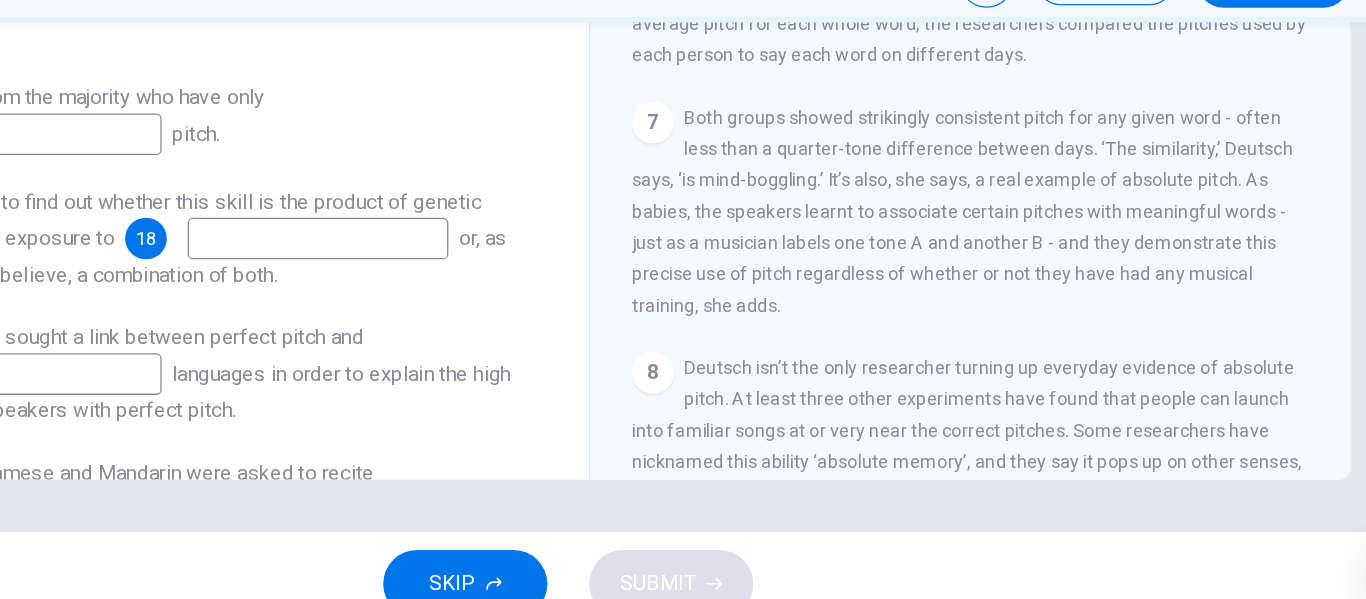 click on "Both groups showed strikingly consistent pitch for any given word - often less than a quarter-tone difference between days. ‘The similarity,’ Deutsch says, ‘is mind-boggling.’ It’s also, she says, a real example of absolute pitch. As babies, the speakers learnt to associate certain pitches with meaningful words - just as a musician labels one tone A and another B - and they demonstrate this precise use of pitch regardless of whether or not they have had any musical training, she adds." at bounding box center [985, 273] 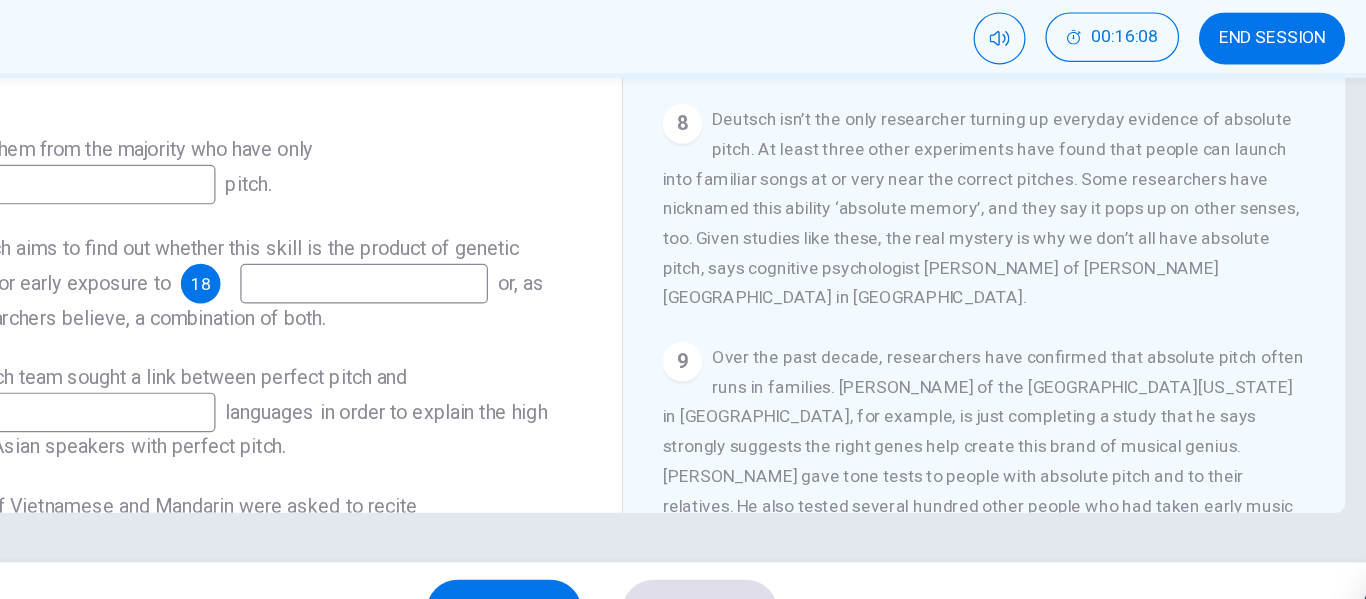 scroll, scrollTop: 1431, scrollLeft: 0, axis: vertical 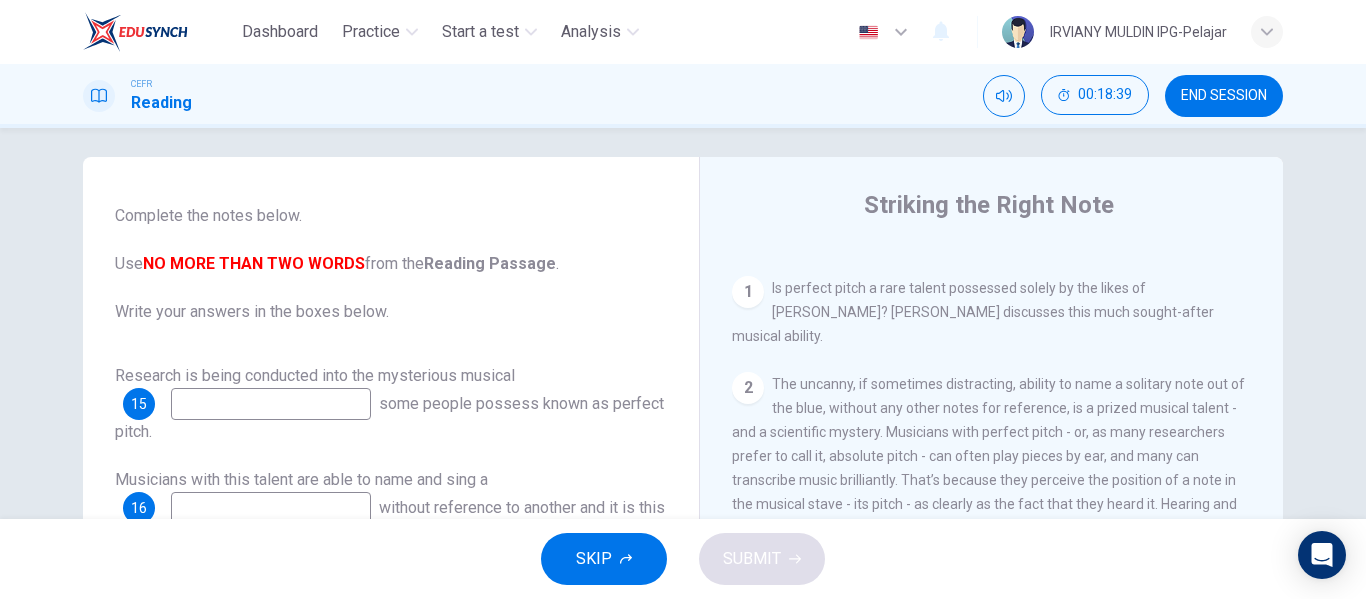 click at bounding box center [271, 404] 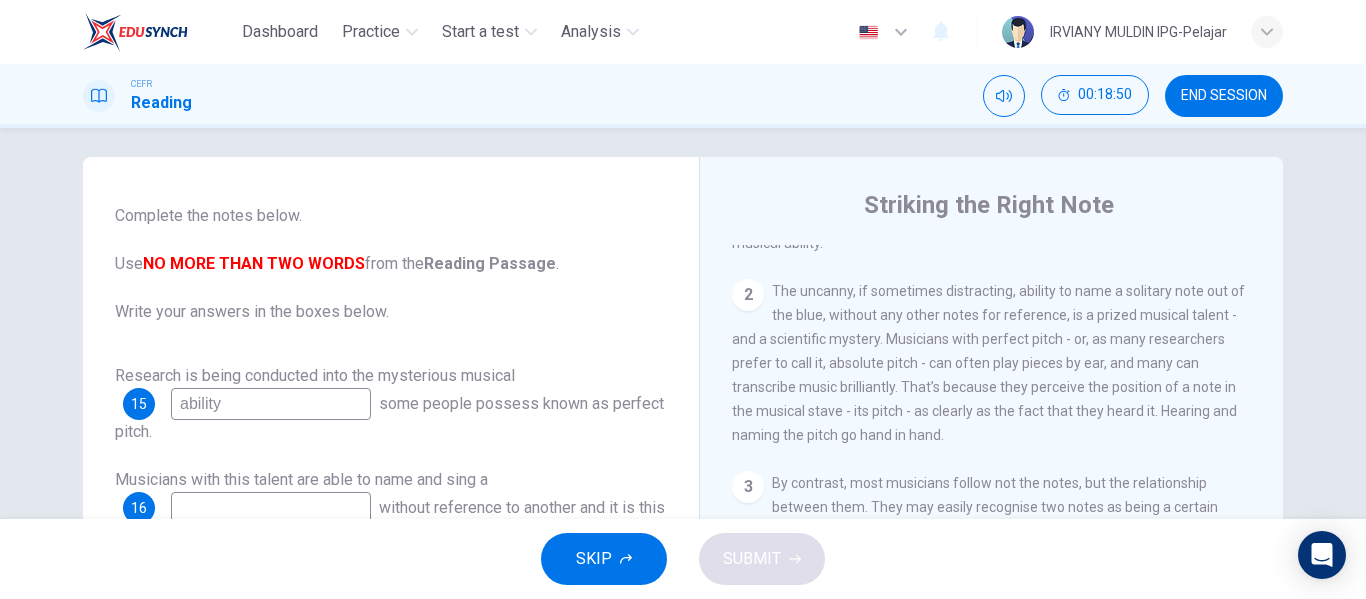 scroll, scrollTop: 489, scrollLeft: 0, axis: vertical 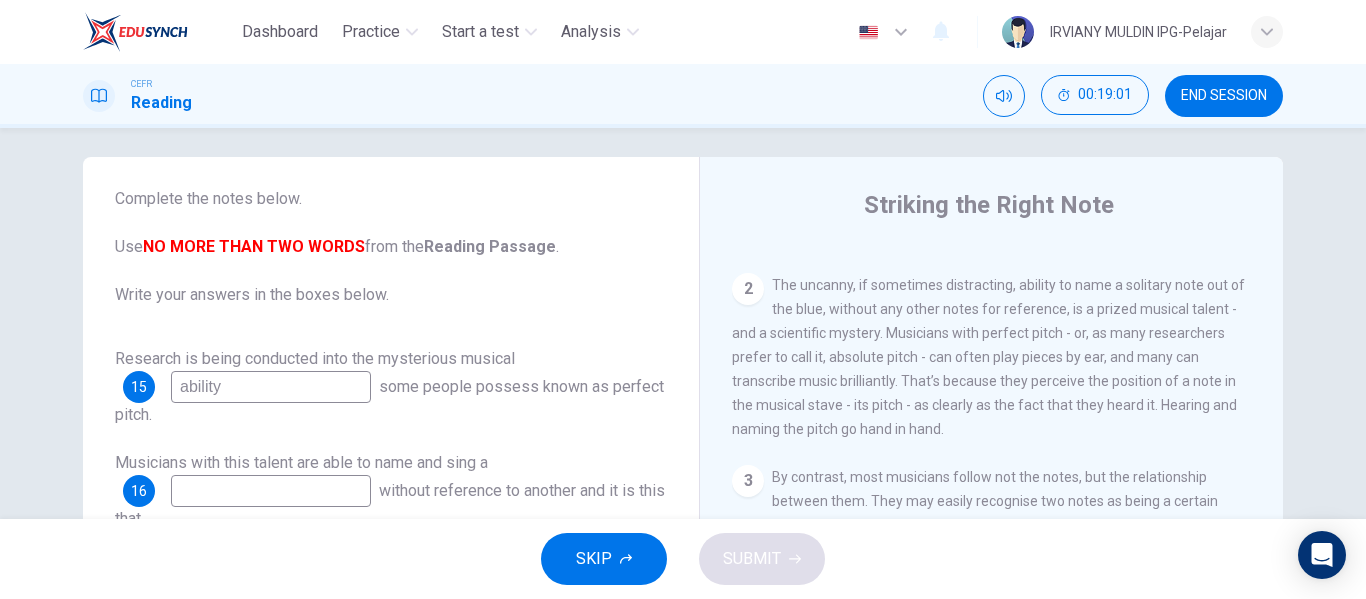 type on "ability" 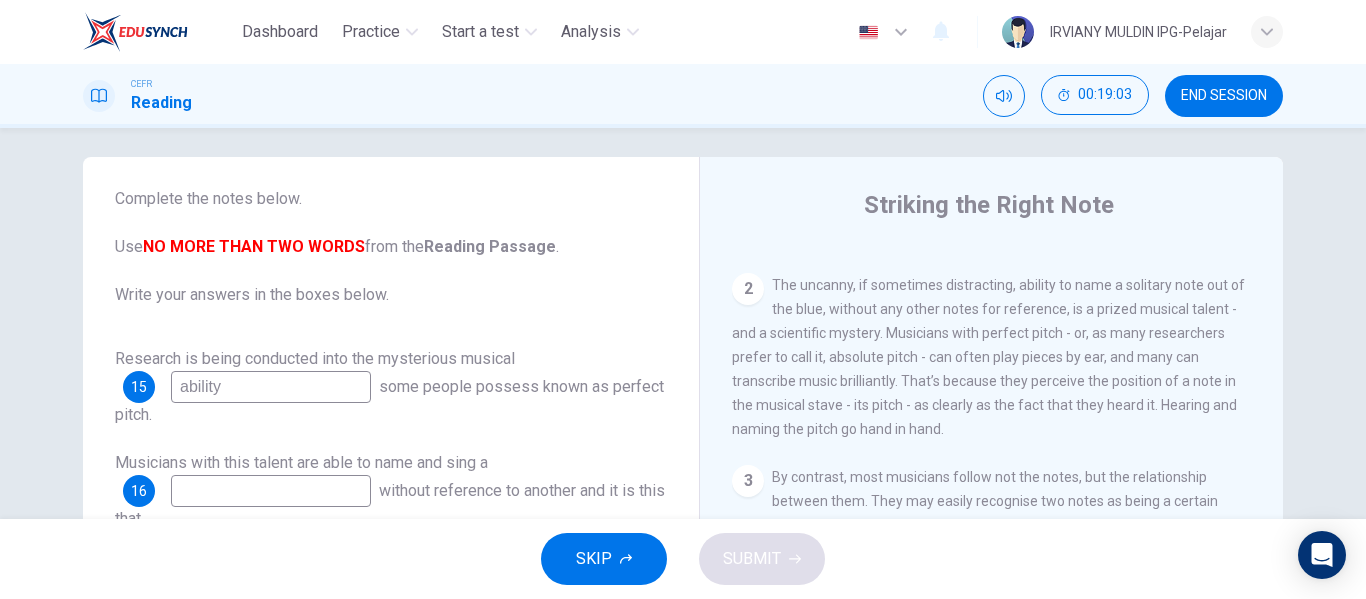 drag, startPoint x: 319, startPoint y: 412, endPoint x: 158, endPoint y: 376, distance: 164.97575 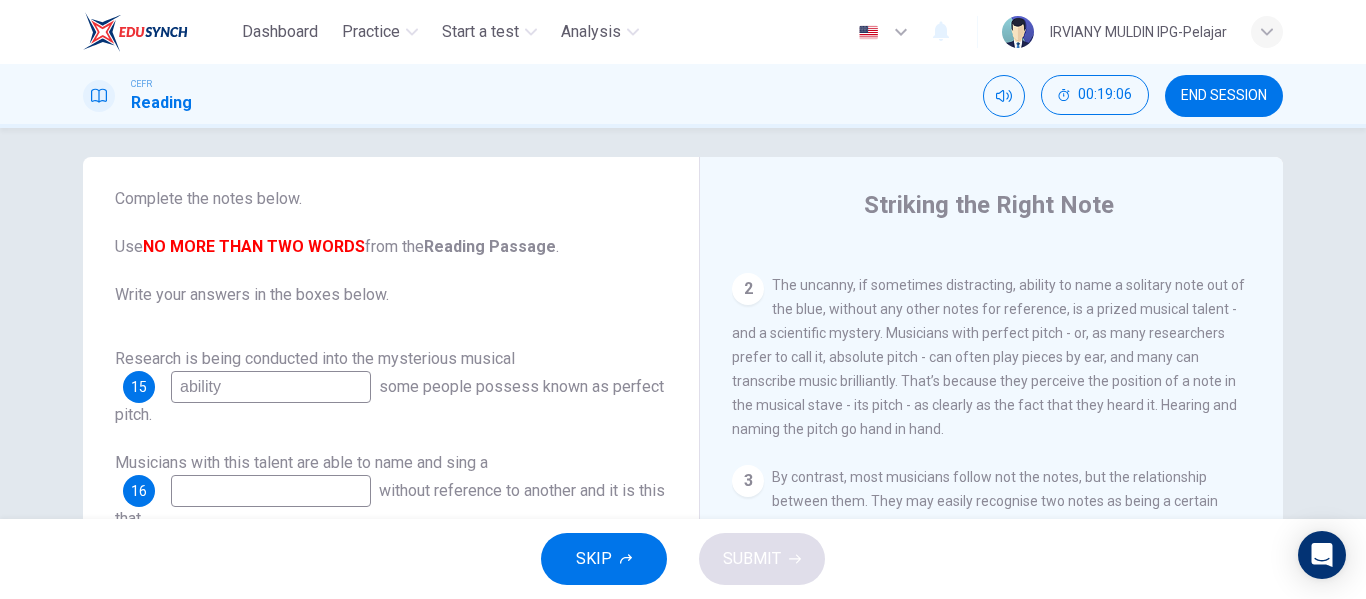 drag, startPoint x: 235, startPoint y: 381, endPoint x: 167, endPoint y: 384, distance: 68.06615 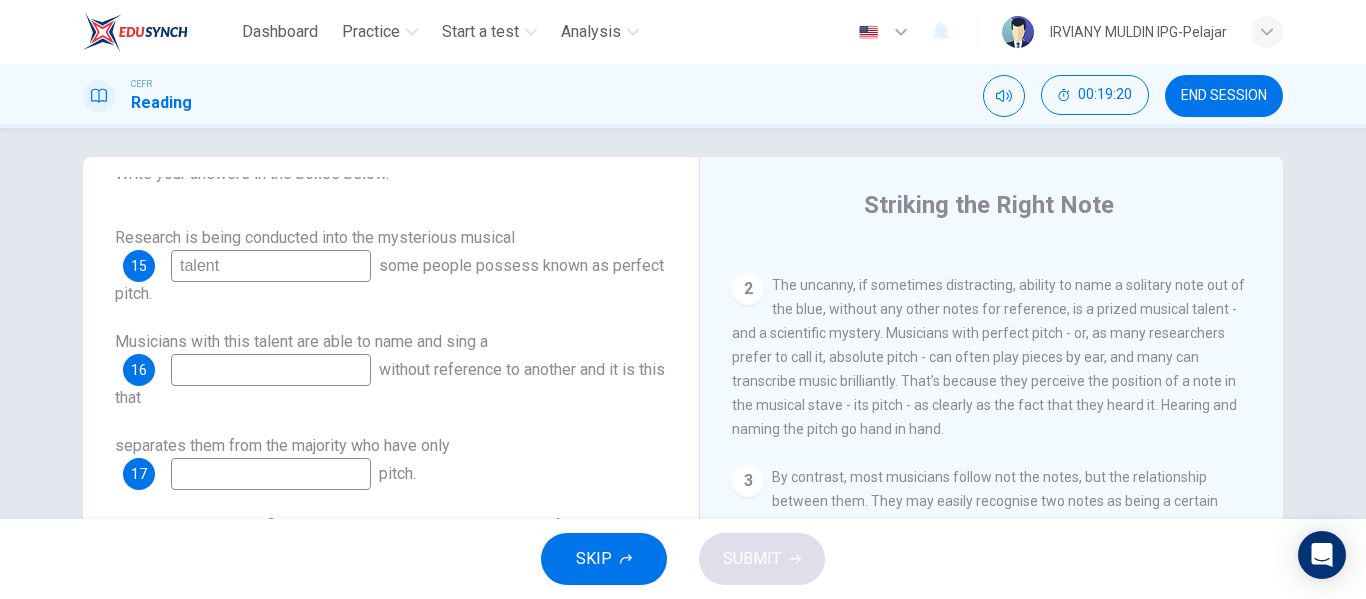 scroll, scrollTop: 188, scrollLeft: 0, axis: vertical 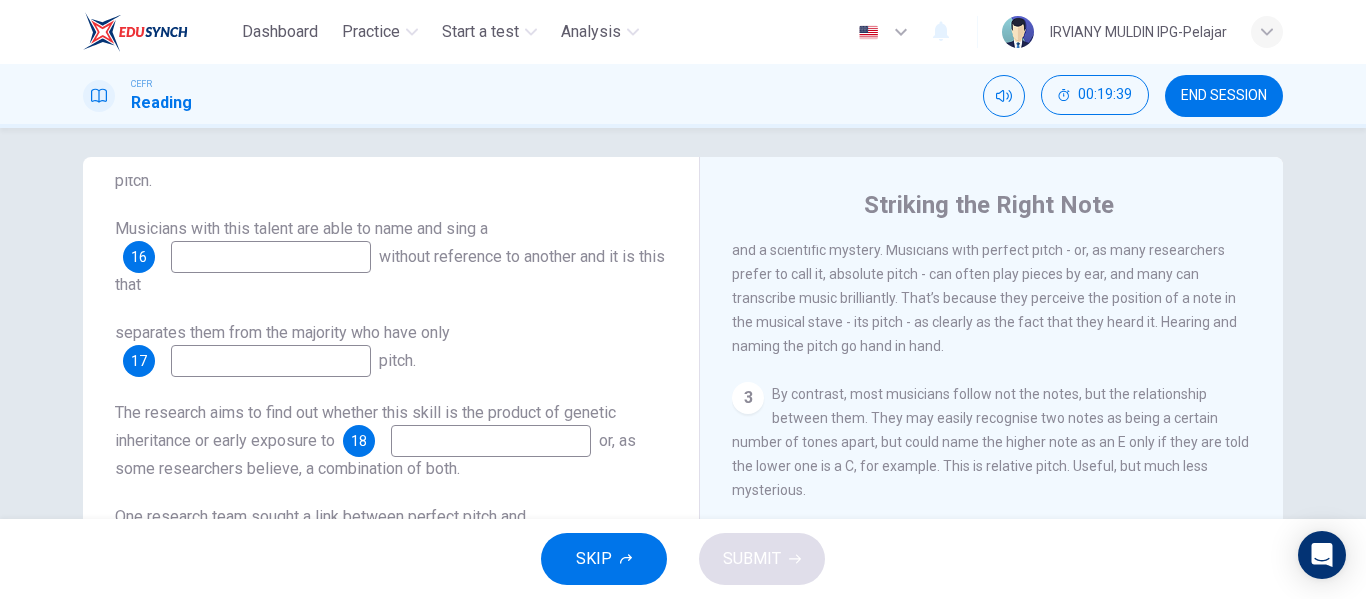 type on "talent" 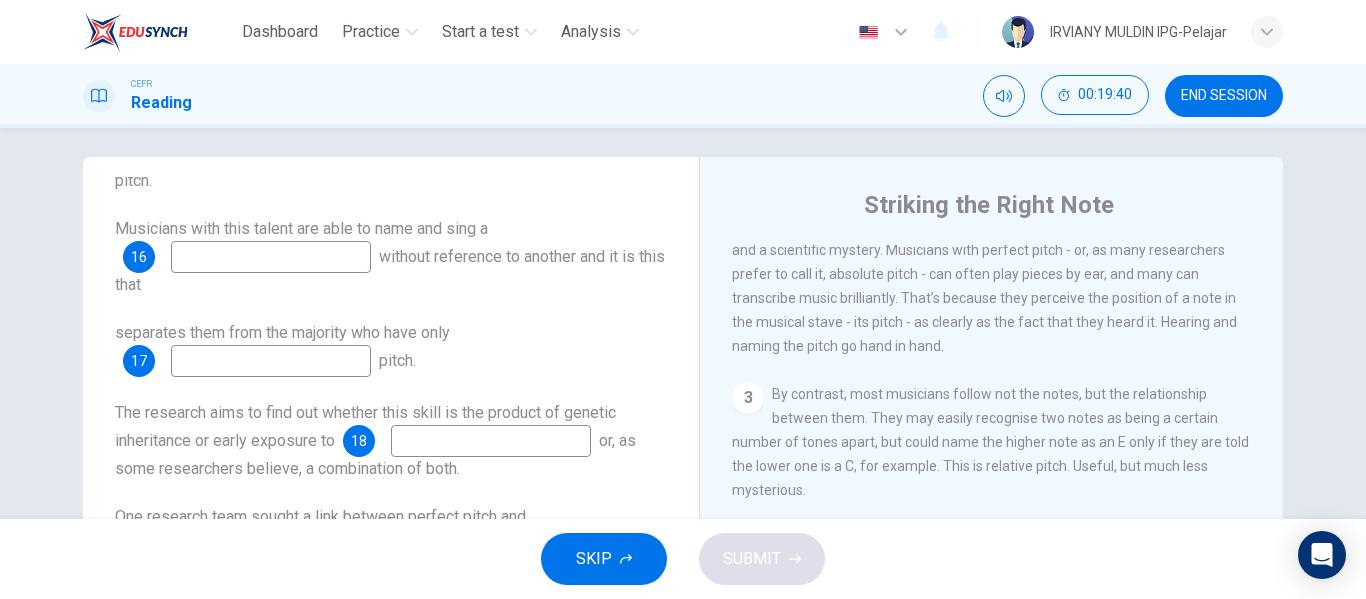 click at bounding box center [271, 361] 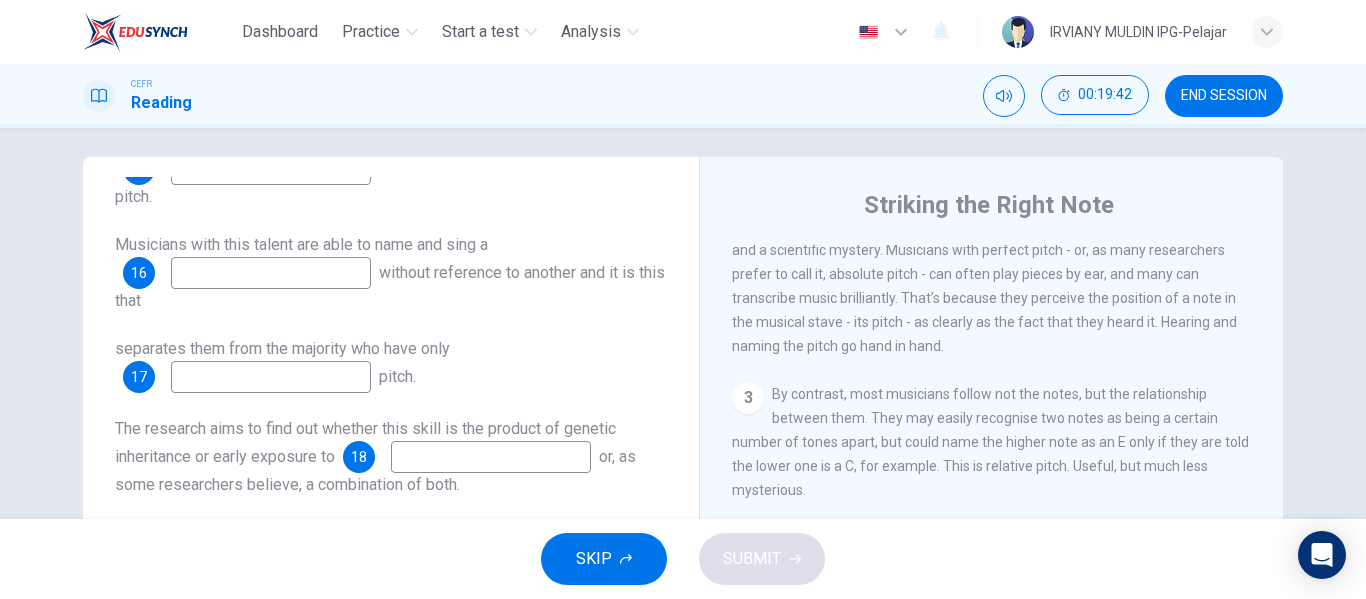 scroll, scrollTop: 283, scrollLeft: 0, axis: vertical 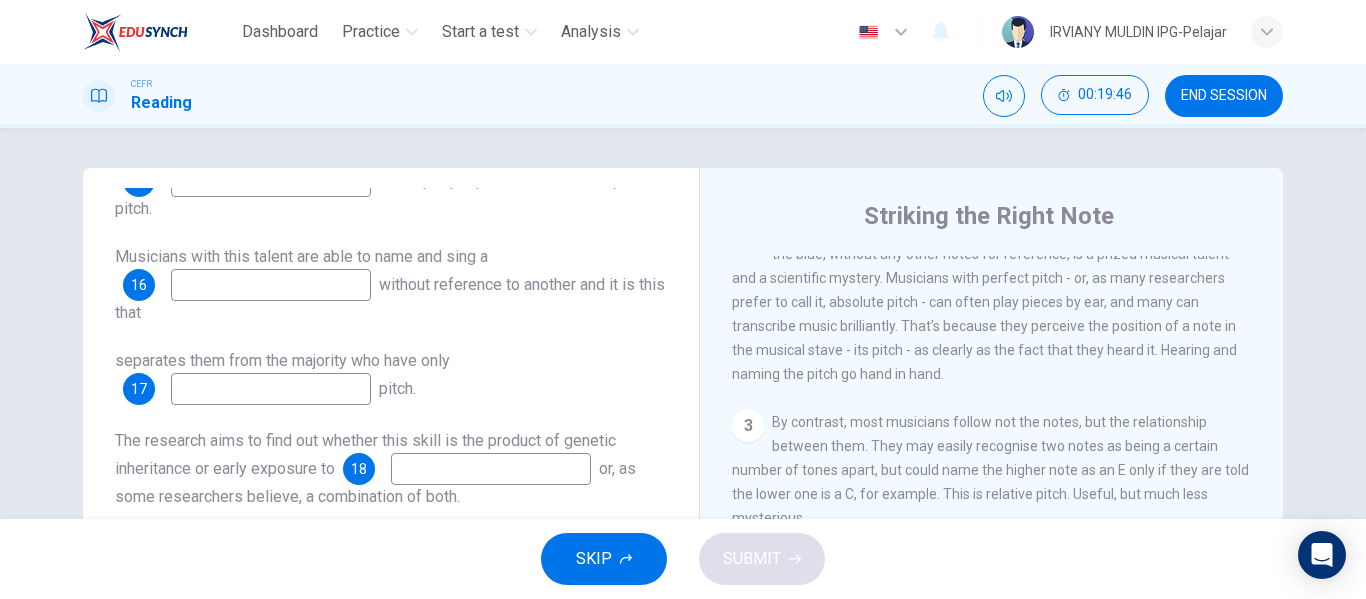 click at bounding box center (271, 285) 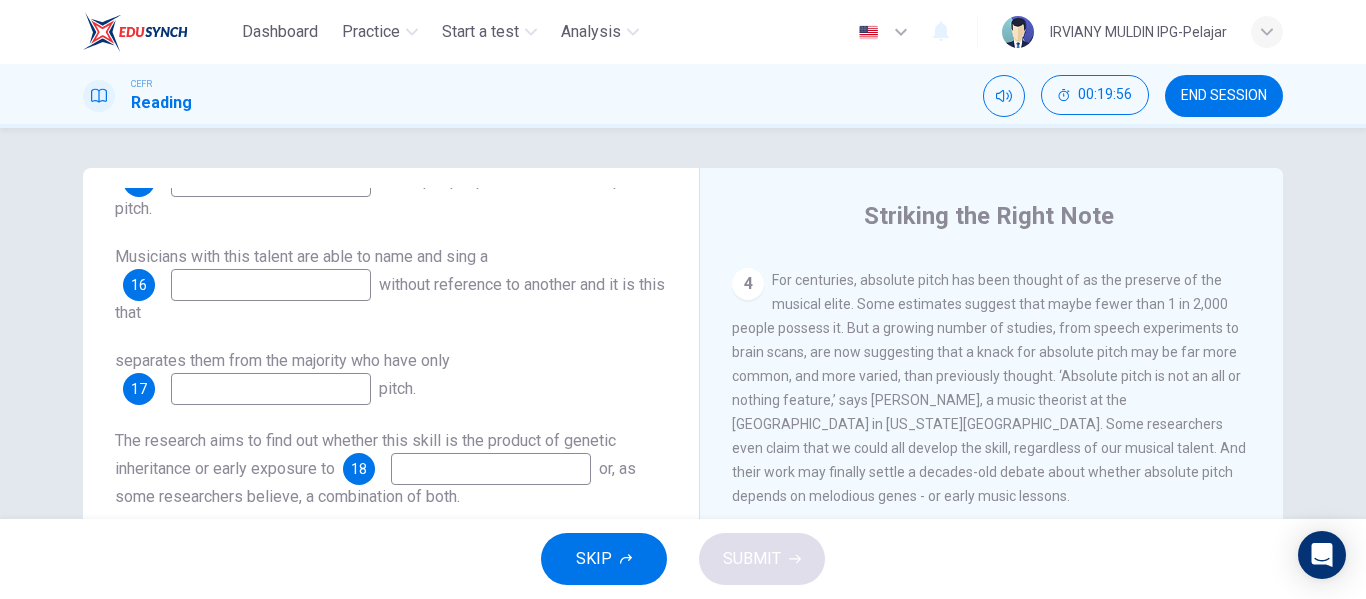 scroll, scrollTop: 841, scrollLeft: 0, axis: vertical 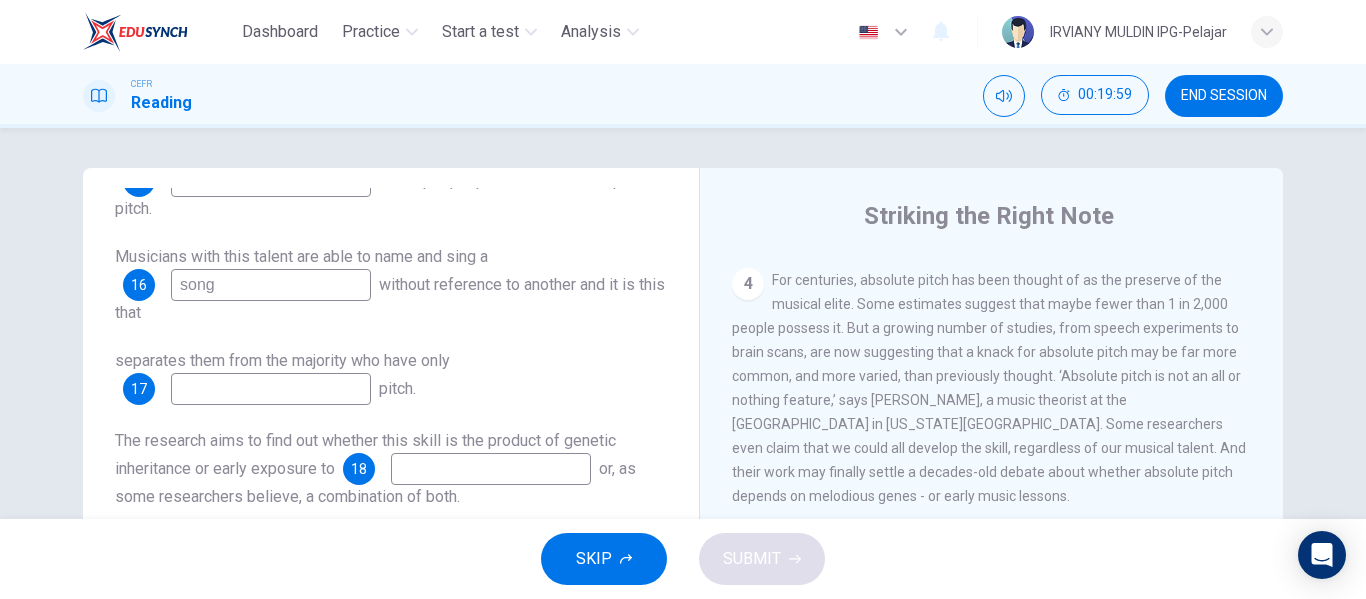 type on "song" 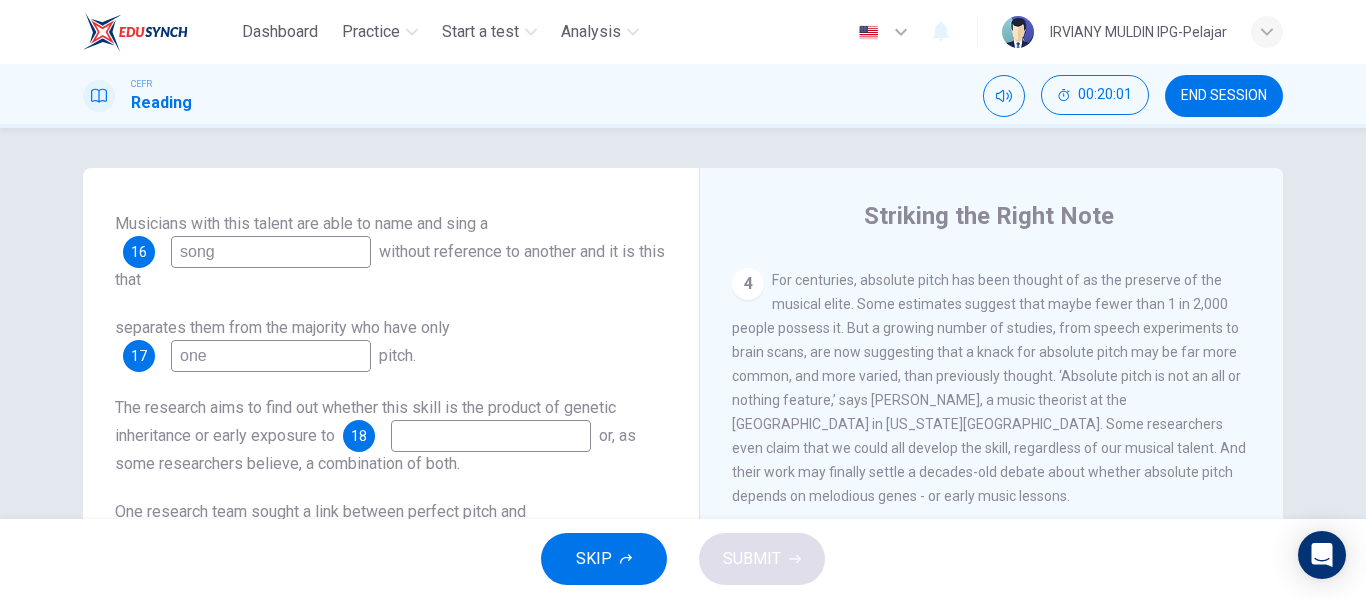 scroll, scrollTop: 337, scrollLeft: 0, axis: vertical 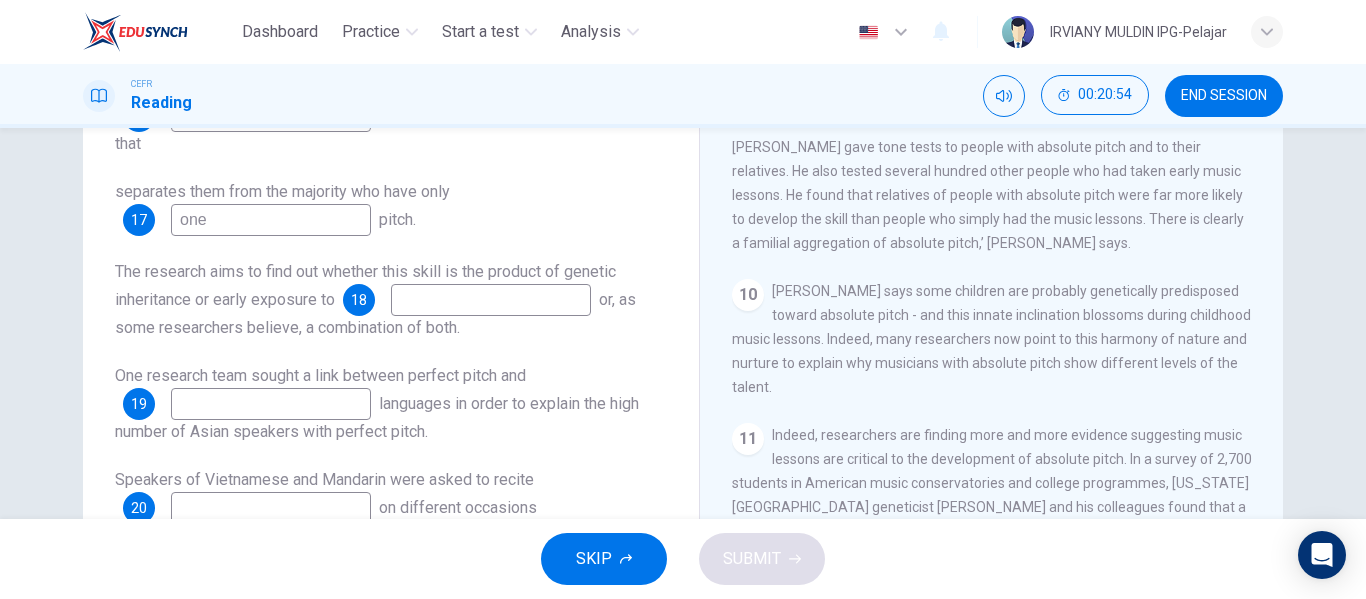 type on "one" 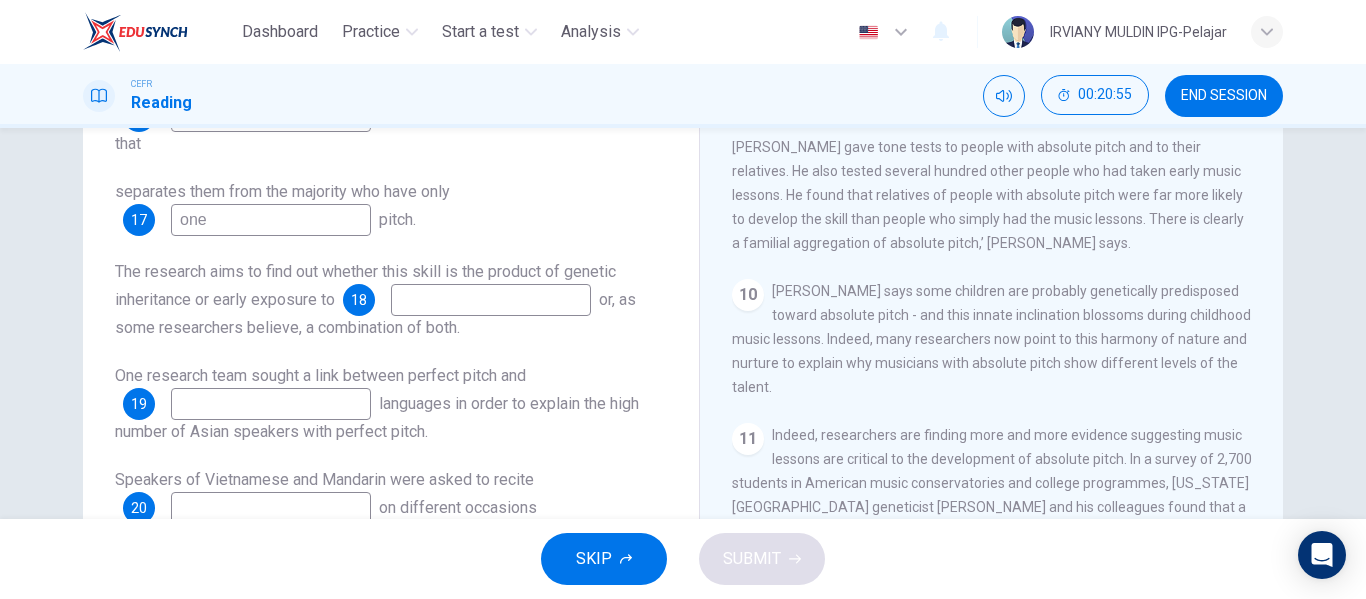 click at bounding box center (491, 300) 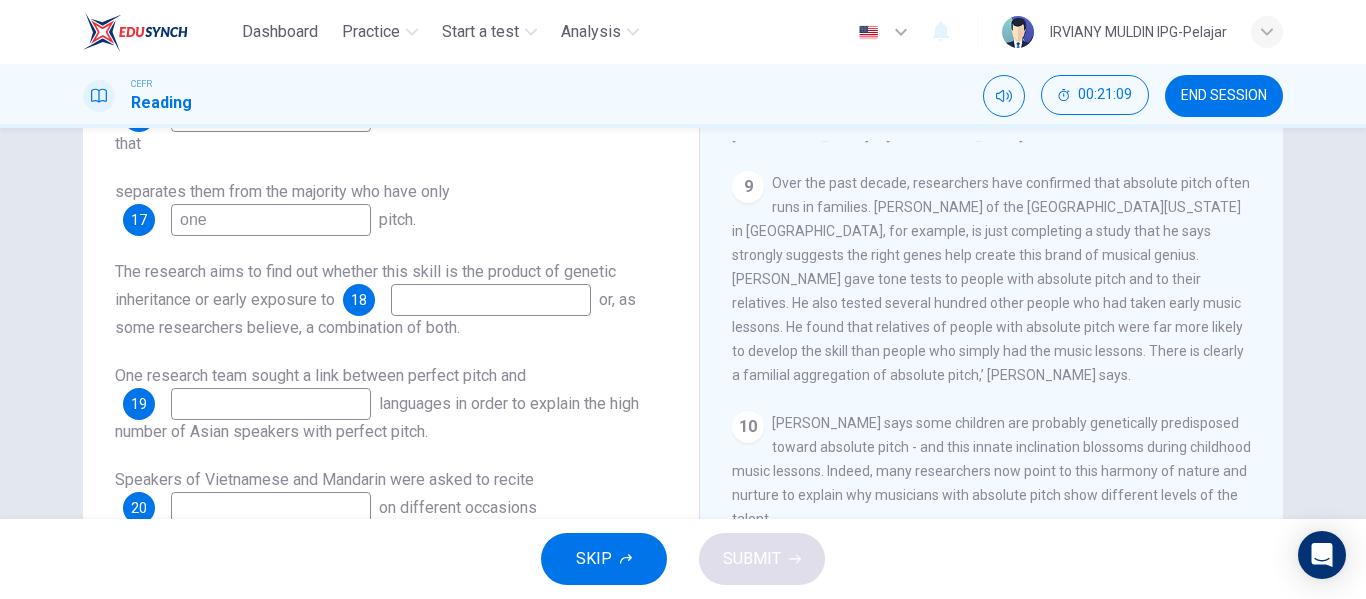 scroll, scrollTop: 1854, scrollLeft: 0, axis: vertical 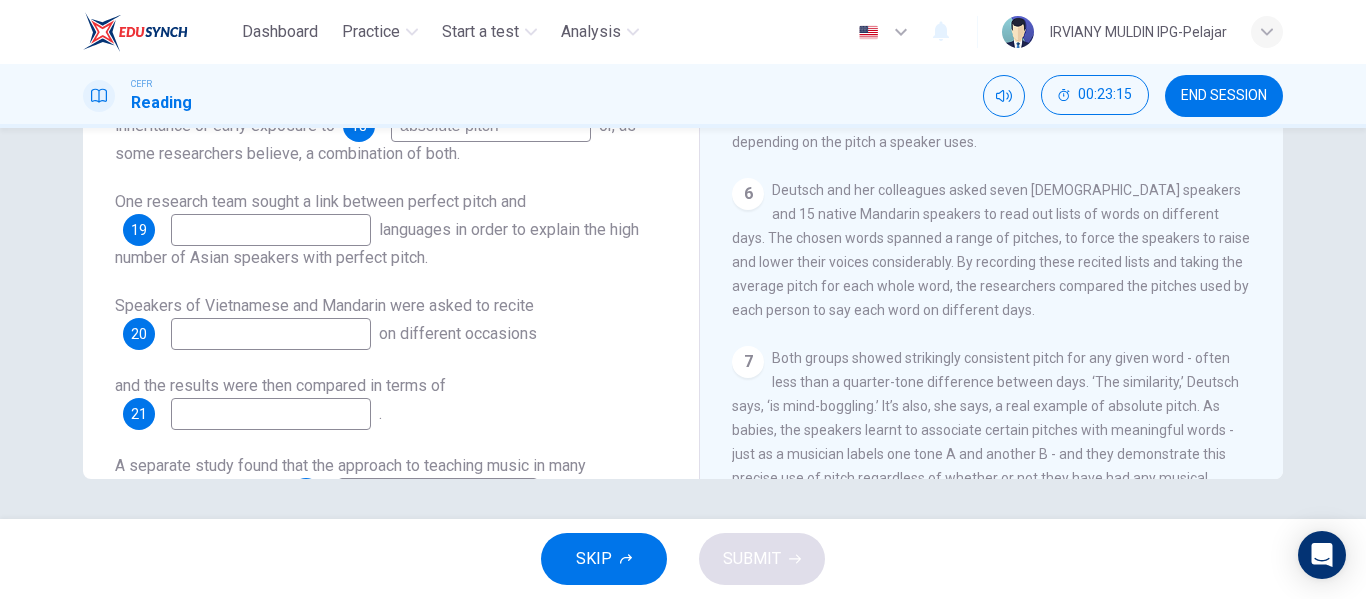 type on "absolute pitch" 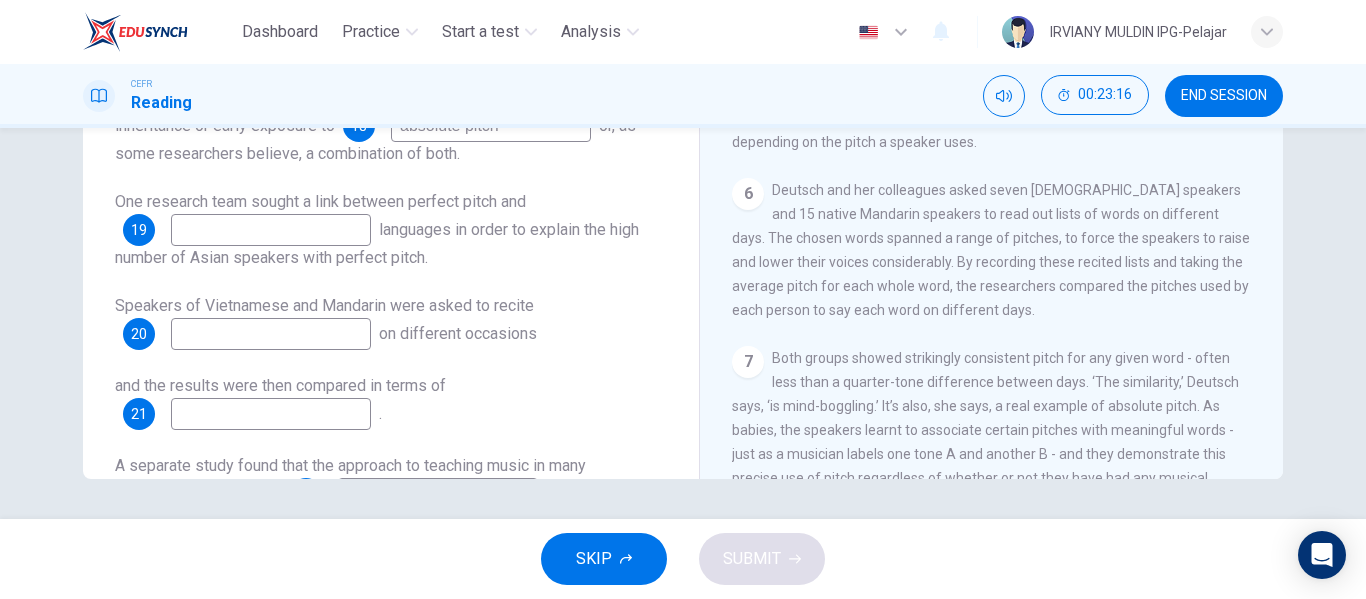 click on "Research is being conducted into the mysterious musical  15 talent  some people possess known as perfect pitch. Musicians with this talent are able to name and sing a  16 song  without reference to another and it is this that separates them from the majority who have only  17 one  pitch. The research aims to find out whether this skill is the product of genetic inheritance or early exposure to  18 absolute pitch  or, as some researchers believe, a combination of both. One research team sought a link between perfect pitch and  19  languages in order to explain the high number of Asian speakers with perfect pitch. Speakers of Vietnamese and Mandarin were asked to recite  20  on different occasions and the results were then compared in terms of  21 . A separate study found that the approach to teaching music in many Asian  22  emphasised playing by ear whereas the US method was based on the relative pitch approach." at bounding box center (391, 178) 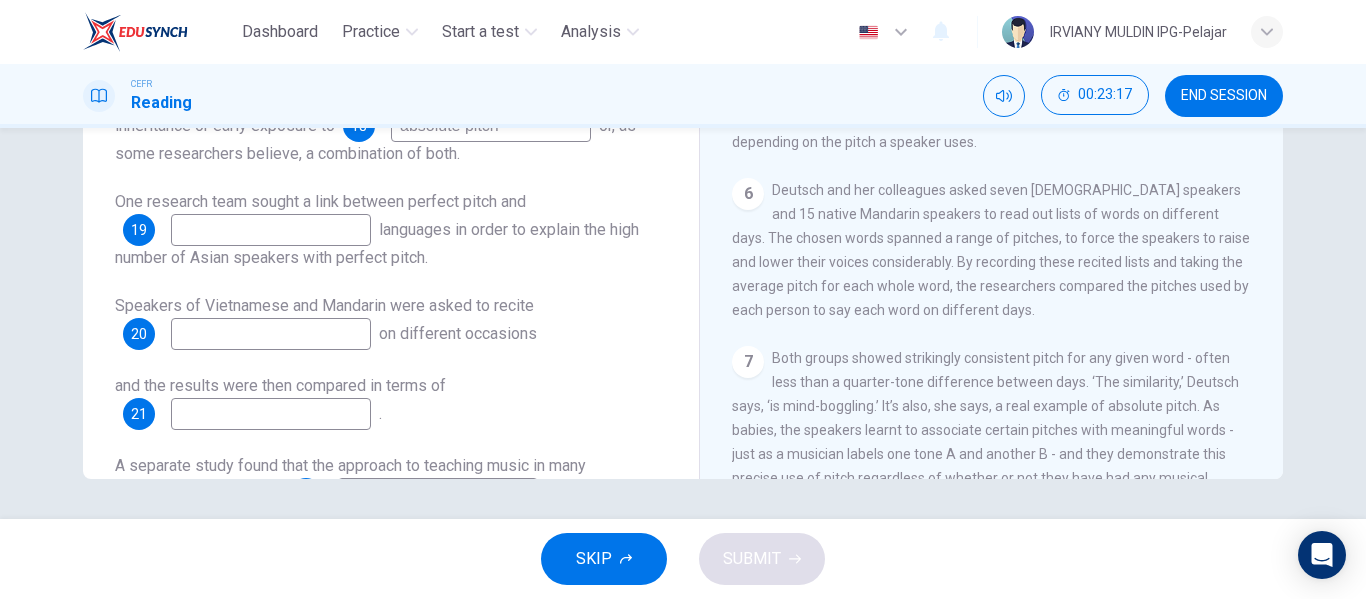 click at bounding box center [271, 334] 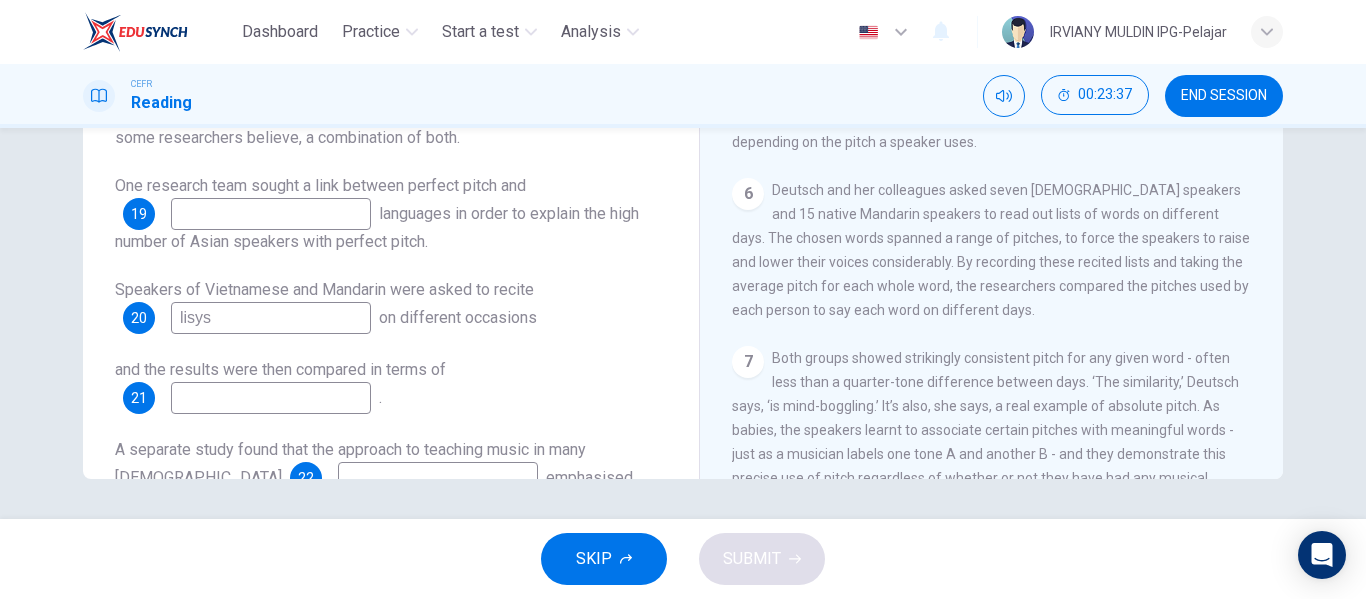 scroll, scrollTop: 260, scrollLeft: 0, axis: vertical 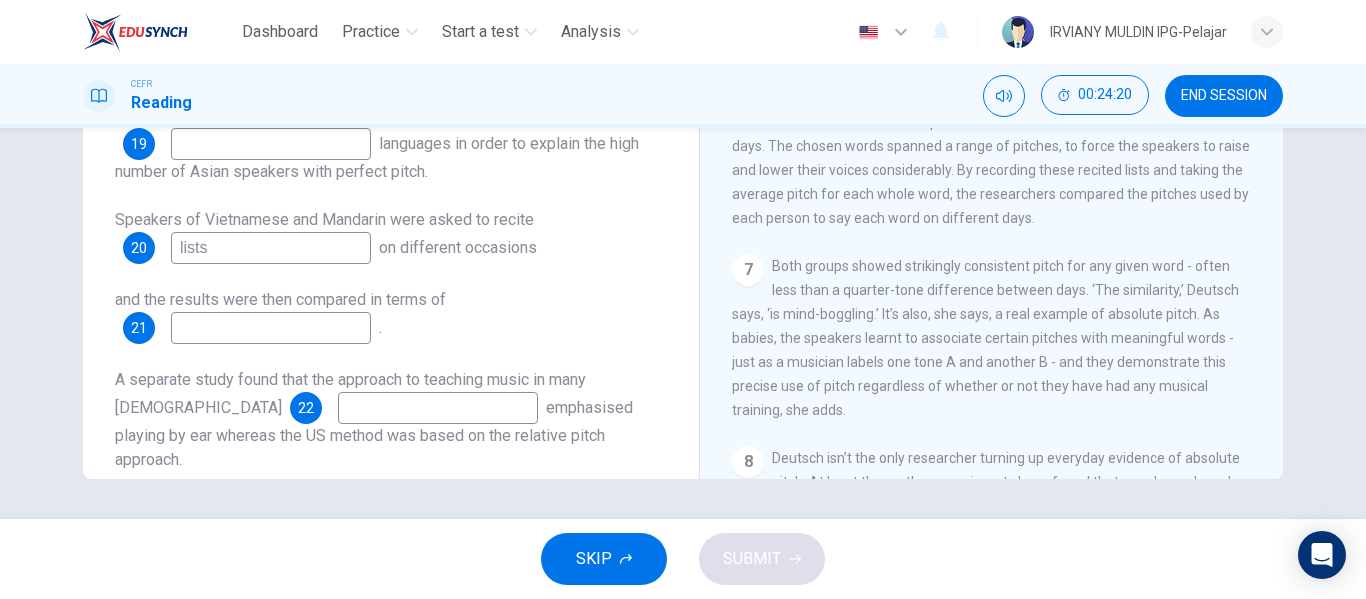 type on "lists" 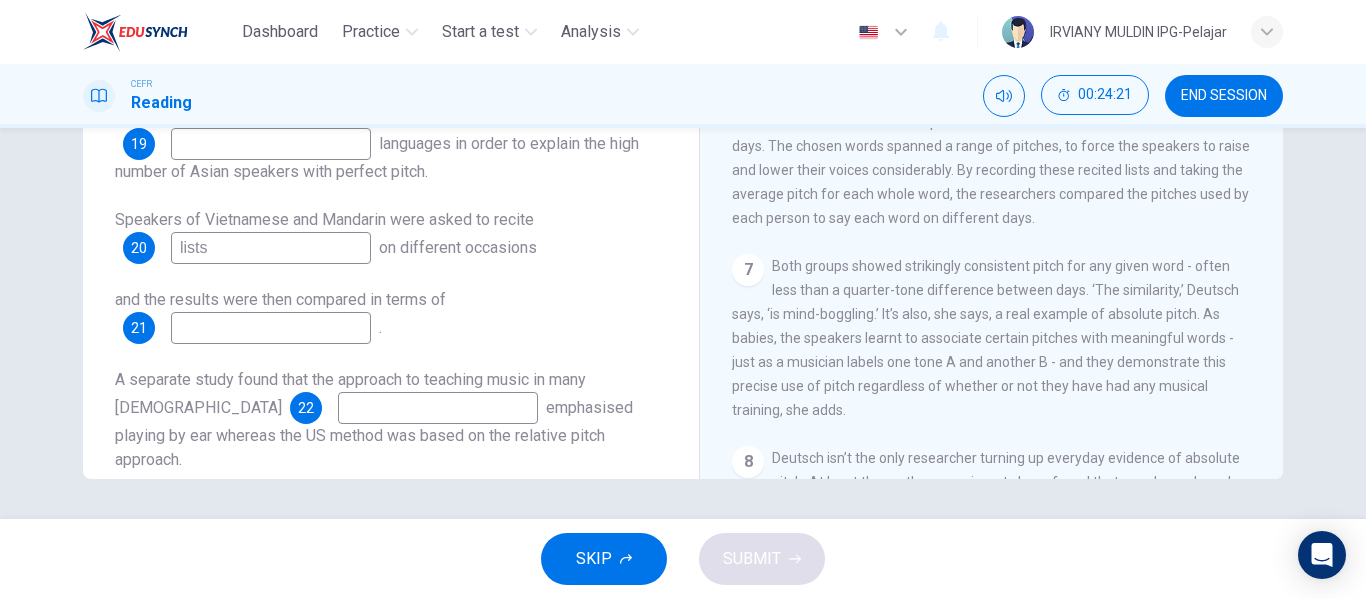 click at bounding box center [271, 328] 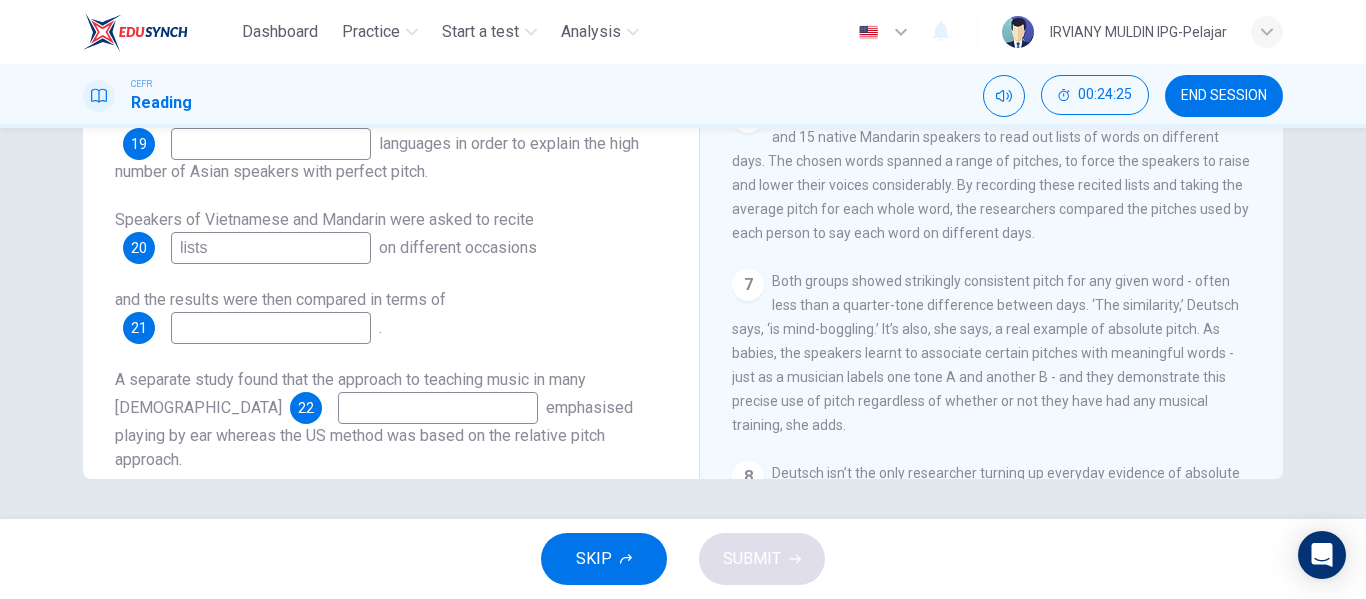 scroll, scrollTop: 1107, scrollLeft: 0, axis: vertical 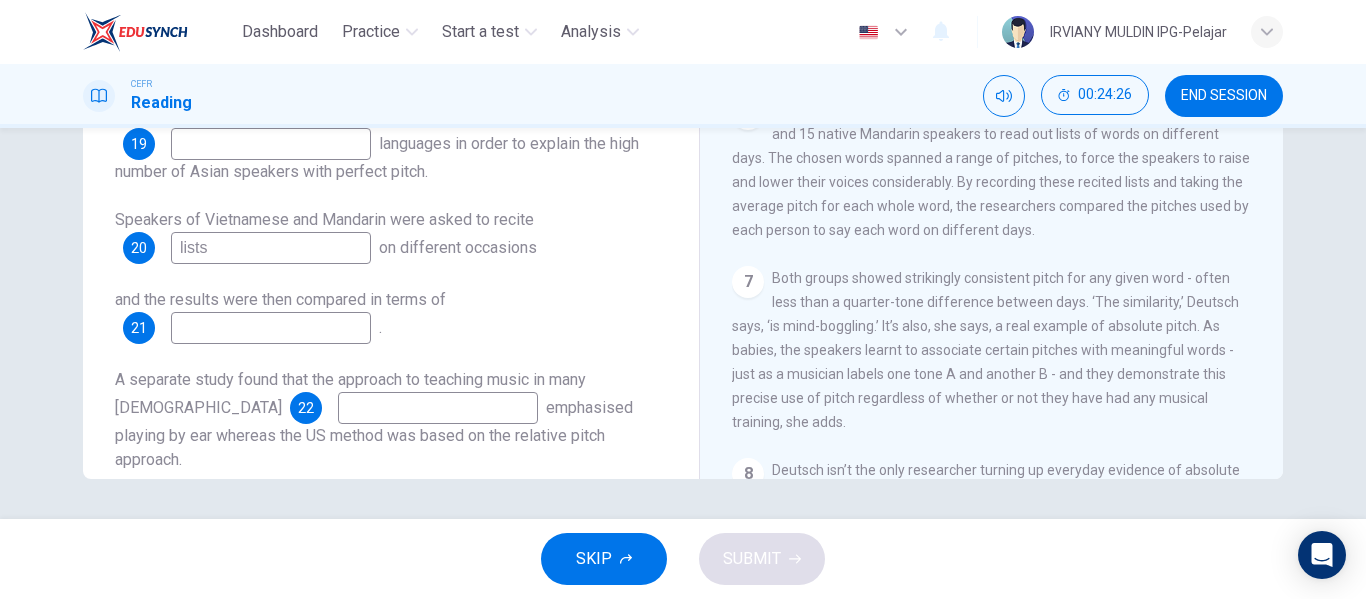 type on "p" 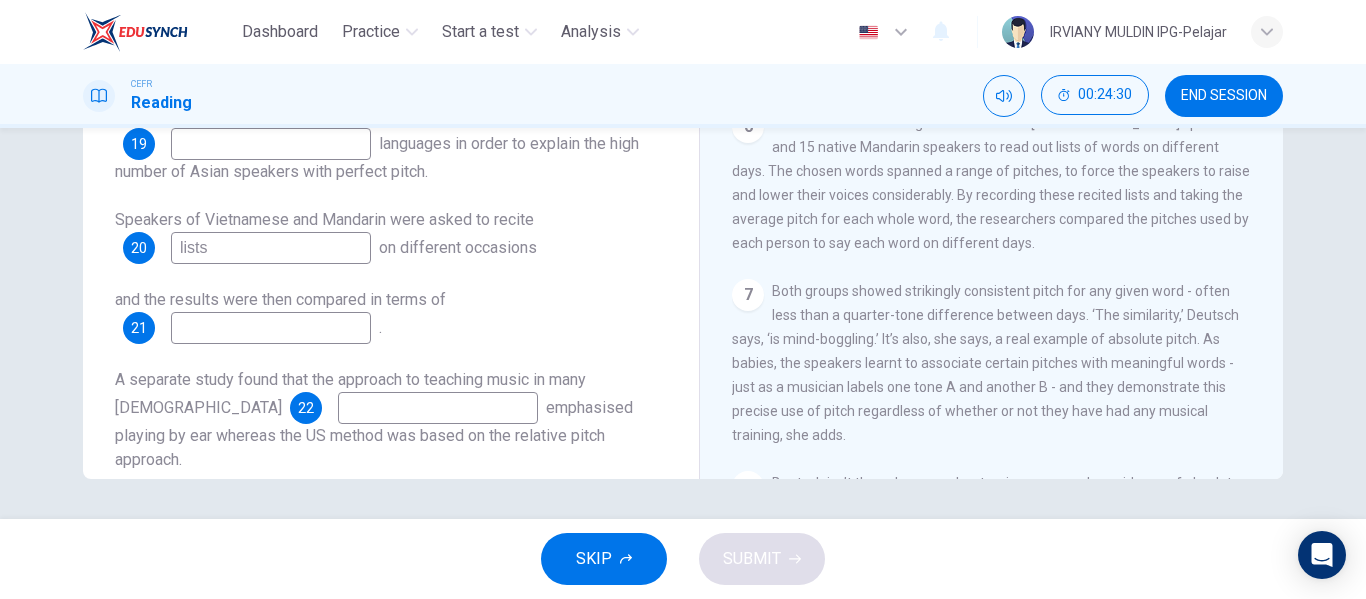 scroll, scrollTop: 1095, scrollLeft: 0, axis: vertical 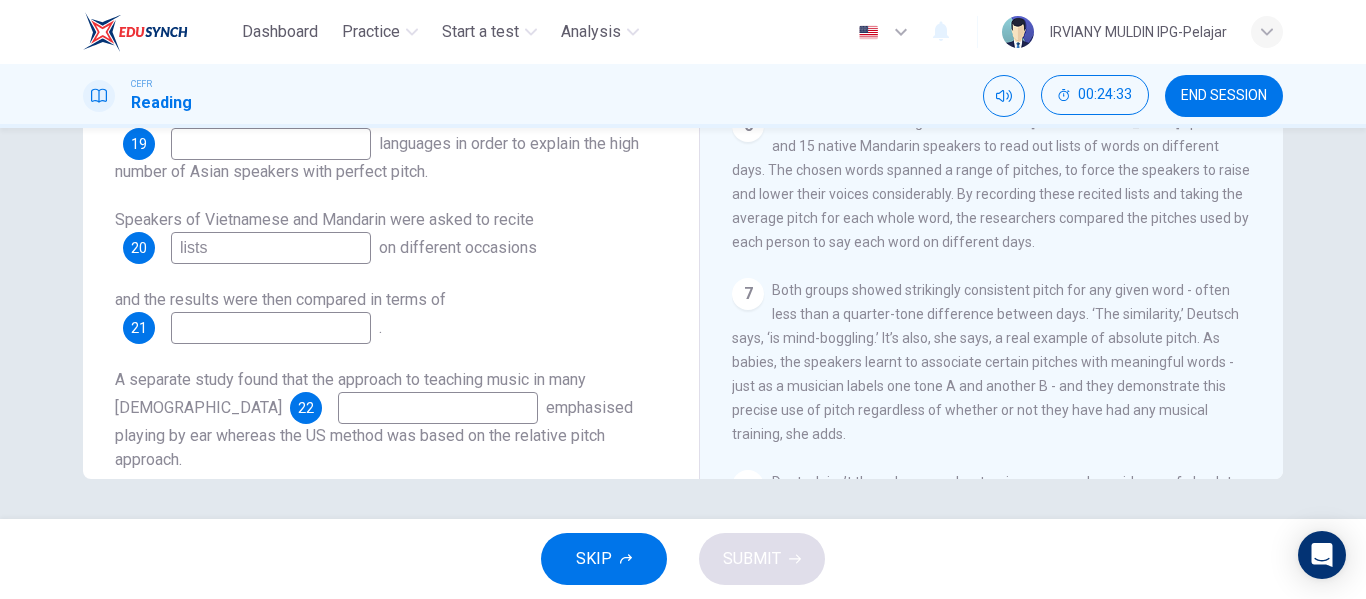 click at bounding box center (271, 328) 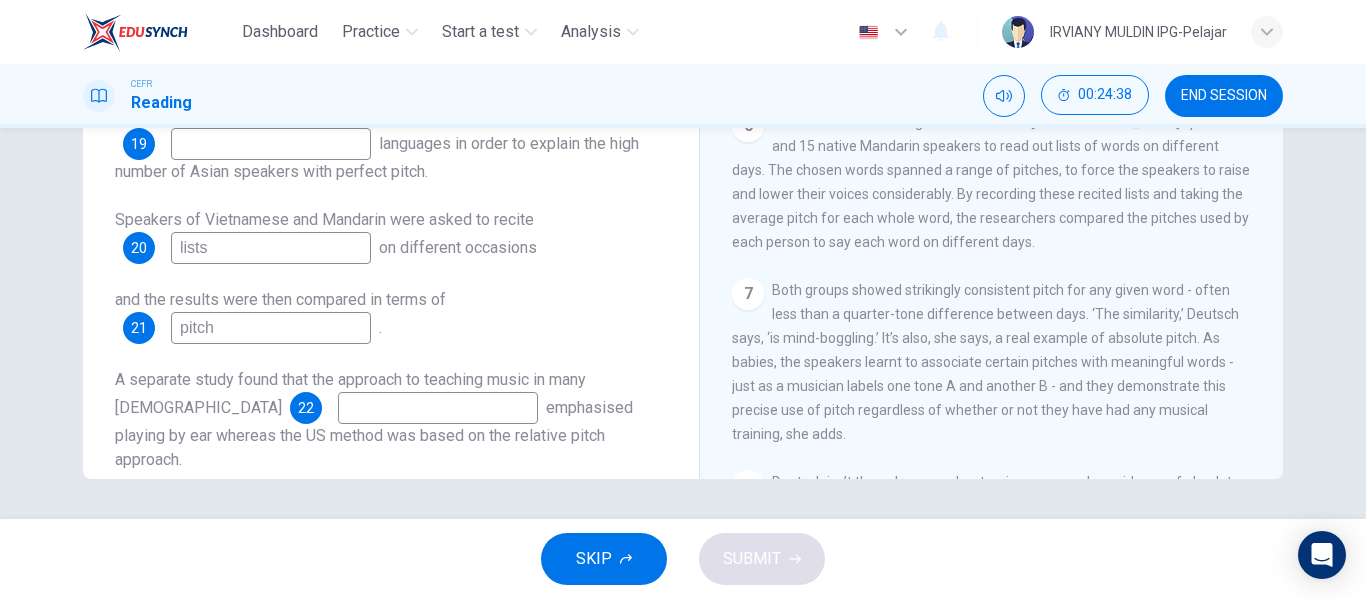 scroll, scrollTop: 337, scrollLeft: 0, axis: vertical 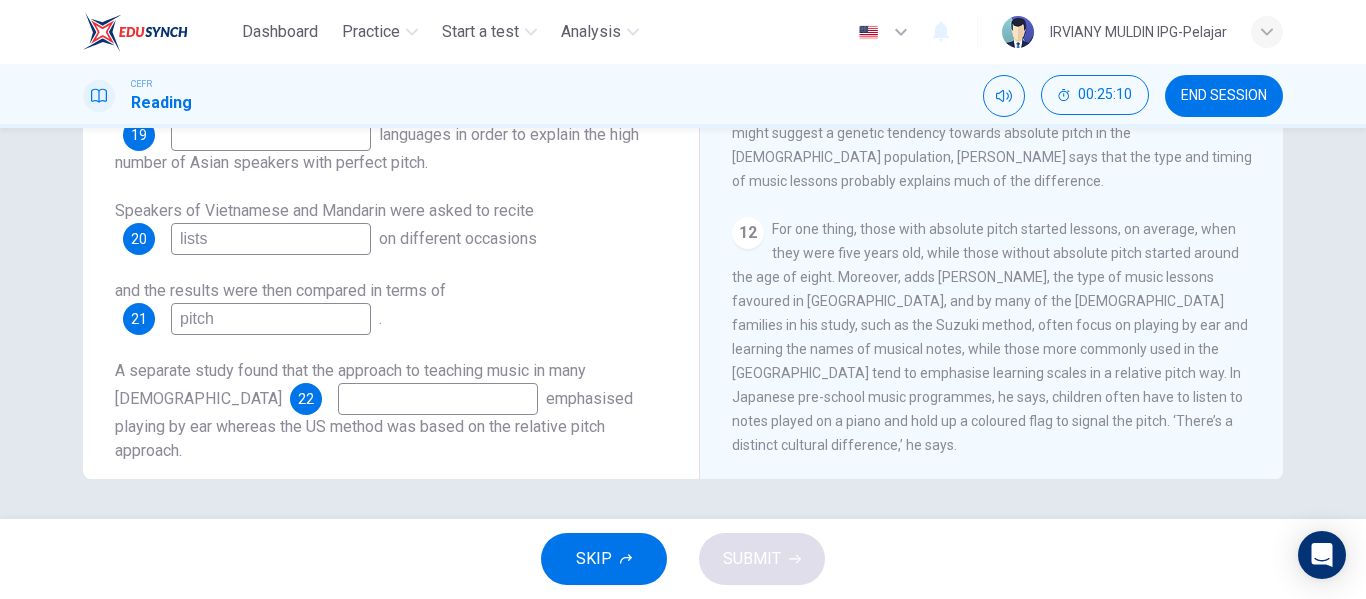type on "pitch" 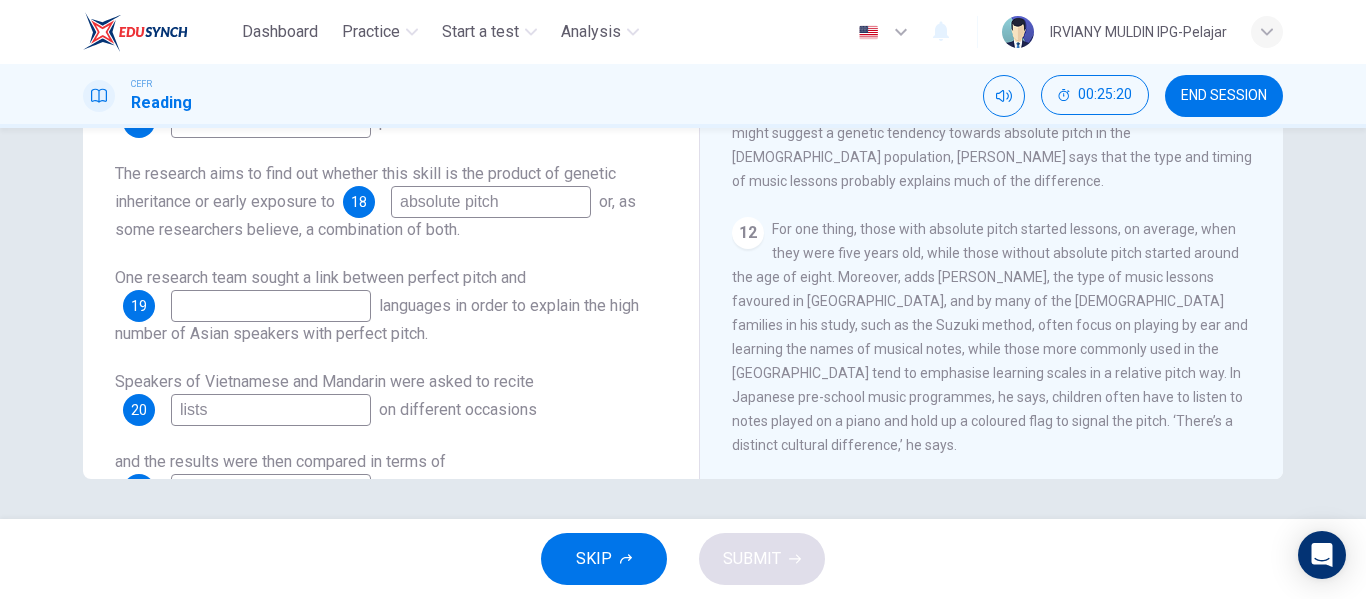 scroll, scrollTop: 165, scrollLeft: 0, axis: vertical 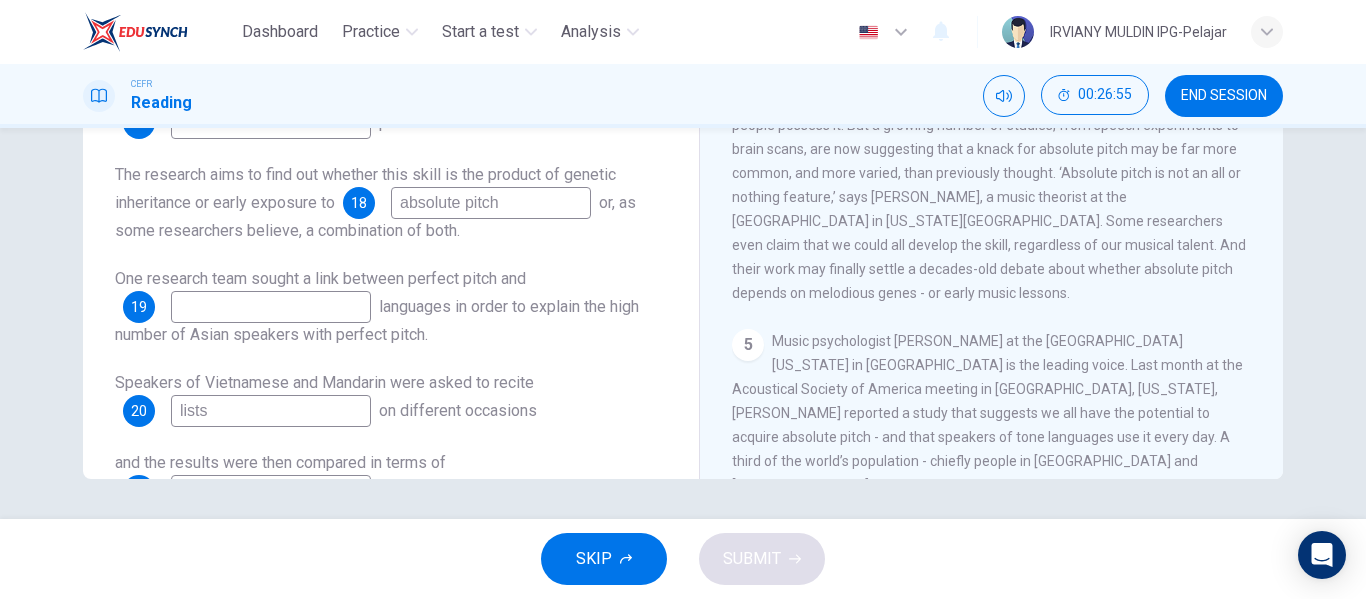 type on "families" 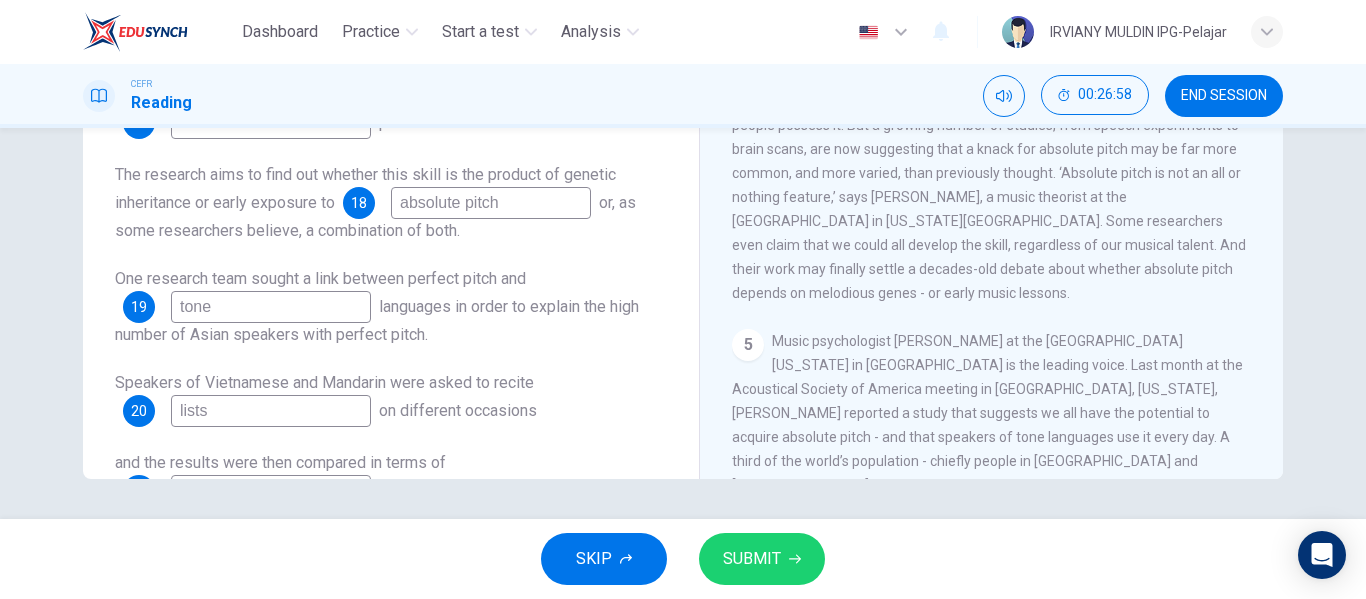 type on "tone" 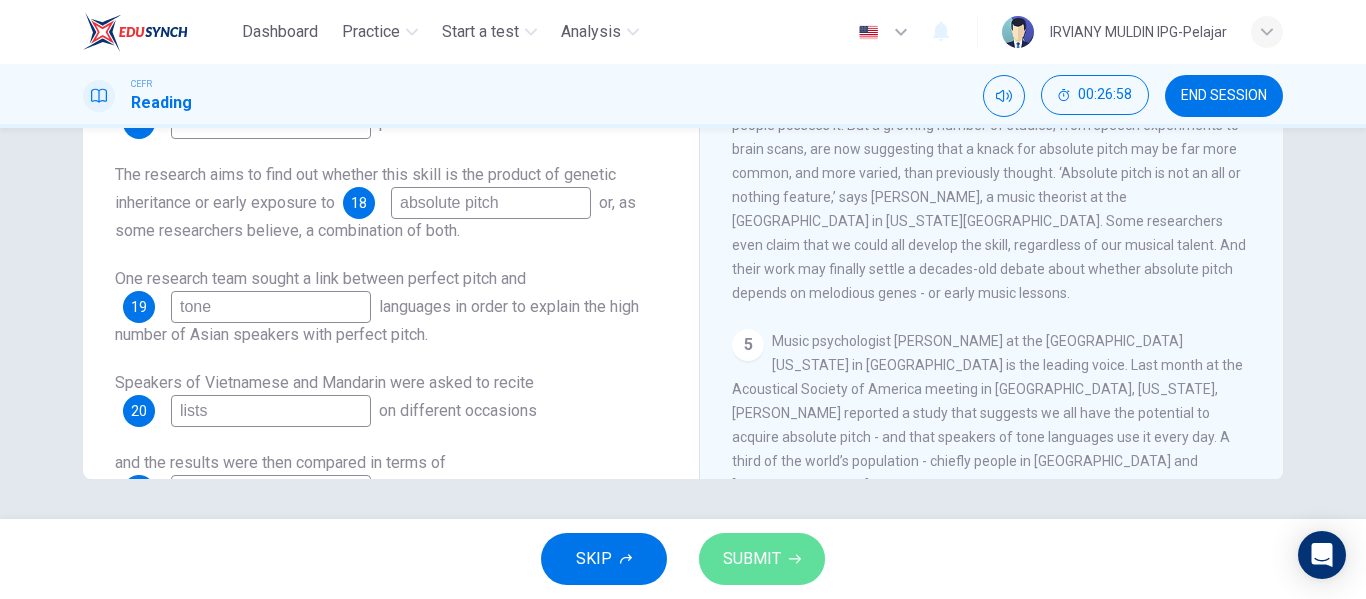 click on "SUBMIT" at bounding box center [752, 559] 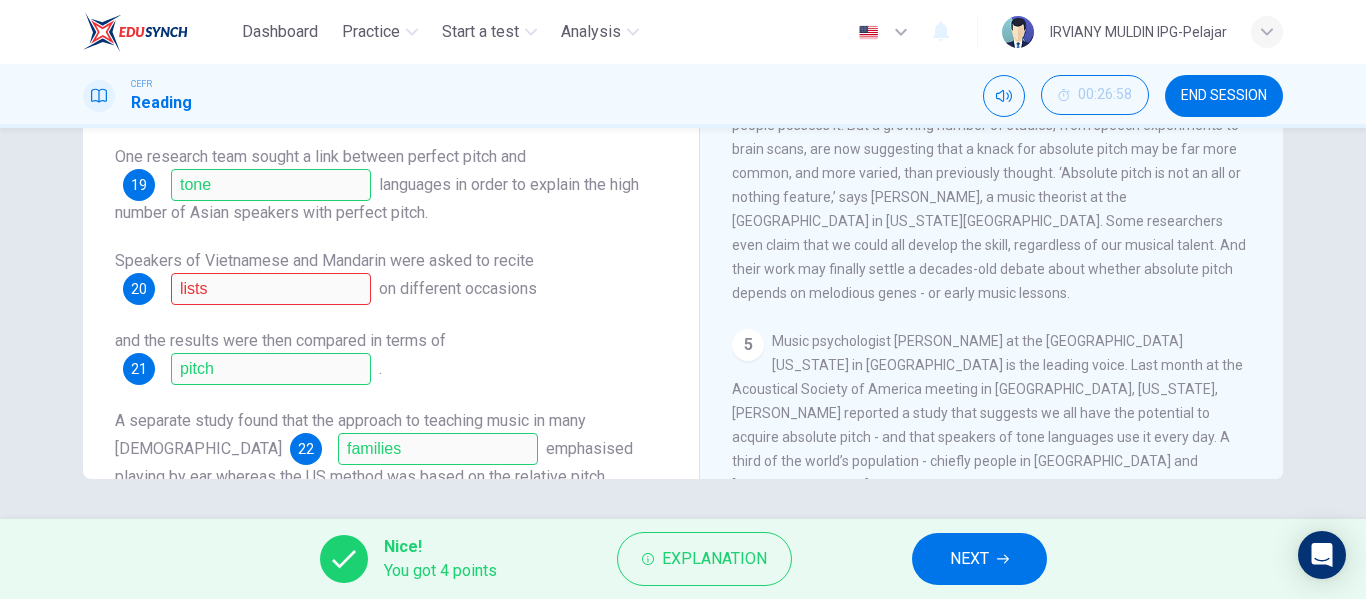 scroll, scrollTop: 337, scrollLeft: 0, axis: vertical 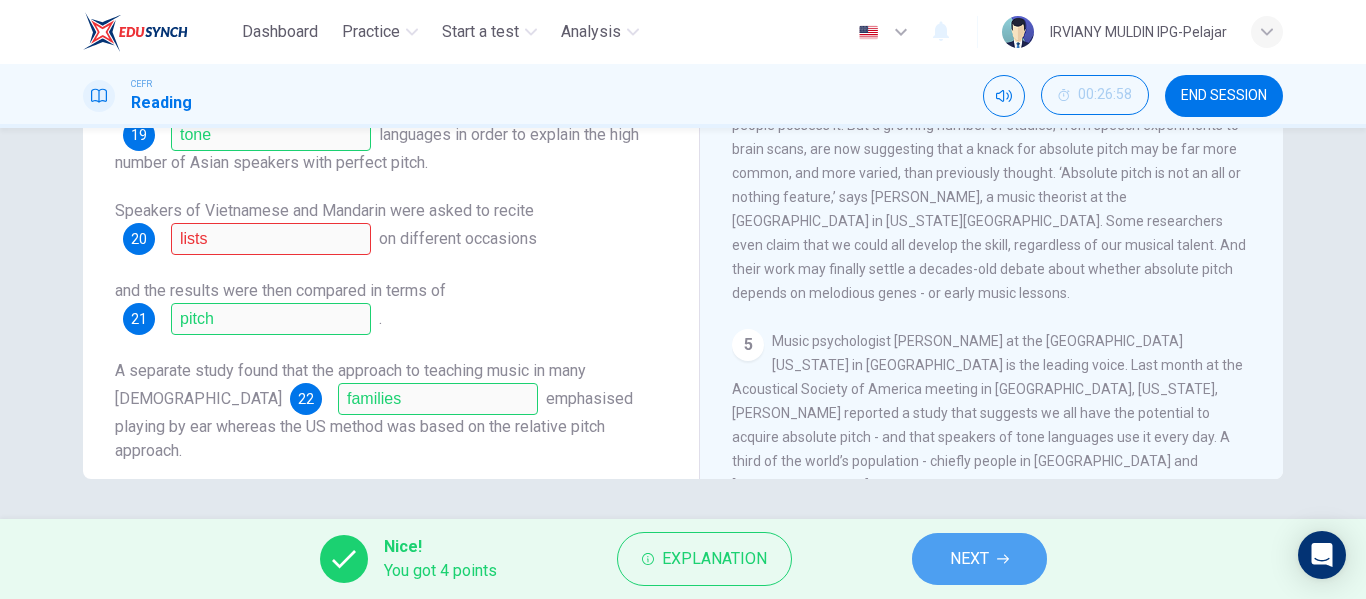 click on "NEXT" at bounding box center (979, 559) 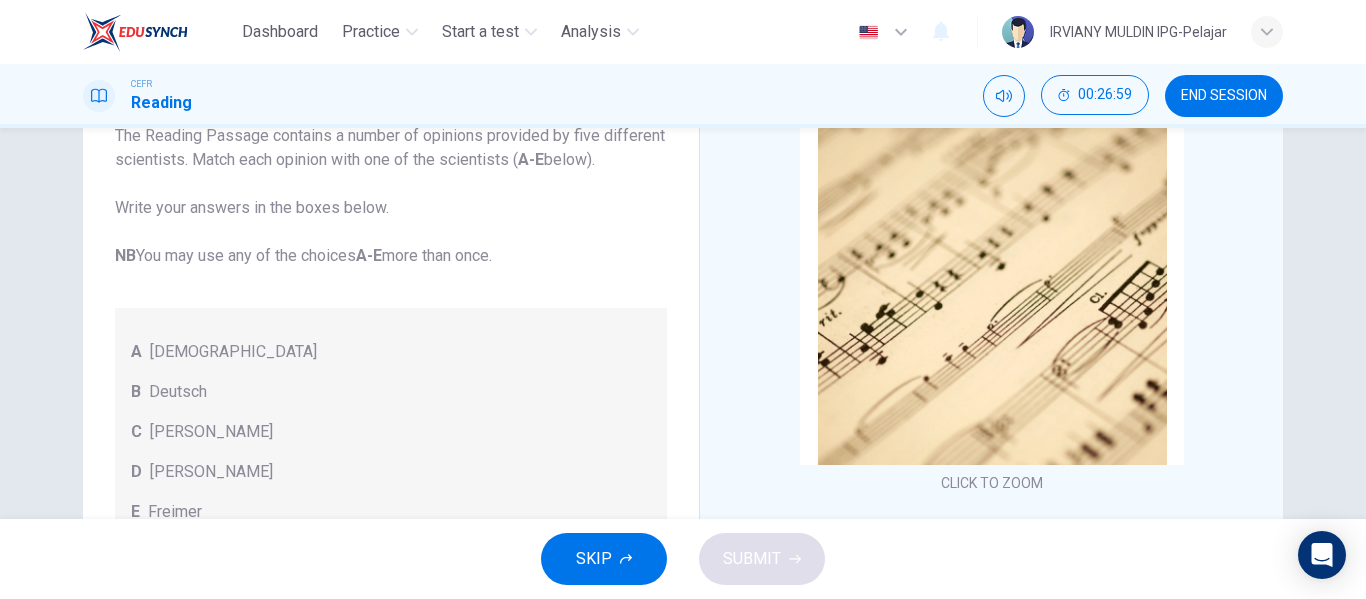 scroll, scrollTop: 0, scrollLeft: 0, axis: both 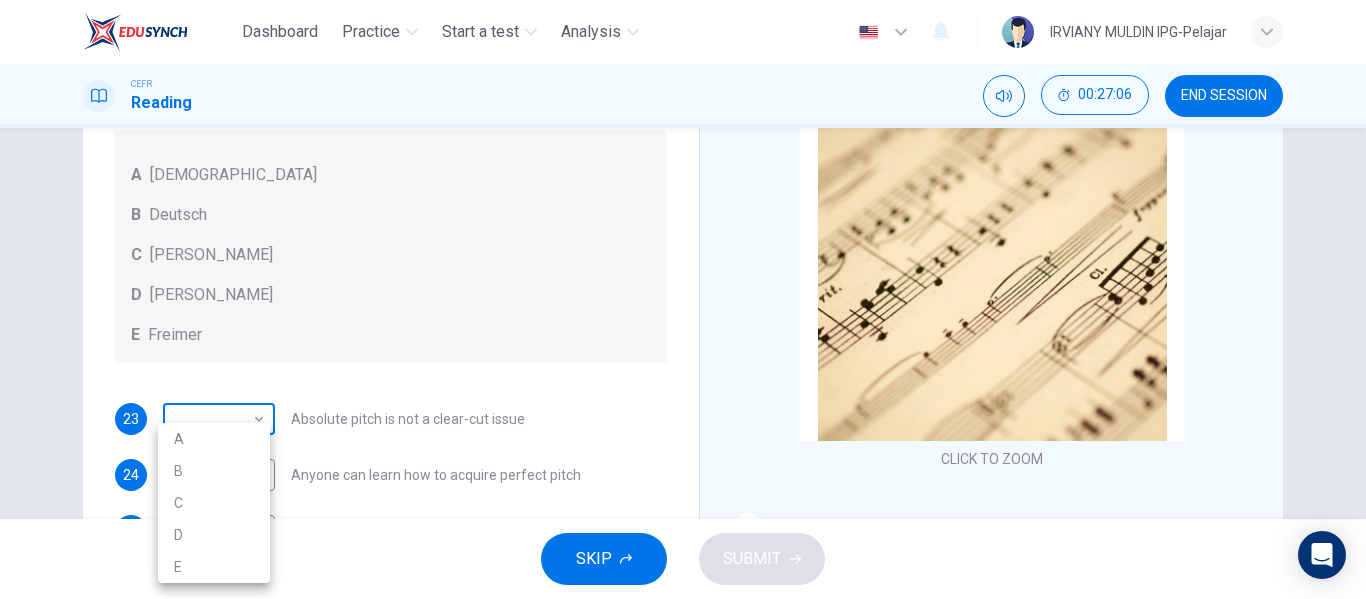 click on "Dashboard Practice Start a test Analysis English en ​ IRVIANY MULDIN IPG-Pelajar CEFR Reading 00:27:06 END SESSION Questions 23 - 27 The Reading Passage contains a number of opinions provided by five different scientists. Match each opinion with one of the scientists ( A-E  below).
Write your answers in the boxes below.
NB  You may use any of the choices  A-E  more than once. A Levitin B Deutsch C Gregersen D Marvin E Freimer 23 ​ ​ Absolute pitch is not a clear-cut issue 24 ​ ​ Anyone can learn how to acquire perfect pitch 25 ​ ​ It's actually surprising that not everyone has absolute pitch 26 ​ ​ The perfect pitch ability is genetic 27 ​ ​ The important thing is the age at which music lessons are started Striking the Right Note CLICK TO ZOOM Click to Zoom 1 Is perfect pitch a rare talent possessed solely by the likes of
Beethoven? Kathryn Brown discusses this much sought-after musical ability. 2 3 4 5 6 7 8 9 10 11 12 13 SKIP SUBMIT EduSynch - Online Language Proficiency Testing" at bounding box center (683, 299) 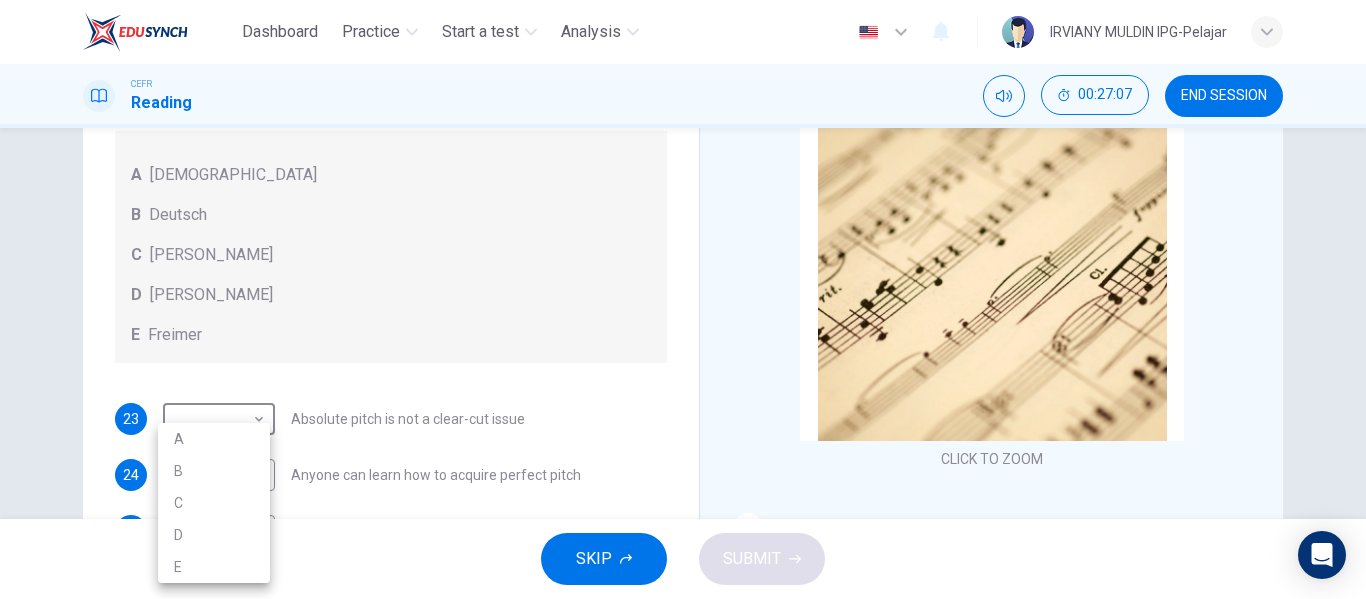 click at bounding box center [683, 299] 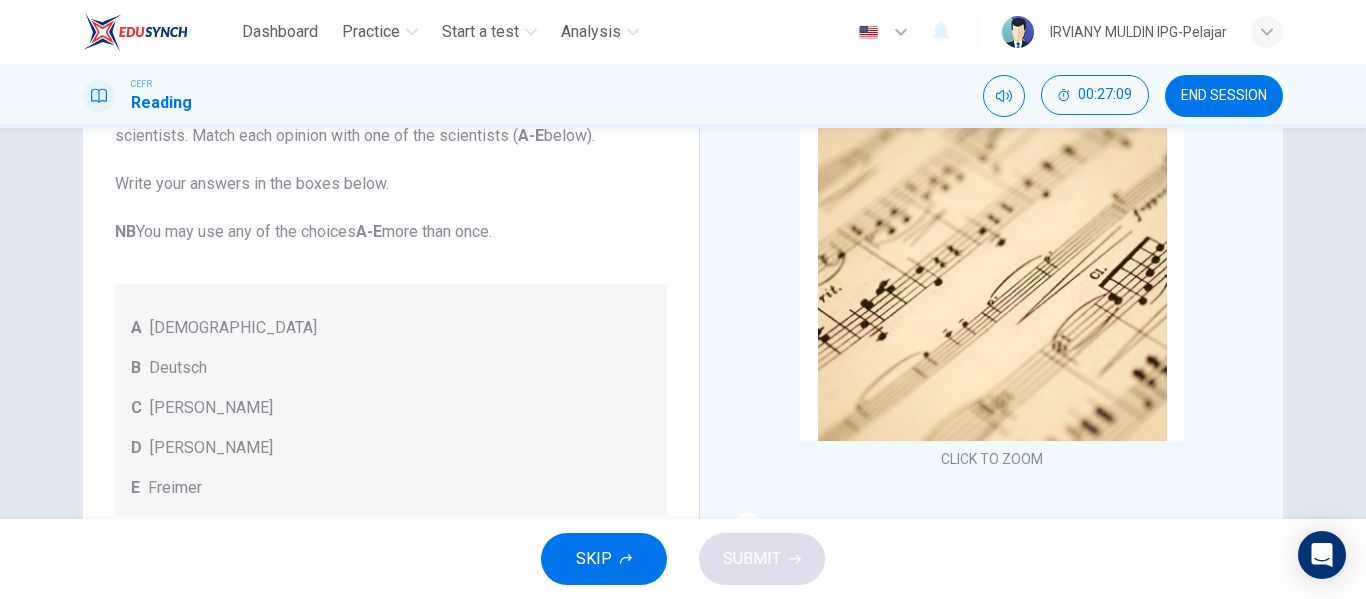 scroll, scrollTop: 0, scrollLeft: 0, axis: both 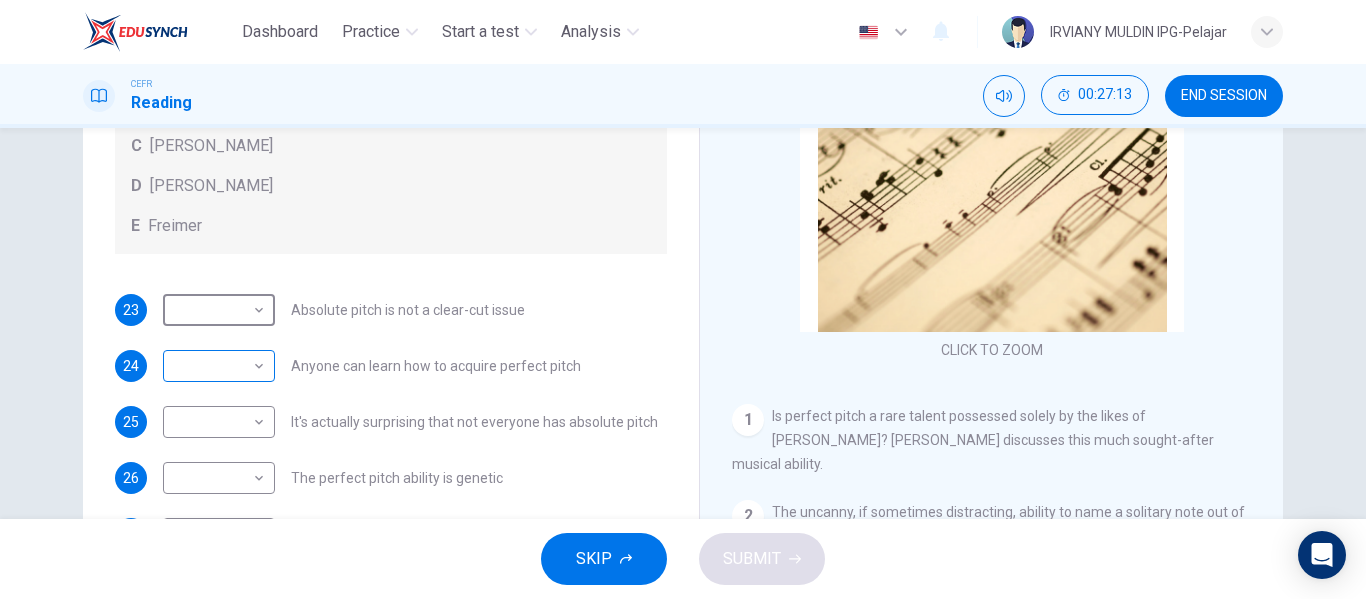 click on "Dashboard Practice Start a test Analysis English en ​ IRVIANY MULDIN IPG-Pelajar CEFR Reading 00:27:13 END SESSION Questions 23 - 27 The Reading Passage contains a number of opinions provided by five different scientists. Match each opinion with one of the scientists ( A-E  below).
Write your answers in the boxes below.
NB  You may use any of the choices  A-E  more than once. A Levitin B Deutsch C Gregersen D Marvin E Freimer 23 ​ ​ Absolute pitch is not a clear-cut issue 24 ​ ​ Anyone can learn how to acquire perfect pitch 25 ​ ​ It's actually surprising that not everyone has absolute pitch 26 ​ ​ The perfect pitch ability is genetic 27 ​ ​ The important thing is the age at which music lessons are started Striking the Right Note CLICK TO ZOOM Click to Zoom 1 Is perfect pitch a rare talent possessed solely by the likes of
Beethoven? Kathryn Brown discusses this much sought-after musical ability. 2 3 4 5 6 7 8 9 10 11 12 13 SKIP SUBMIT EduSynch - Online Language Proficiency Testing" at bounding box center (683, 299) 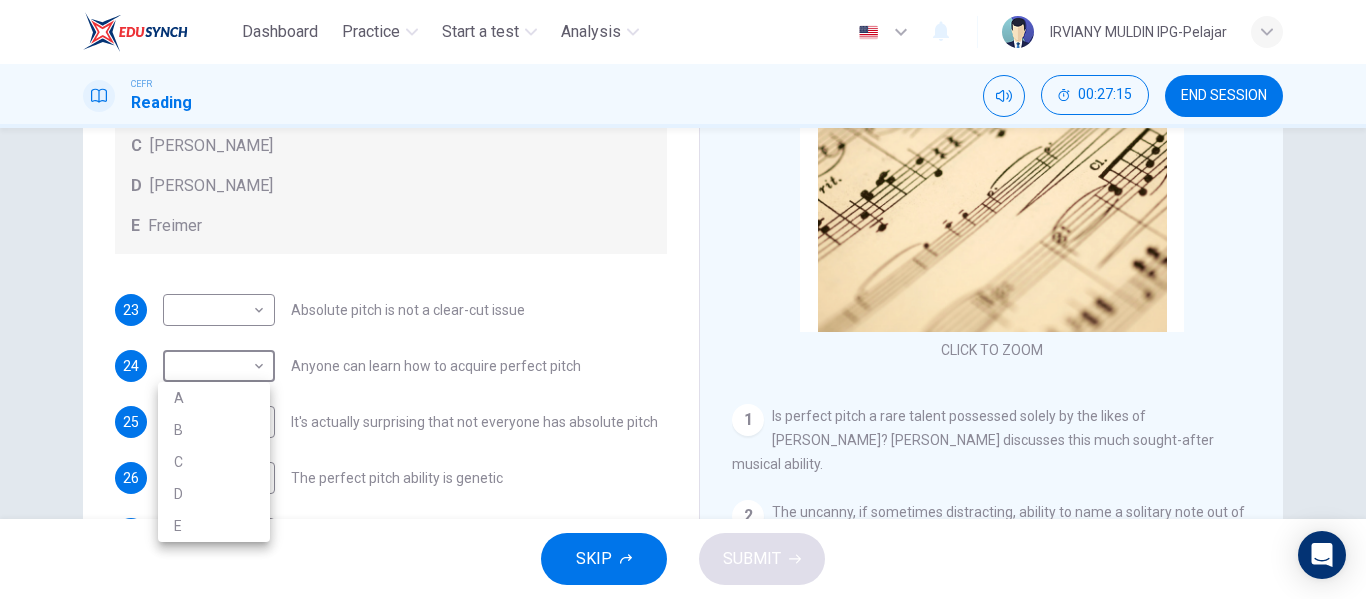 click at bounding box center (683, 299) 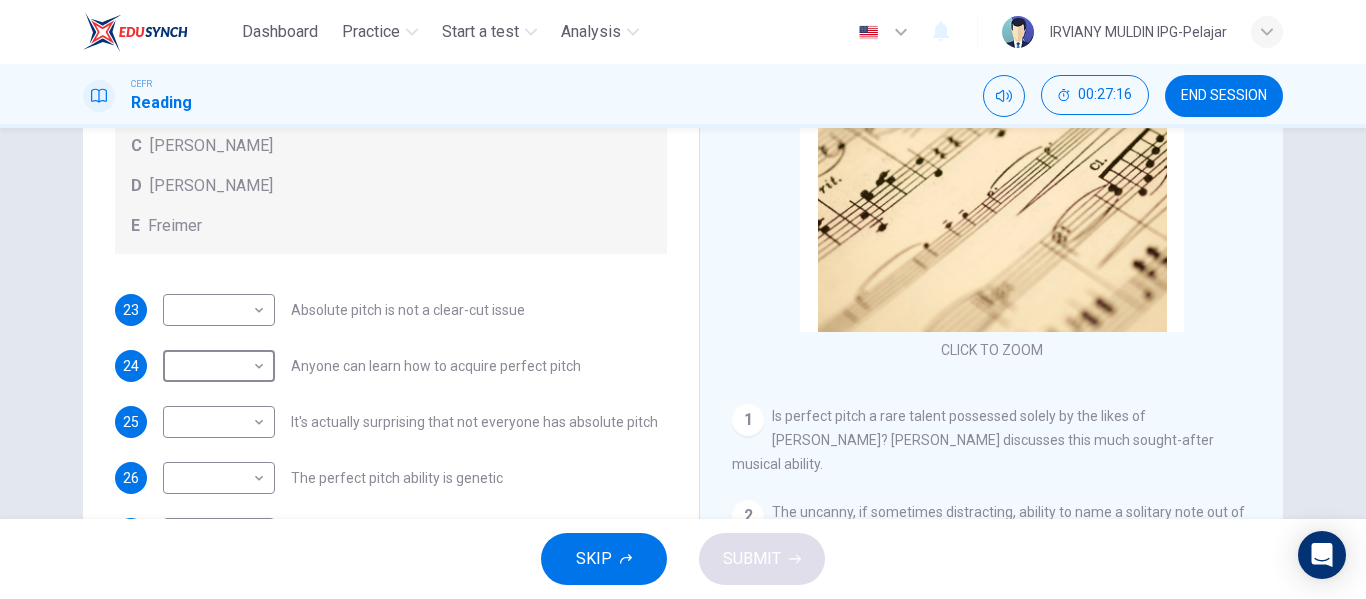 scroll, scrollTop: 384, scrollLeft: 0, axis: vertical 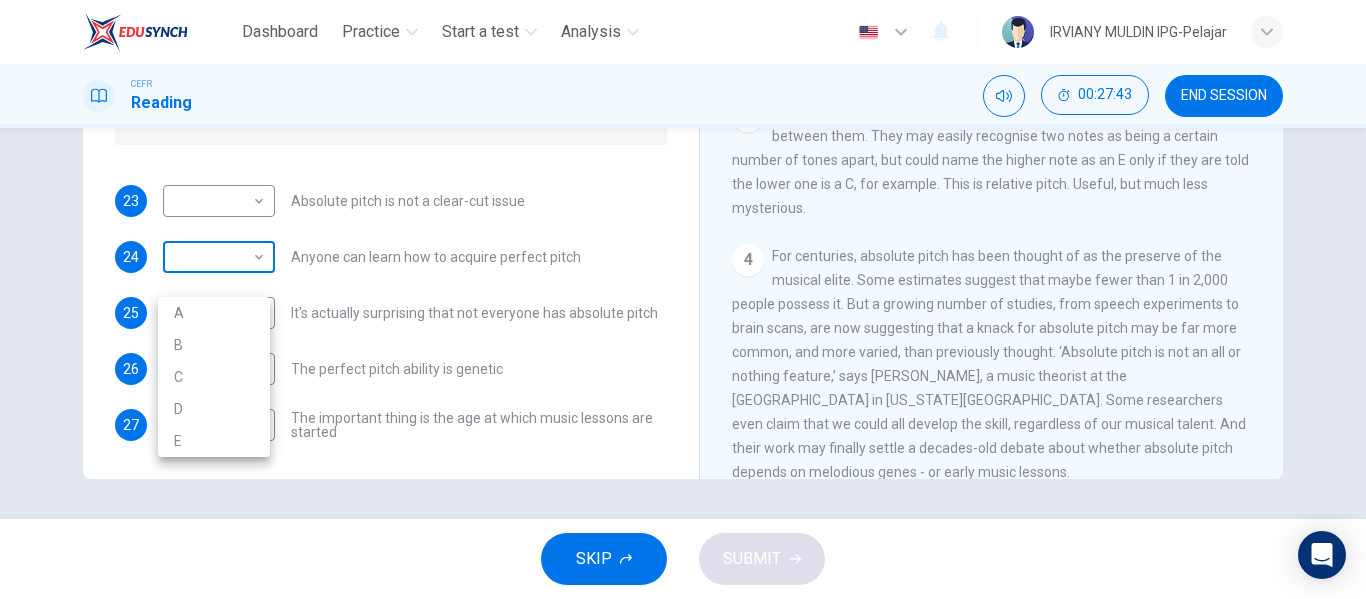 click on "Dashboard Practice Start a test Analysis English en ​ IRVIANY MULDIN IPG-Pelajar CEFR Reading 00:27:43 END SESSION Questions 23 - 27 The Reading Passage contains a number of opinions provided by five different scientists. Match each opinion with one of the scientists ( A-E  below).
Write your answers in the boxes below.
NB  You may use any of the choices  A-E  more than once. A Levitin B Deutsch C Gregersen D Marvin E Freimer 23 ​ ​ Absolute pitch is not a clear-cut issue 24 ​ ​ Anyone can learn how to acquire perfect pitch 25 ​ ​ It's actually surprising that not everyone has absolute pitch 26 ​ ​ The perfect pitch ability is genetic 27 ​ ​ The important thing is the age at which music lessons are started Striking the Right Note CLICK TO ZOOM Click to Zoom 1 Is perfect pitch a rare talent possessed solely by the likes of
Beethoven? Kathryn Brown discusses this much sought-after musical ability. 2 3 4 5 6 7 8 9 10 11 12 13 SKIP SUBMIT EduSynch - Online Language Proficiency Testing" at bounding box center (683, 299) 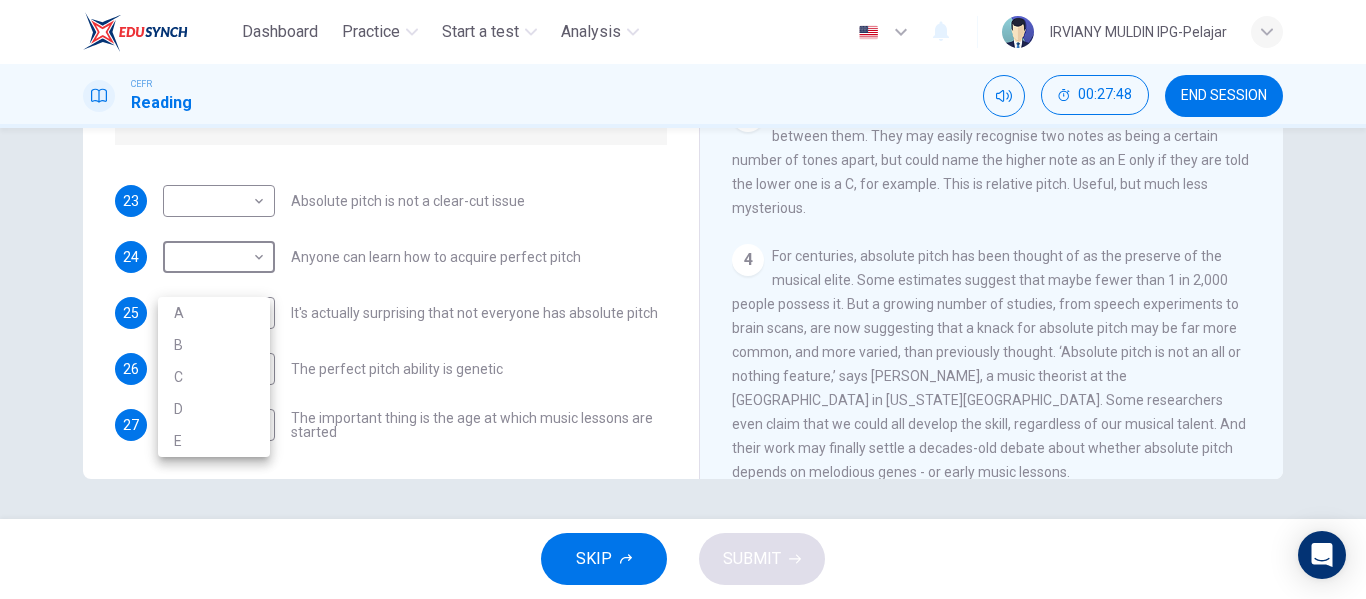 click at bounding box center (683, 299) 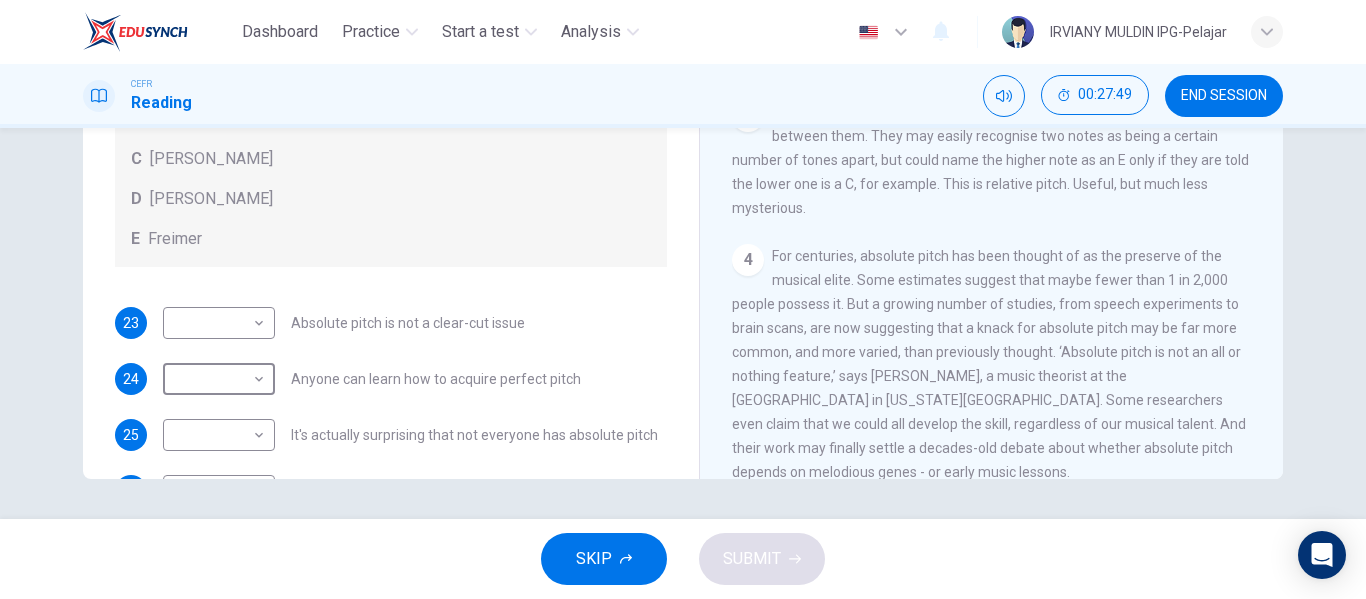 scroll, scrollTop: 0, scrollLeft: 0, axis: both 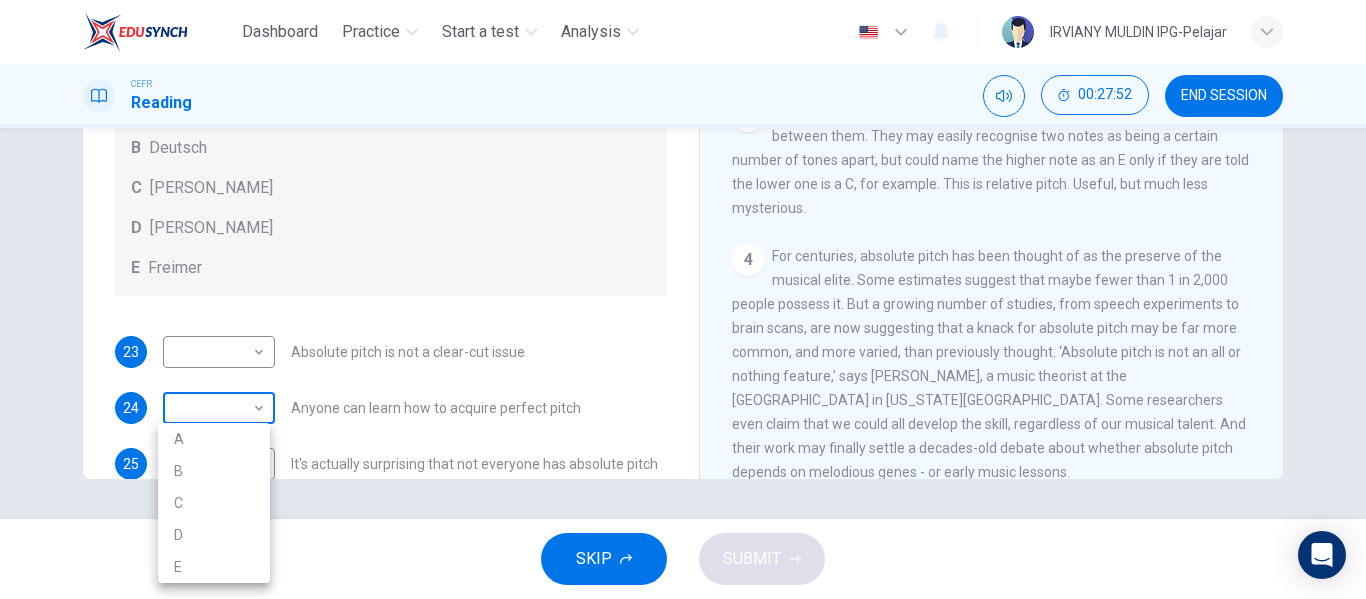 click on "Dashboard Practice Start a test Analysis English en ​ IRVIANY MULDIN IPG-Pelajar CEFR Reading 00:27:52 END SESSION Questions 23 - 27 The Reading Passage contains a number of opinions provided by five different scientists. Match each opinion with one of the scientists ( A-E  below).
Write your answers in the boxes below.
NB  You may use any of the choices  A-E  more than once. A Levitin B Deutsch C Gregersen D Marvin E Freimer 23 ​ ​ Absolute pitch is not a clear-cut issue 24 ​ ​ Anyone can learn how to acquire perfect pitch 25 ​ ​ It's actually surprising that not everyone has absolute pitch 26 ​ ​ The perfect pitch ability is genetic 27 ​ ​ The important thing is the age at which music lessons are started Striking the Right Note CLICK TO ZOOM Click to Zoom 1 Is perfect pitch a rare talent possessed solely by the likes of
Beethoven? Kathryn Brown discusses this much sought-after musical ability. 2 3 4 5 6 7 8 9 10 11 12 13 SKIP SUBMIT EduSynch - Online Language Proficiency Testing" at bounding box center [683, 299] 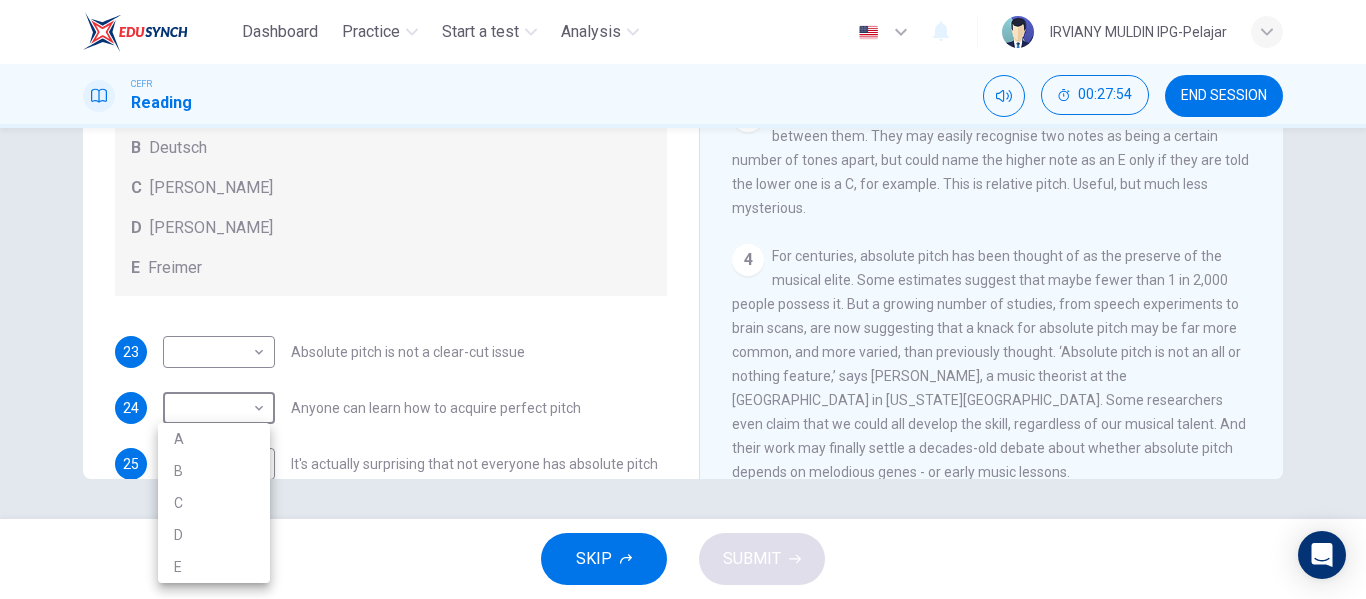 click on "D" at bounding box center (214, 535) 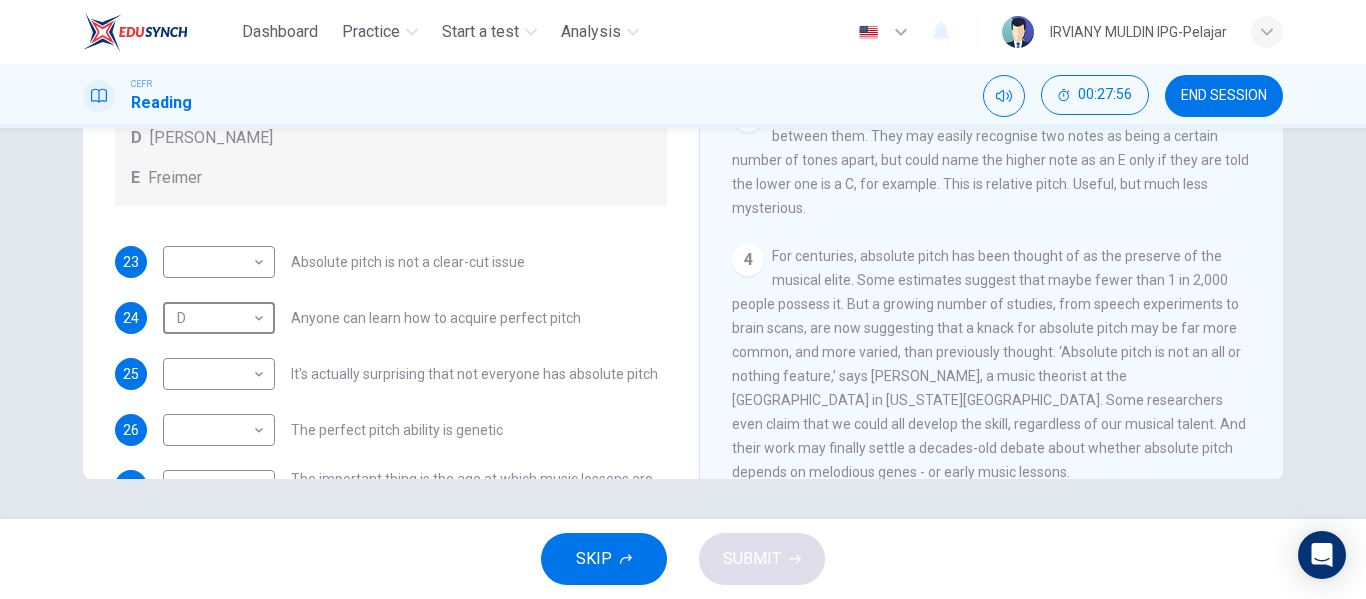 scroll, scrollTop: 91, scrollLeft: 0, axis: vertical 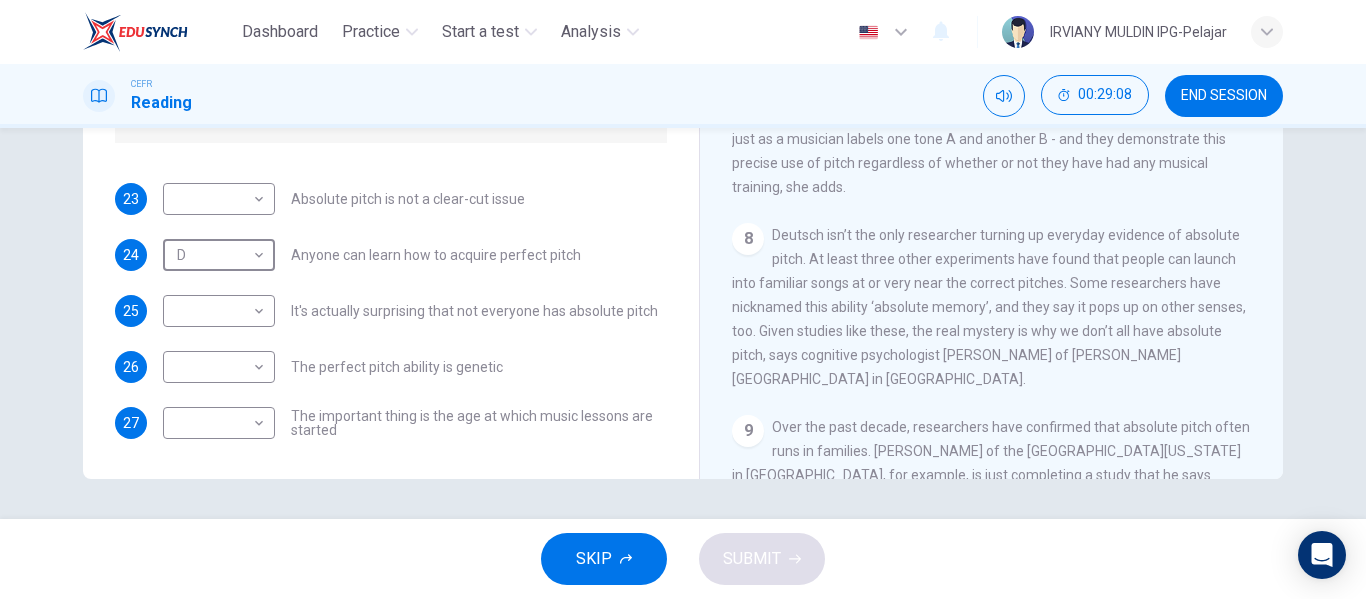 click on "It's actually surprising that not everyone has absolute pitch" at bounding box center (474, 311) 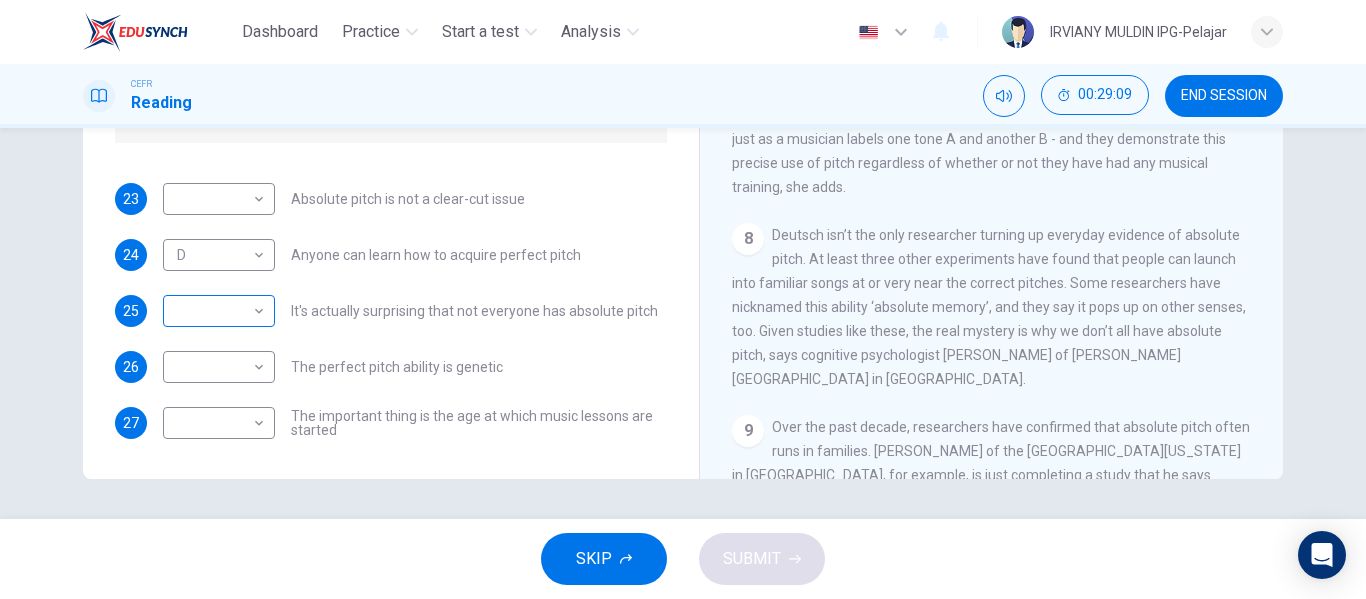 click on "Dashboard Practice Start a test Analysis English en ​ IRVIANY MULDIN IPG-Pelajar CEFR Reading 00:29:09 END SESSION Questions 23 - 27 The Reading Passage contains a number of opinions provided by five different scientists. Match each opinion with one of the scientists ( A-E  below).
Write your answers in the boxes below.
NB  You may use any of the choices  A-E  more than once. A Levitin B Deutsch C Gregersen D Marvin E Freimer 23 ​ ​ Absolute pitch is not a clear-cut issue 24 D D ​ Anyone can learn how to acquire perfect pitch 25 ​ ​ It's actually surprising that not everyone has absolute pitch 26 ​ ​ The perfect pitch ability is genetic 27 ​ ​ The important thing is the age at which music lessons are started Striking the Right Note CLICK TO ZOOM Click to Zoom 1 Is perfect pitch a rare talent possessed solely by the likes of
Beethoven? Kathryn Brown discusses this much sought-after musical ability. 2 3 4 5 6 7 8 9 10 11 12 13 SKIP SUBMIT EduSynch - Online Language Proficiency Testing" at bounding box center (683, 299) 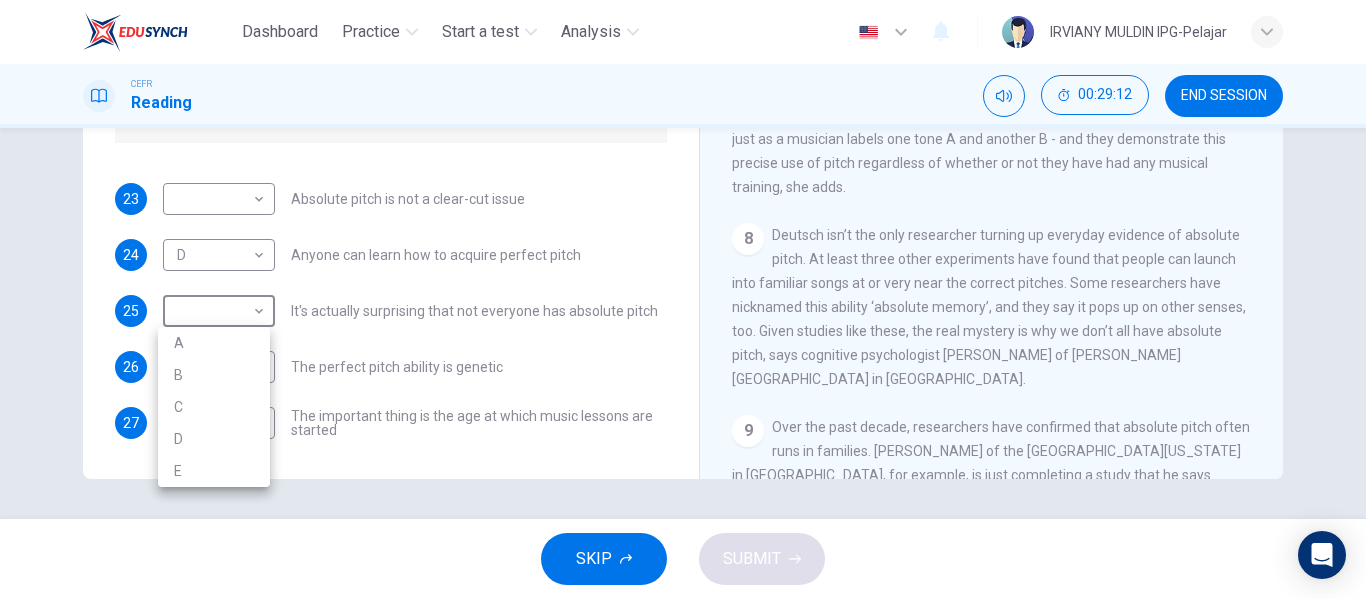 click at bounding box center (683, 299) 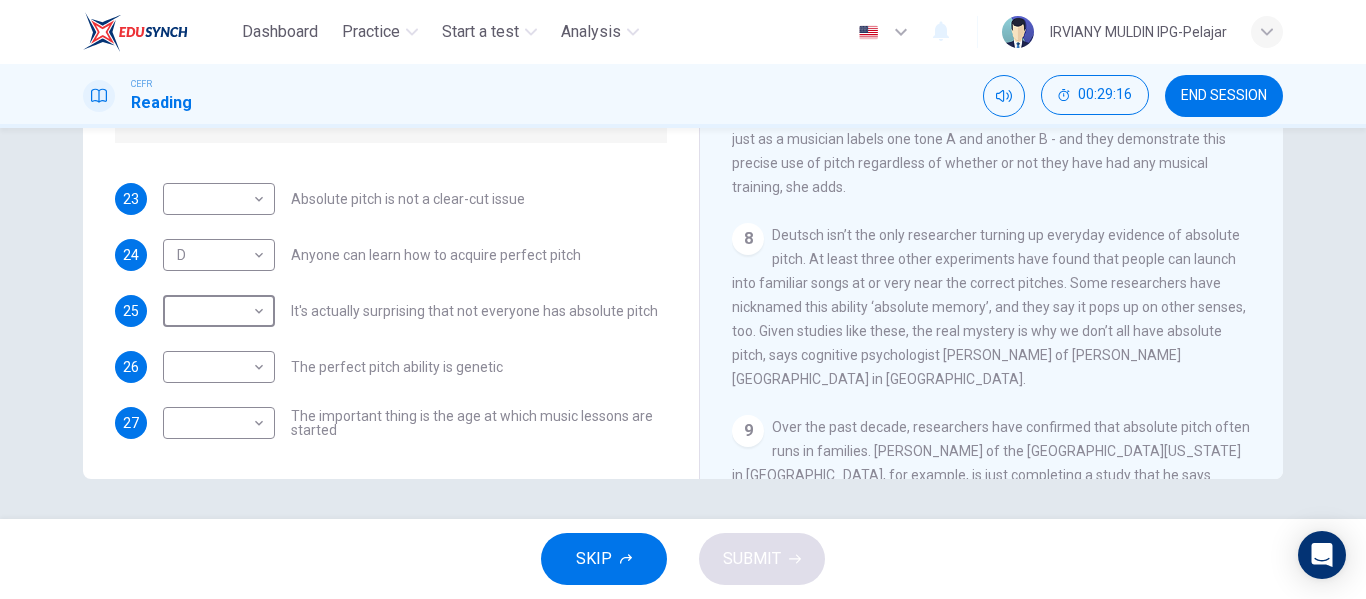 scroll, scrollTop: 175, scrollLeft: 0, axis: vertical 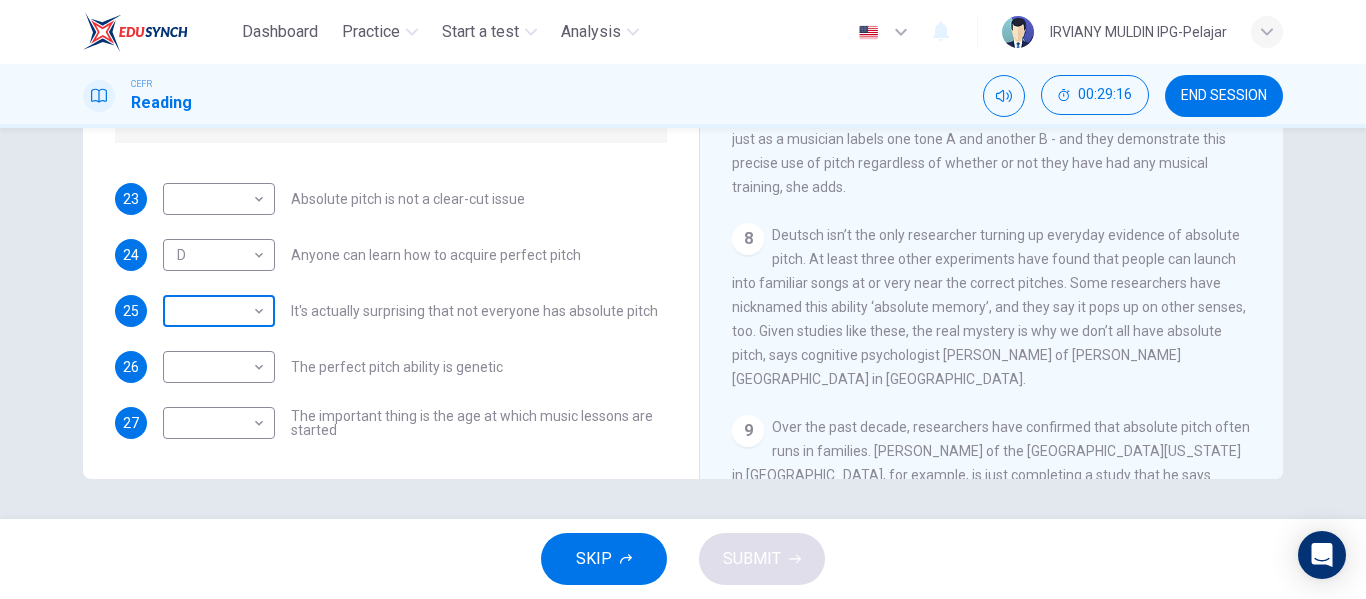 click on "Dashboard Practice Start a test Analysis English en ​ IRVIANY MULDIN IPG-Pelajar CEFR Reading 00:29:16 END SESSION Questions 23 - 27 The Reading Passage contains a number of opinions provided by five different scientists. Match each opinion with one of the scientists ( A-E  below).
Write your answers in the boxes below.
NB  You may use any of the choices  A-E  more than once. A Levitin B Deutsch C Gregersen D Marvin E Freimer 23 ​ ​ Absolute pitch is not a clear-cut issue 24 D D ​ Anyone can learn how to acquire perfect pitch 25 ​ ​ It's actually surprising that not everyone has absolute pitch 26 ​ ​ The perfect pitch ability is genetic 27 ​ ​ The important thing is the age at which music lessons are started Striking the Right Note CLICK TO ZOOM Click to Zoom 1 Is perfect pitch a rare talent possessed solely by the likes of
Beethoven? Kathryn Brown discusses this much sought-after musical ability. 2 3 4 5 6 7 8 9 10 11 12 13 SKIP SUBMIT EduSynch - Online Language Proficiency Testing" at bounding box center (683, 299) 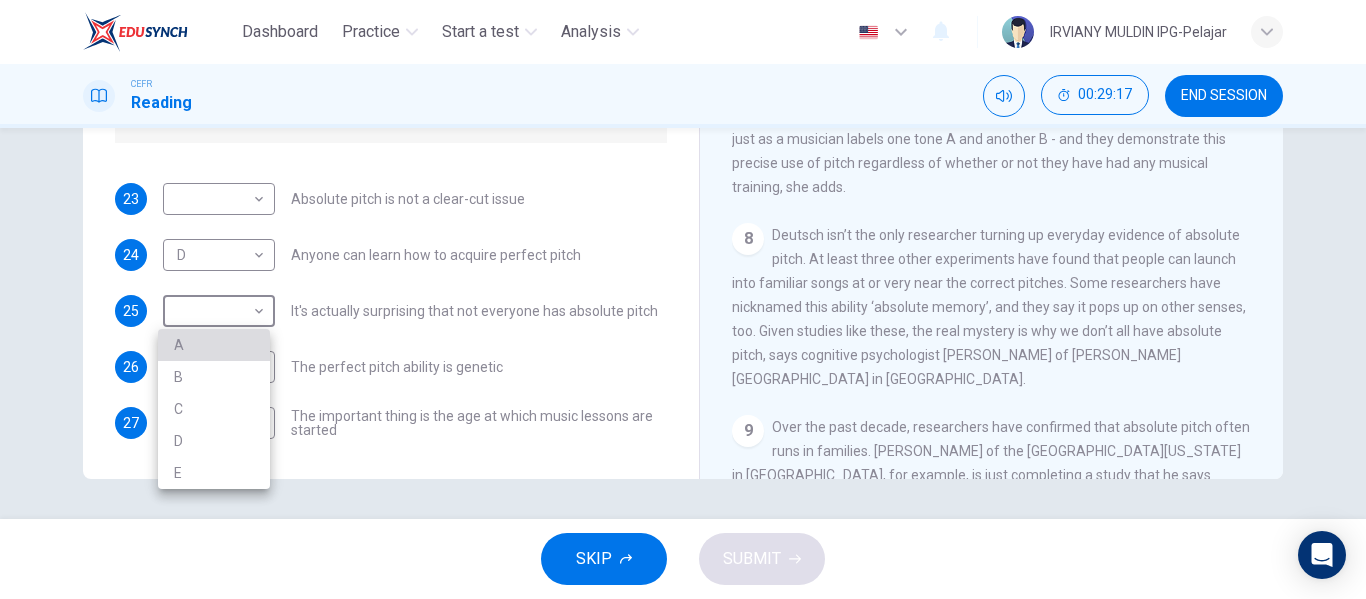 click on "A" at bounding box center [214, 345] 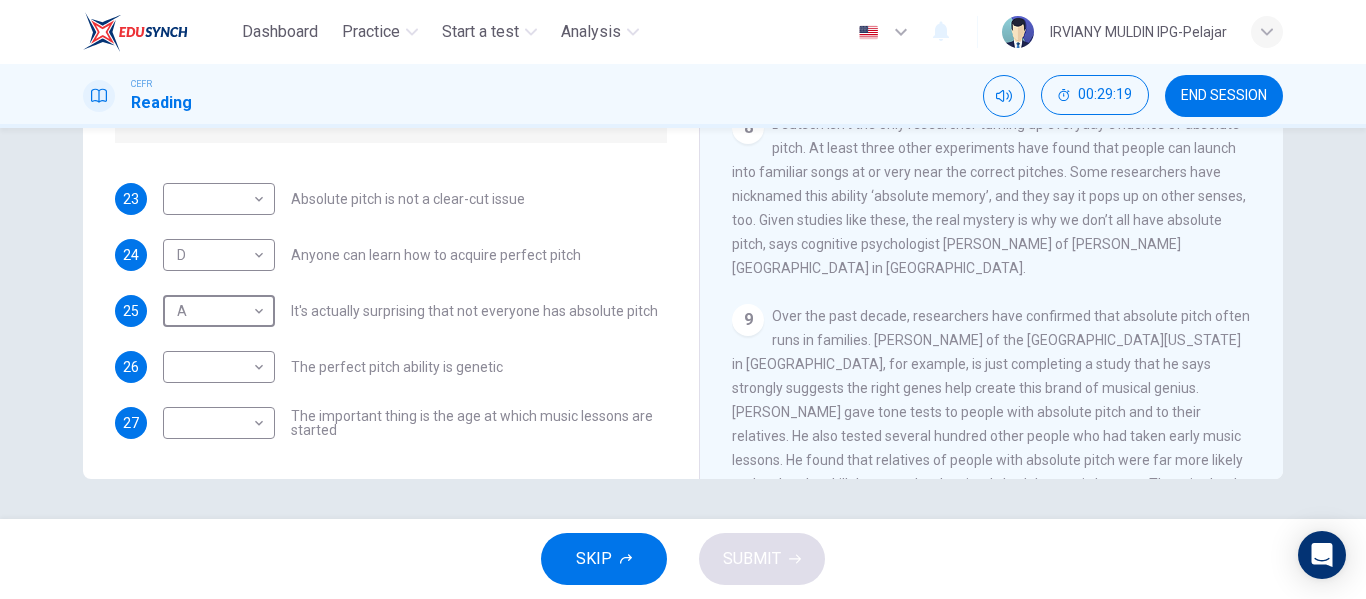 scroll, scrollTop: 1459, scrollLeft: 0, axis: vertical 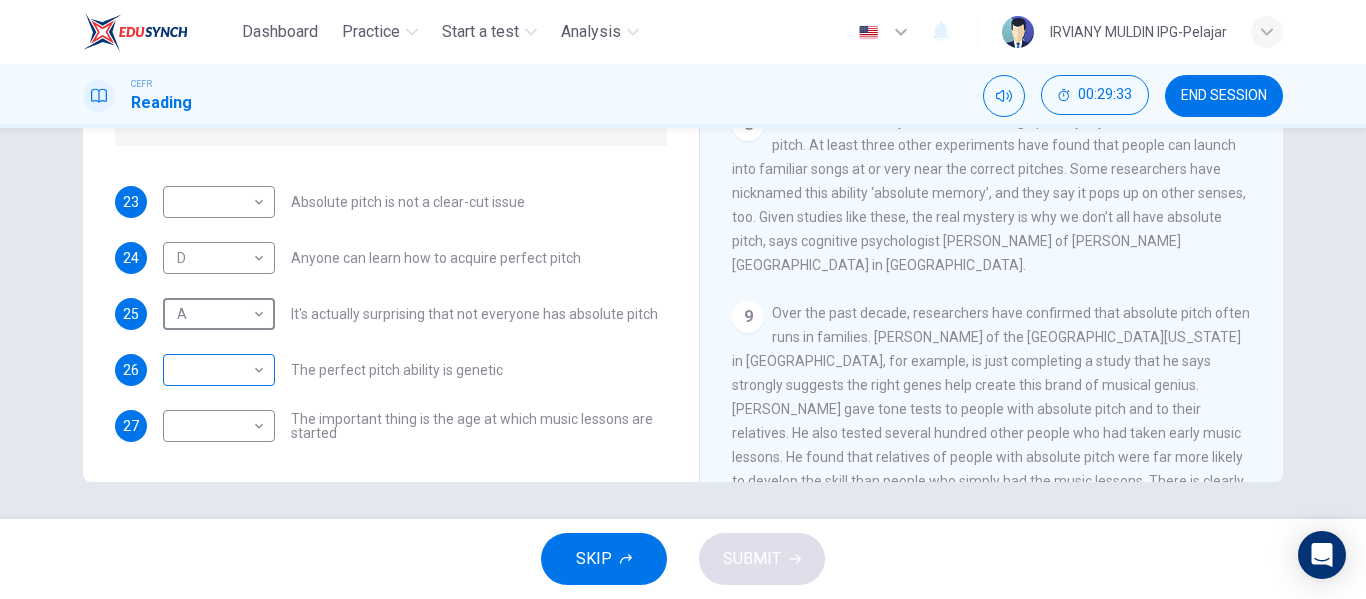 click on "Dashboard Practice Start a test Analysis English en ​ IRVIANY MULDIN IPG-Pelajar CEFR Reading 00:29:33 END SESSION Questions 23 - 27 The Reading Passage contains a number of opinions provided by five different scientists. Match each opinion with one of the scientists ( A-E  below).
Write your answers in the boxes below.
NB  You may use any of the choices  A-E  more than once. A Levitin B Deutsch C Gregersen D Marvin E Freimer 23 ​ ​ Absolute pitch is not a clear-cut issue 24 D D ​ Anyone can learn how to acquire perfect pitch 25 A A ​ It's actually surprising that not everyone has absolute pitch 26 ​ ​ The perfect pitch ability is genetic 27 ​ ​ The important thing is the age at which music lessons are started Striking the Right Note CLICK TO ZOOM Click to Zoom 1 Is perfect pitch a rare talent possessed solely by the likes of
Beethoven? Kathryn Brown discusses this much sought-after musical ability. 2 3 4 5 6 7 8 9 10 11 12 13 SKIP SUBMIT EduSynch - Online Language Proficiency Testing" at bounding box center [683, 299] 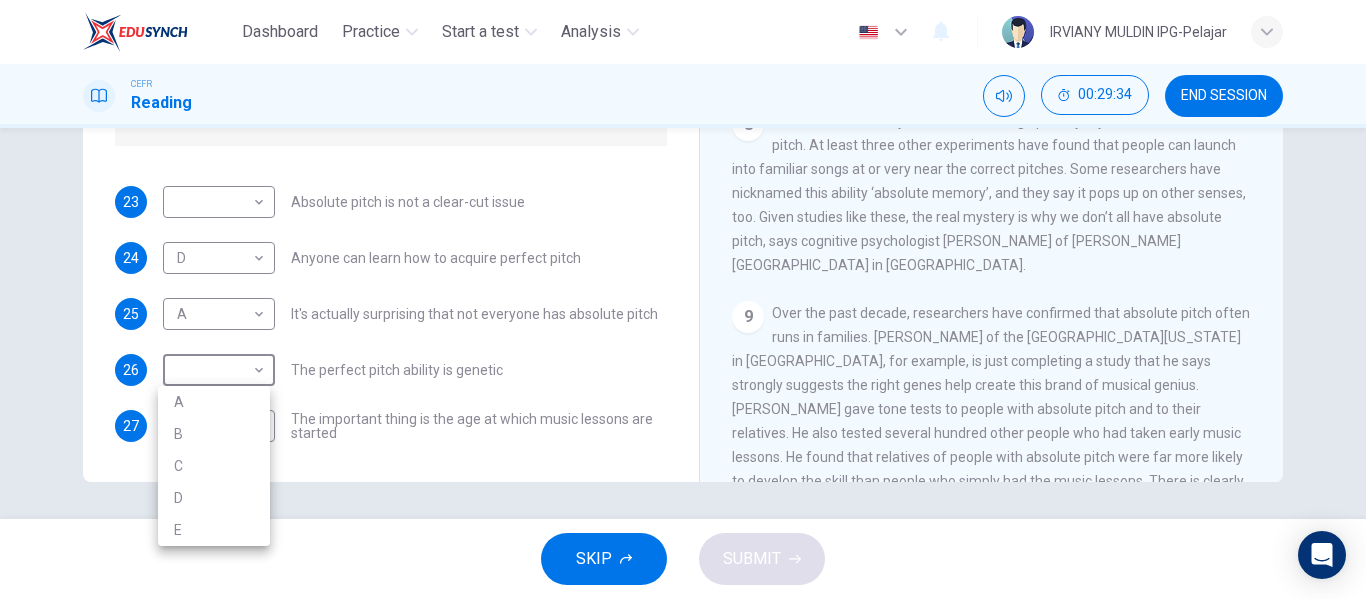 click on "E" at bounding box center (214, 530) 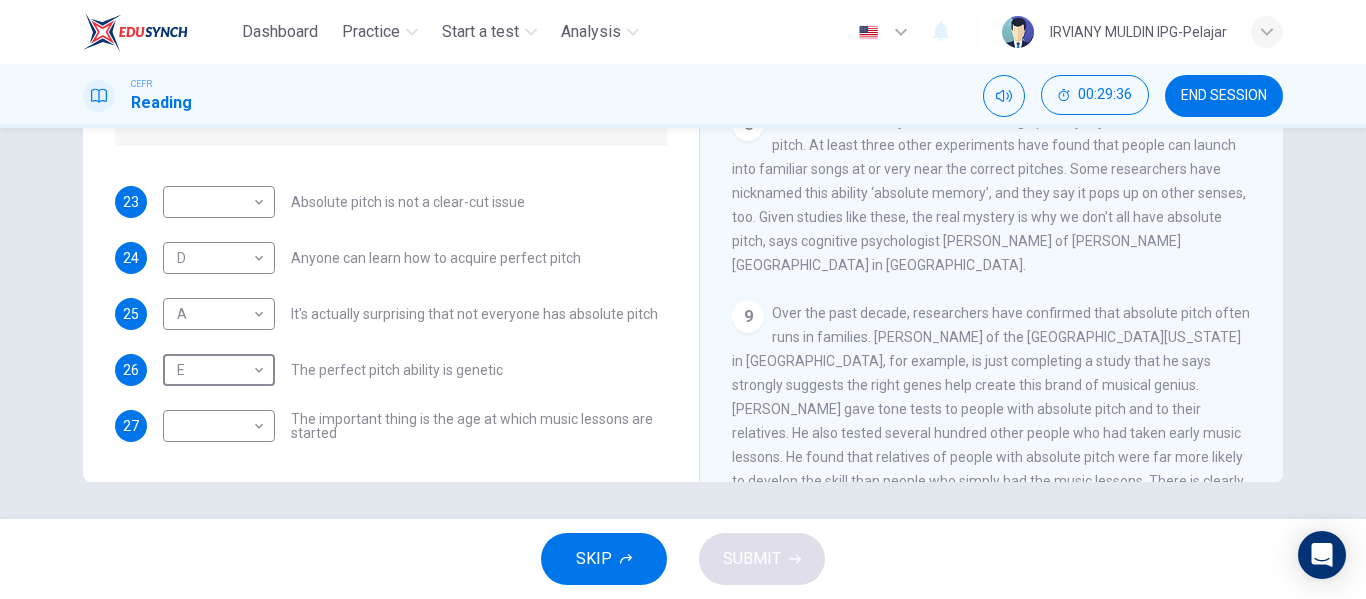 scroll, scrollTop: 177, scrollLeft: 0, axis: vertical 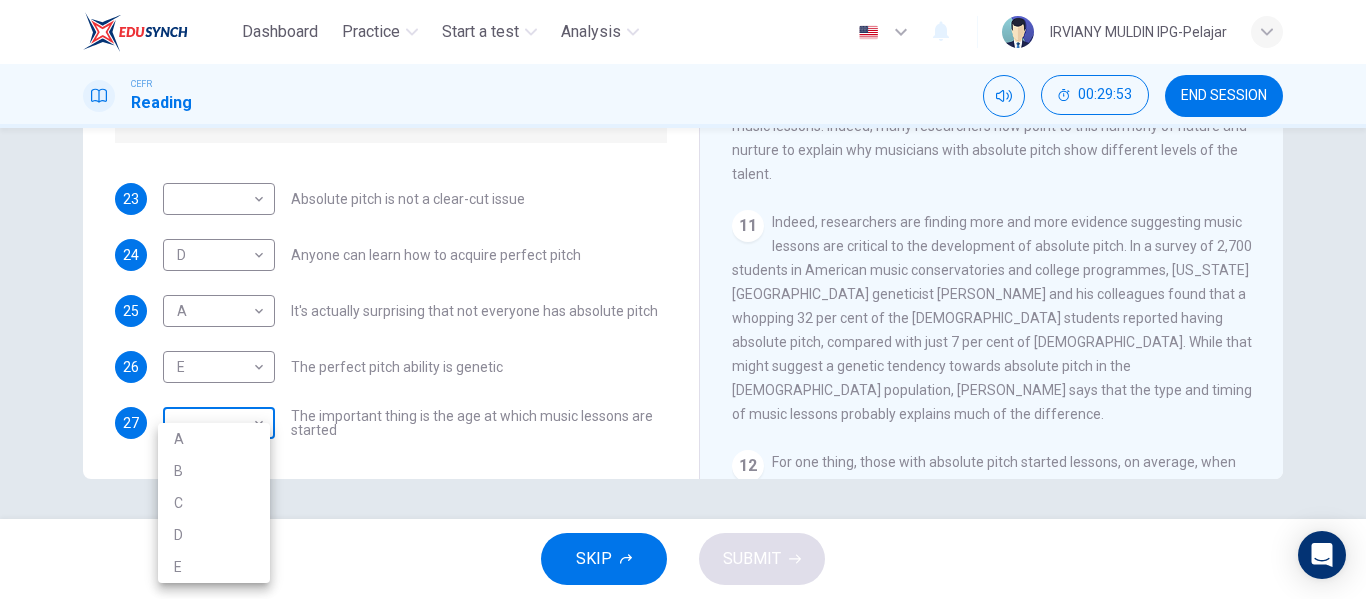 click on "Dashboard Practice Start a test Analysis English en ​ IRVIANY MULDIN IPG-Pelajar CEFR Reading 00:29:53 END SESSION Questions 23 - 27 The Reading Passage contains a number of opinions provided by five different scientists. Match each opinion with one of the scientists ( A-E  below).
Write your answers in the boxes below.
NB  You may use any of the choices  A-E  more than once. A Levitin B Deutsch C Gregersen D Marvin E Freimer 23 ​ ​ Absolute pitch is not a clear-cut issue 24 D D ​ Anyone can learn how to acquire perfect pitch 25 A A ​ It's actually surprising that not everyone has absolute pitch 26 E E ​ The perfect pitch ability is genetic 27 ​ ​ The important thing is the age at which music lessons are started Striking the Right Note CLICK TO ZOOM Click to Zoom 1 Is perfect pitch a rare talent possessed solely by the likes of
Beethoven? Kathryn Brown discusses this much sought-after musical ability. 2 3 4 5 6 7 8 9 10 11 12 13 SKIP SUBMIT EduSynch - Online Language Proficiency Testing" at bounding box center (683, 299) 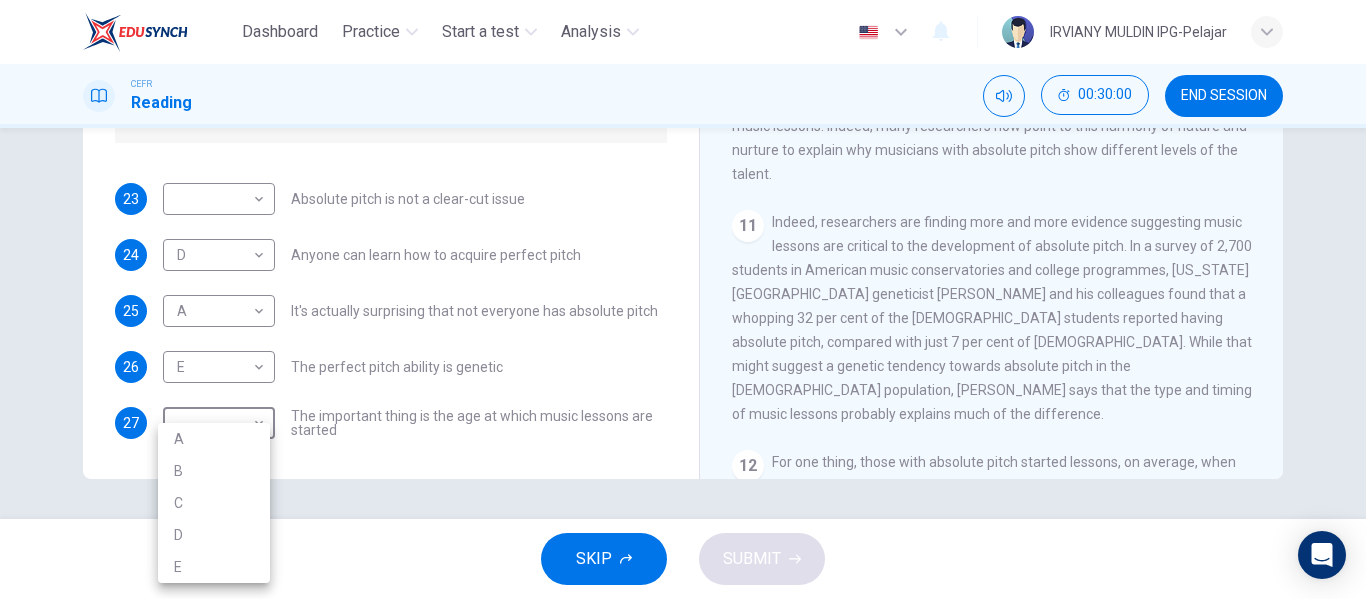 click at bounding box center [683, 299] 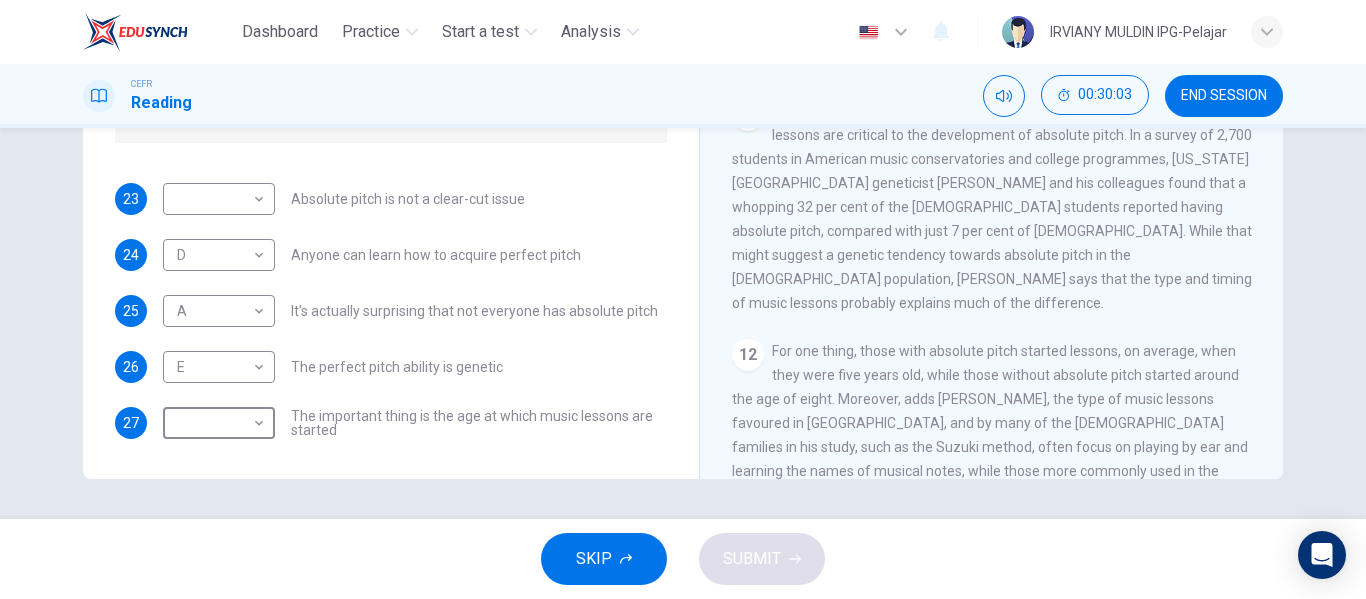 scroll, scrollTop: 2046, scrollLeft: 0, axis: vertical 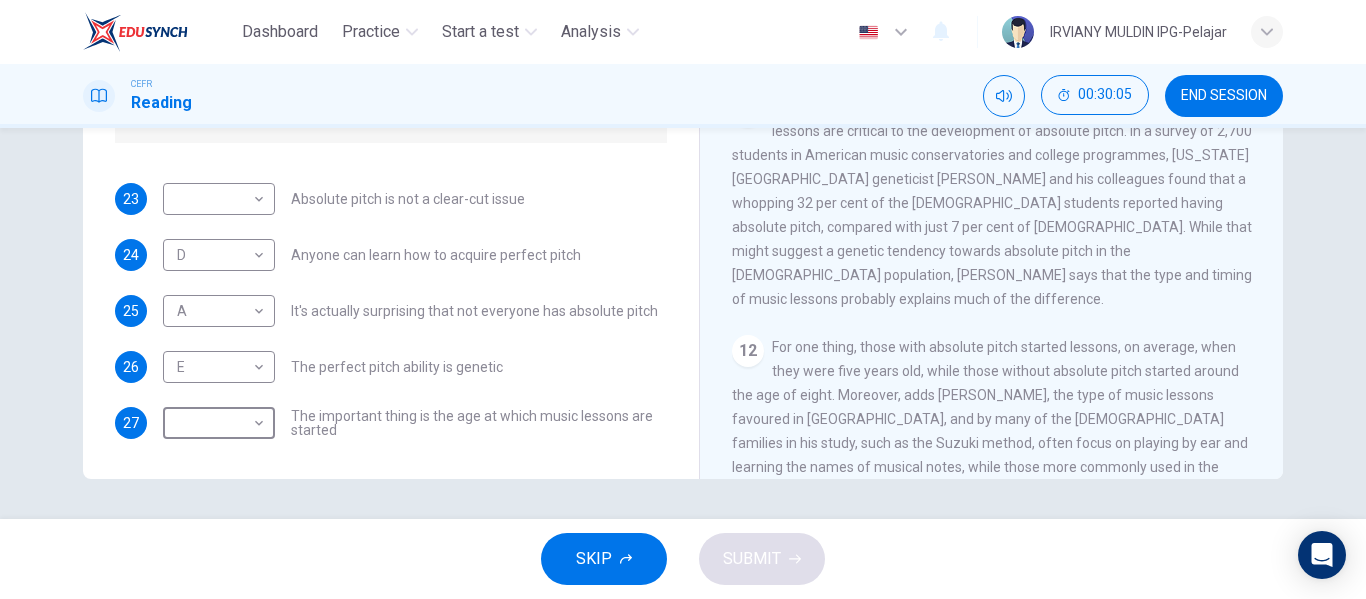 click on "​ ​ The important thing is the age at which music lessons are started" at bounding box center (415, 423) 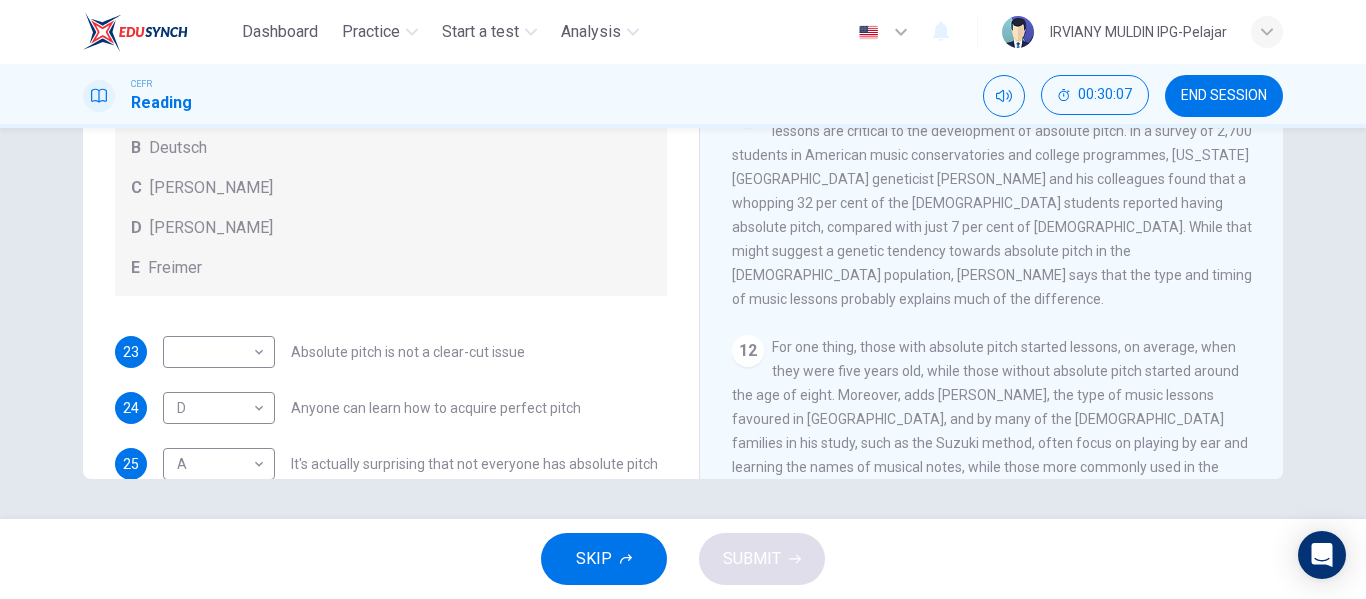 scroll, scrollTop: 177, scrollLeft: 0, axis: vertical 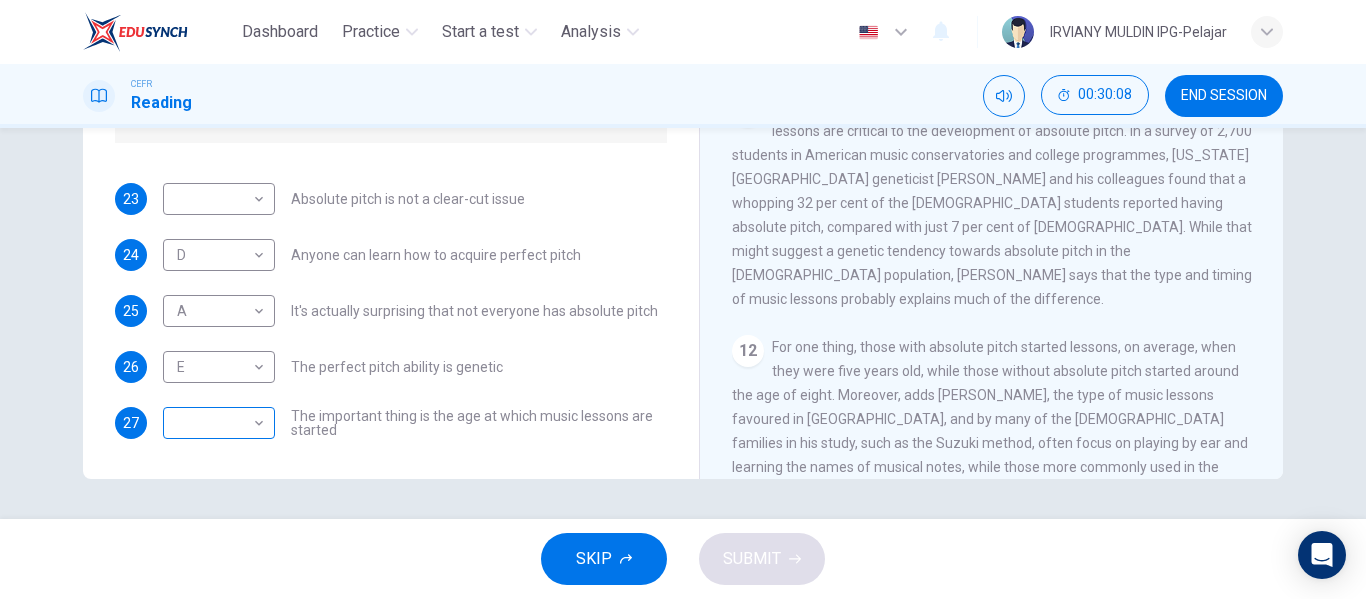 click on "Dashboard Practice Start a test Analysis English en ​ IRVIANY MULDIN IPG-Pelajar CEFR Reading 00:30:08 END SESSION Questions 23 - 27 The Reading Passage contains a number of opinions provided by five different scientists. Match each opinion with one of the scientists ( A-E  below).
Write your answers in the boxes below.
NB  You may use any of the choices  A-E  more than once. A Levitin B Deutsch C Gregersen D Marvin E Freimer 23 ​ ​ Absolute pitch is not a clear-cut issue 24 D D ​ Anyone can learn how to acquire perfect pitch 25 A A ​ It's actually surprising that not everyone has absolute pitch 26 E E ​ The perfect pitch ability is genetic 27 ​ ​ The important thing is the age at which music lessons are started Striking the Right Note CLICK TO ZOOM Click to Zoom 1 Is perfect pitch a rare talent possessed solely by the likes of
Beethoven? Kathryn Brown discusses this much sought-after musical ability. 2 3 4 5 6 7 8 9 10 11 12 13 SKIP SUBMIT EduSynch - Online Language Proficiency Testing" at bounding box center [683, 299] 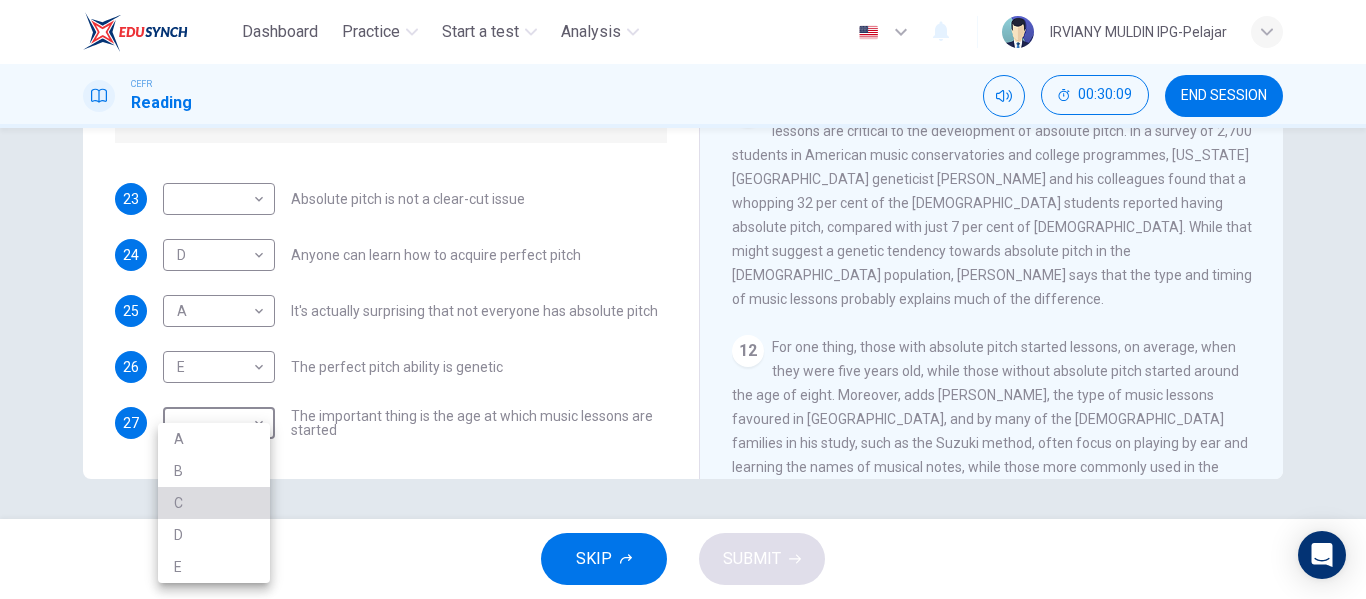 click on "C" at bounding box center (214, 503) 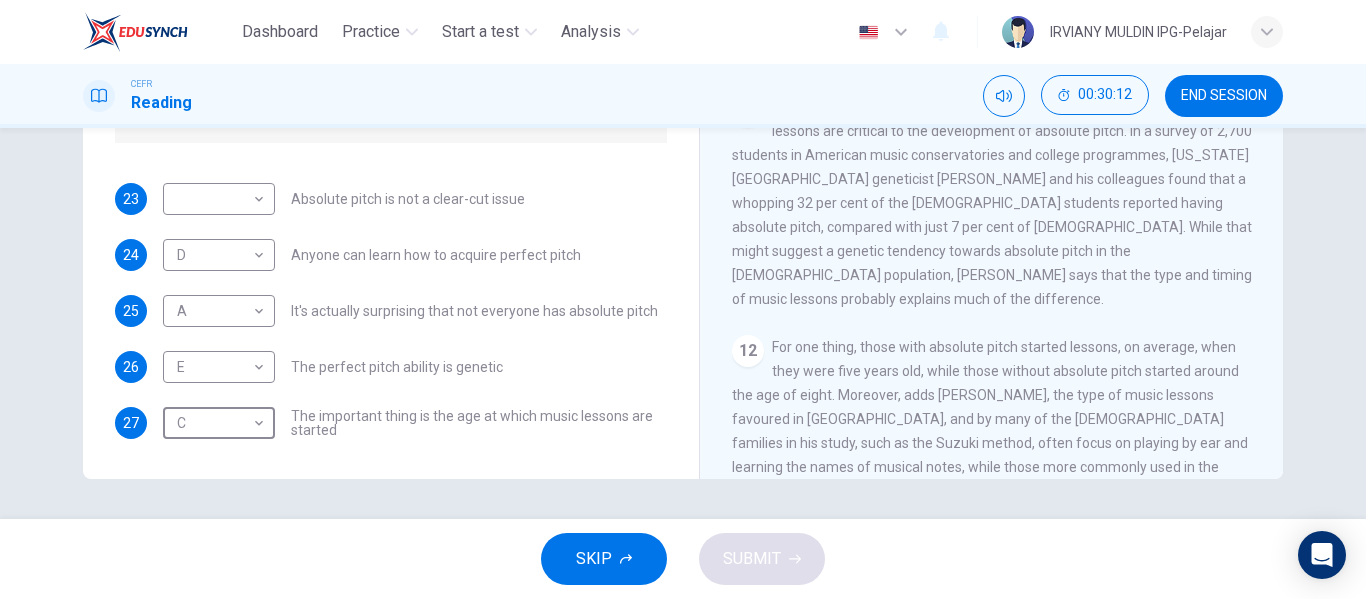 scroll, scrollTop: 0, scrollLeft: 0, axis: both 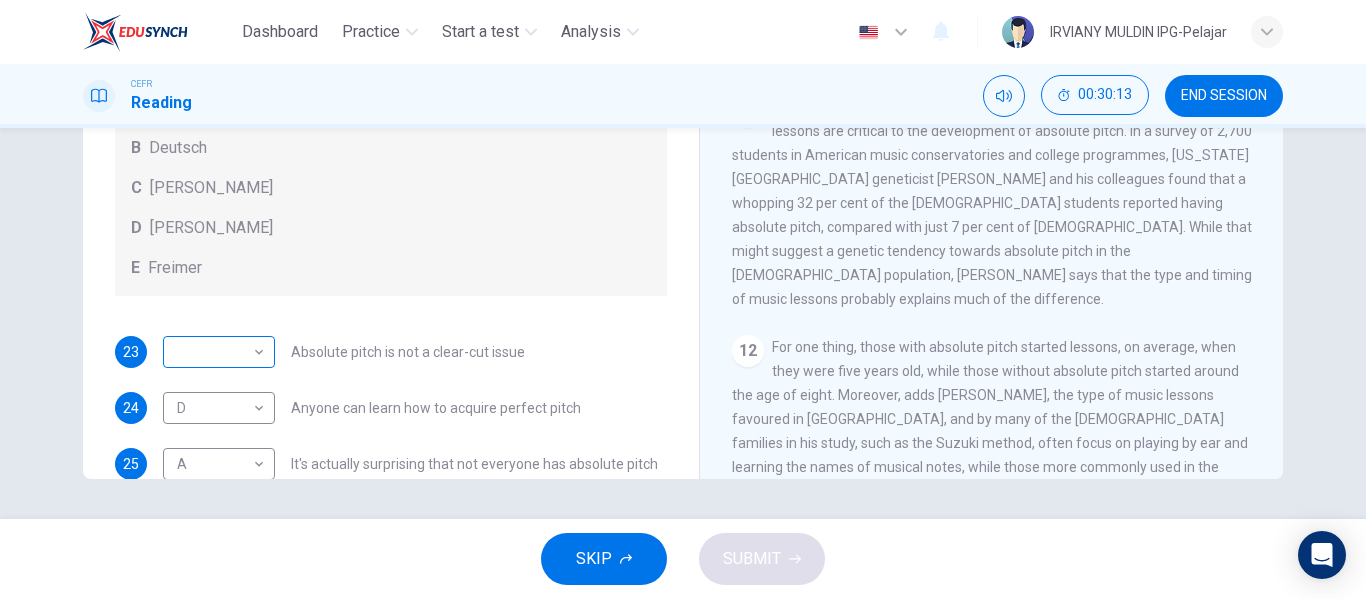 click on "Dashboard Practice Start a test Analysis English en ​ IRVIANY MULDIN IPG-Pelajar CEFR Reading 00:30:13 END SESSION Questions 23 - 27 The Reading Passage contains a number of opinions provided by five different scientists. Match each opinion with one of the scientists ( A-E  below).
Write your answers in the boxes below.
NB  You may use any of the choices  A-E  more than once. A Levitin B Deutsch C Gregersen D Marvin E Freimer 23 ​ ​ Absolute pitch is not a clear-cut issue 24 D D ​ Anyone can learn how to acquire perfect pitch 25 A A ​ It's actually surprising that not everyone has absolute pitch 26 E E ​ The perfect pitch ability is genetic 27 C C ​ The important thing is the age at which music lessons are started Striking the Right Note CLICK TO ZOOM Click to Zoom 1 Is perfect pitch a rare talent possessed solely by the likes of
Beethoven? Kathryn Brown discusses this much sought-after musical ability. 2 3 4 5 6 7 8 9 10 11 12 13 SKIP SUBMIT EduSynch - Online Language Proficiency Testing" at bounding box center (683, 299) 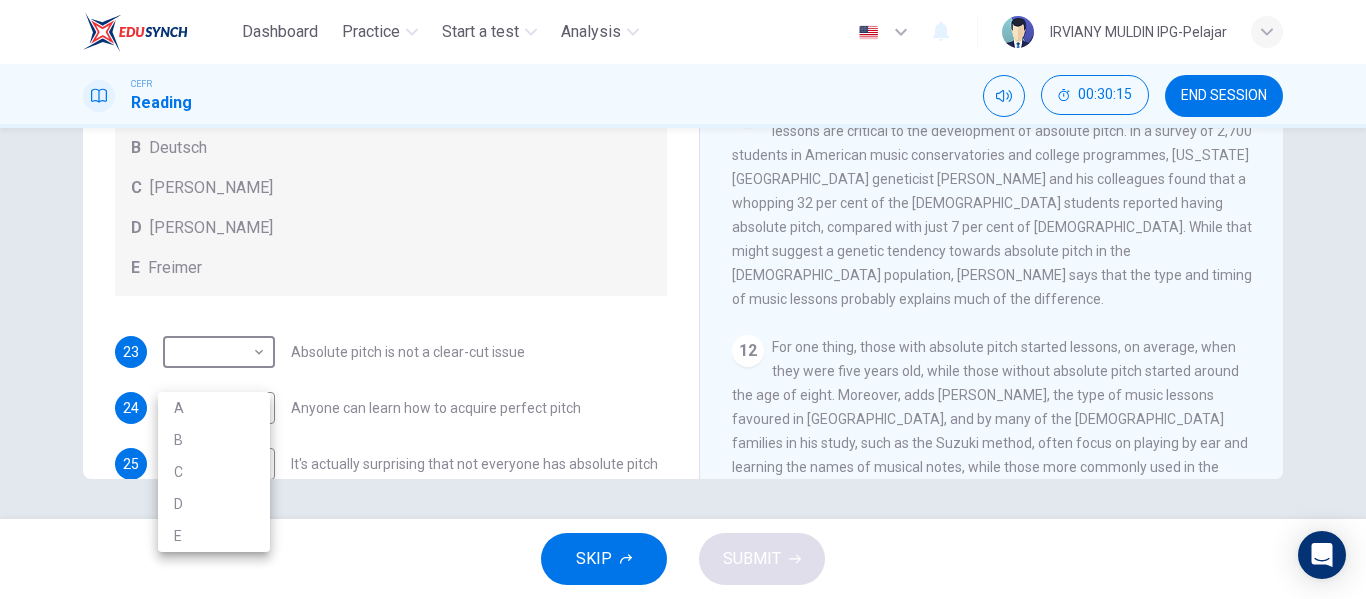 click on "B" at bounding box center [214, 440] 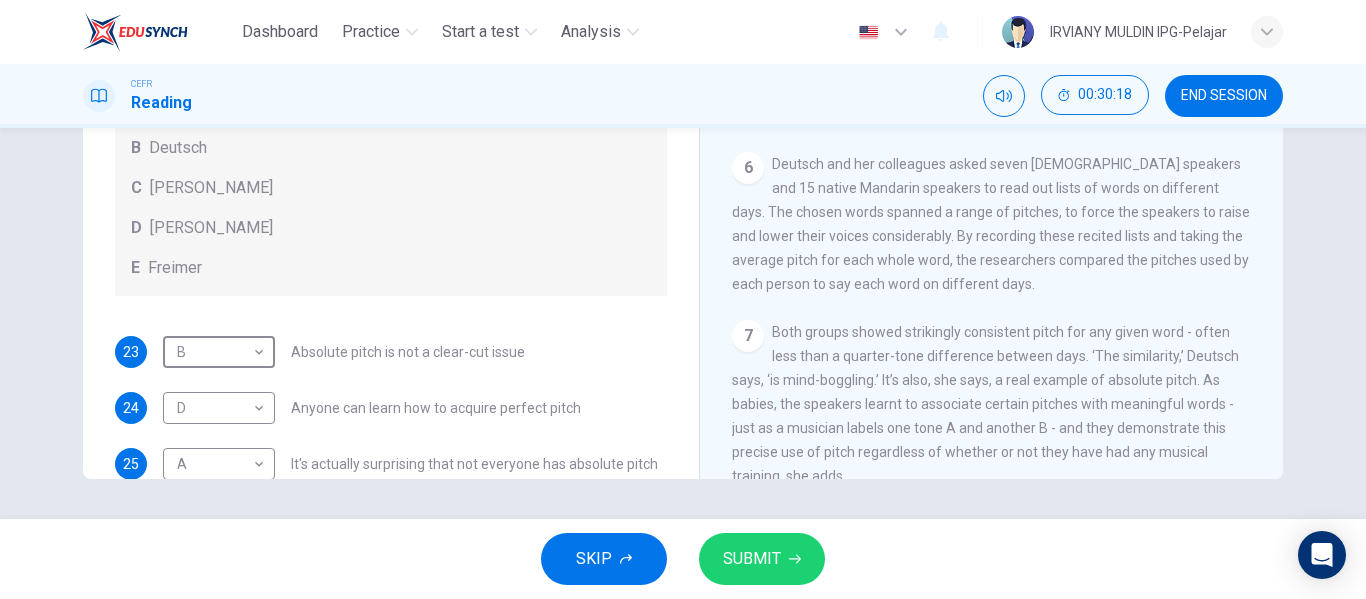 scroll, scrollTop: 1052, scrollLeft: 0, axis: vertical 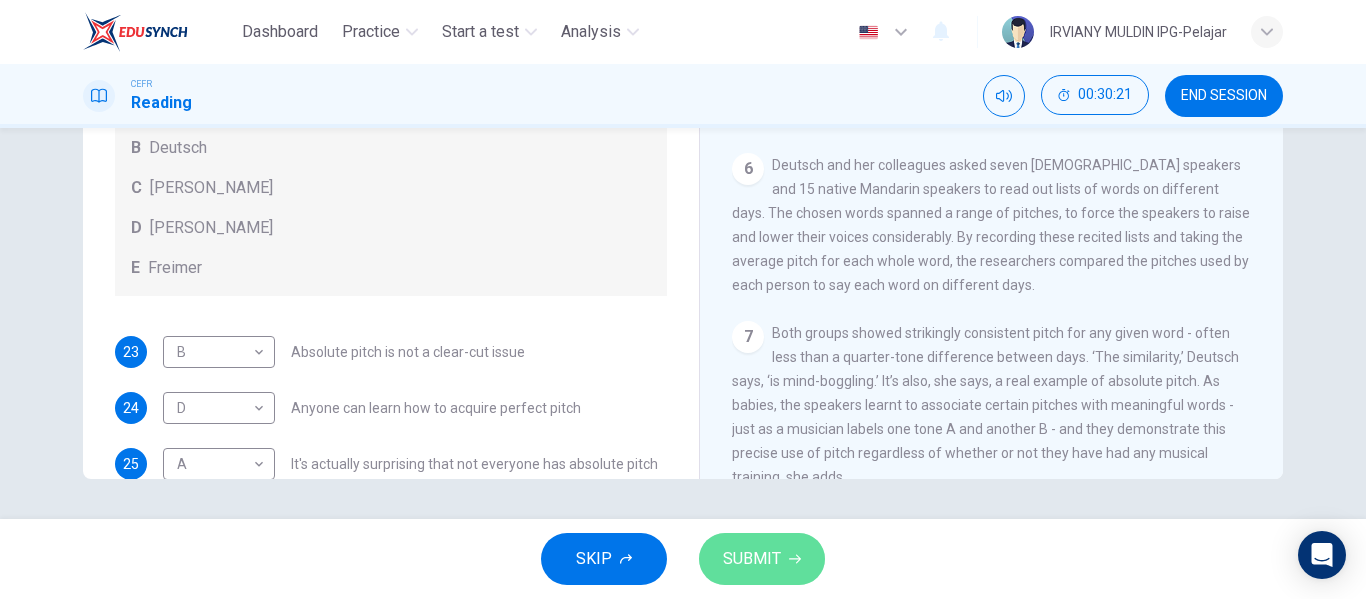 click on "SUBMIT" at bounding box center [752, 559] 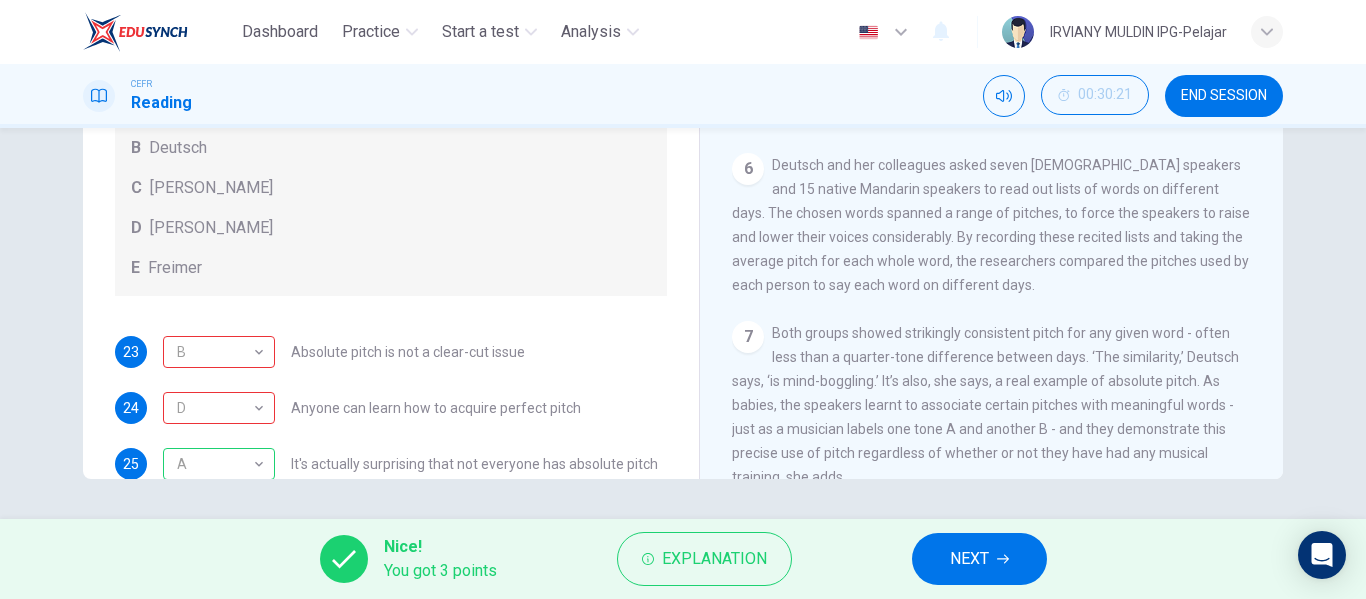 scroll, scrollTop: 177, scrollLeft: 0, axis: vertical 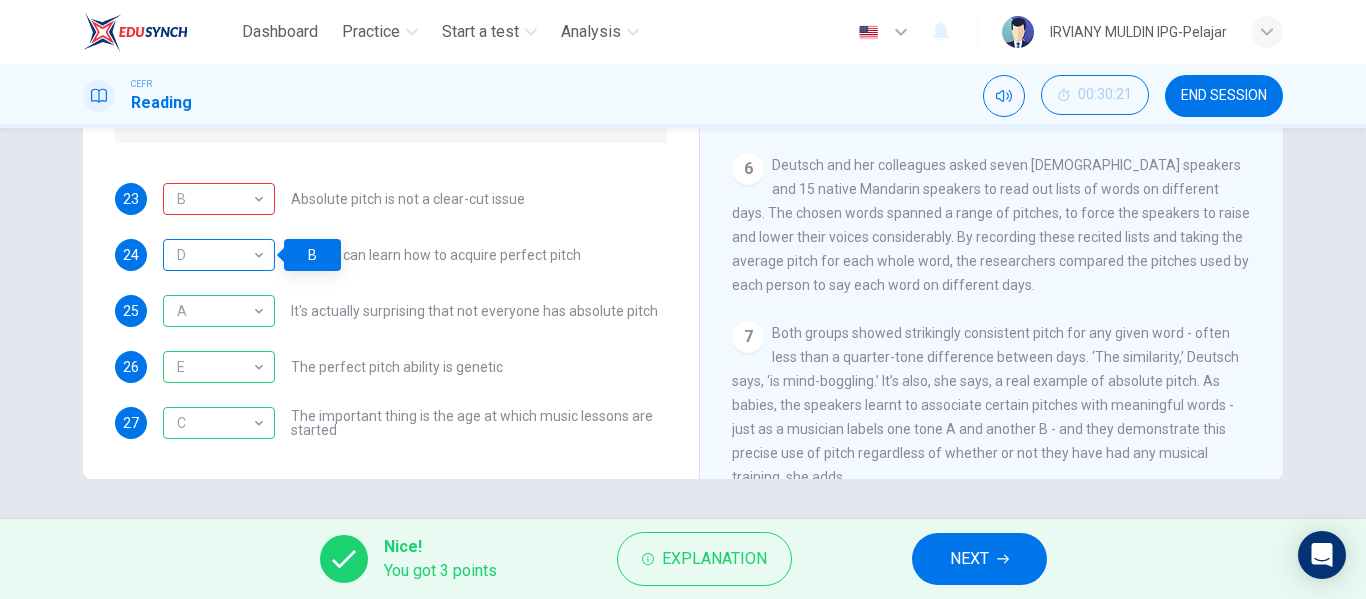 click on "D" at bounding box center [215, 255] 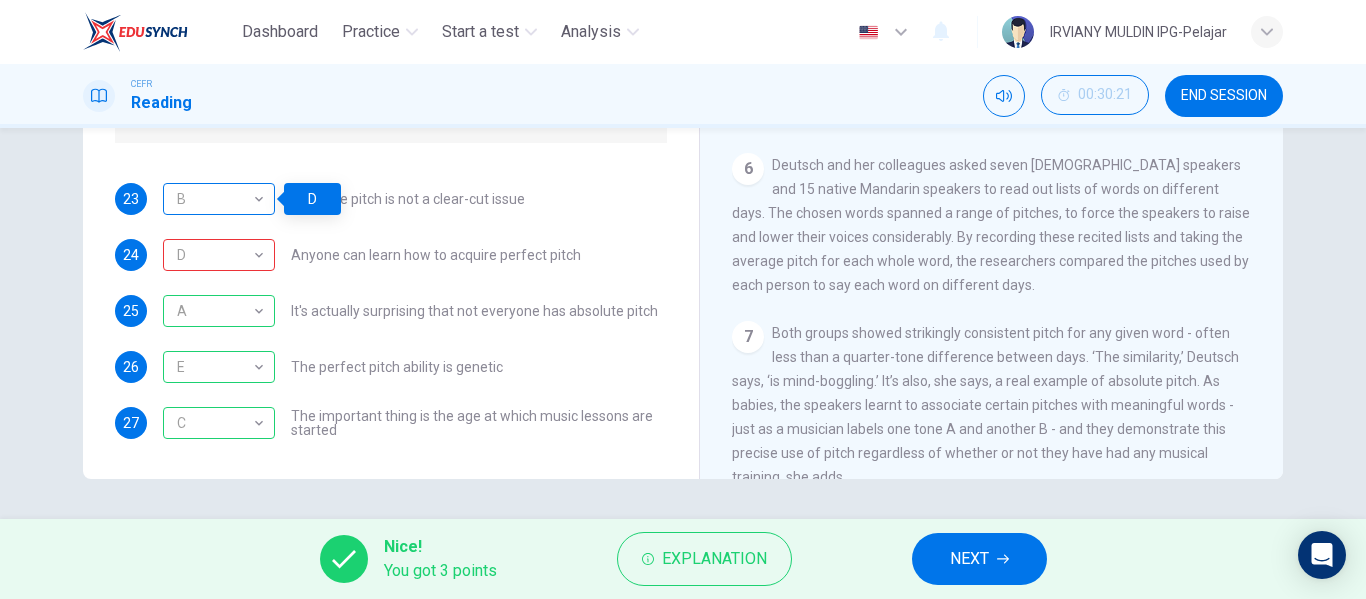 click on "B" at bounding box center [215, 199] 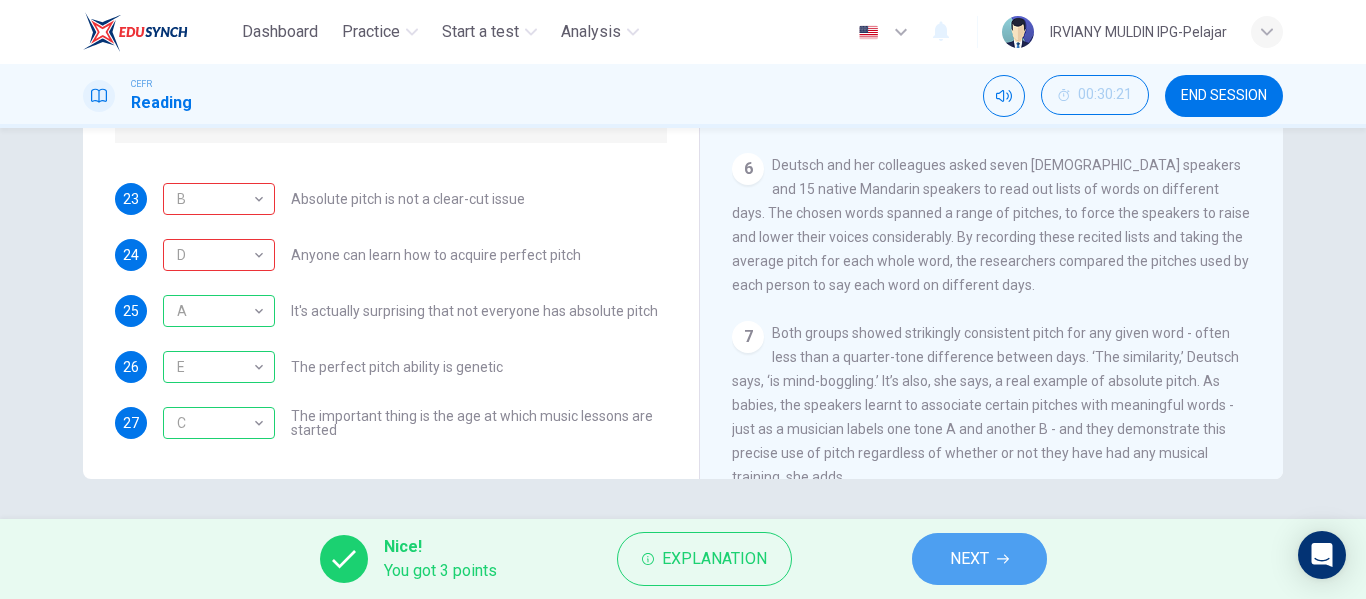 click 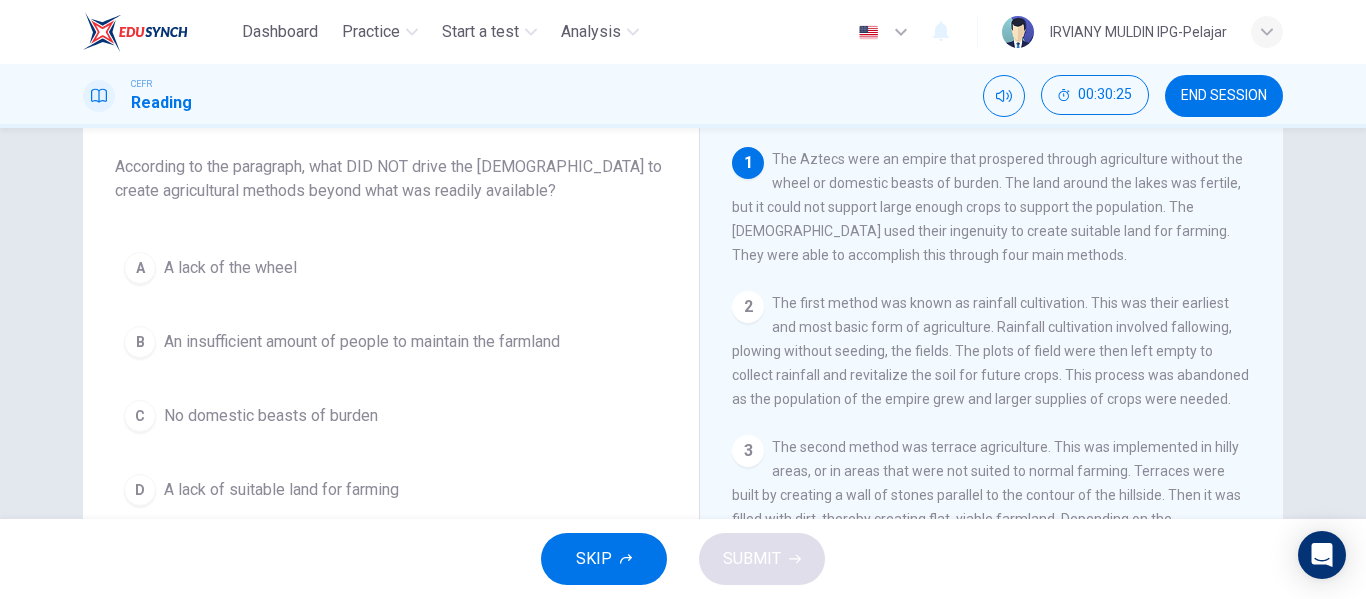 scroll, scrollTop: 110, scrollLeft: 0, axis: vertical 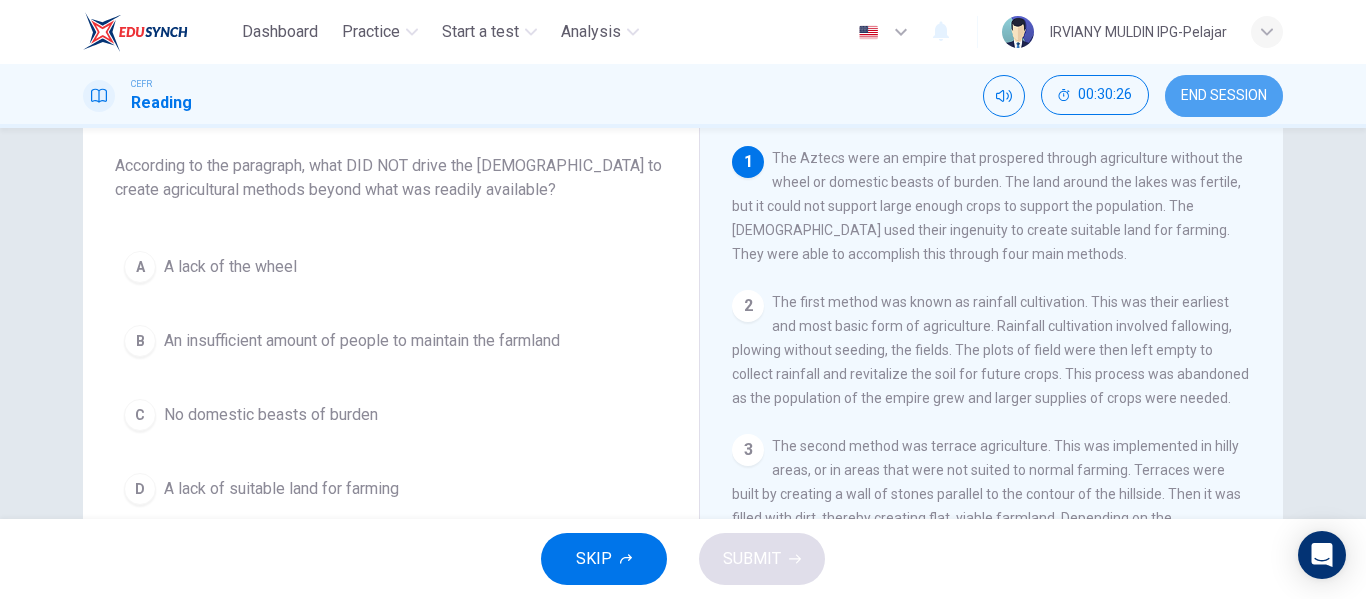 click on "END SESSION" at bounding box center [1224, 96] 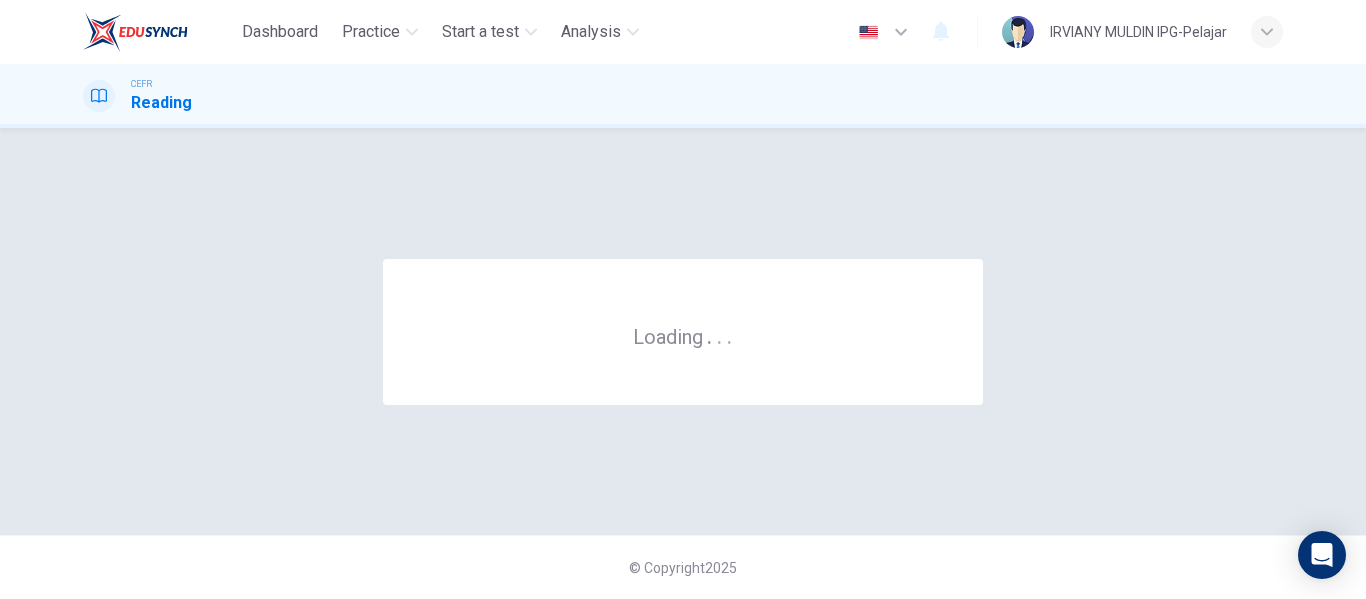 scroll, scrollTop: 0, scrollLeft: 0, axis: both 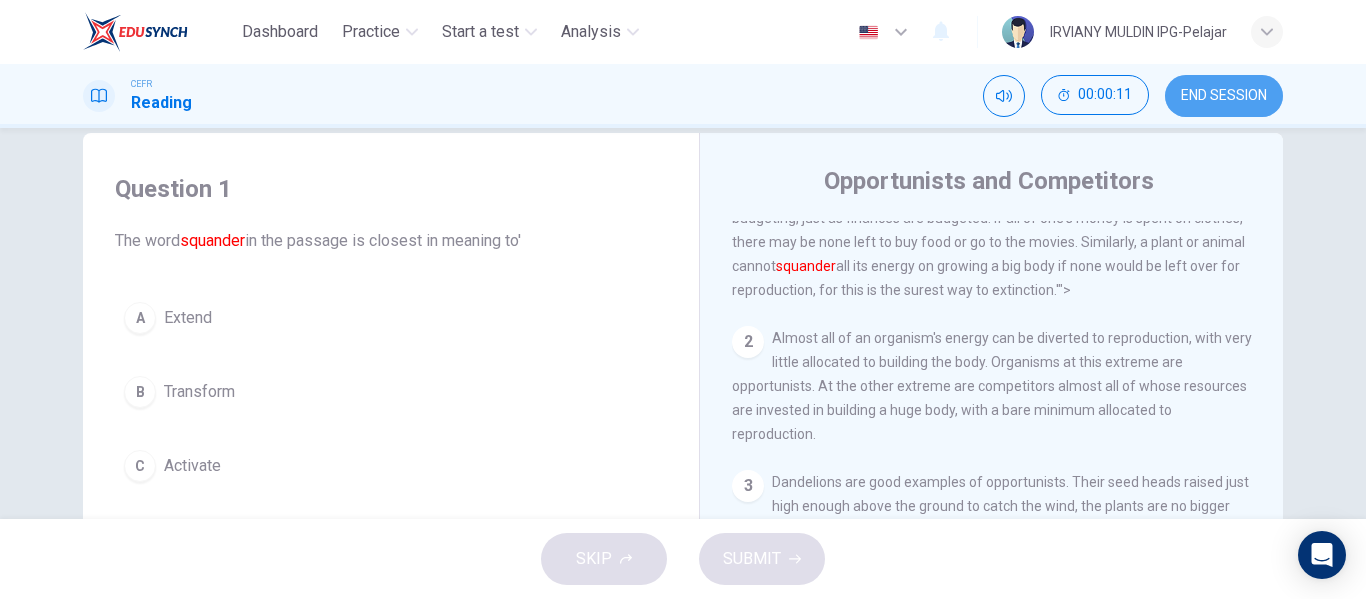 click on "END SESSION" at bounding box center [1224, 96] 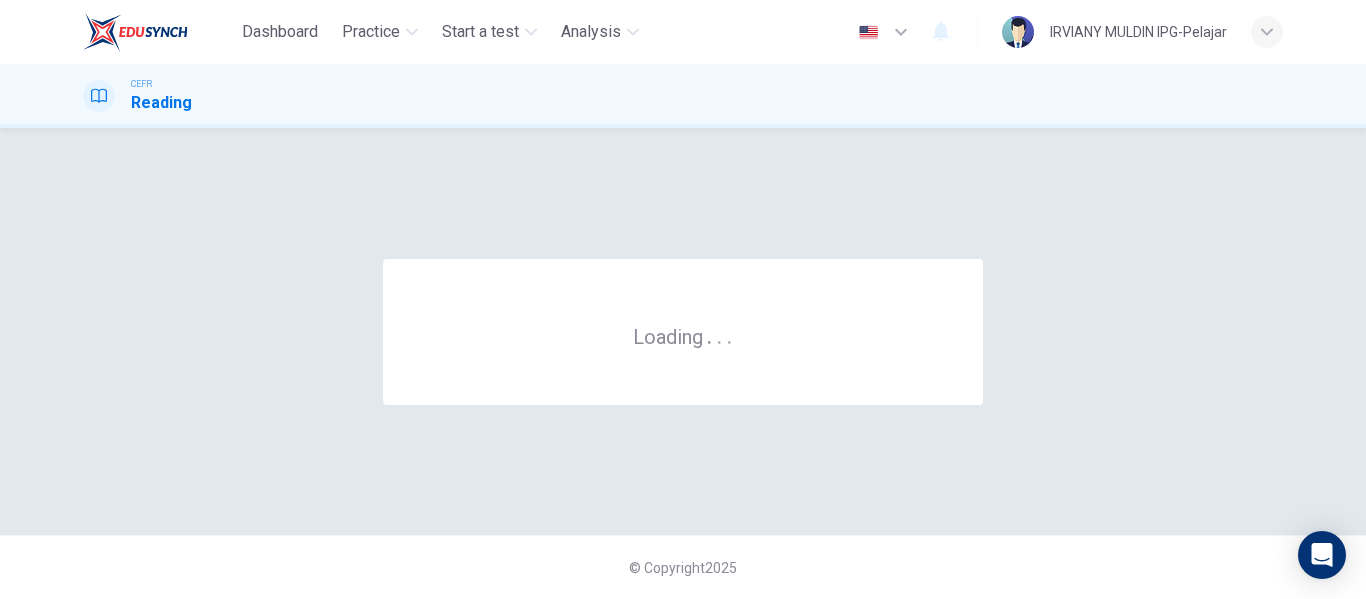 scroll, scrollTop: 0, scrollLeft: 0, axis: both 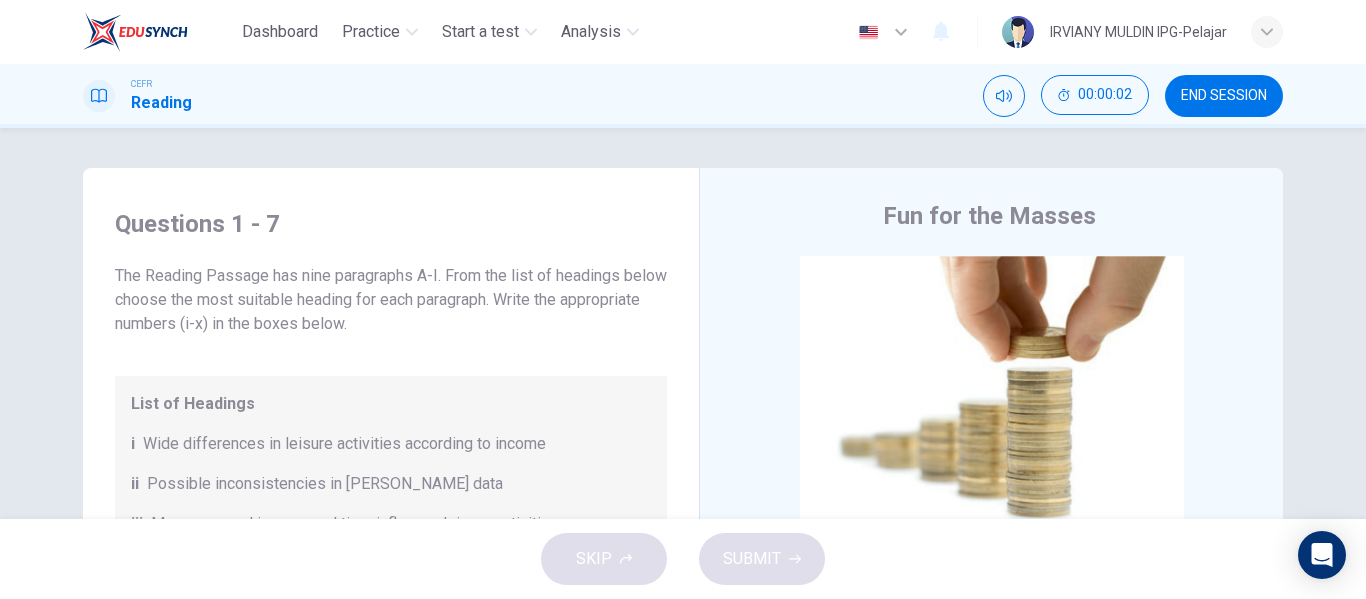click on "END SESSION" at bounding box center (1224, 96) 